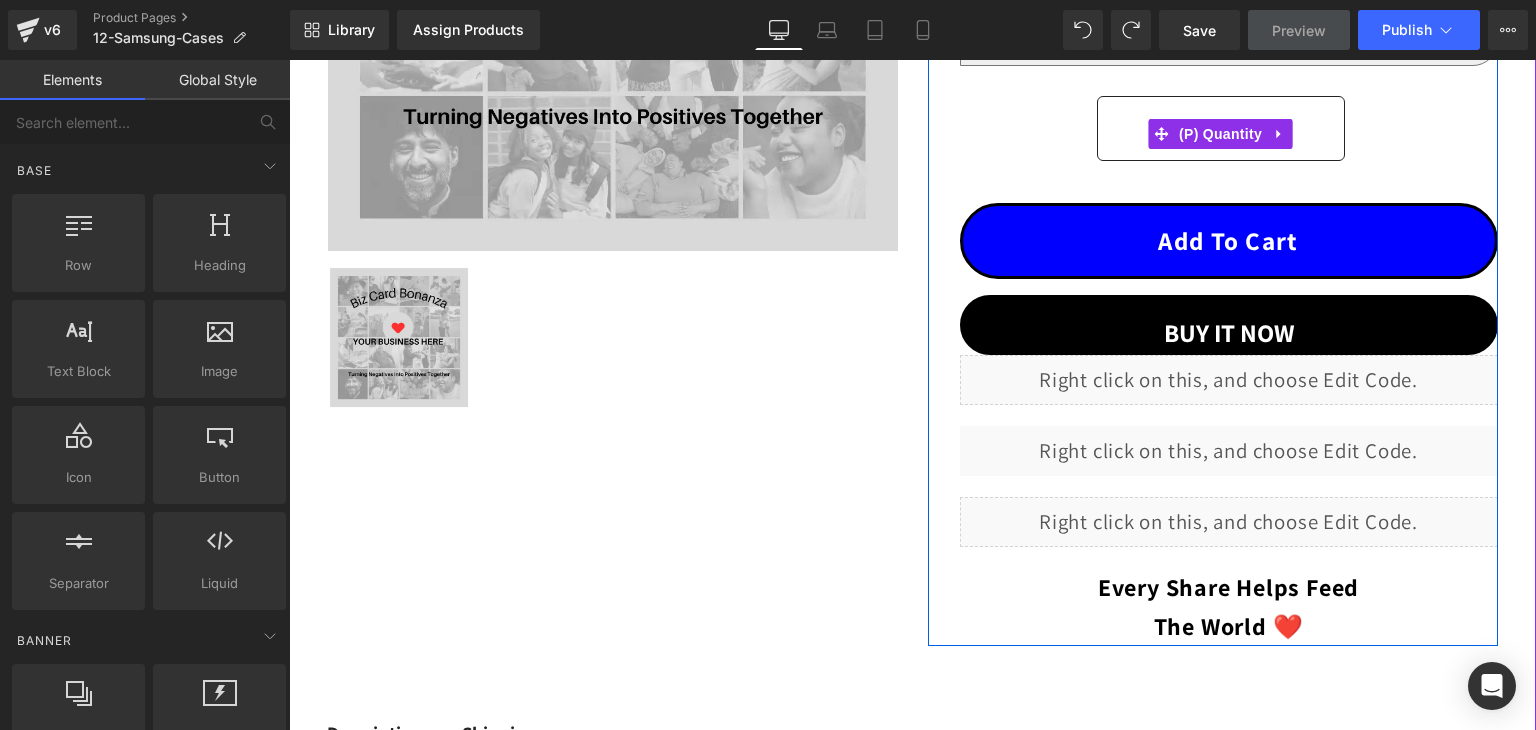 scroll, scrollTop: 0, scrollLeft: 0, axis: both 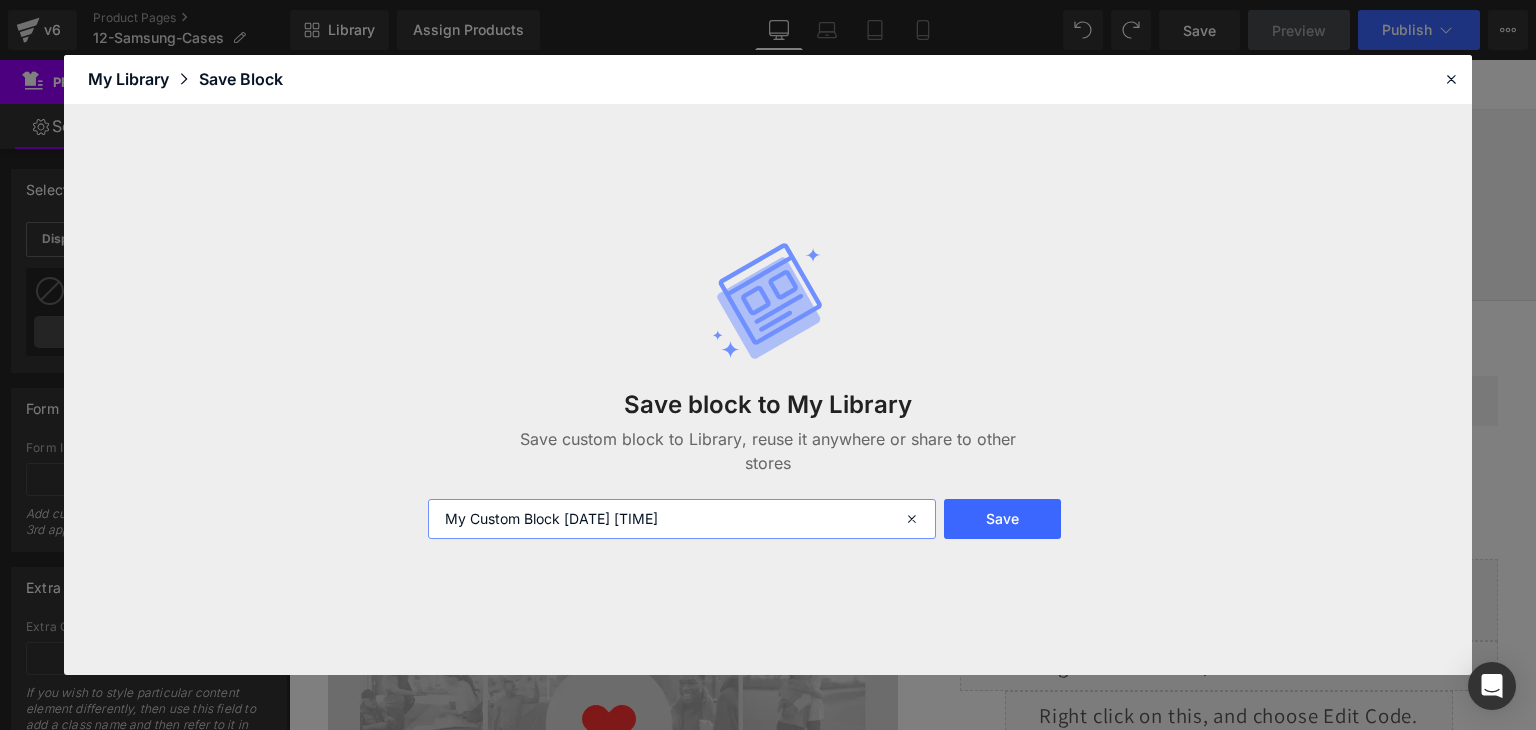 drag, startPoint x: 721, startPoint y: 519, endPoint x: 429, endPoint y: 524, distance: 292.04282 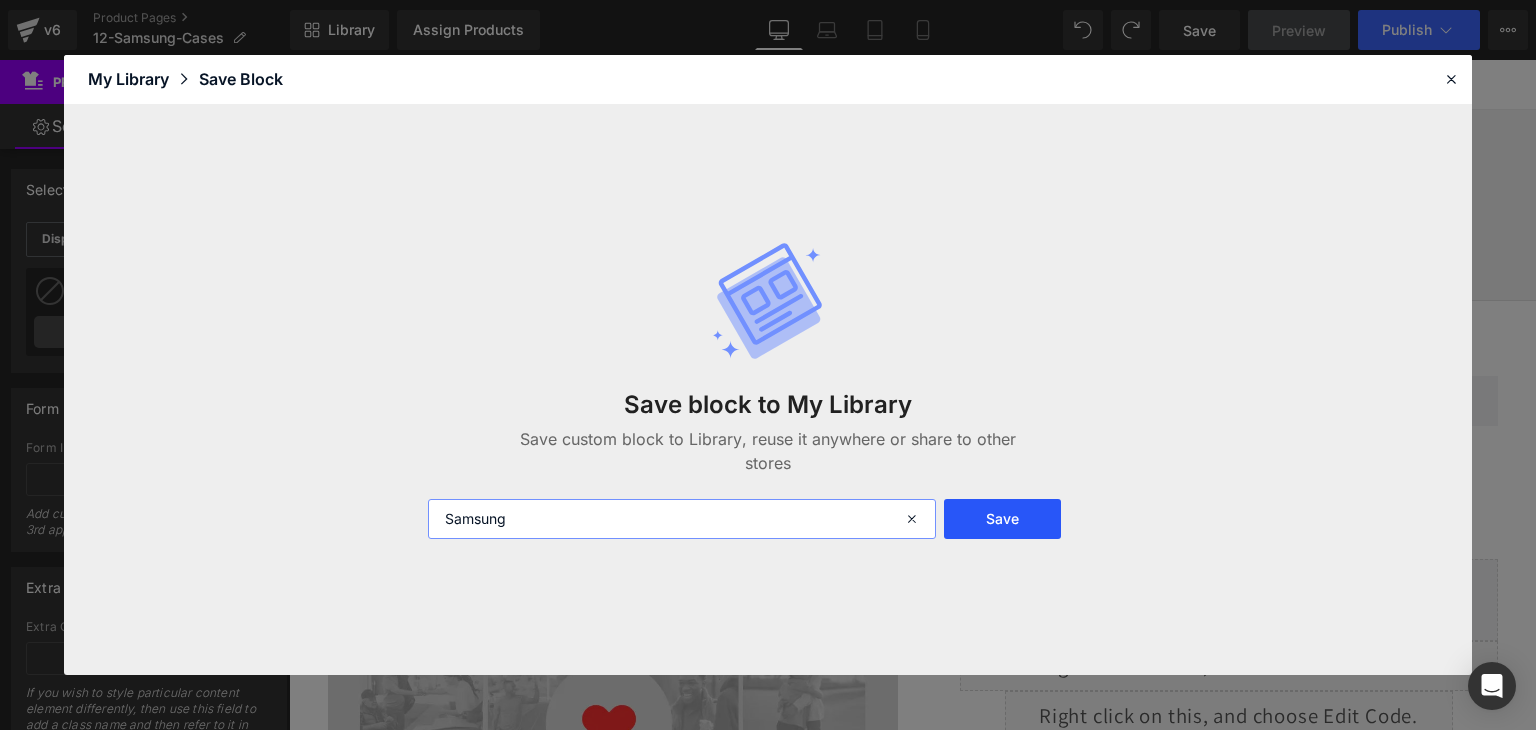 type on "Samsung" 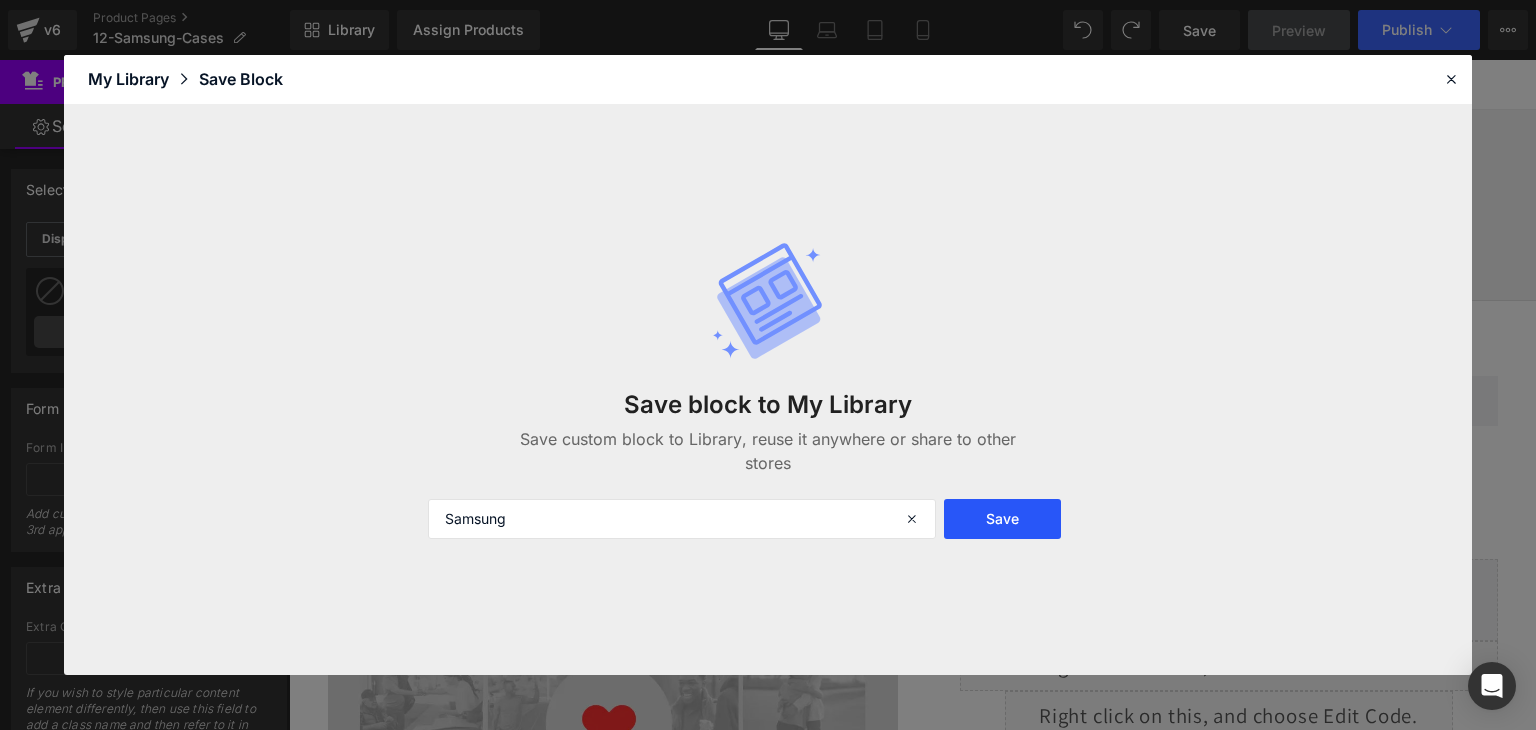 click on "Save" at bounding box center [1002, 519] 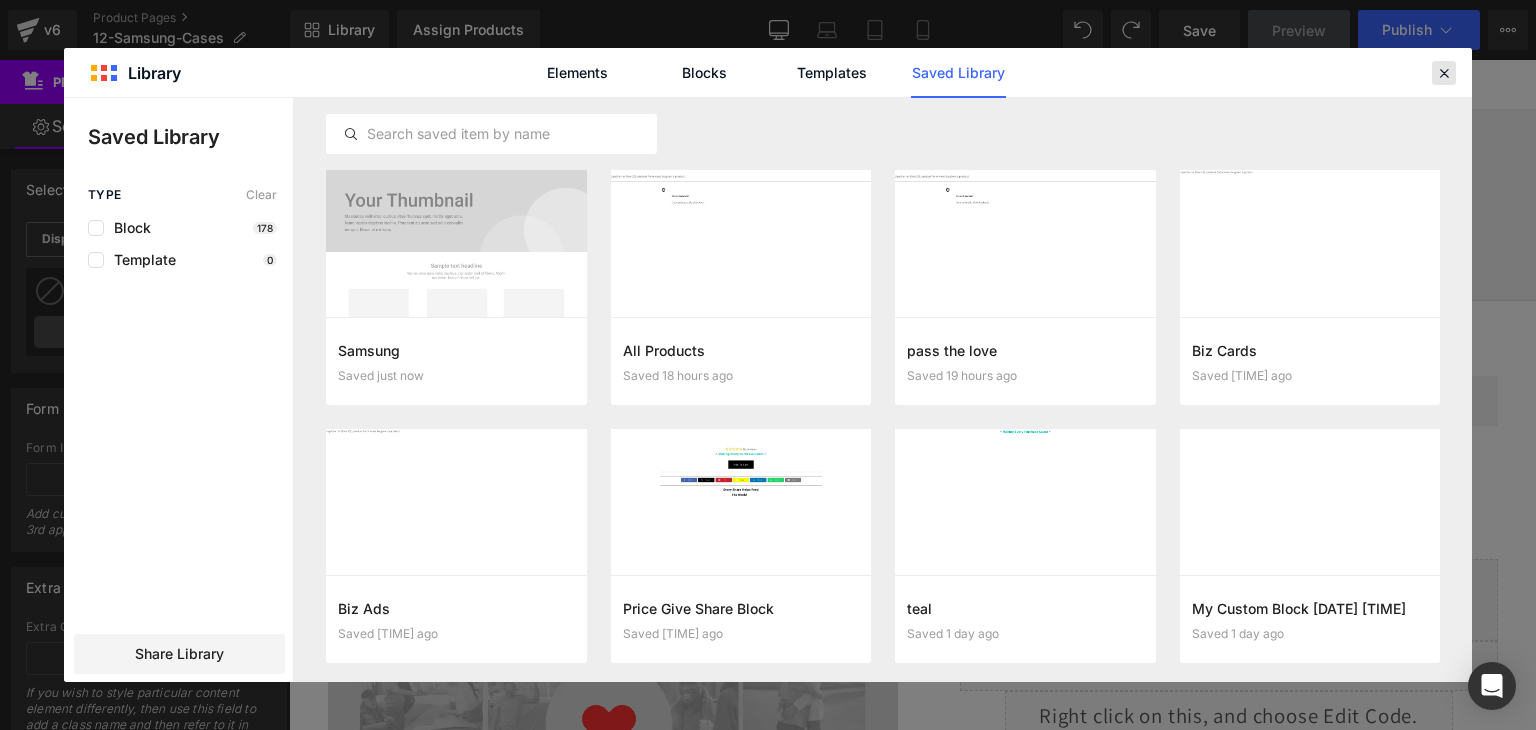 click at bounding box center (1444, 73) 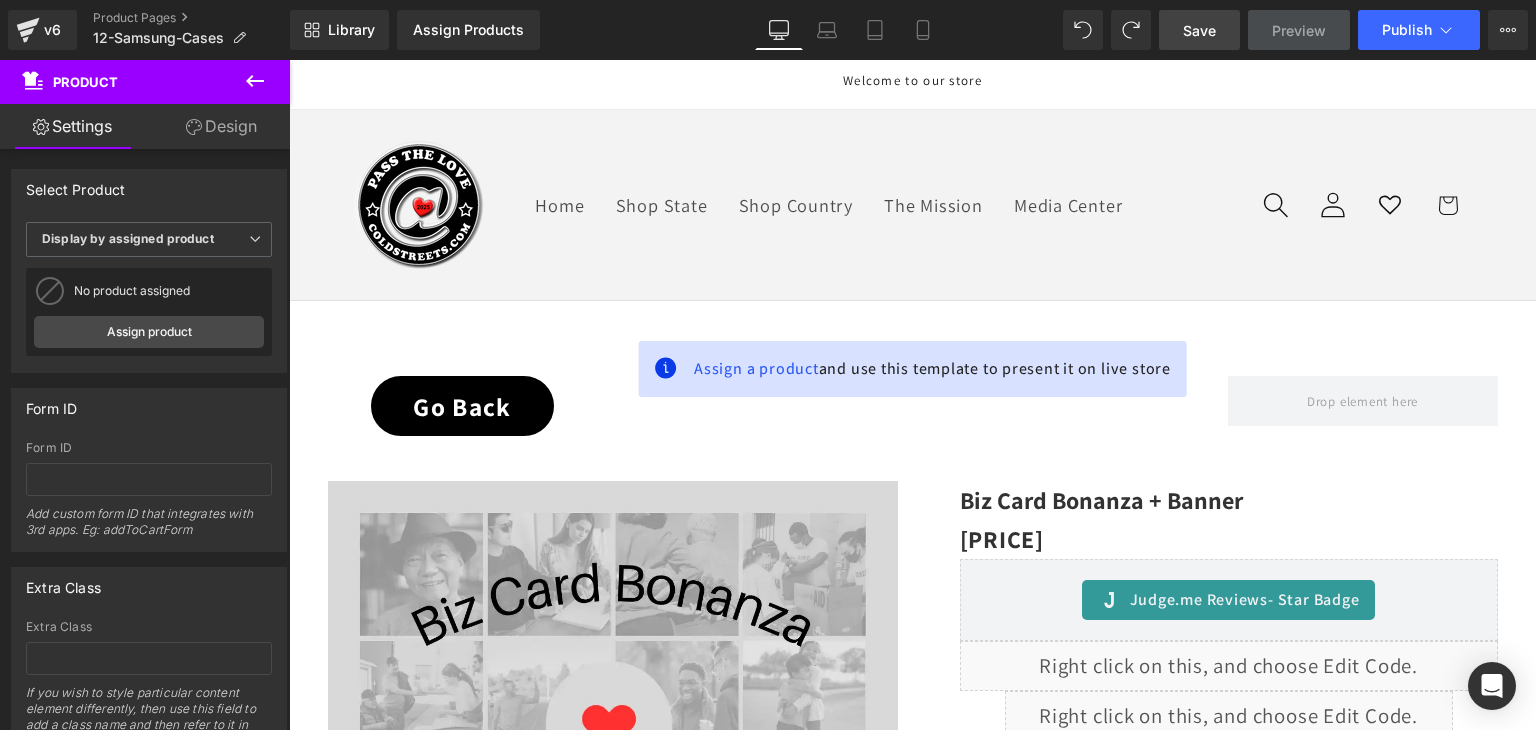 click on "Save" at bounding box center [1199, 30] 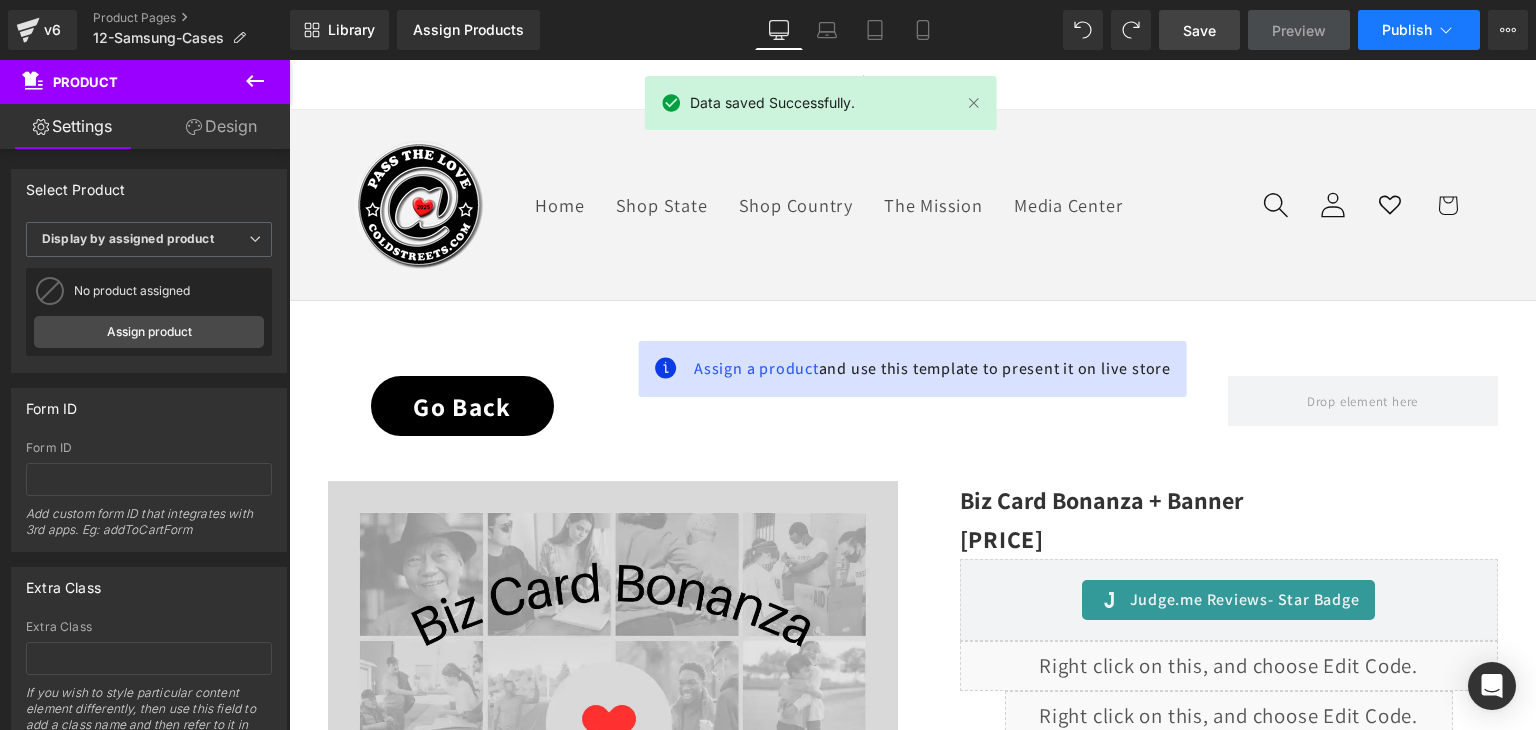 click 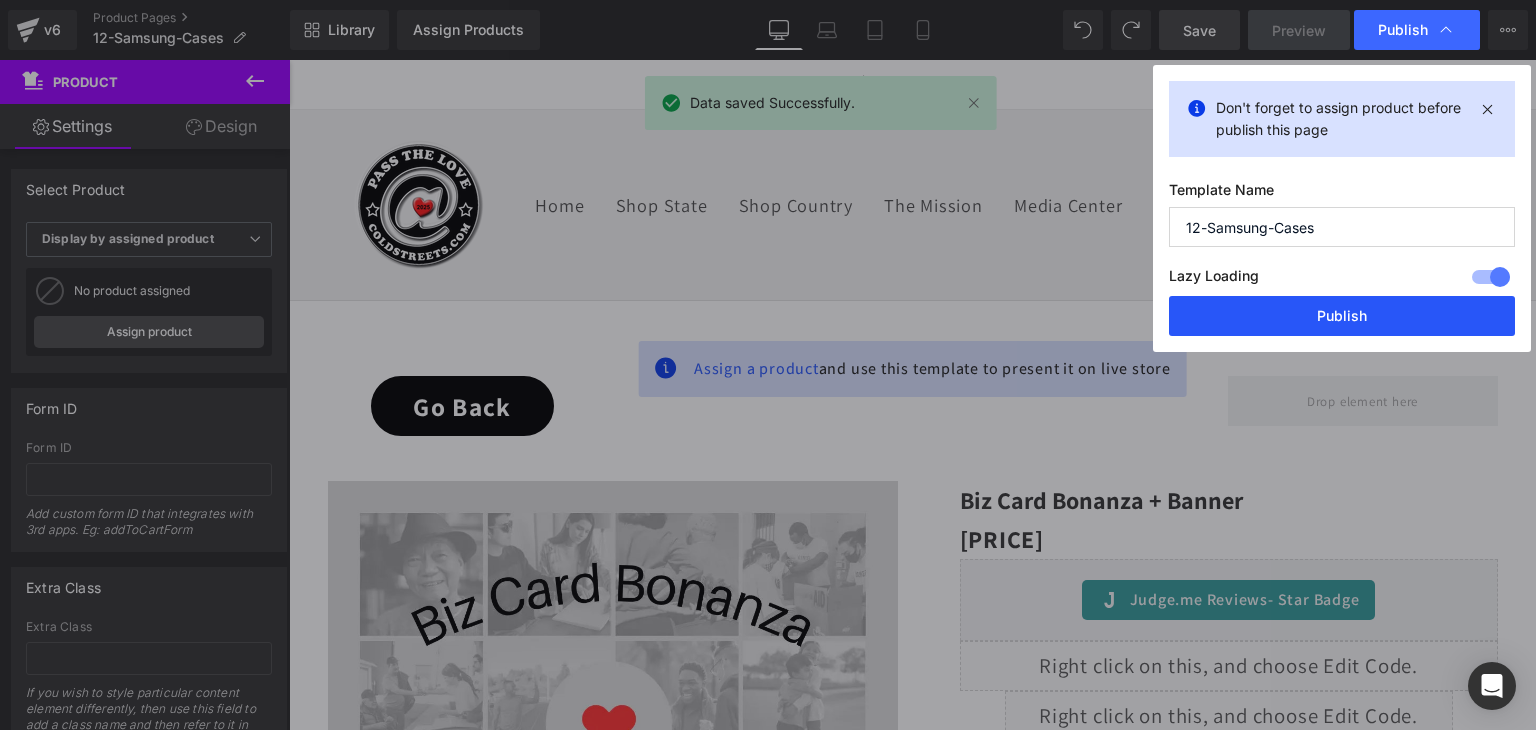 click on "Publish" at bounding box center (1342, 316) 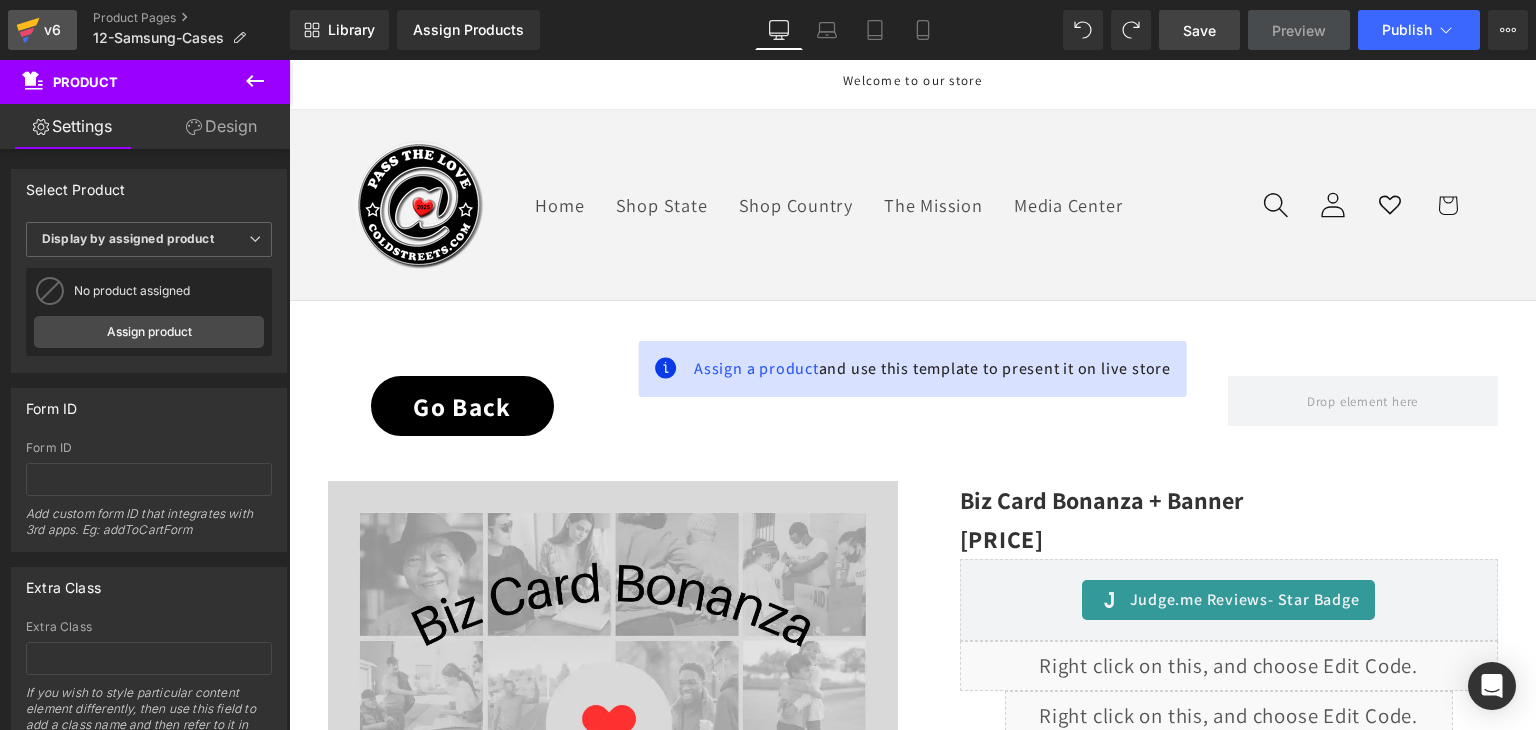 click 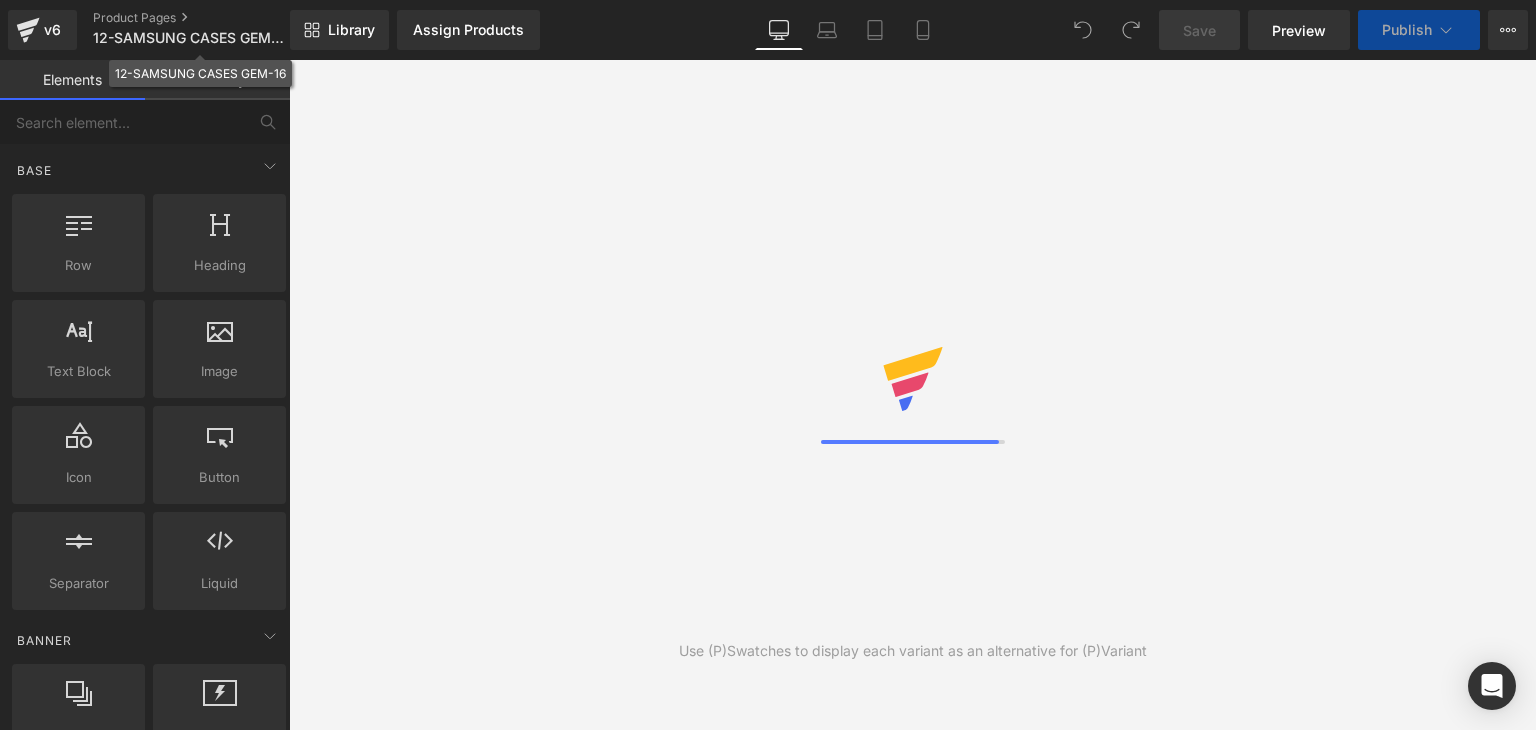 scroll, scrollTop: 0, scrollLeft: 0, axis: both 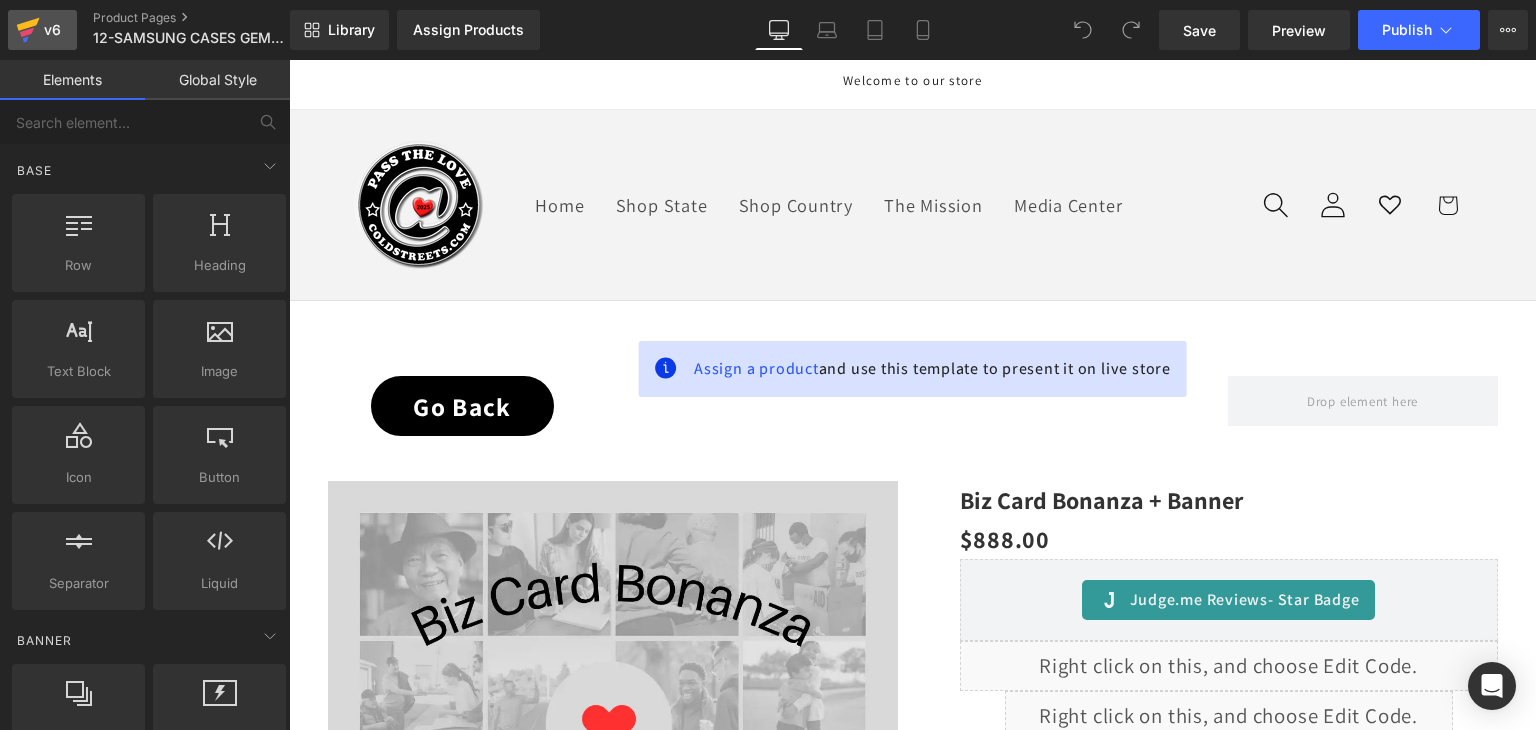 click on "v6" at bounding box center [42, 30] 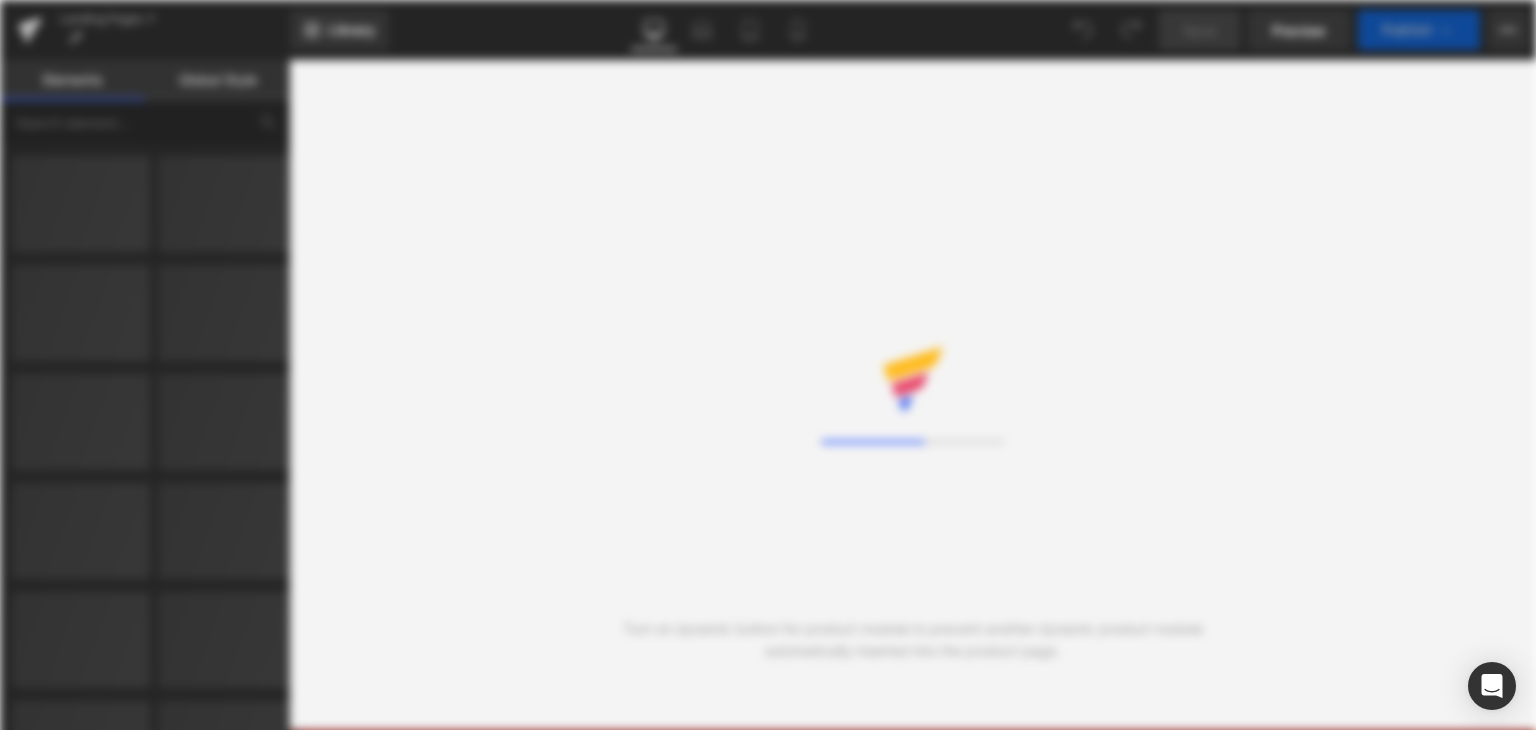 scroll, scrollTop: 0, scrollLeft: 0, axis: both 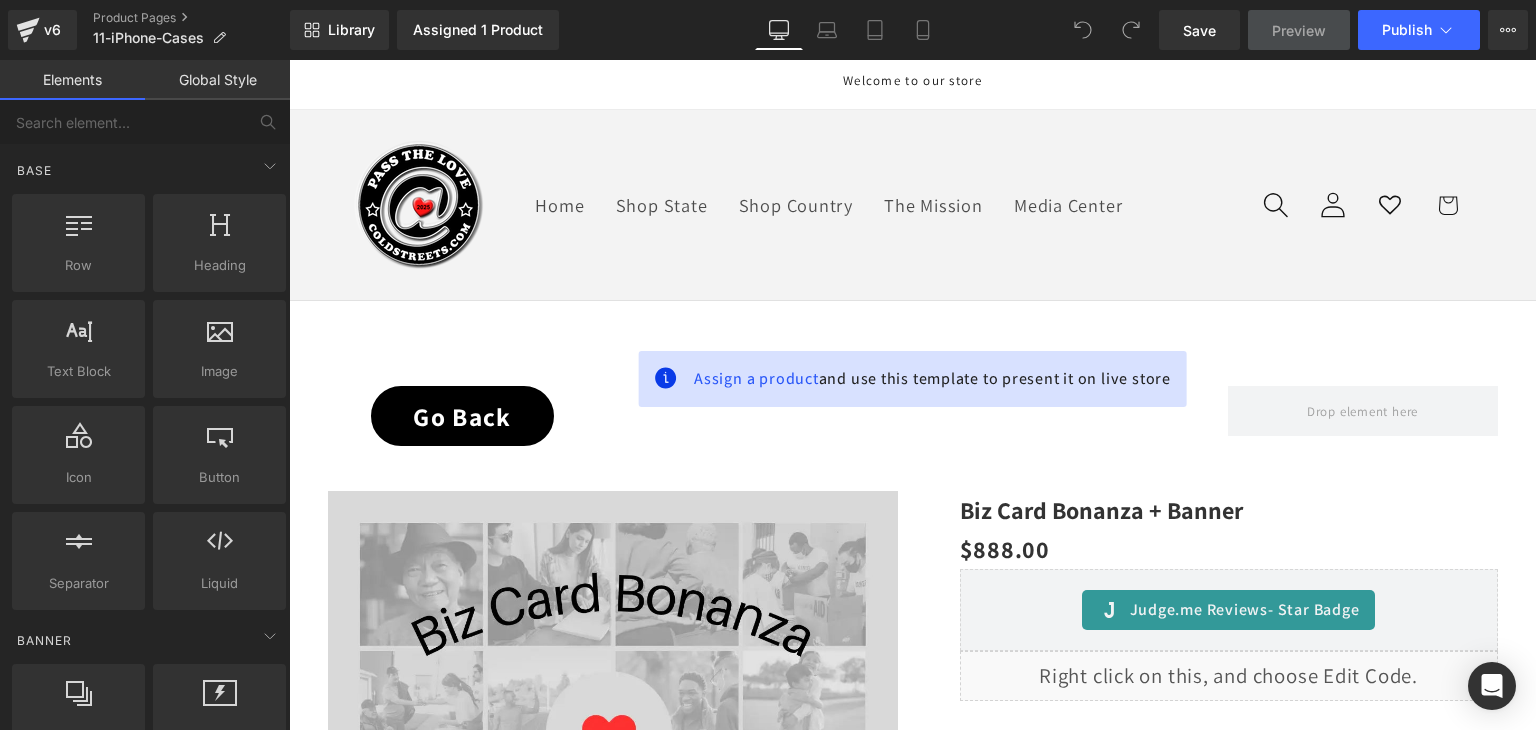 click on "Welcome to our store" at bounding box center [912, 84] 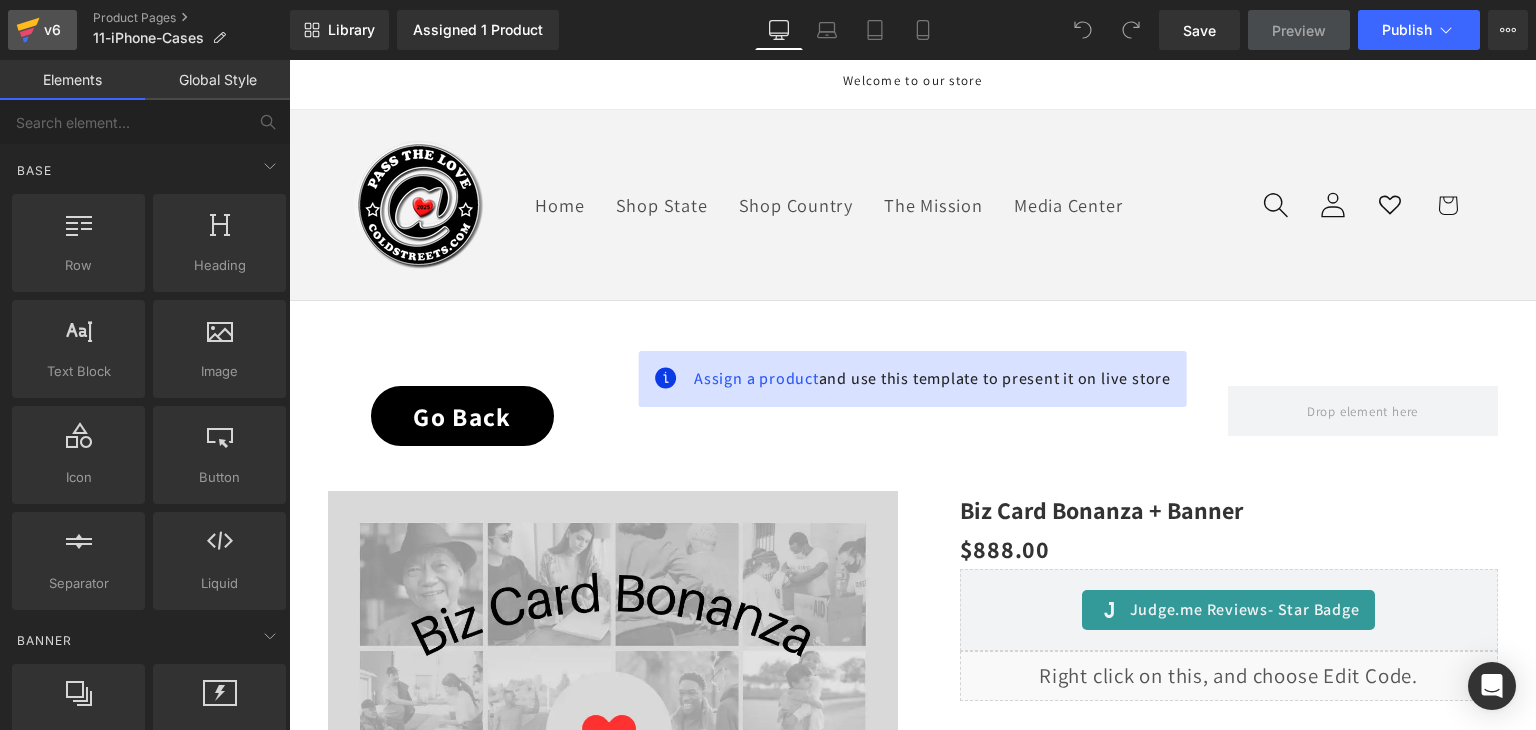 click 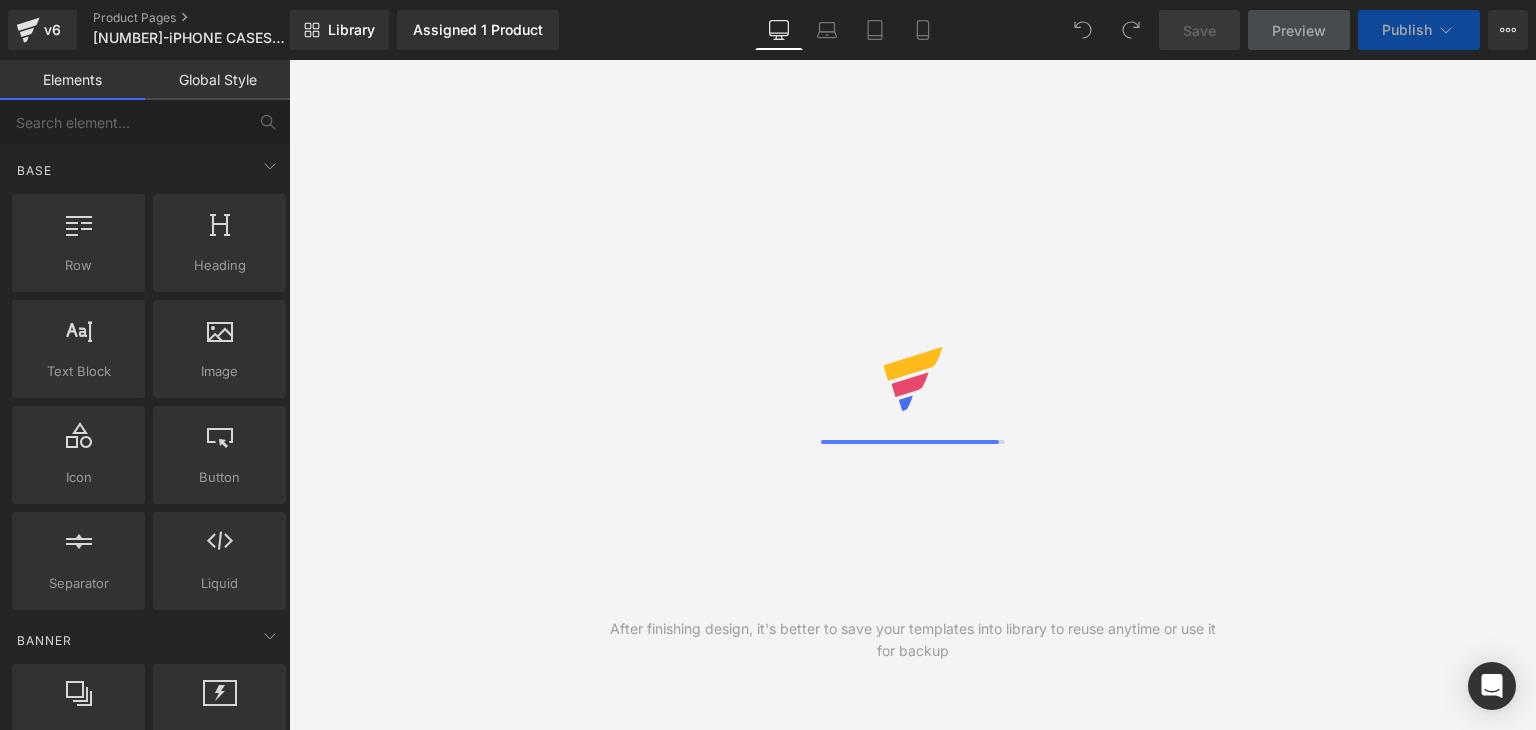 scroll, scrollTop: 0, scrollLeft: 0, axis: both 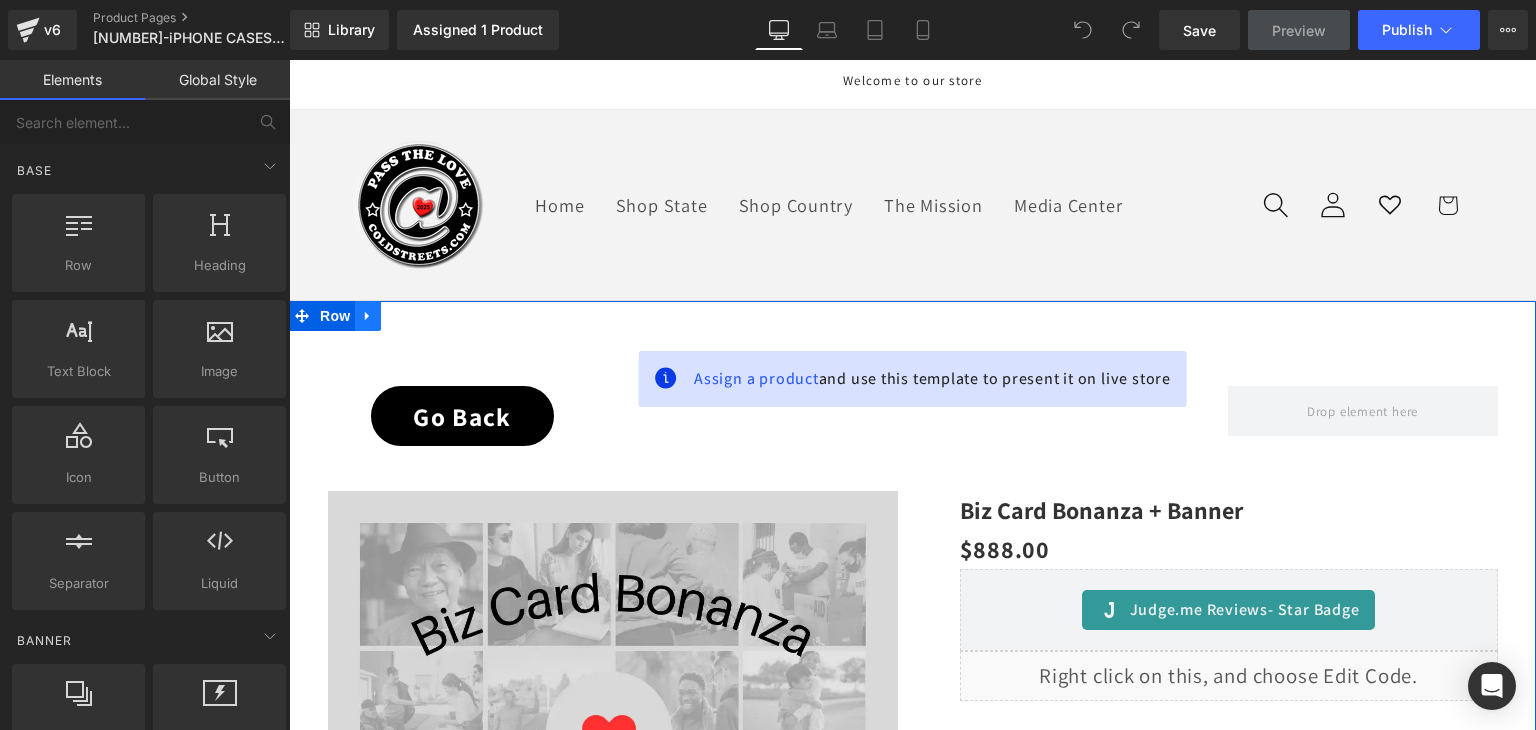 click 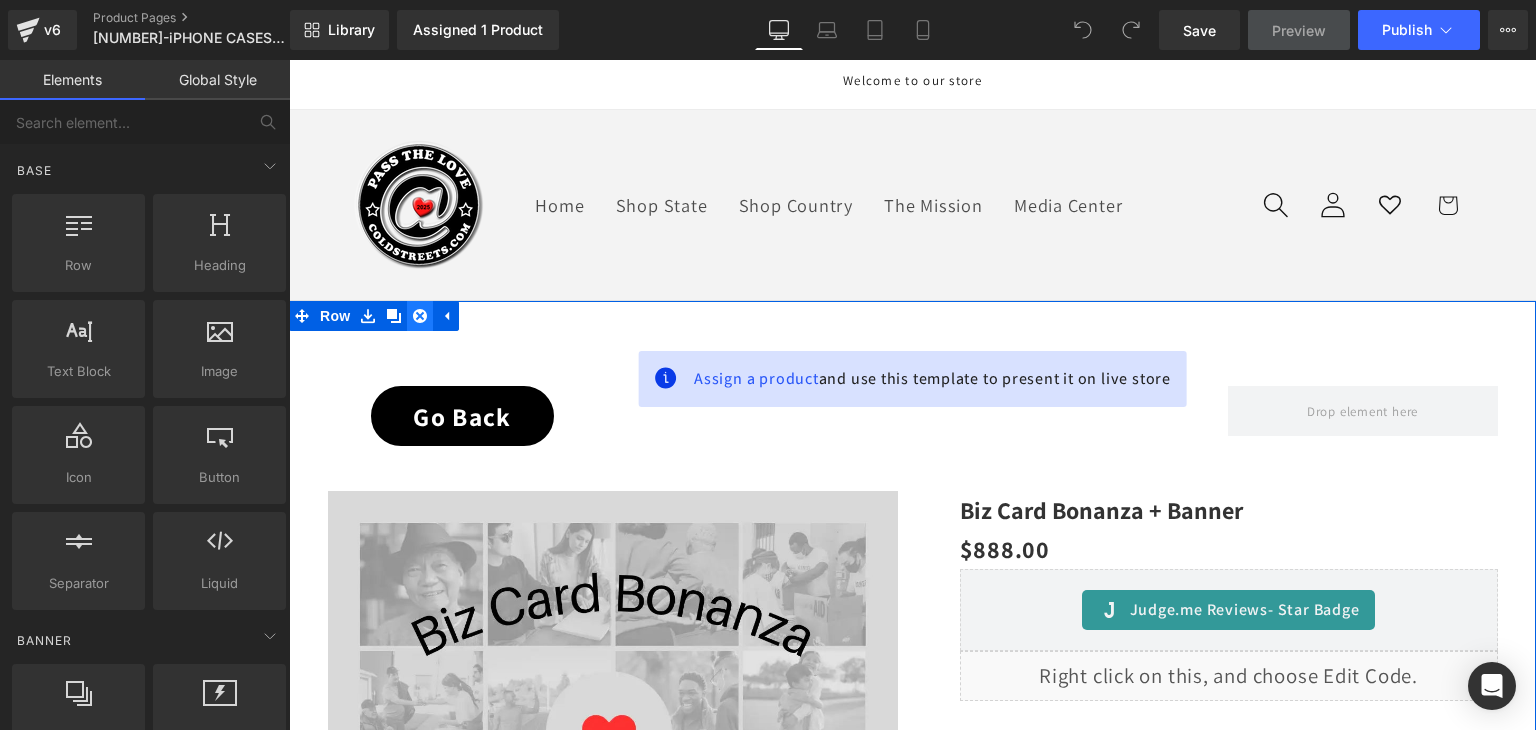 click 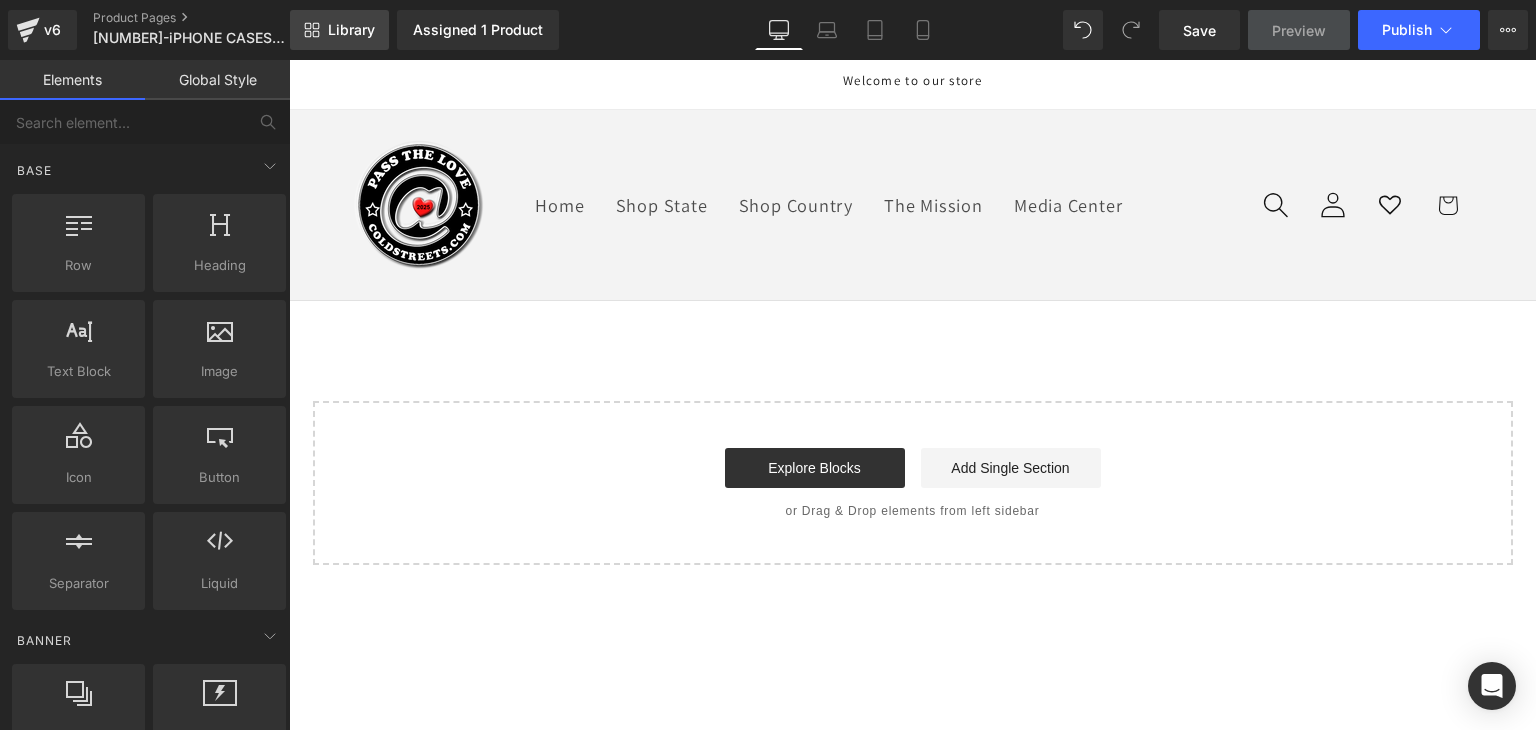click on "Library" at bounding box center [351, 30] 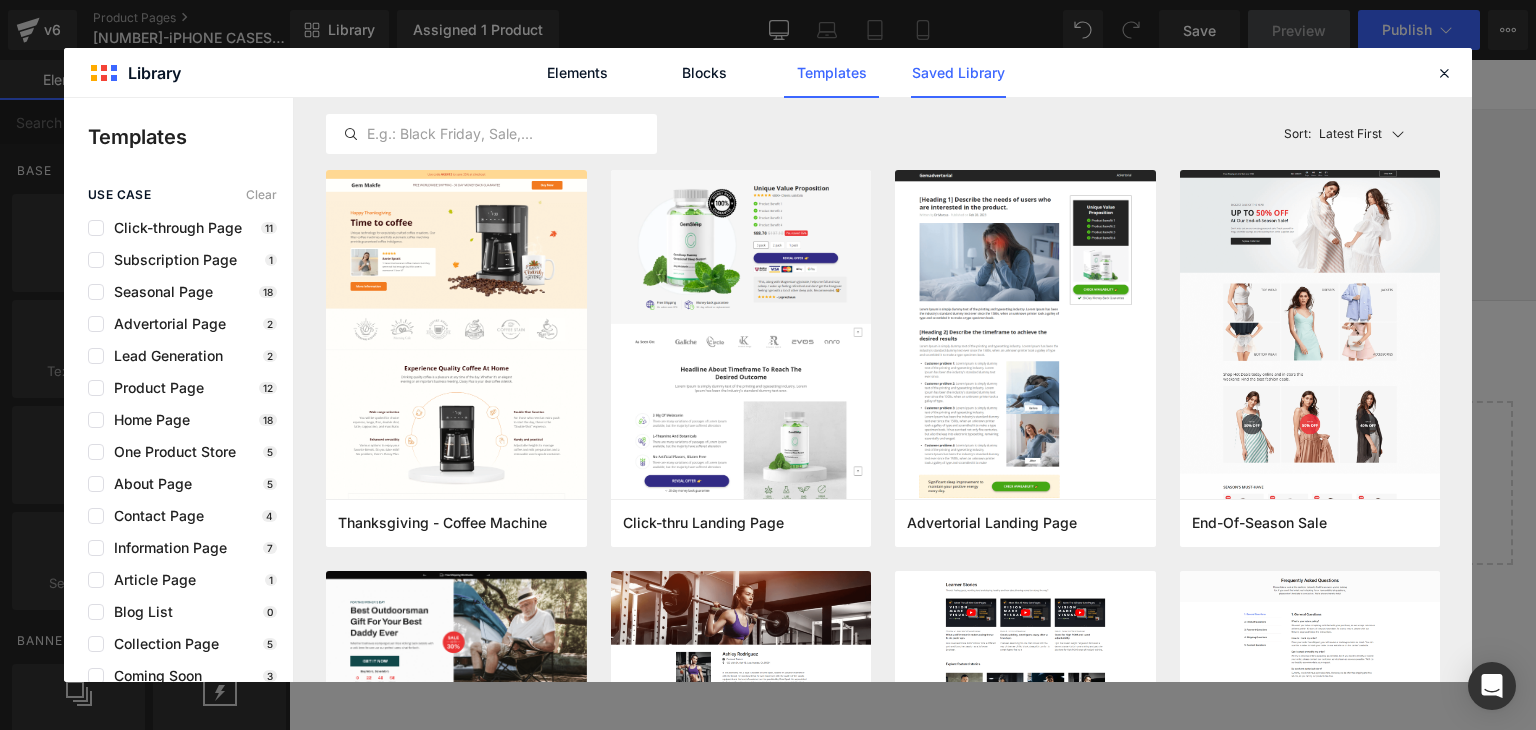 click on "Saved Library" 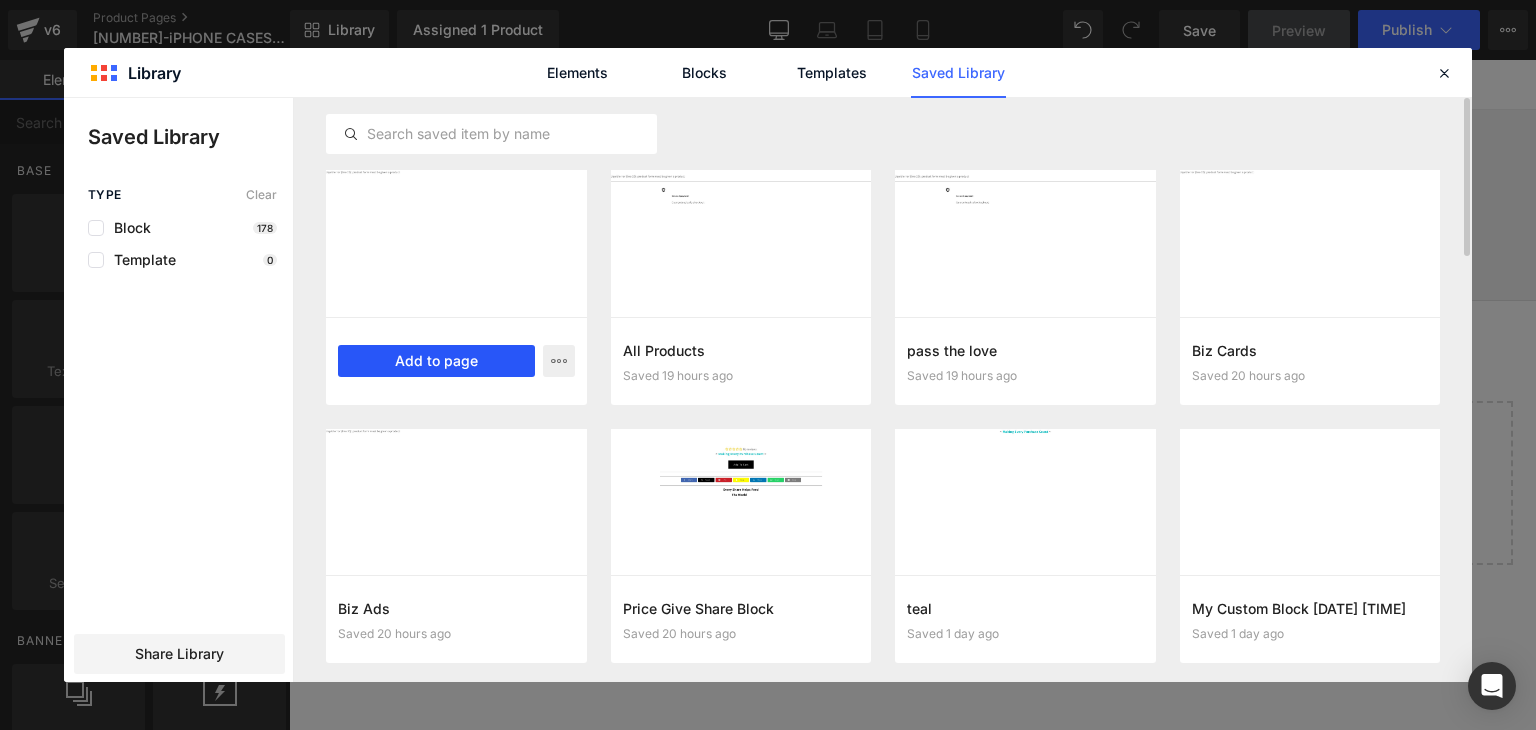 click on "Add to page" at bounding box center (436, 361) 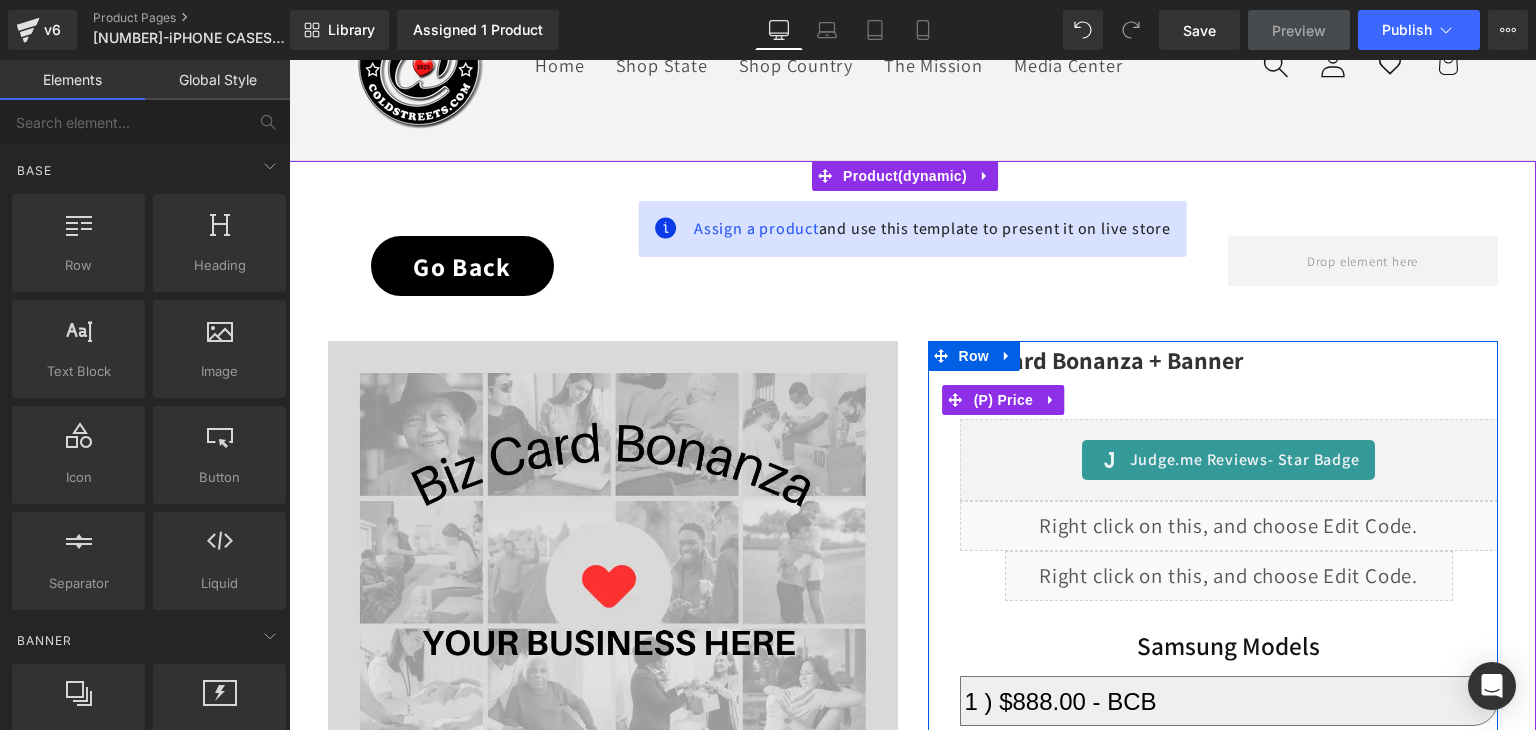 scroll, scrollTop: 440, scrollLeft: 0, axis: vertical 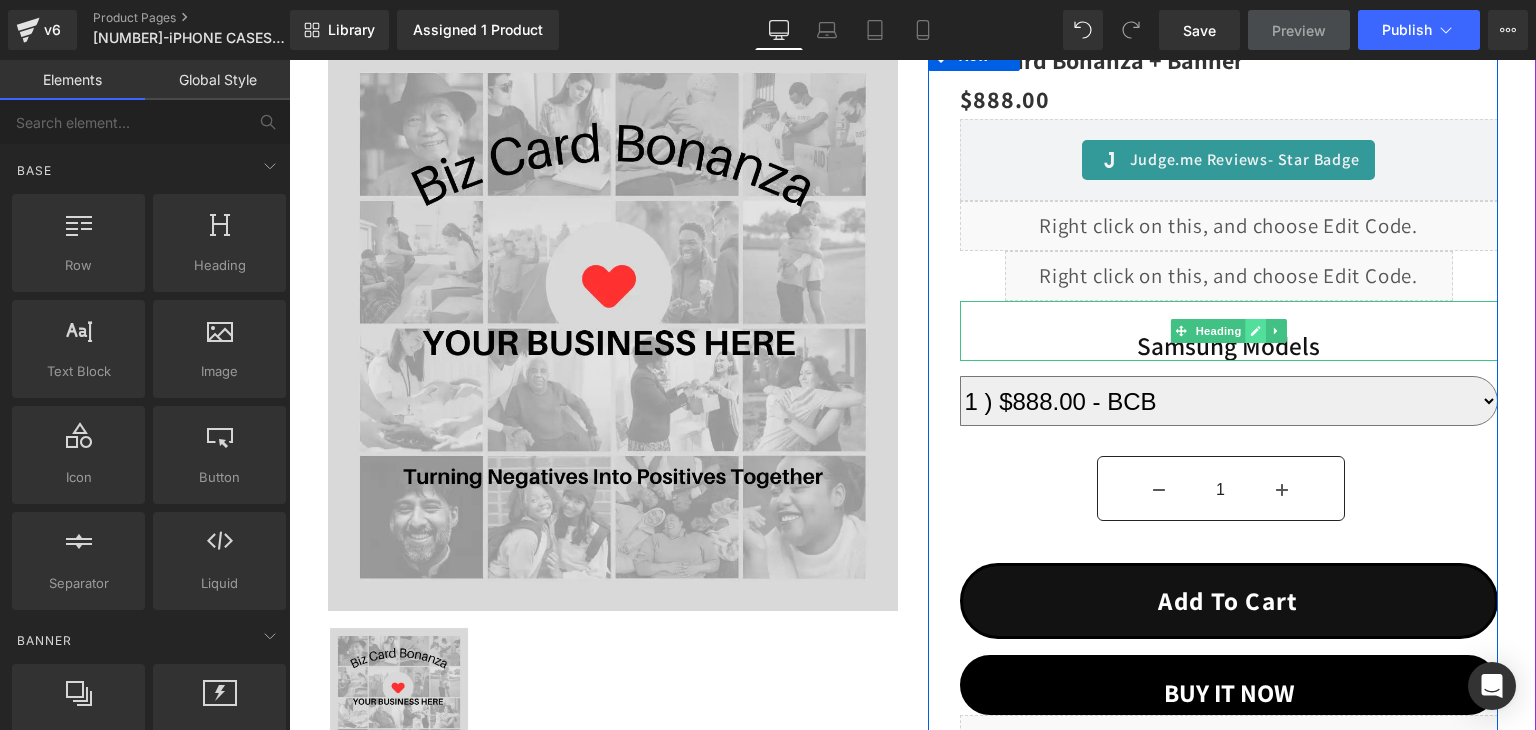 click 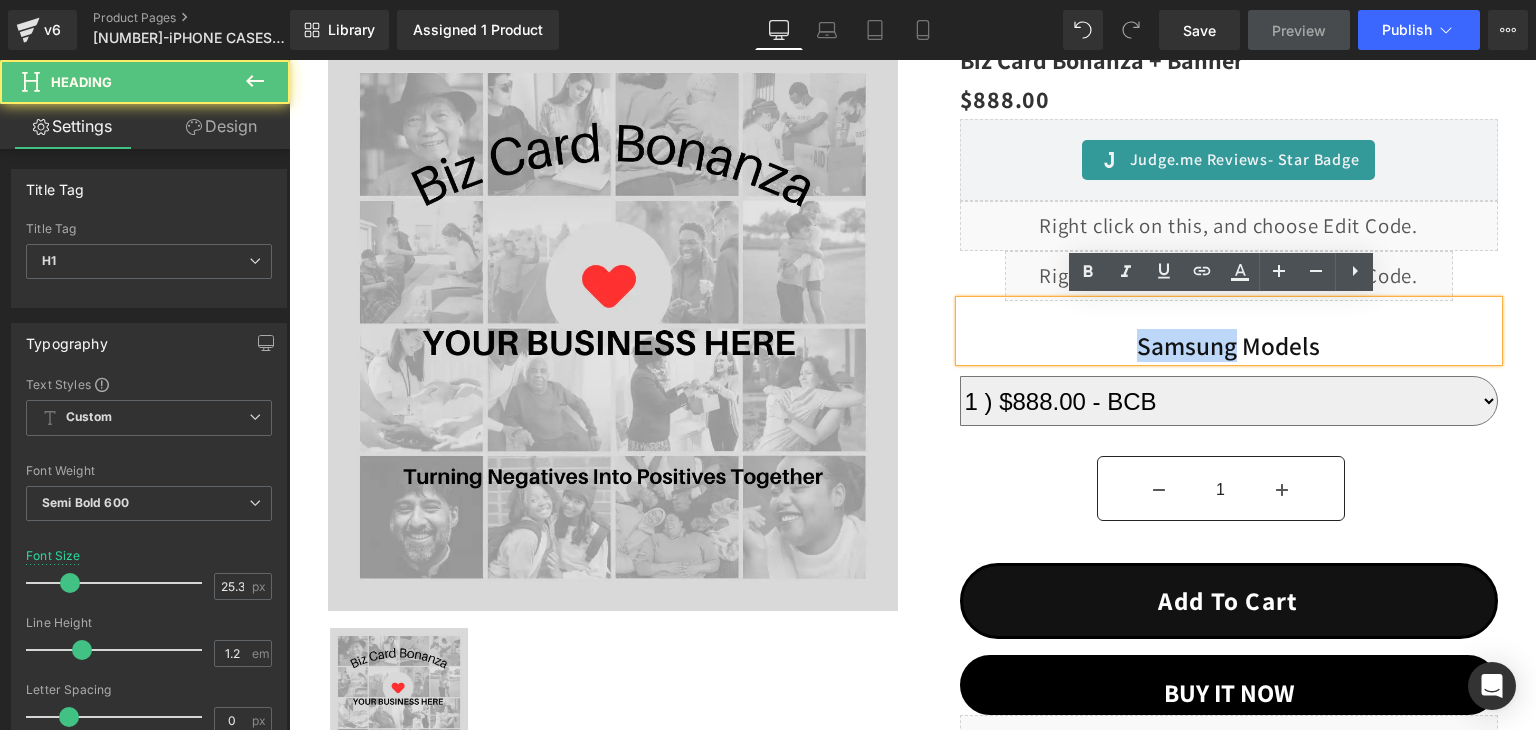 drag, startPoint x: 1228, startPoint y: 348, endPoint x: 1128, endPoint y: 346, distance: 100.02 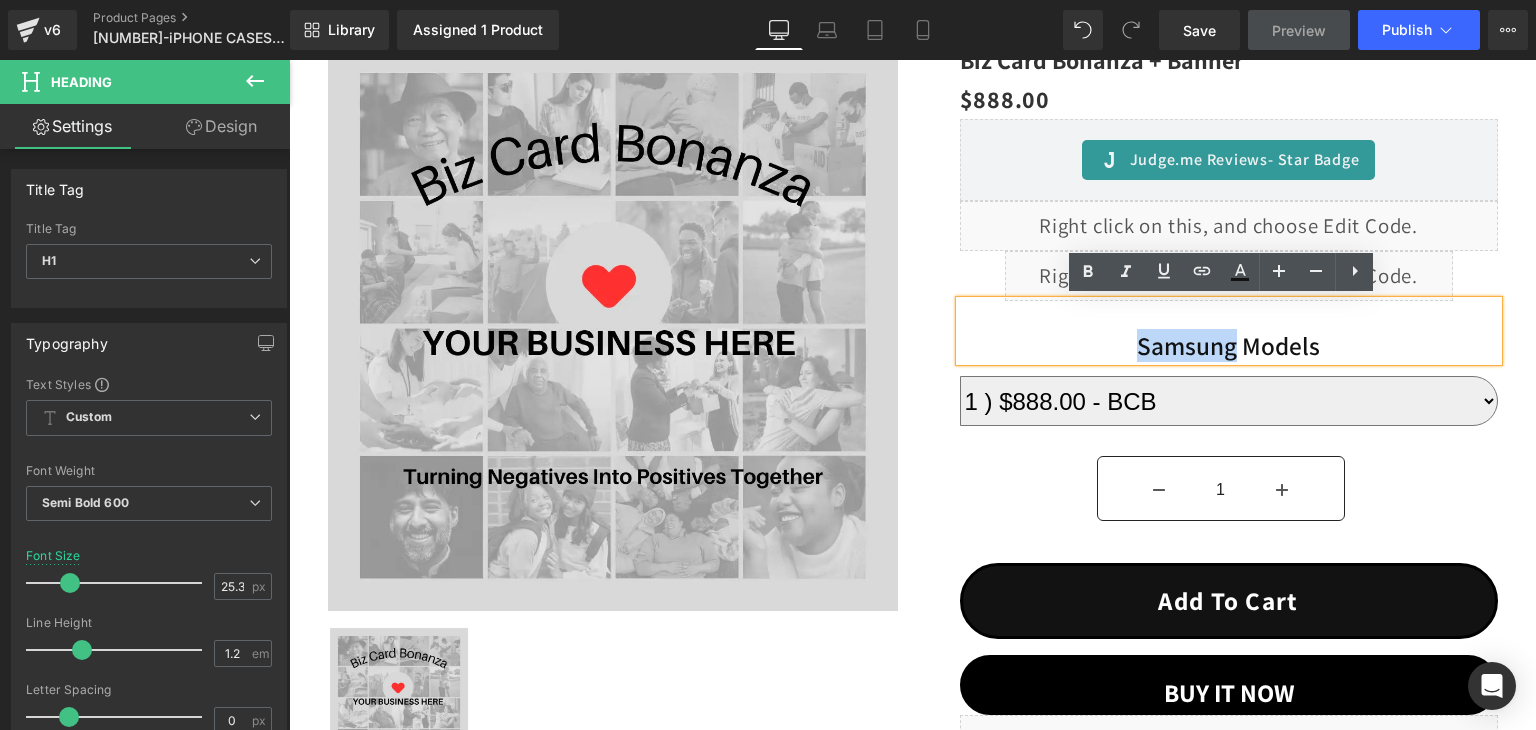 type 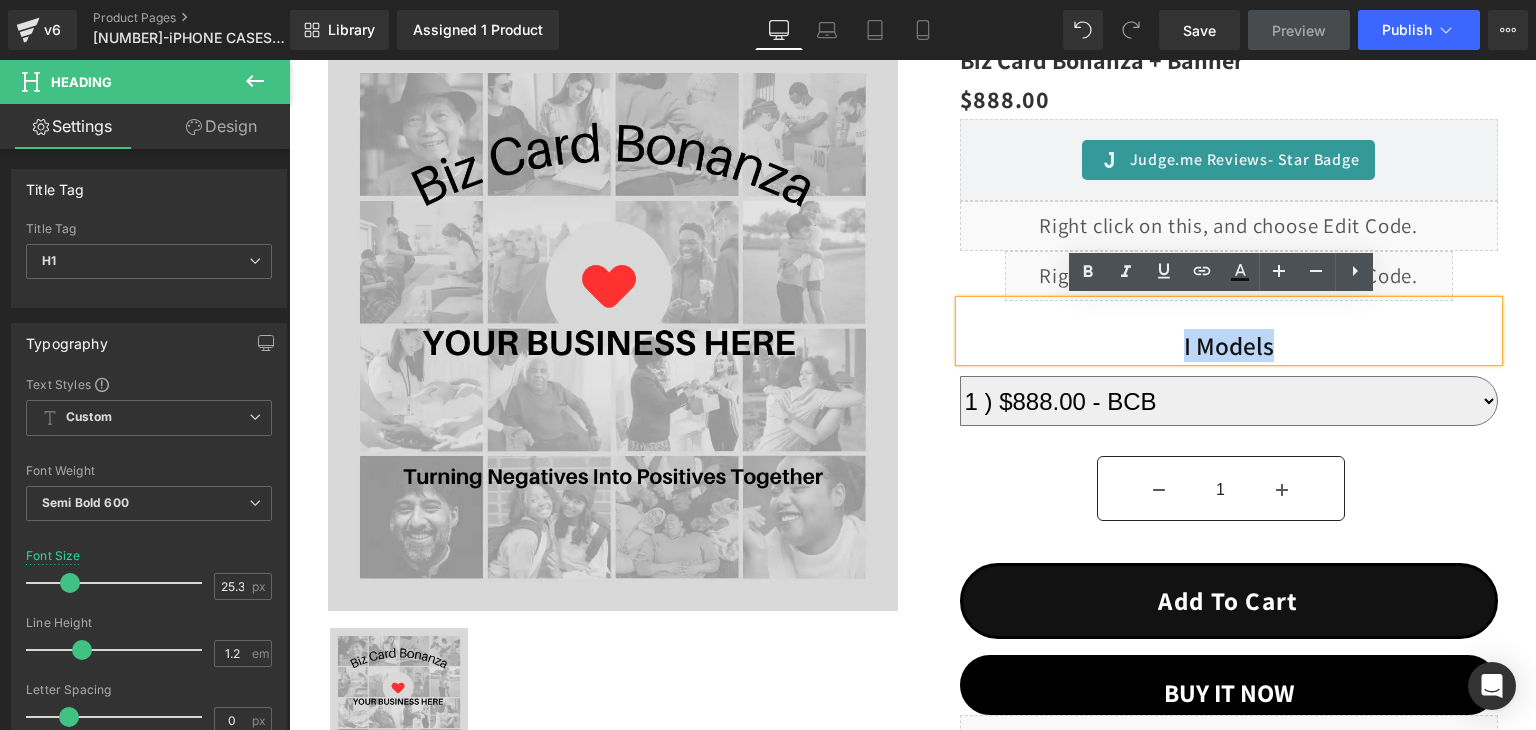 drag, startPoint x: 1276, startPoint y: 345, endPoint x: 1174, endPoint y: 344, distance: 102.0049 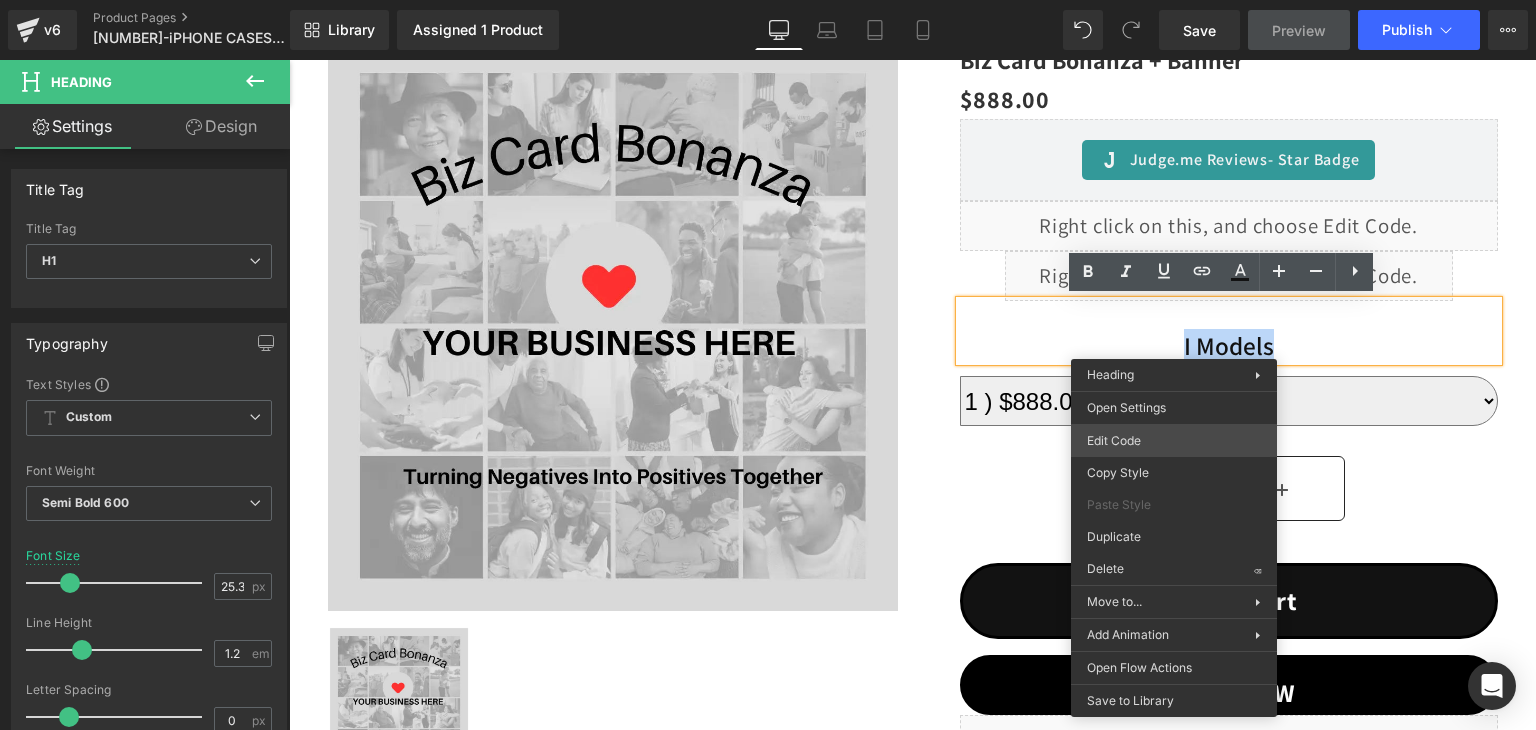 click on "You are previewing how the   will restyle your page. You can not edit Elements in Preset Preview Mode.  v6 Product Pages 11-iPHONE CASES GEM-1720669909 Library Assigned 1 Product  Product Preview
No product match your search.  Please try another keyword  Manage assigned products Desktop Desktop Laptop Tablet Mobile Save Preview Publish Scheduled View Live Page View with current Template Save Template to Library Schedule Publish  Optimize  Publish Settings Shortcuts  Your page can’t be published   You've reached the maximum number of published pages on your plan  (9/999999).  You need to upgrade your plan or unpublish all your pages to get 1 publish slot.   Unpublish pages   Upgrade plan  Elements Global Style Base Row  rows, columns, layouts, div Heading  headings, titles, h1,h2,h3,h4,h5,h6 Text Block  texts, paragraphs, contents, blocks Image  images, photos, alts, uploads Icon  icons, symbols Button  button, call to action, cta Separator  separators, dividers, horizontal lines Liquid  Banner" at bounding box center (768, 0) 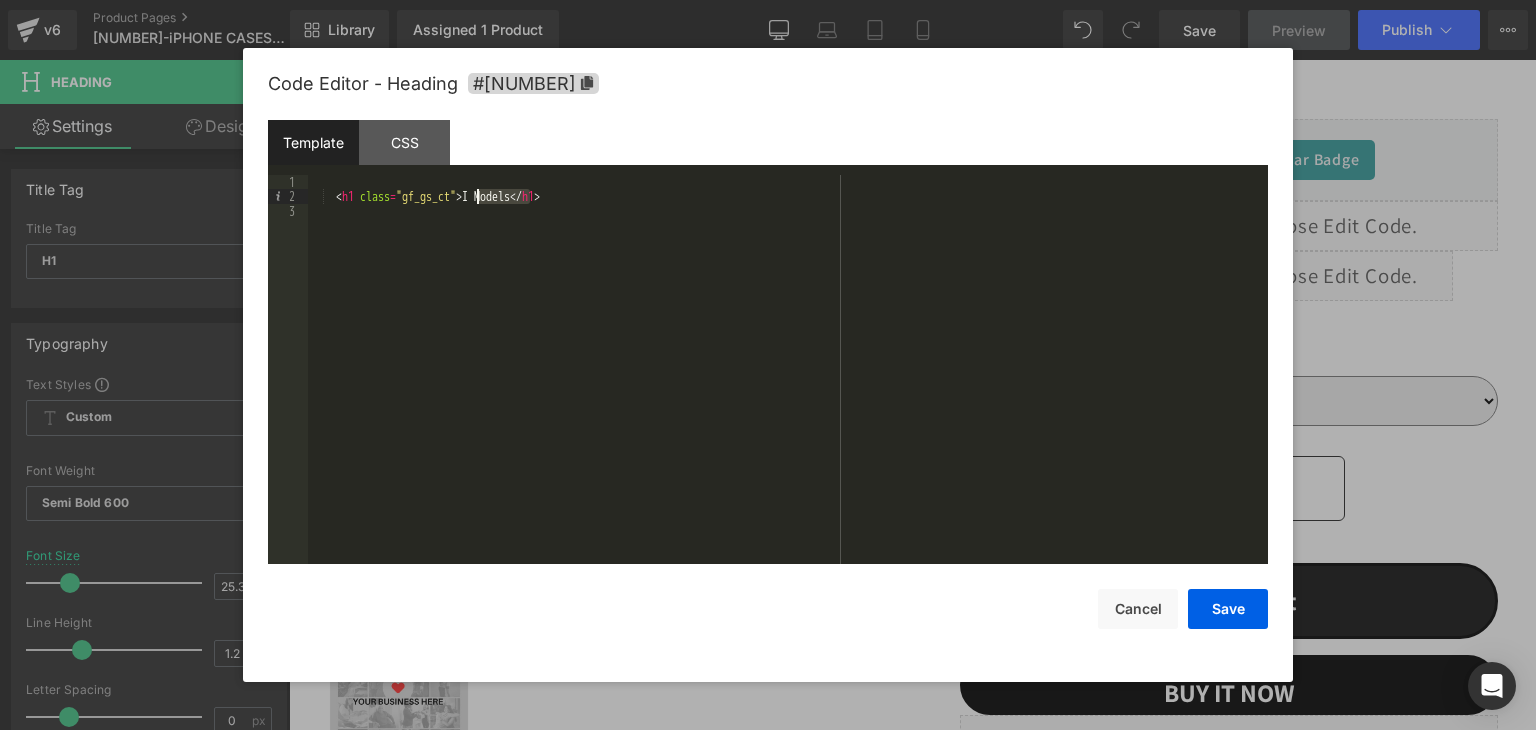drag, startPoint x: 528, startPoint y: 196, endPoint x: 480, endPoint y: 197, distance: 48.010414 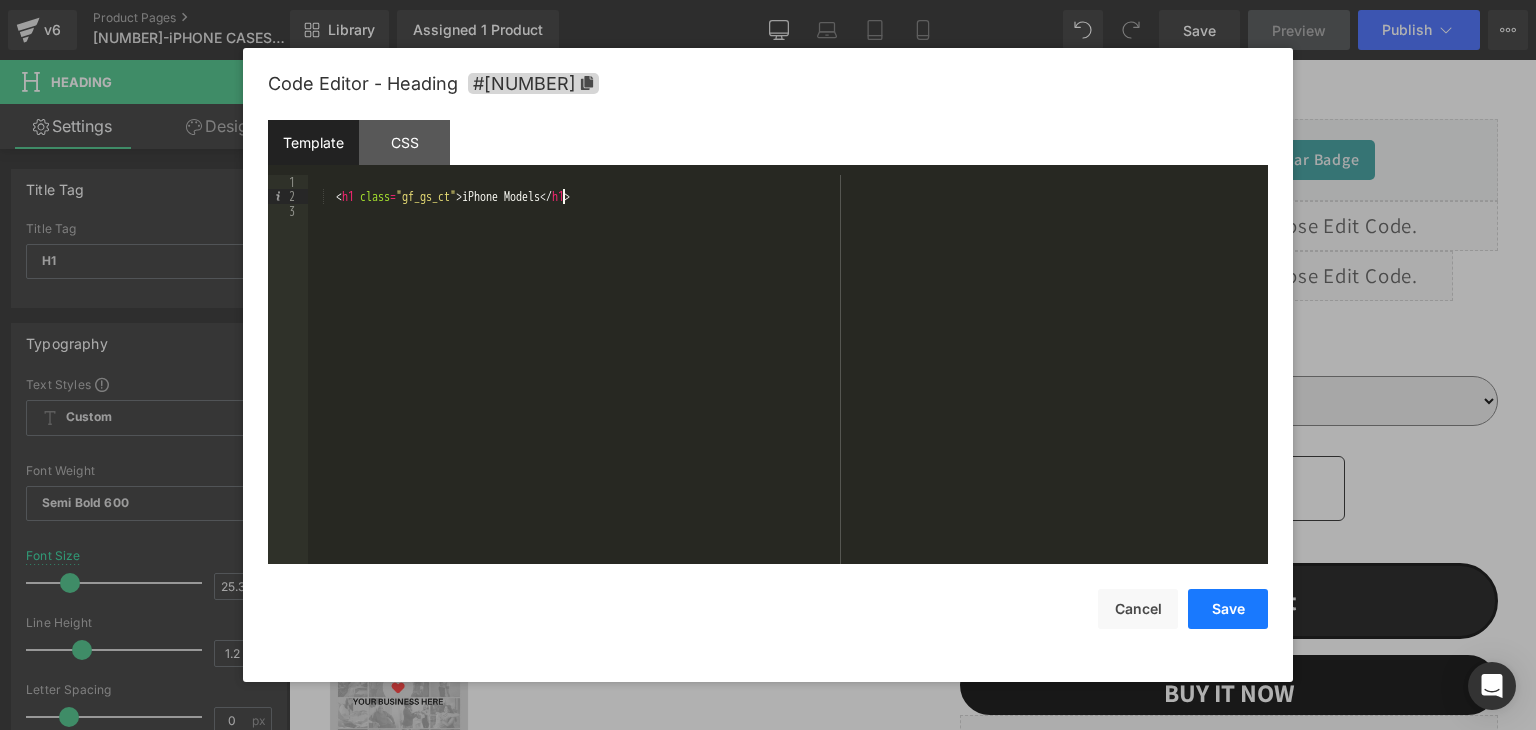 click on "Save" at bounding box center (1228, 609) 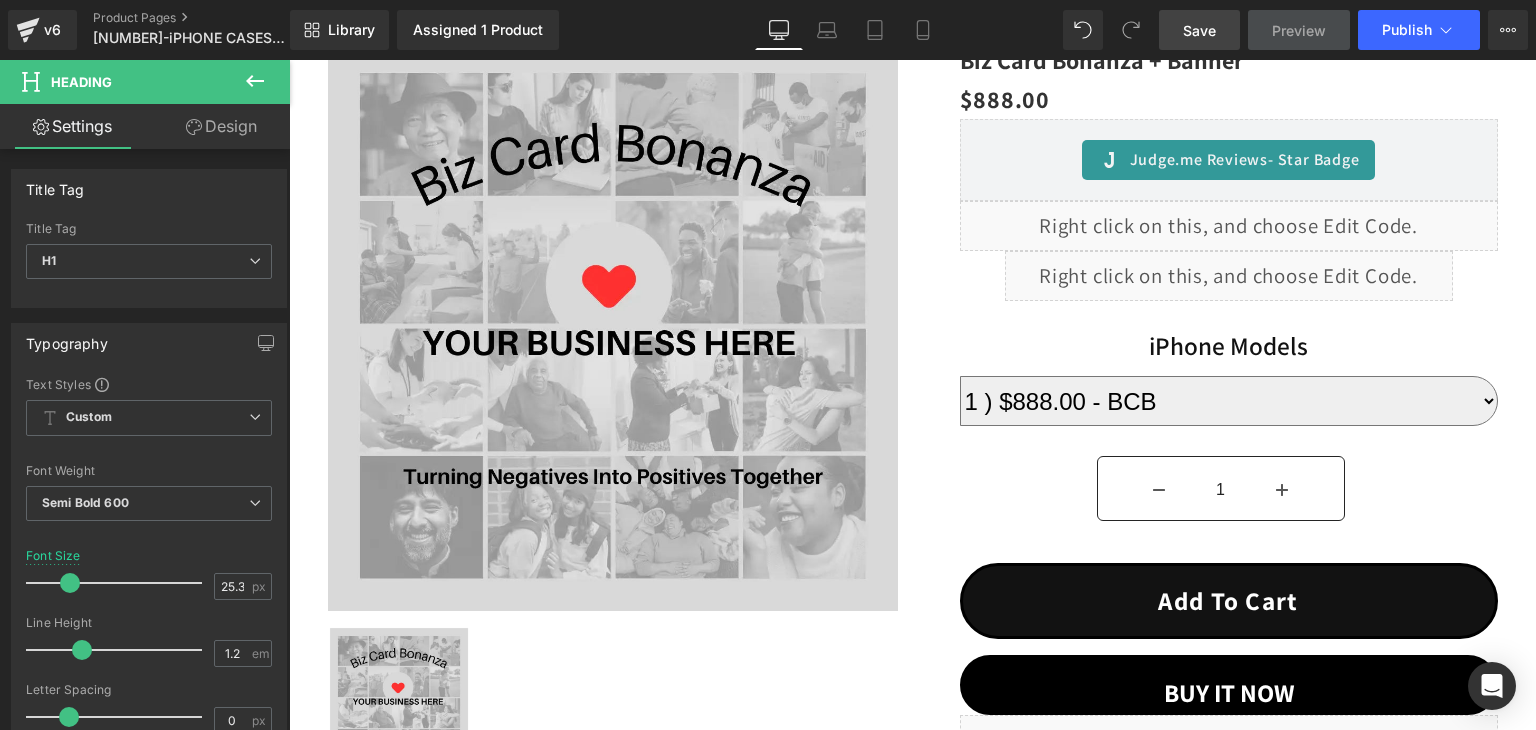 click on "Save" at bounding box center (1199, 30) 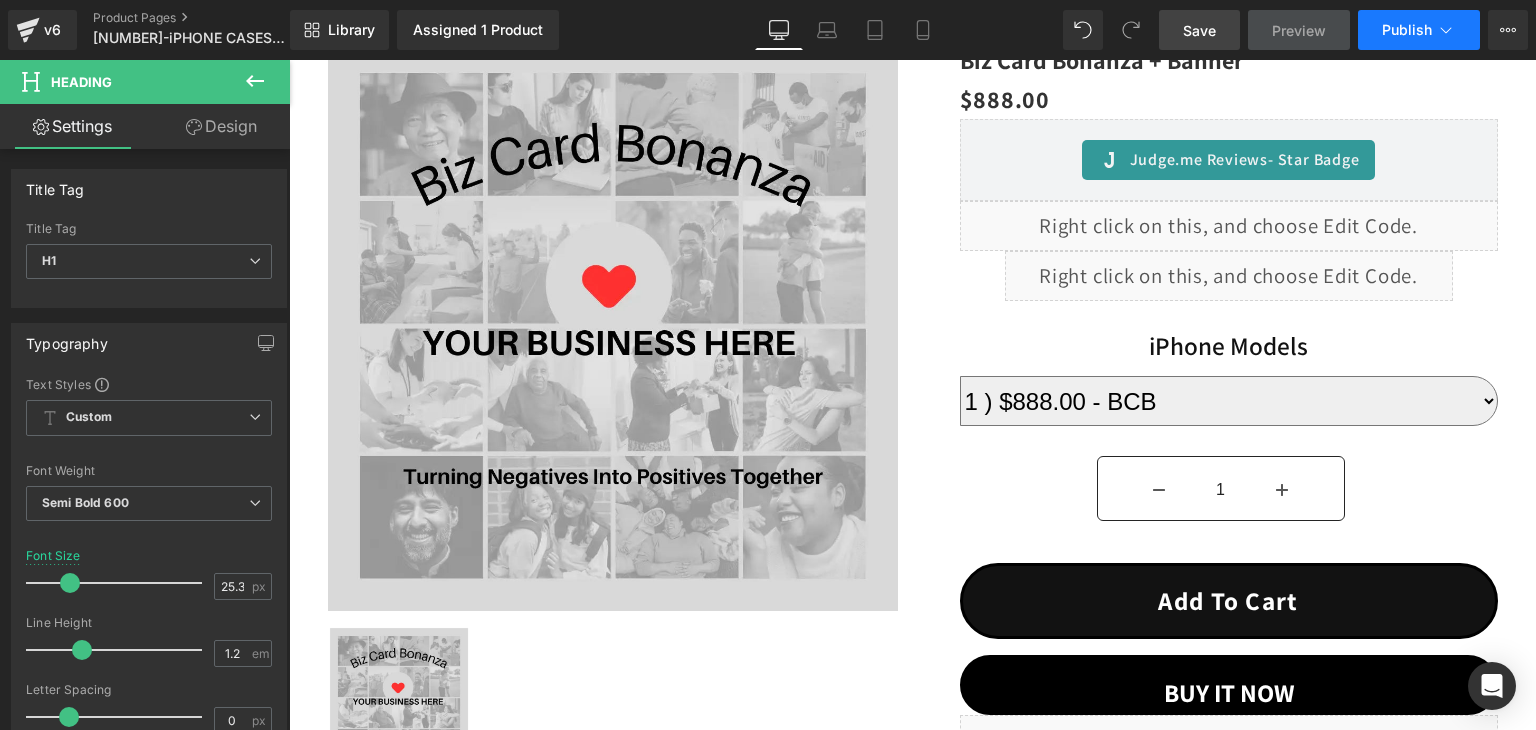 click on "Publish" at bounding box center (1419, 30) 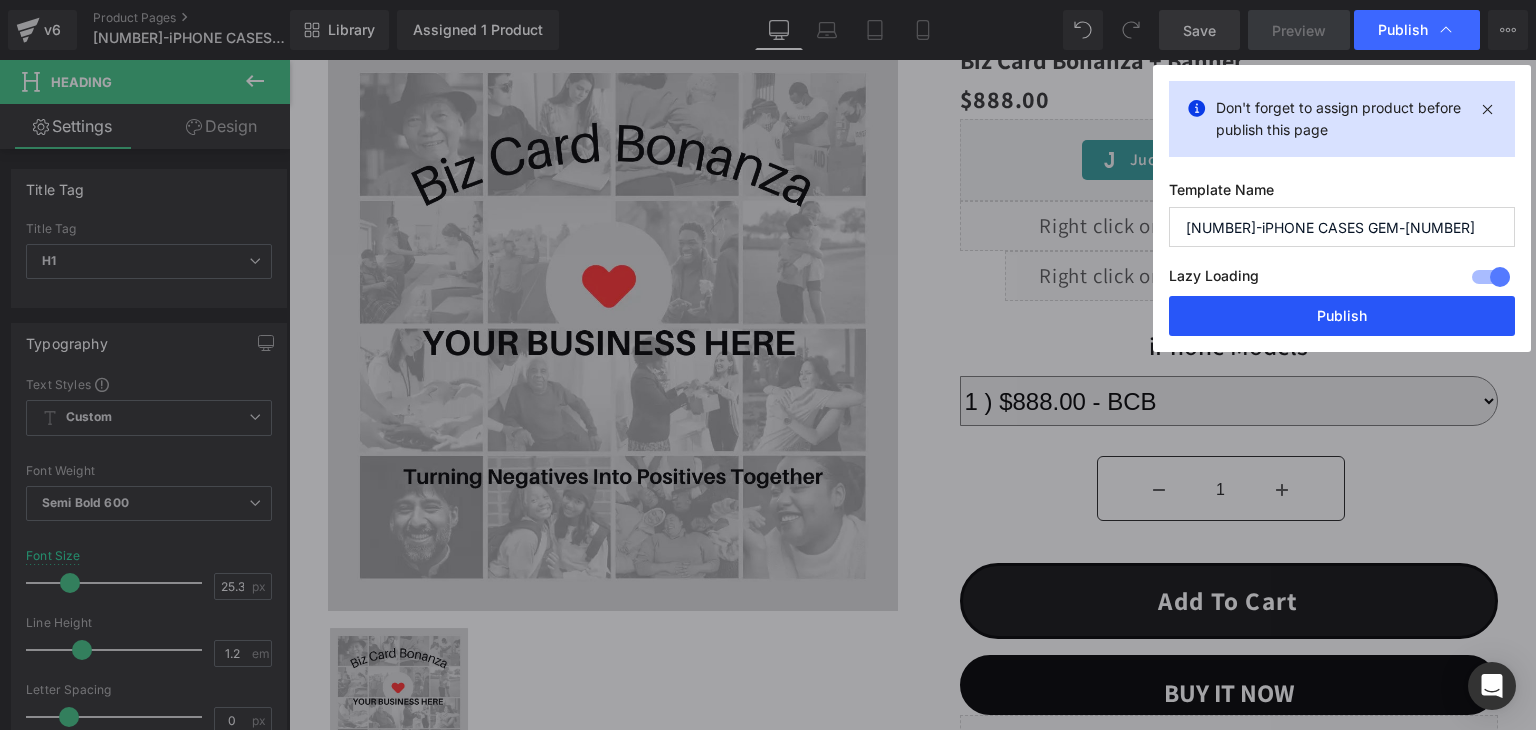 click on "Publish" at bounding box center (1342, 316) 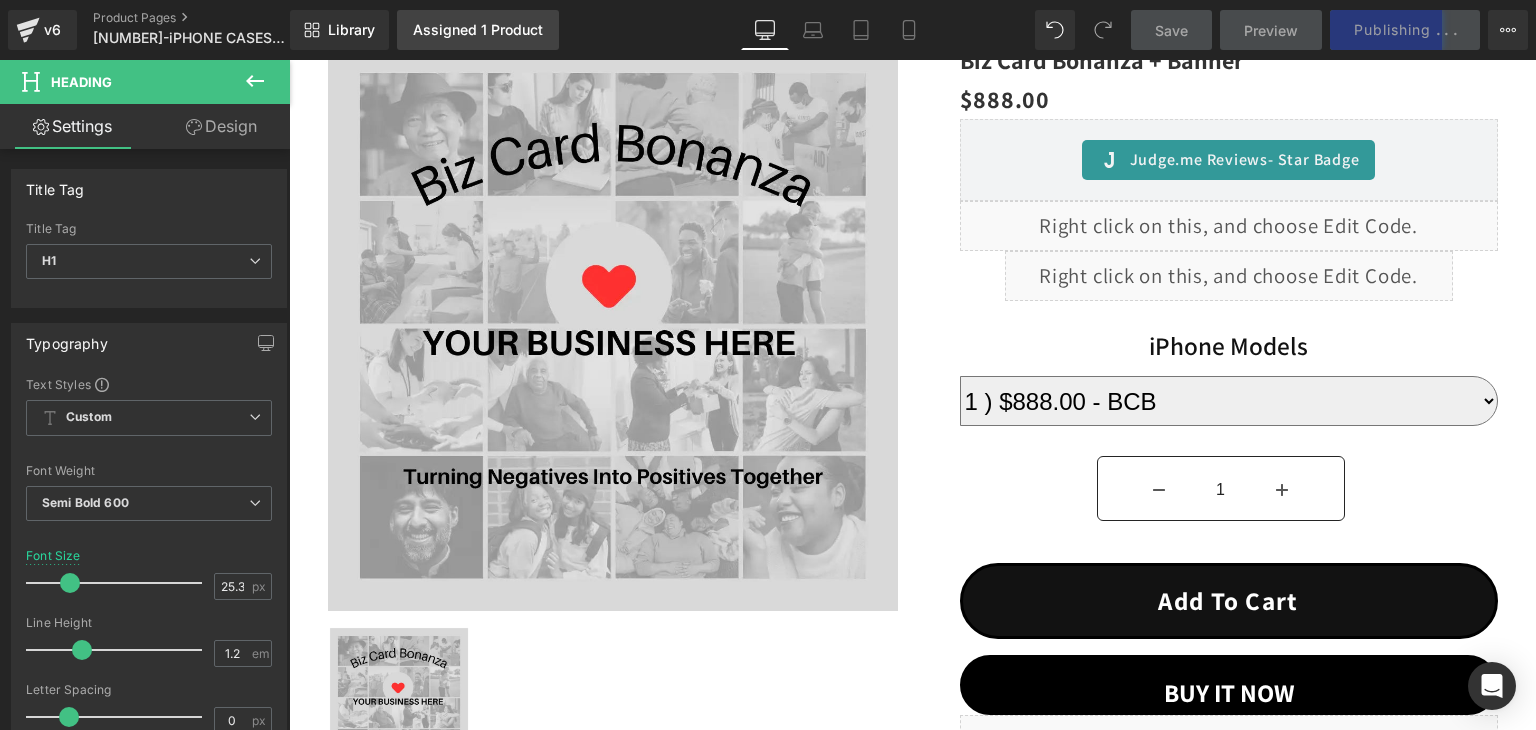 click on "Assigned 1 Product" at bounding box center (478, 30) 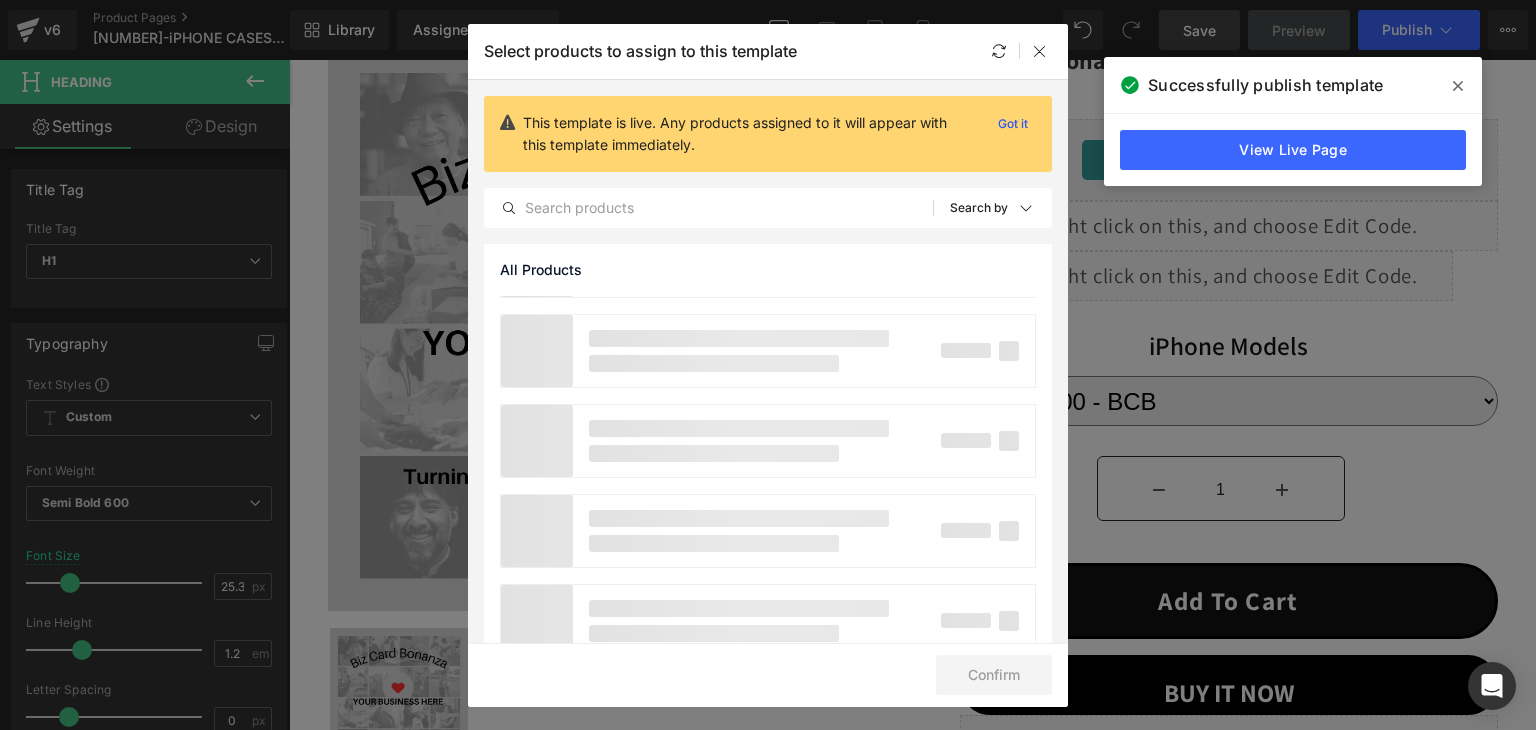 scroll, scrollTop: 5272, scrollLeft: 0, axis: vertical 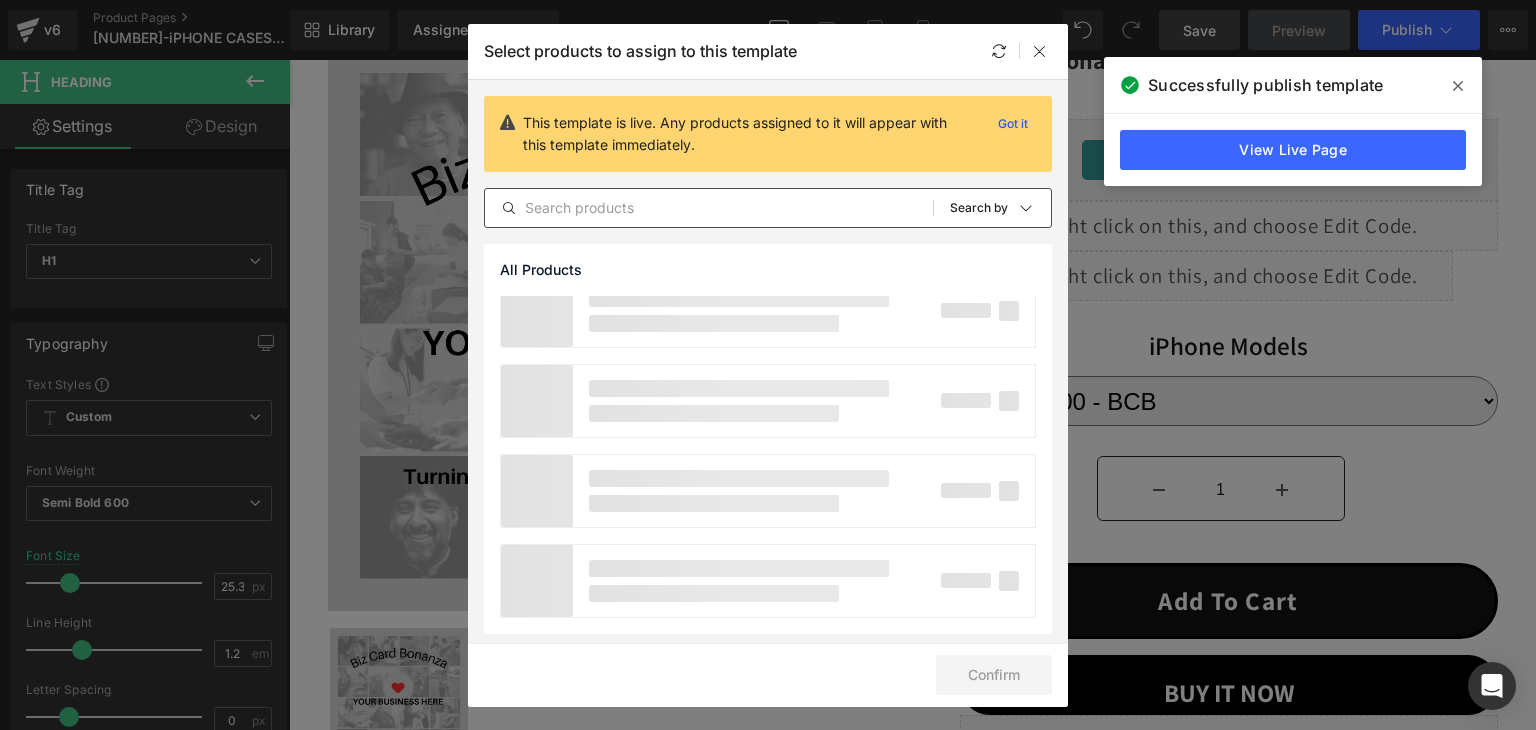 click at bounding box center [709, 208] 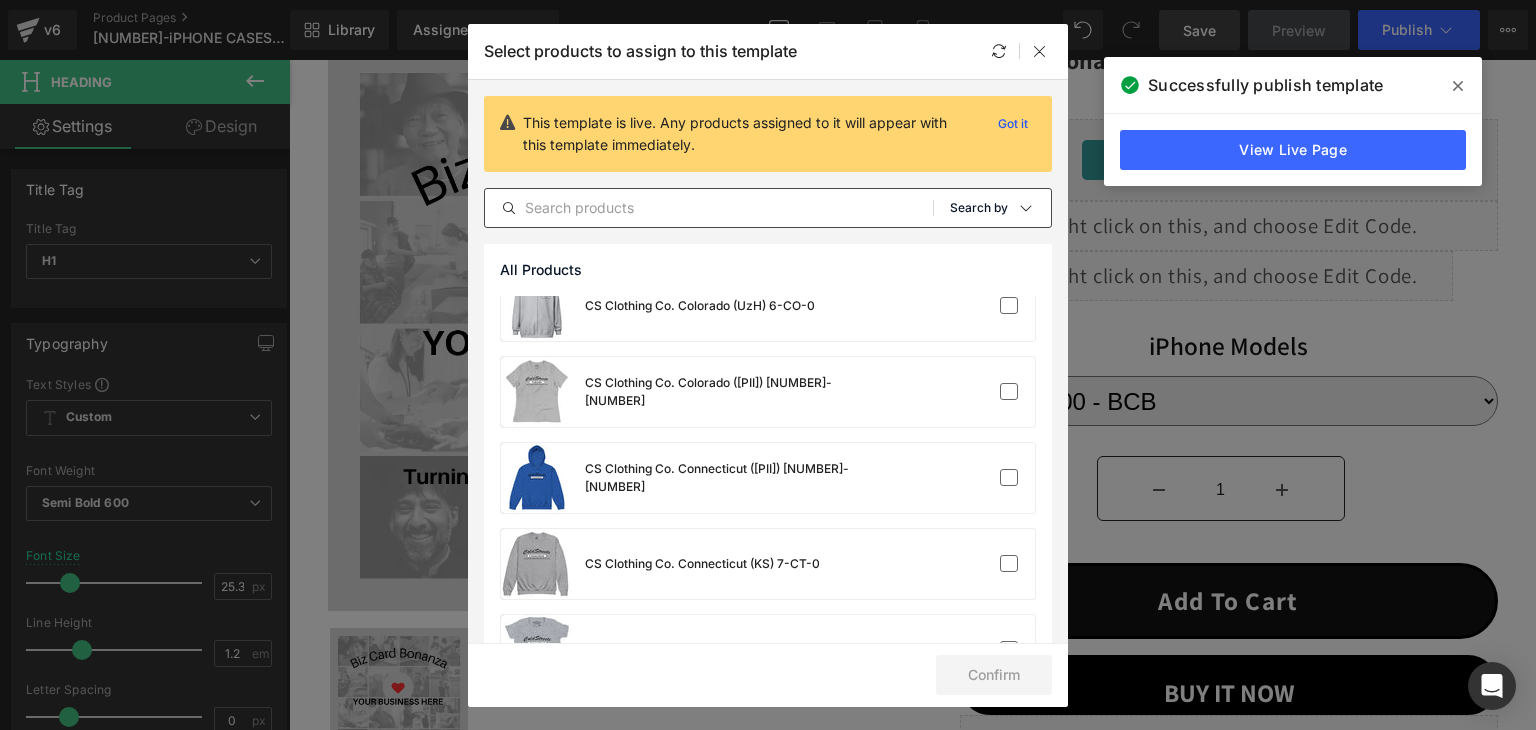 click 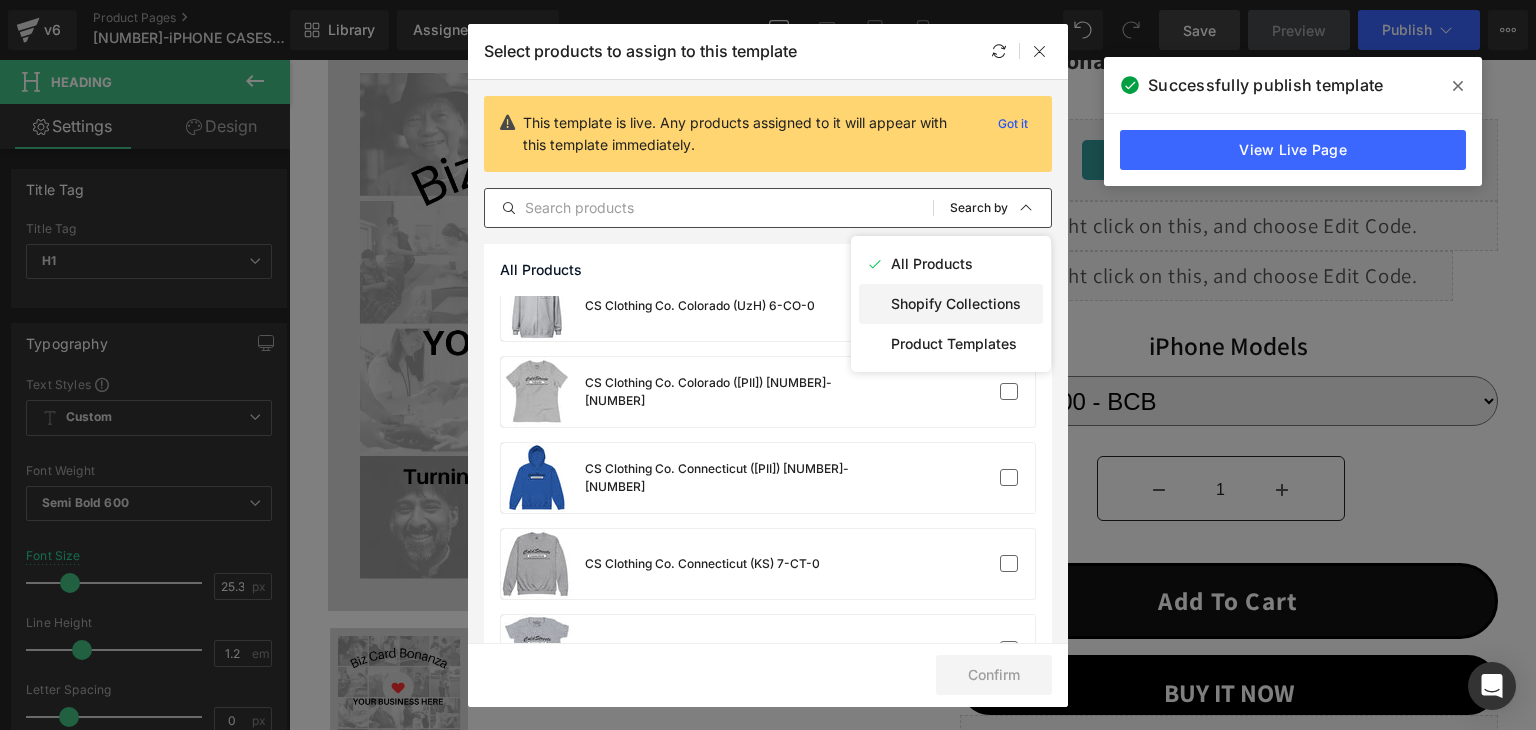 click on "Shopify Collections" at bounding box center (956, 304) 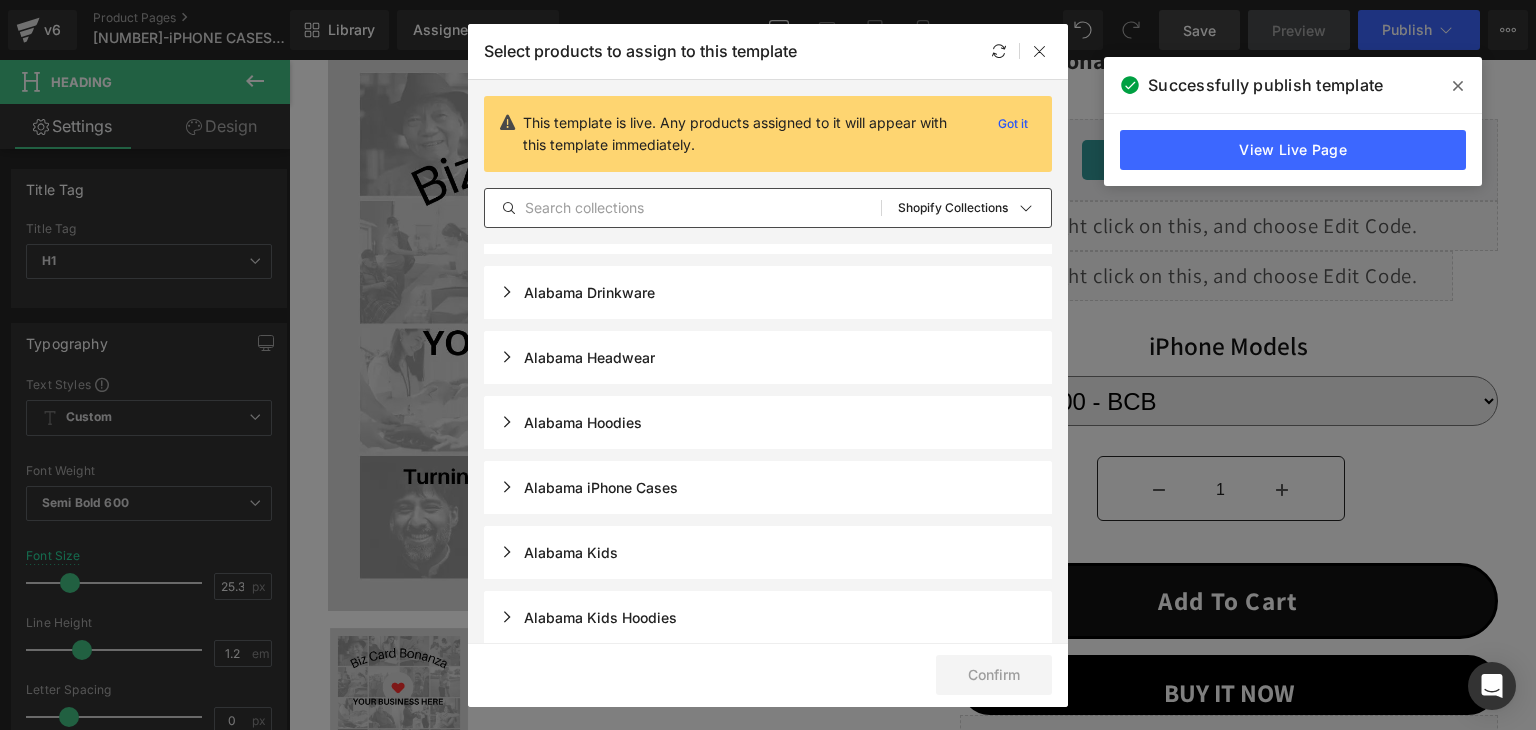 scroll, scrollTop: 100, scrollLeft: 0, axis: vertical 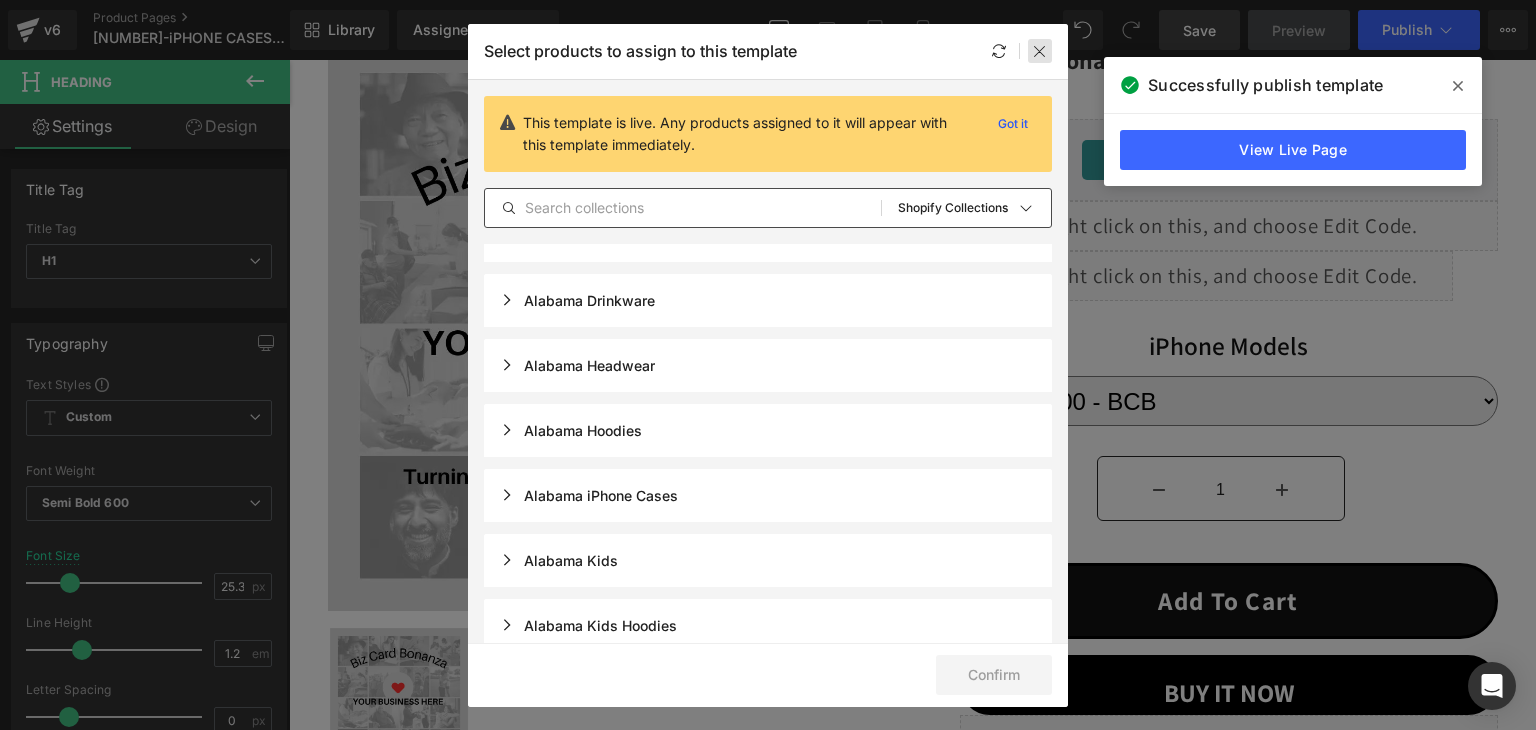 click at bounding box center (1040, 51) 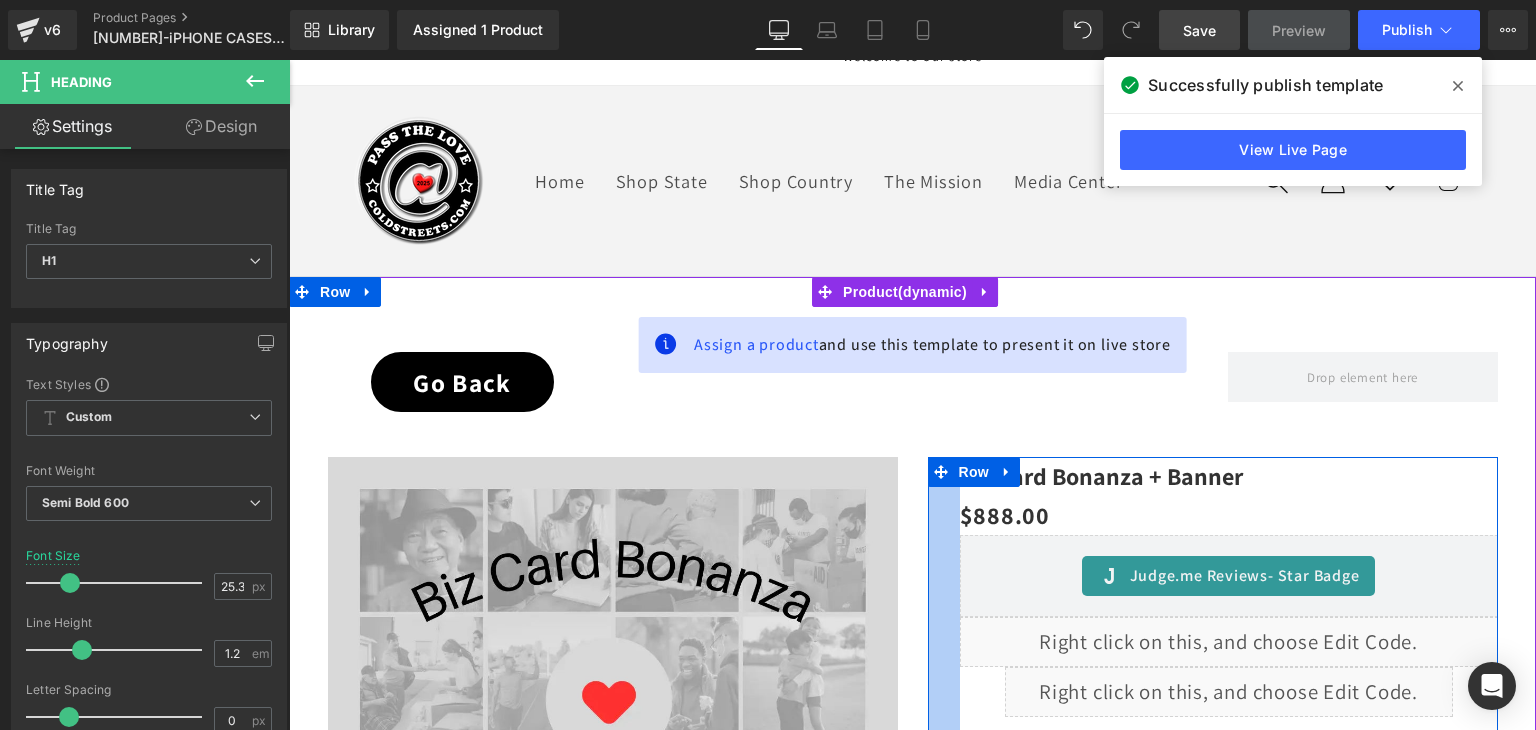scroll, scrollTop: 0, scrollLeft: 0, axis: both 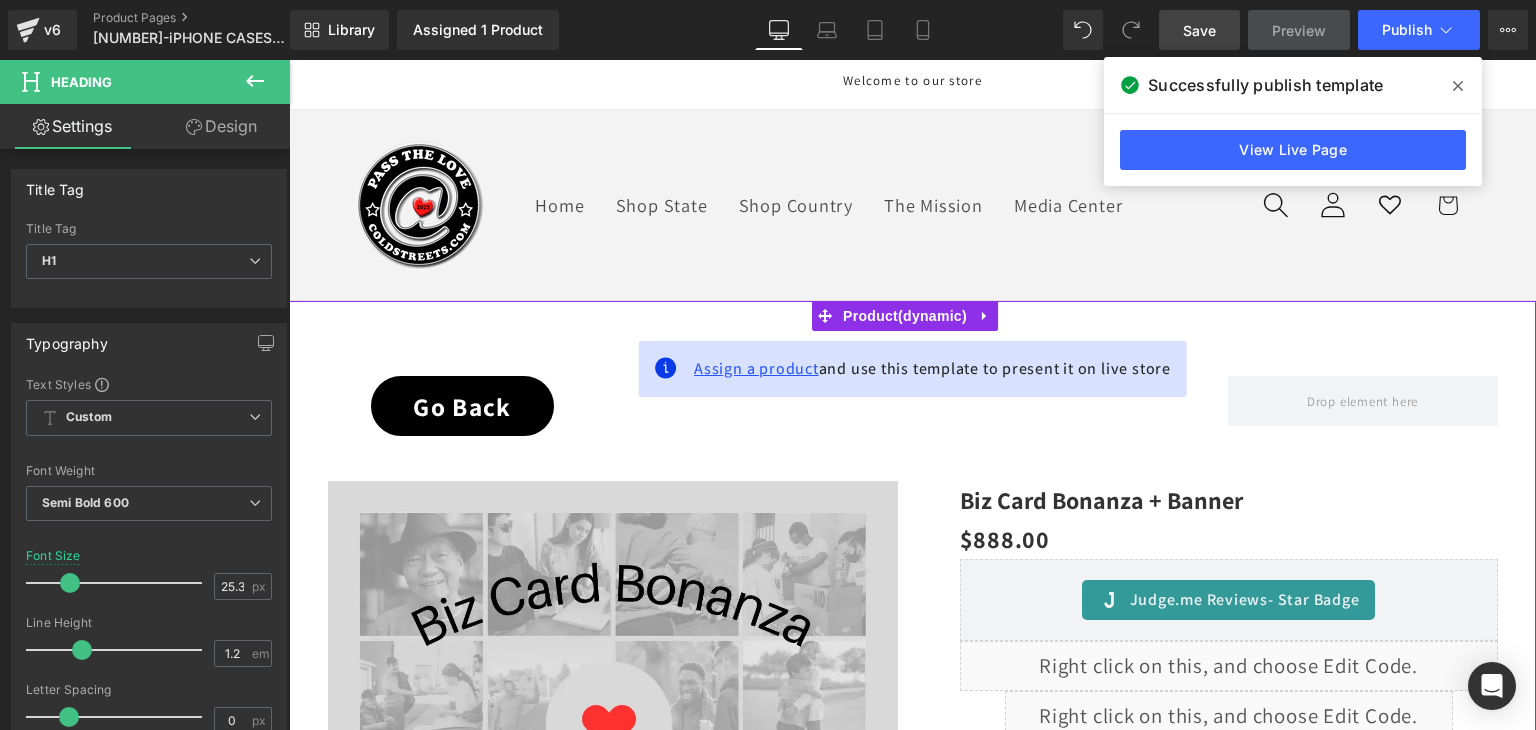 click on "Assign a product" at bounding box center [756, 368] 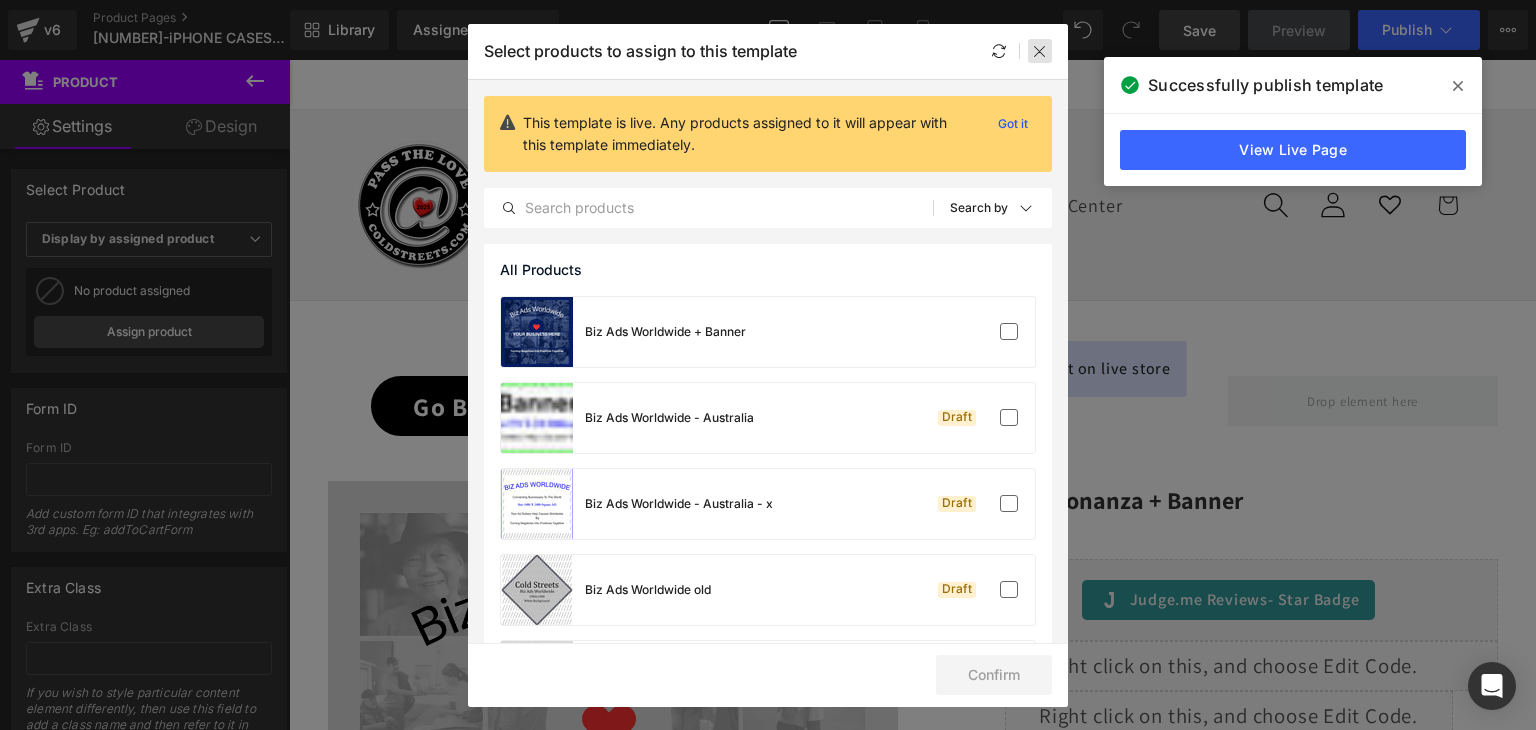 click at bounding box center (1040, 51) 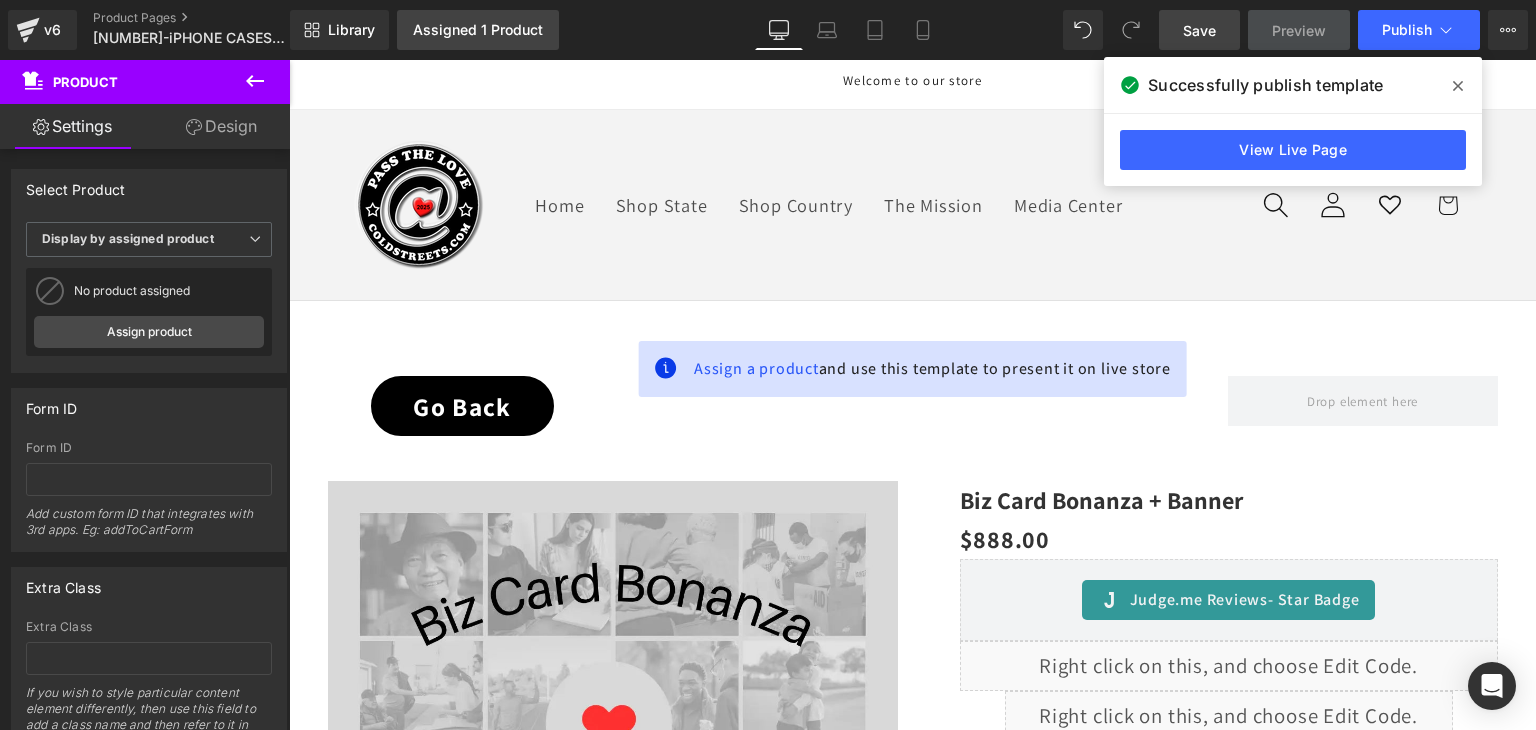 click on "Assigned 1 Product" at bounding box center [478, 30] 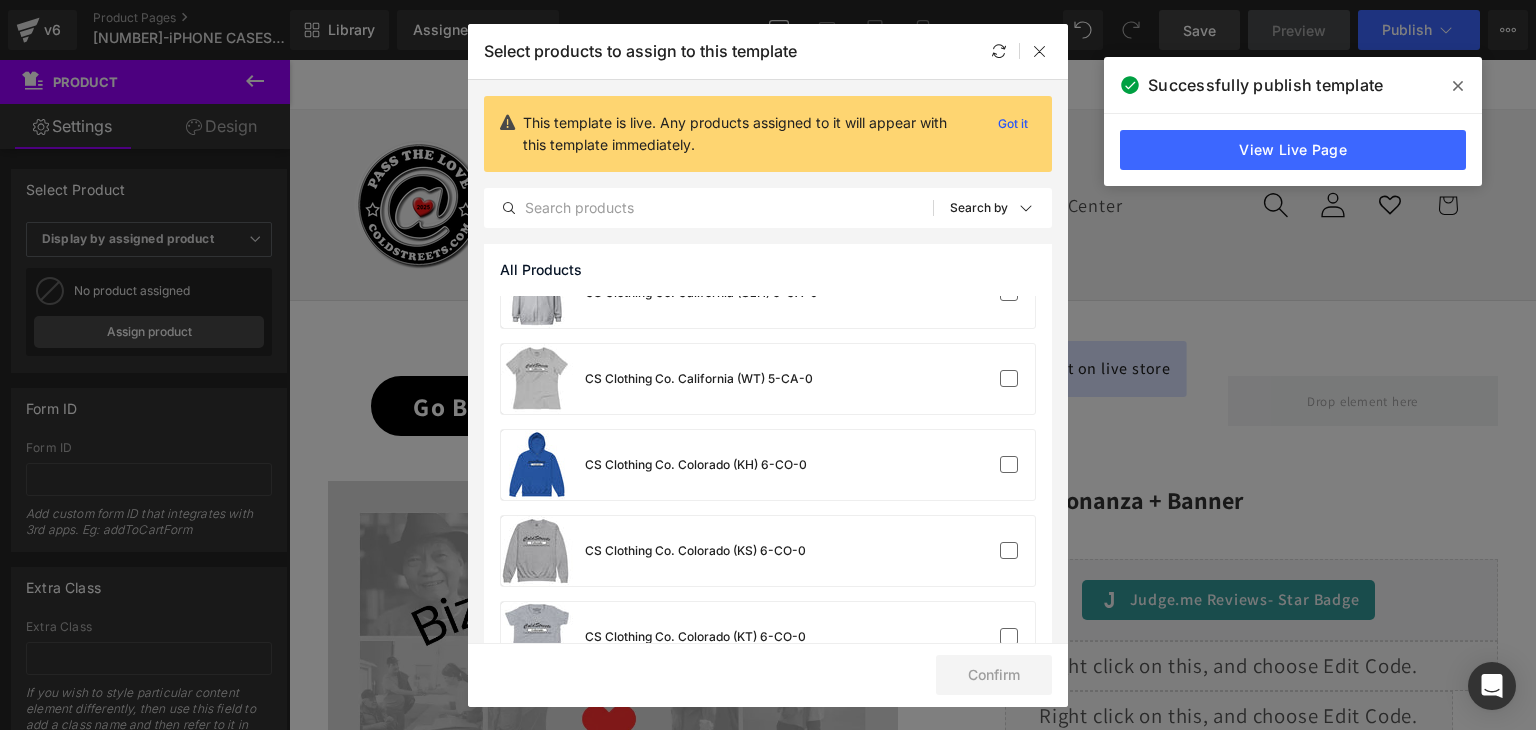 scroll, scrollTop: 4600, scrollLeft: 0, axis: vertical 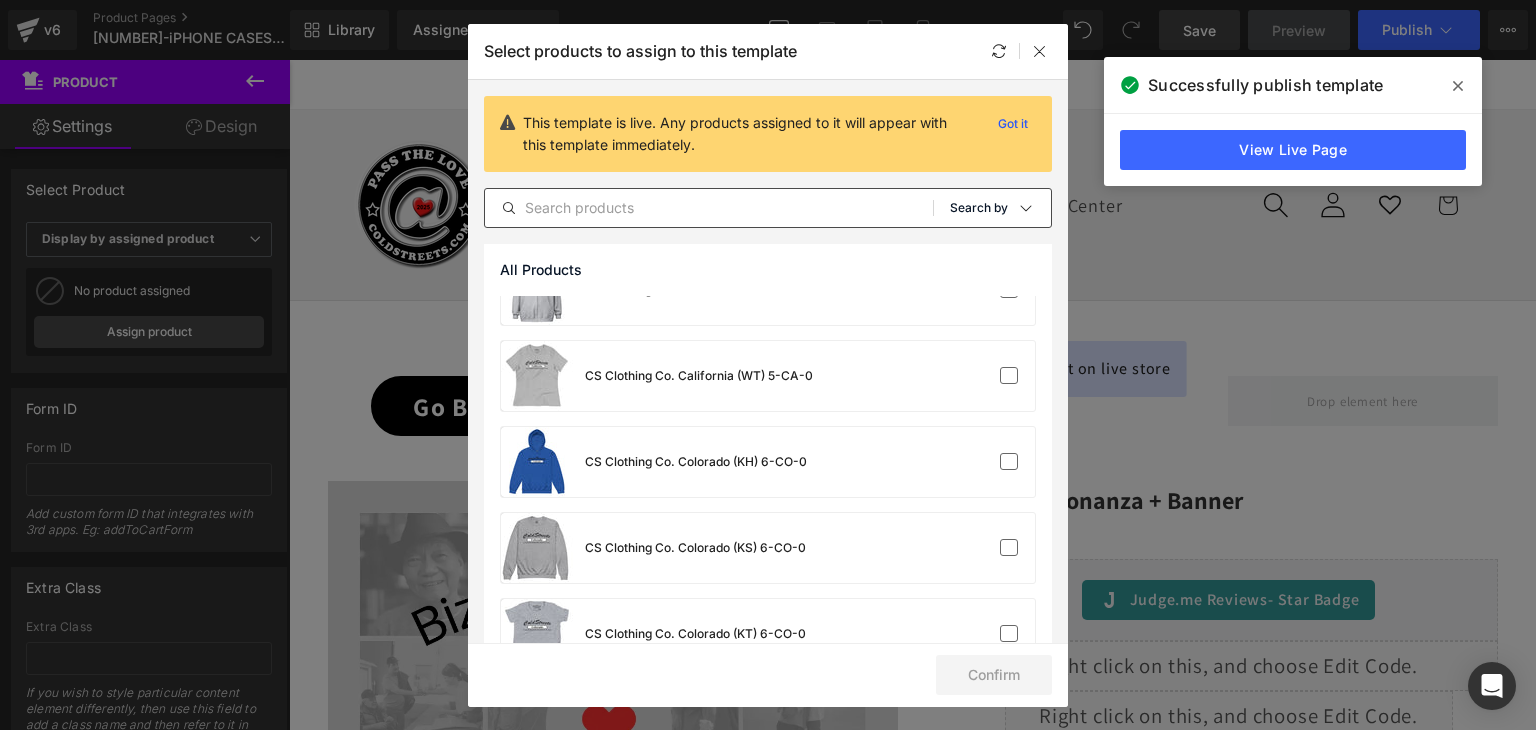 click on "Search by" at bounding box center [979, 208] 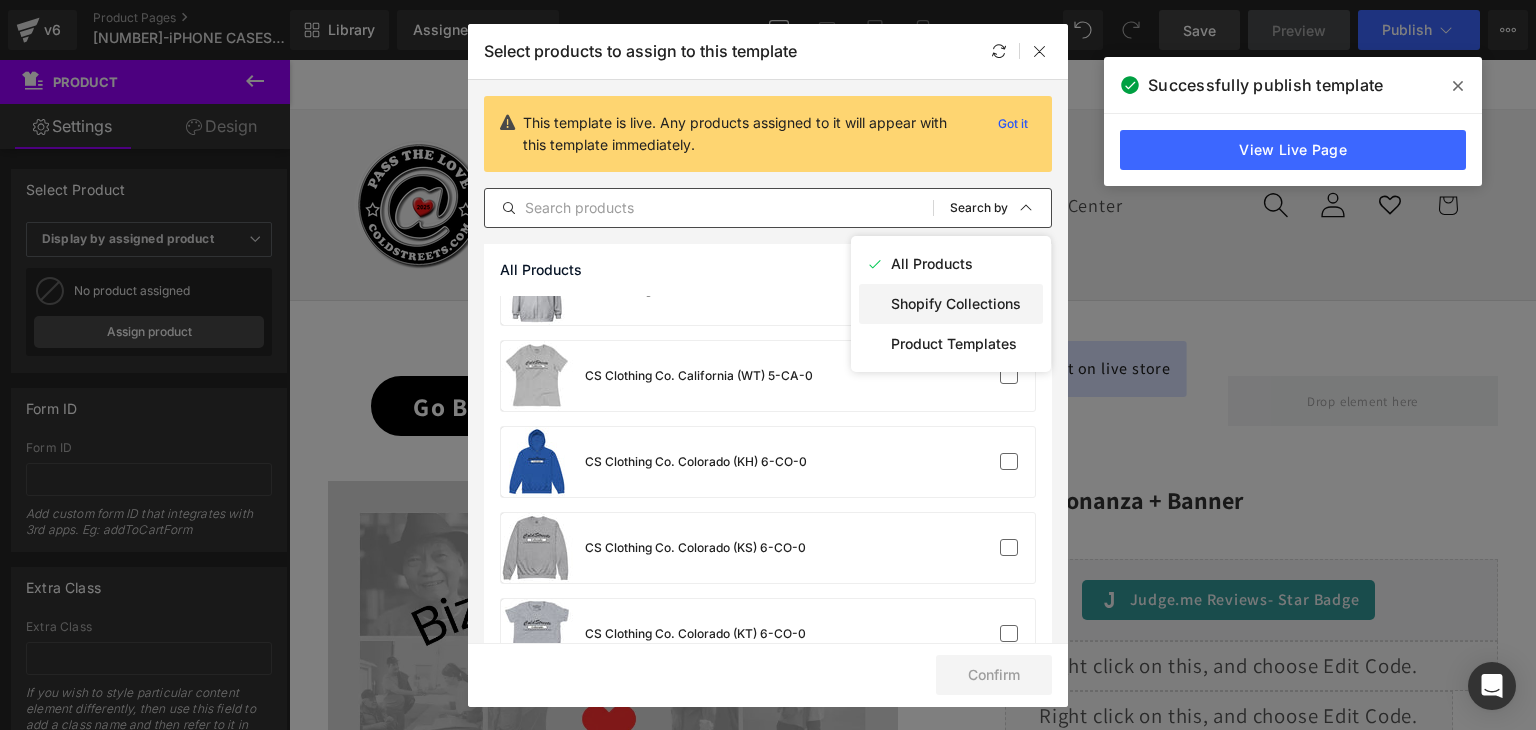 click on "Shopify Collections" at bounding box center [956, 304] 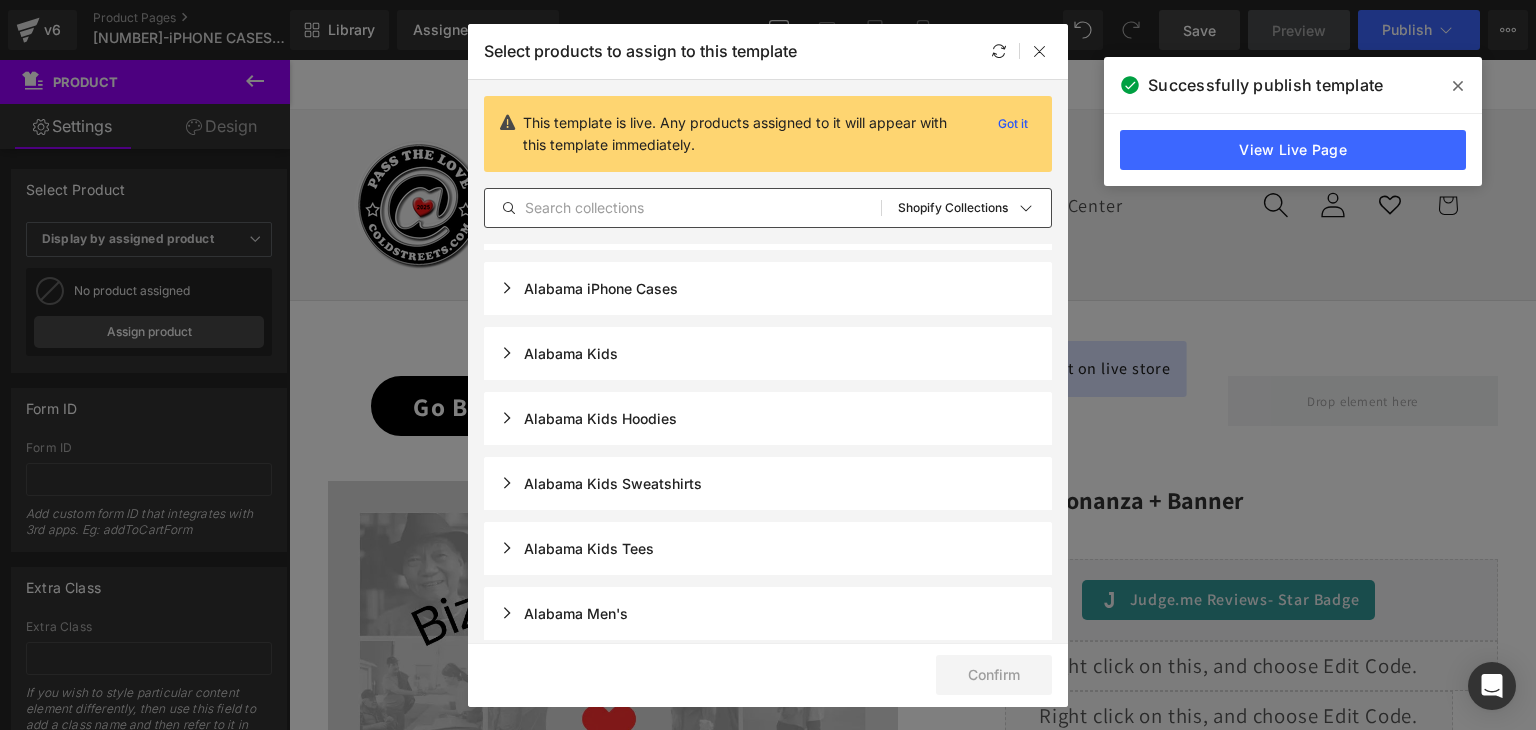 scroll, scrollTop: 300, scrollLeft: 0, axis: vertical 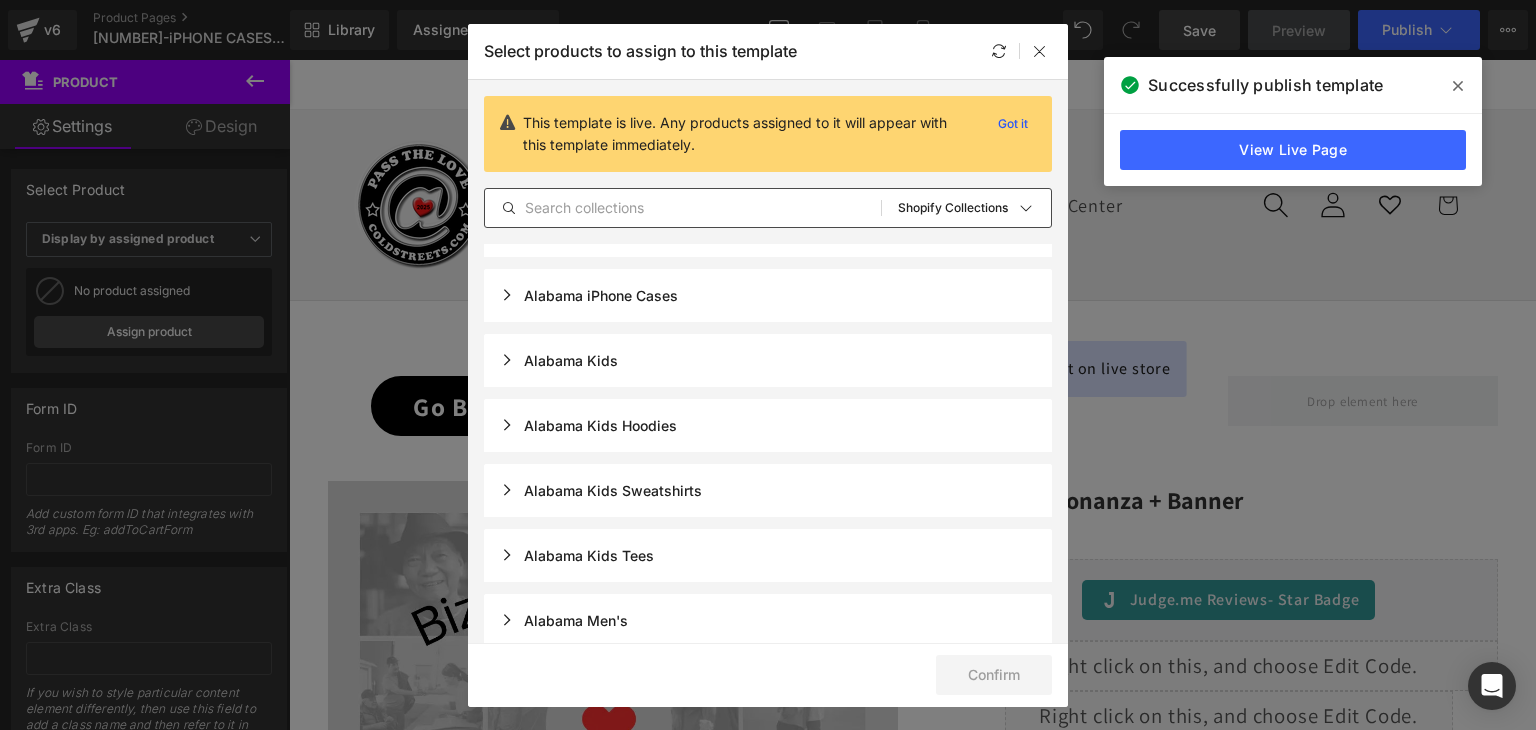 click on "Alabama iPhone Cases" at bounding box center (589, 295) 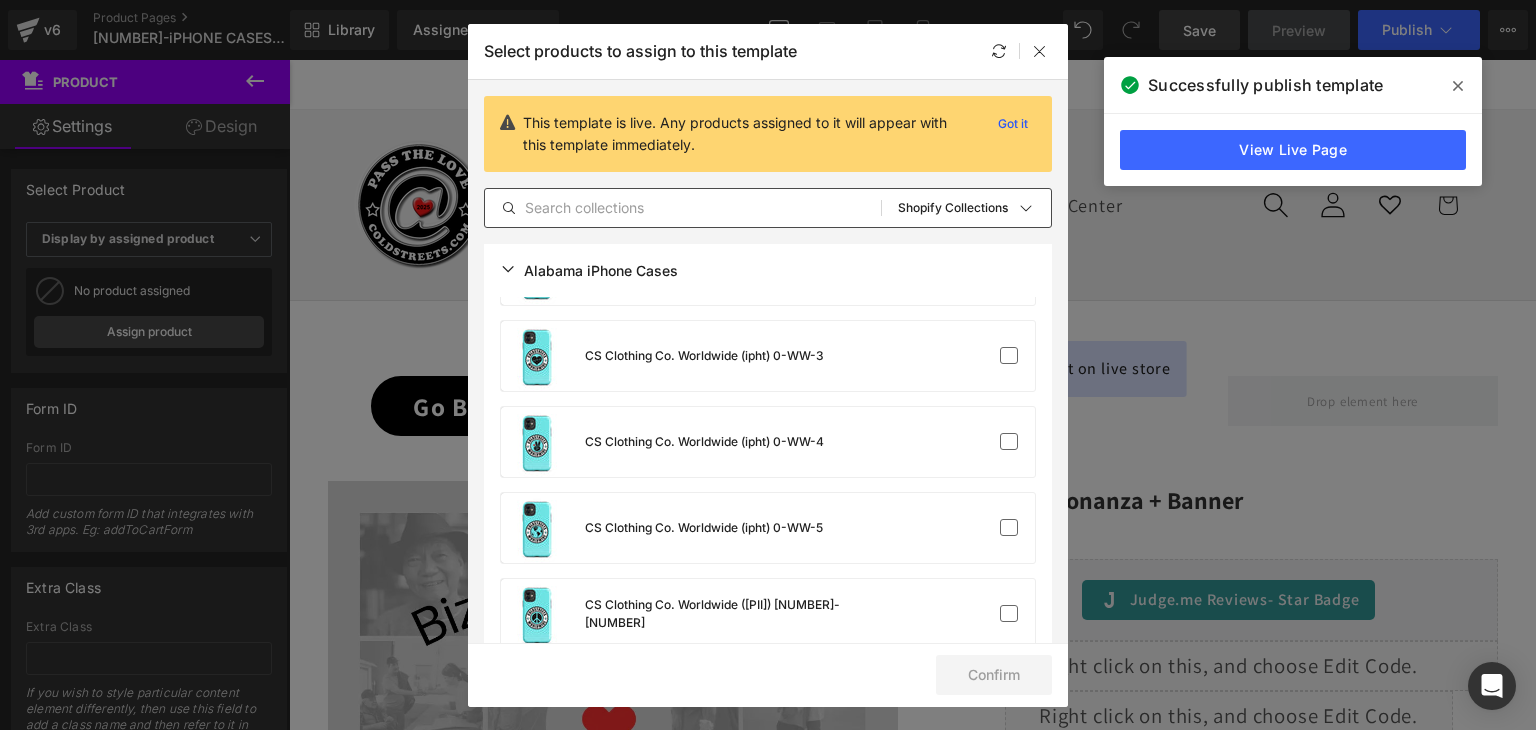 scroll, scrollTop: 2541, scrollLeft: 0, axis: vertical 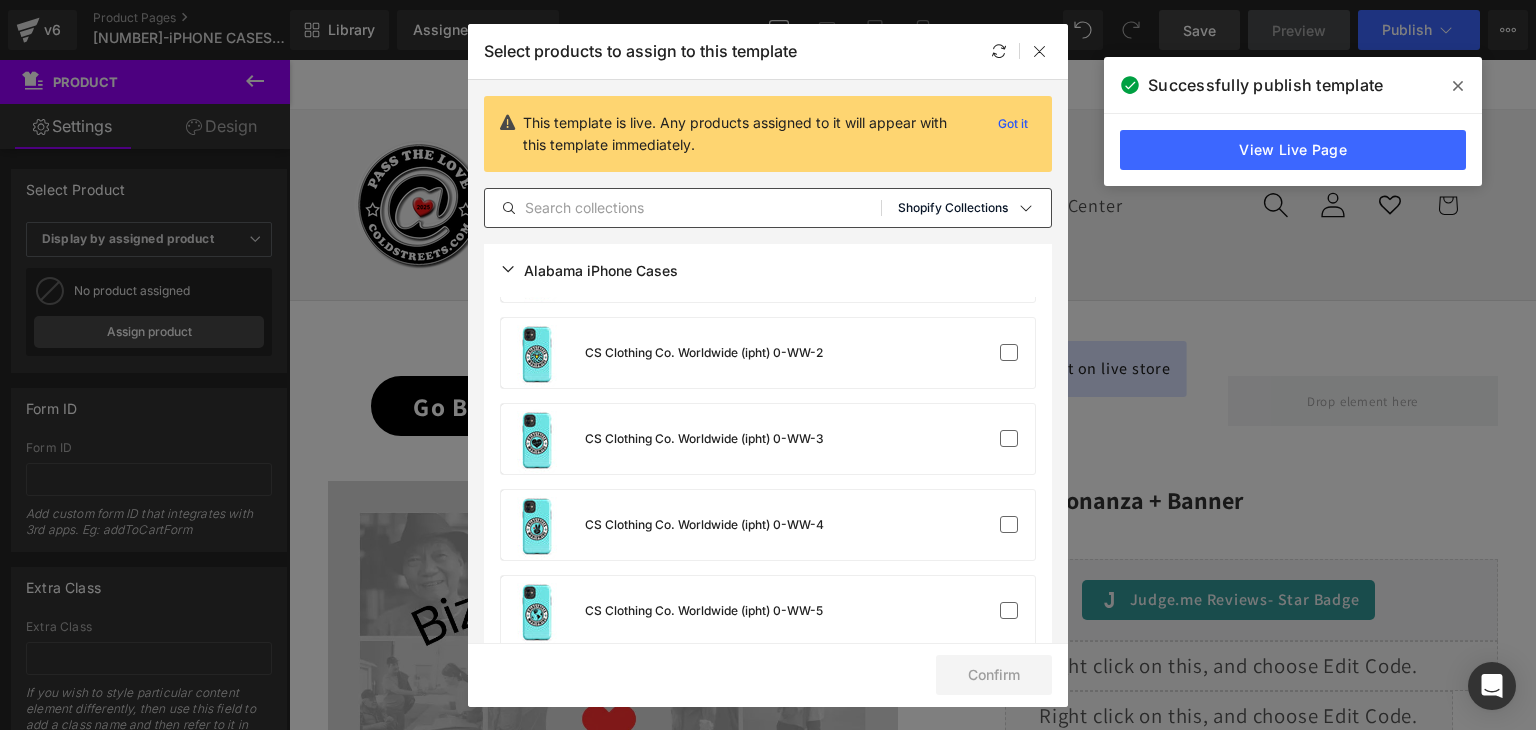 click on "Sort:  Shopify Collections" at bounding box center (974, 208) 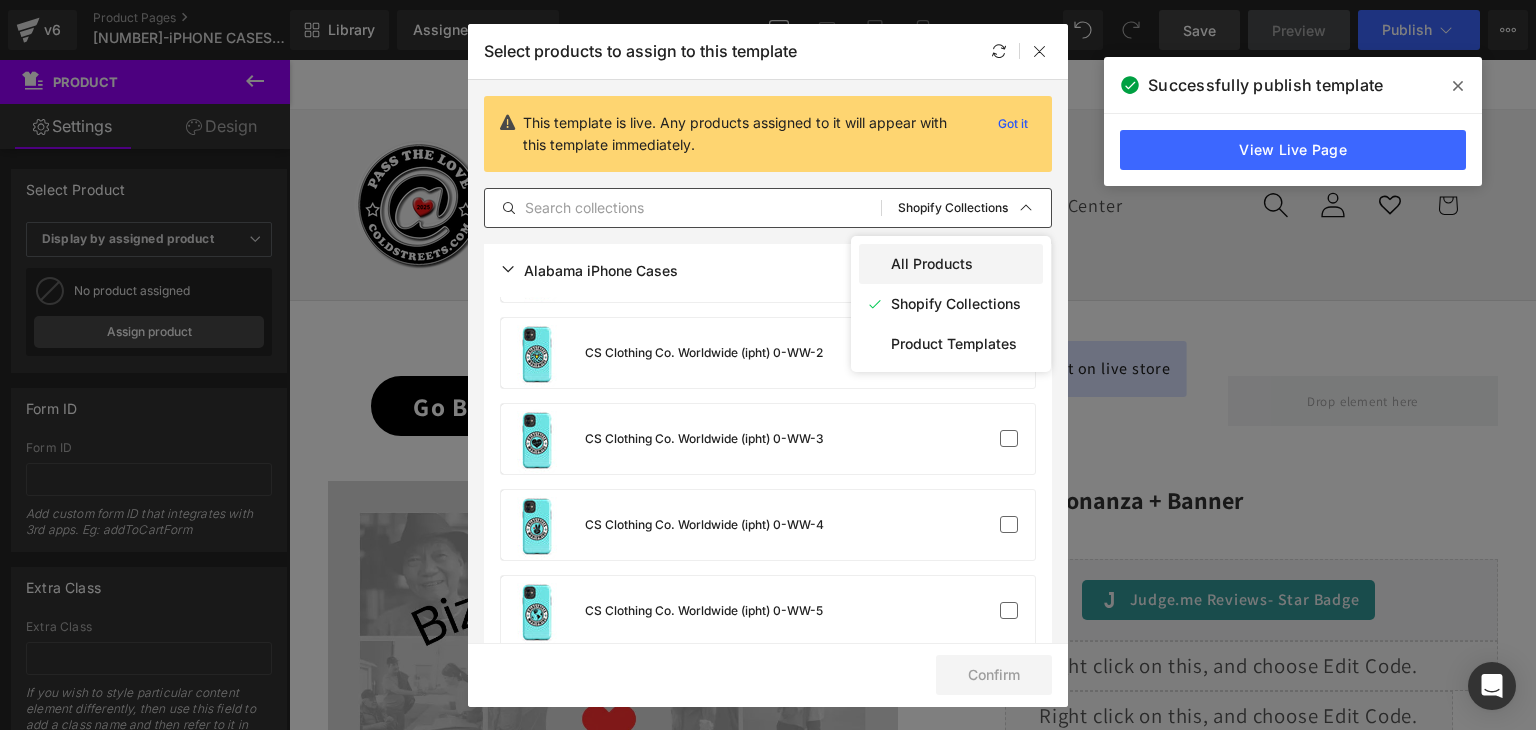click on "All Products" at bounding box center (932, 264) 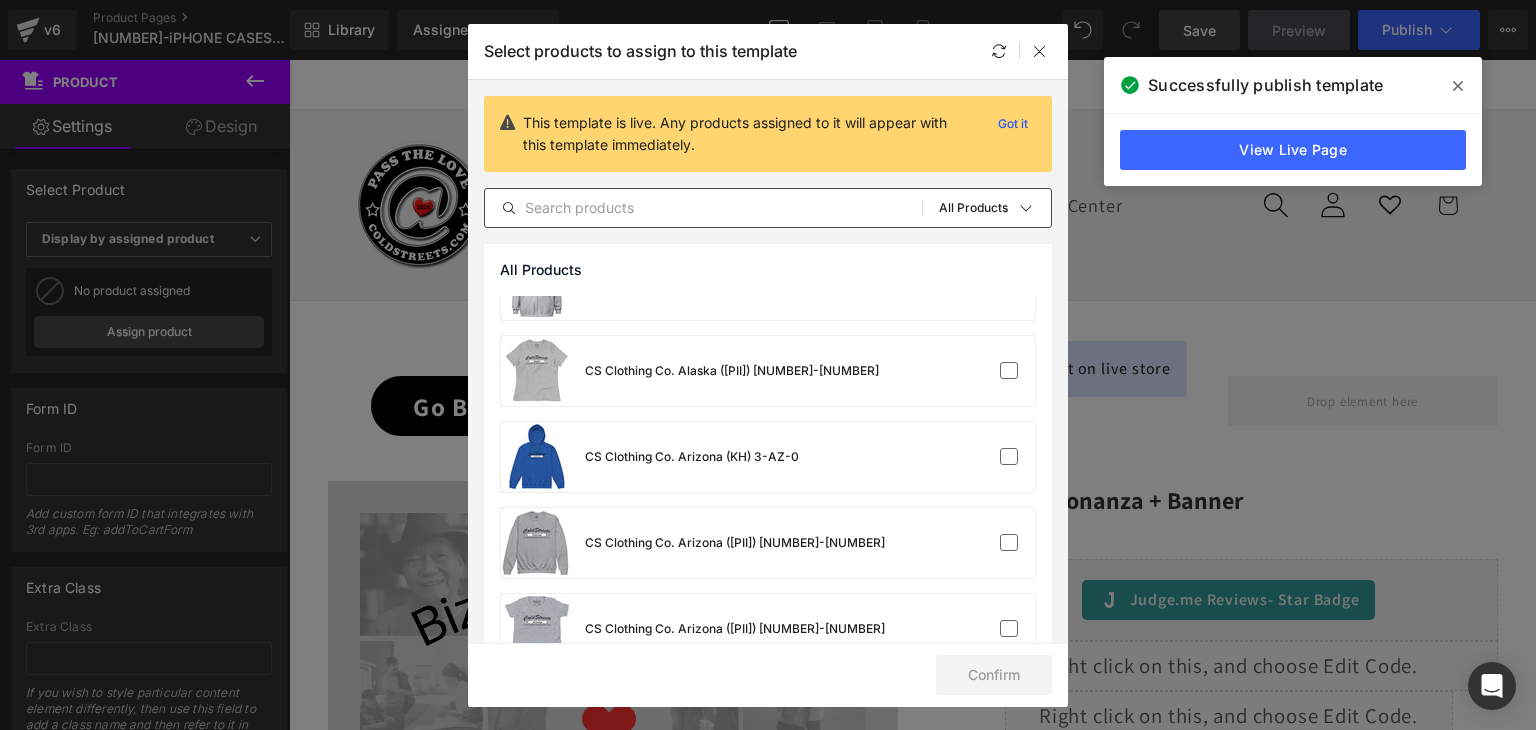 scroll, scrollTop: 0, scrollLeft: 0, axis: both 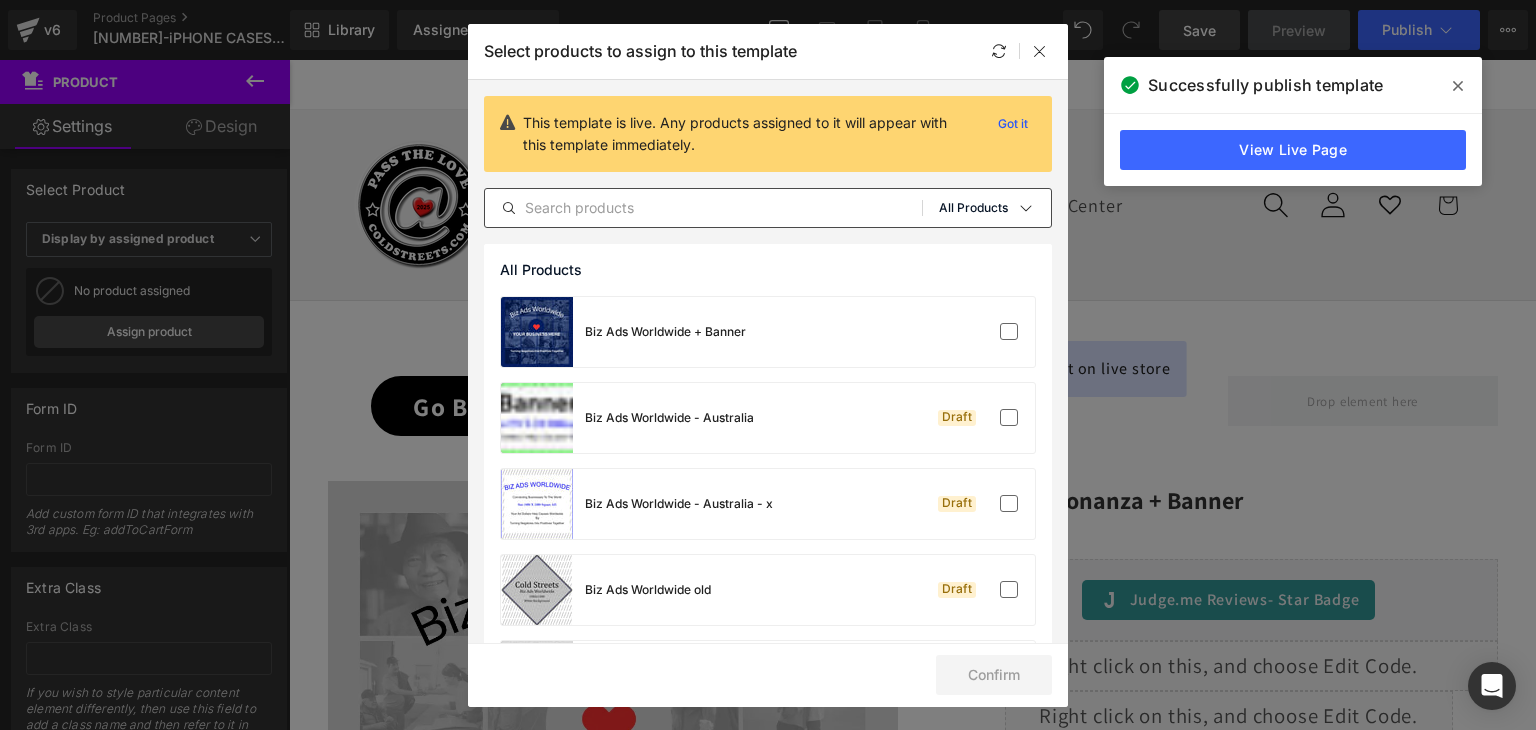 click on "Sort:  All Products" at bounding box center [995, 208] 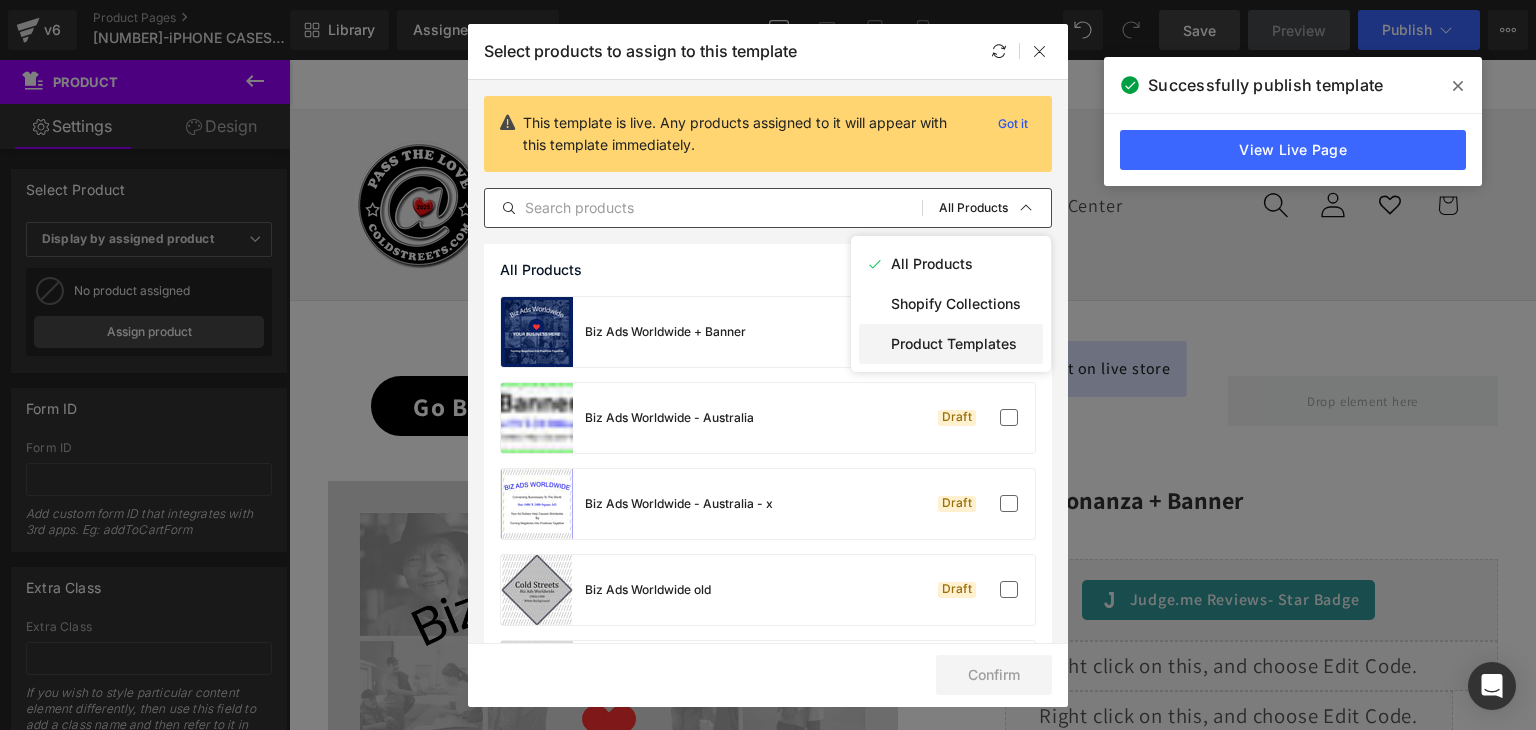 click on "Product Templates" at bounding box center [954, 344] 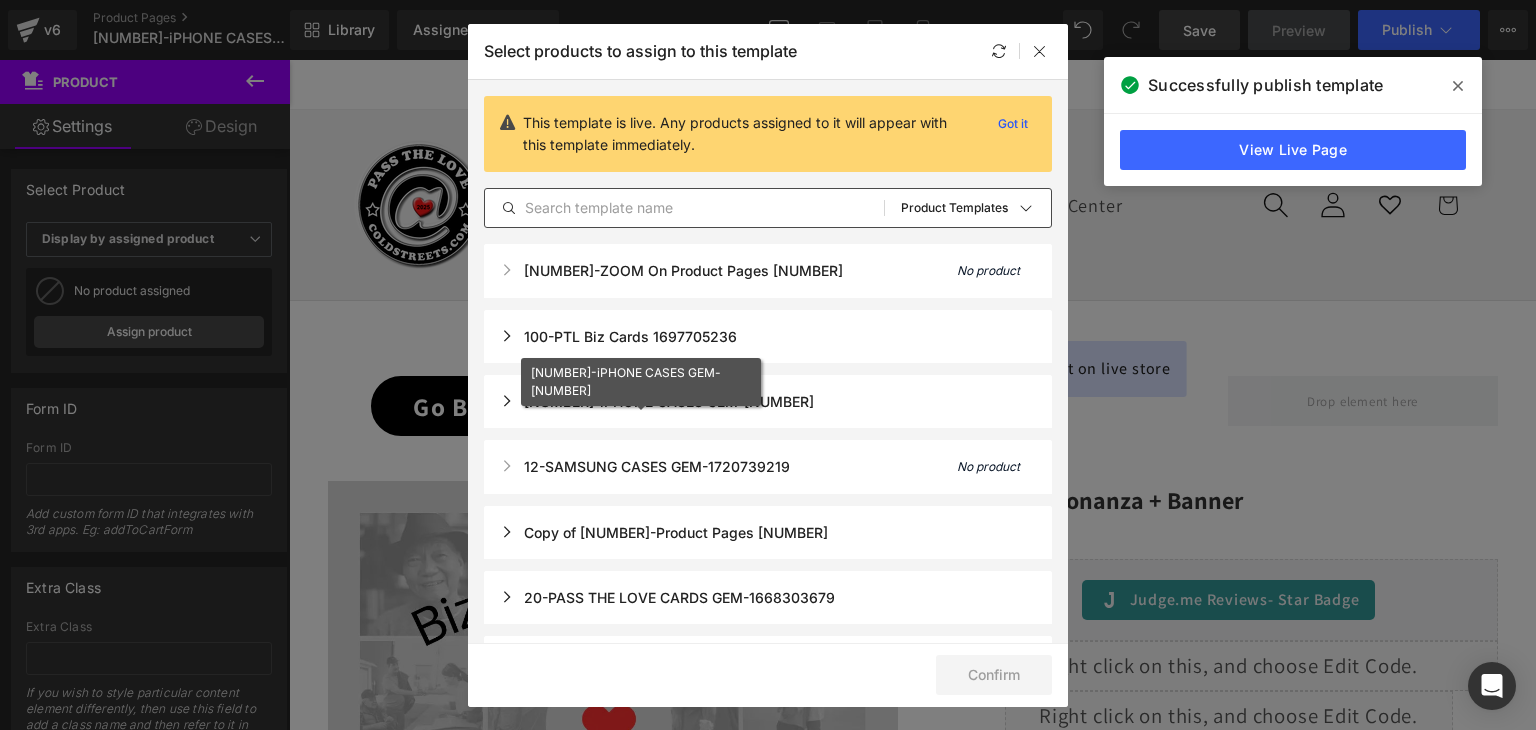 click on "11-iPHONE CASES GEM-1720669909" at bounding box center (657, 401) 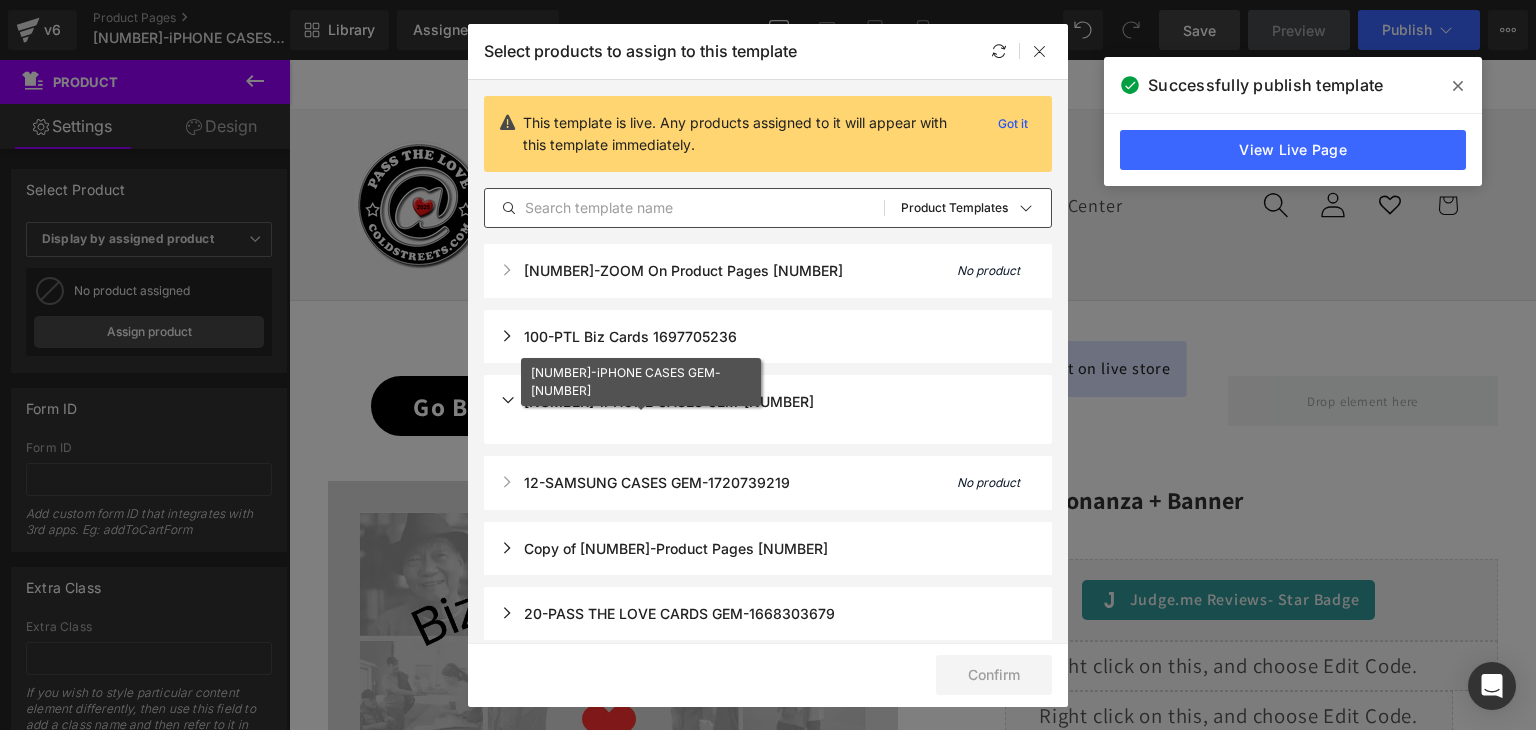 click on "11-iPHONE CASES GEM-1720669909" at bounding box center (657, 401) 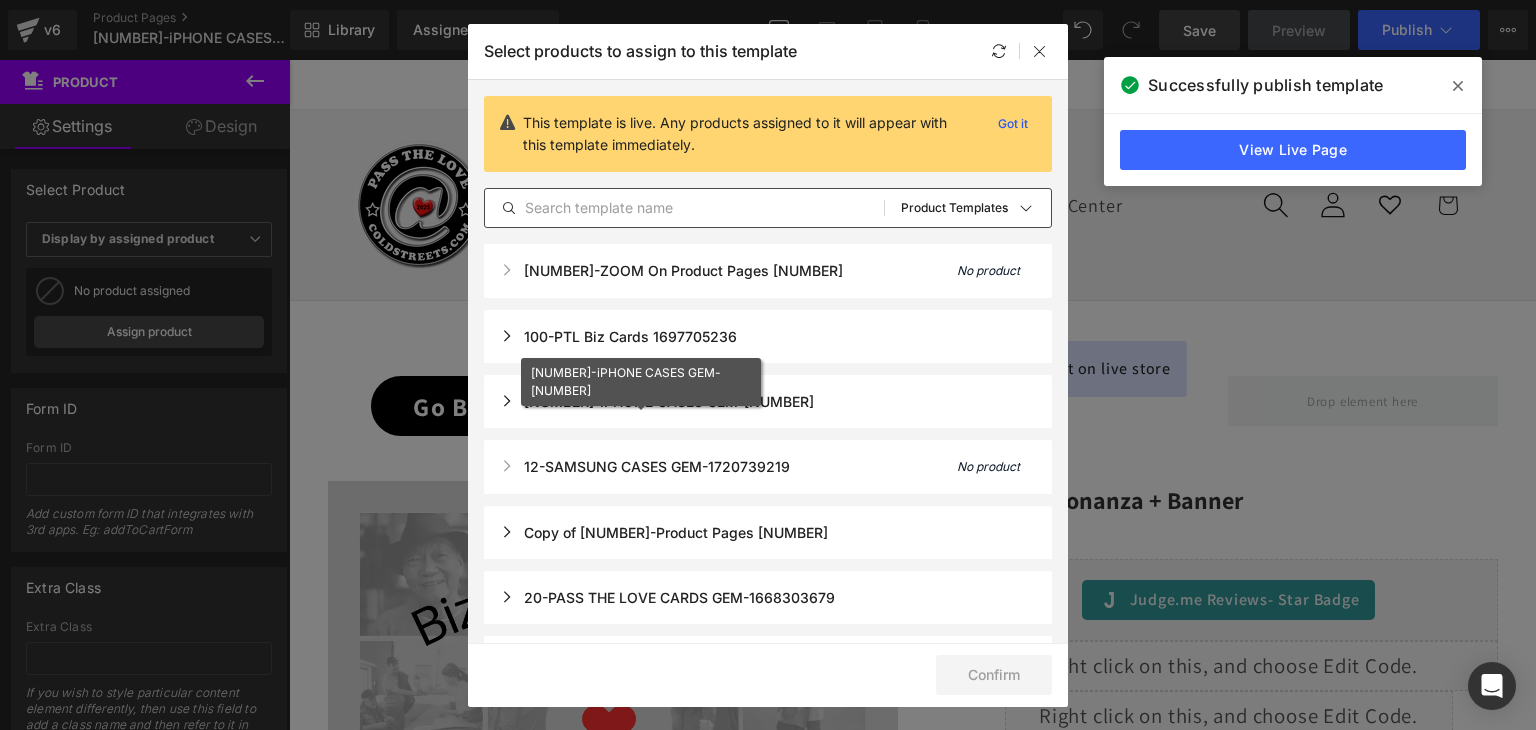 click on "11-iPHONE CASES GEM-1720669909" at bounding box center (657, 401) 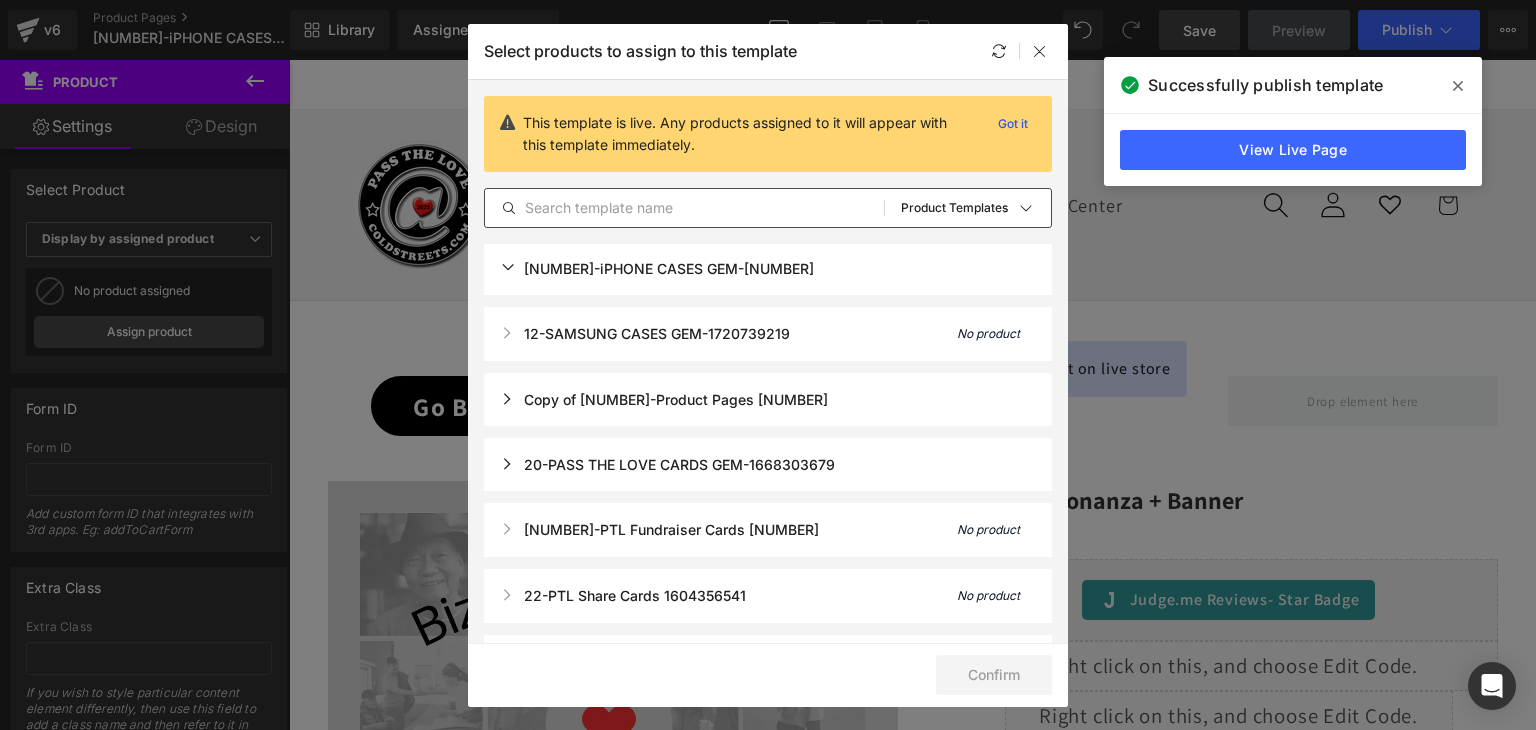 scroll, scrollTop: 100, scrollLeft: 0, axis: vertical 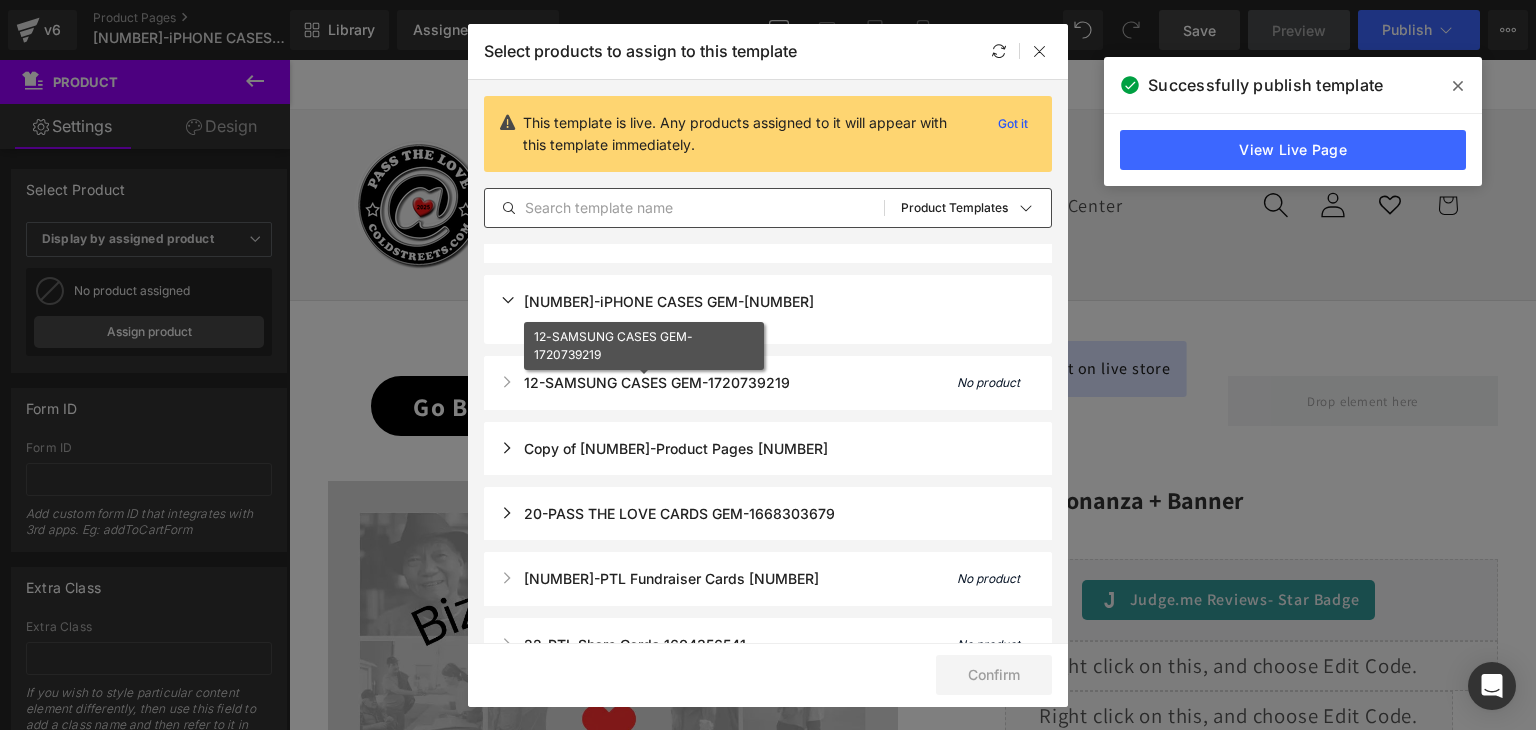 click on "12-SAMSUNG CASES GEM-1720739219" at bounding box center (645, 382) 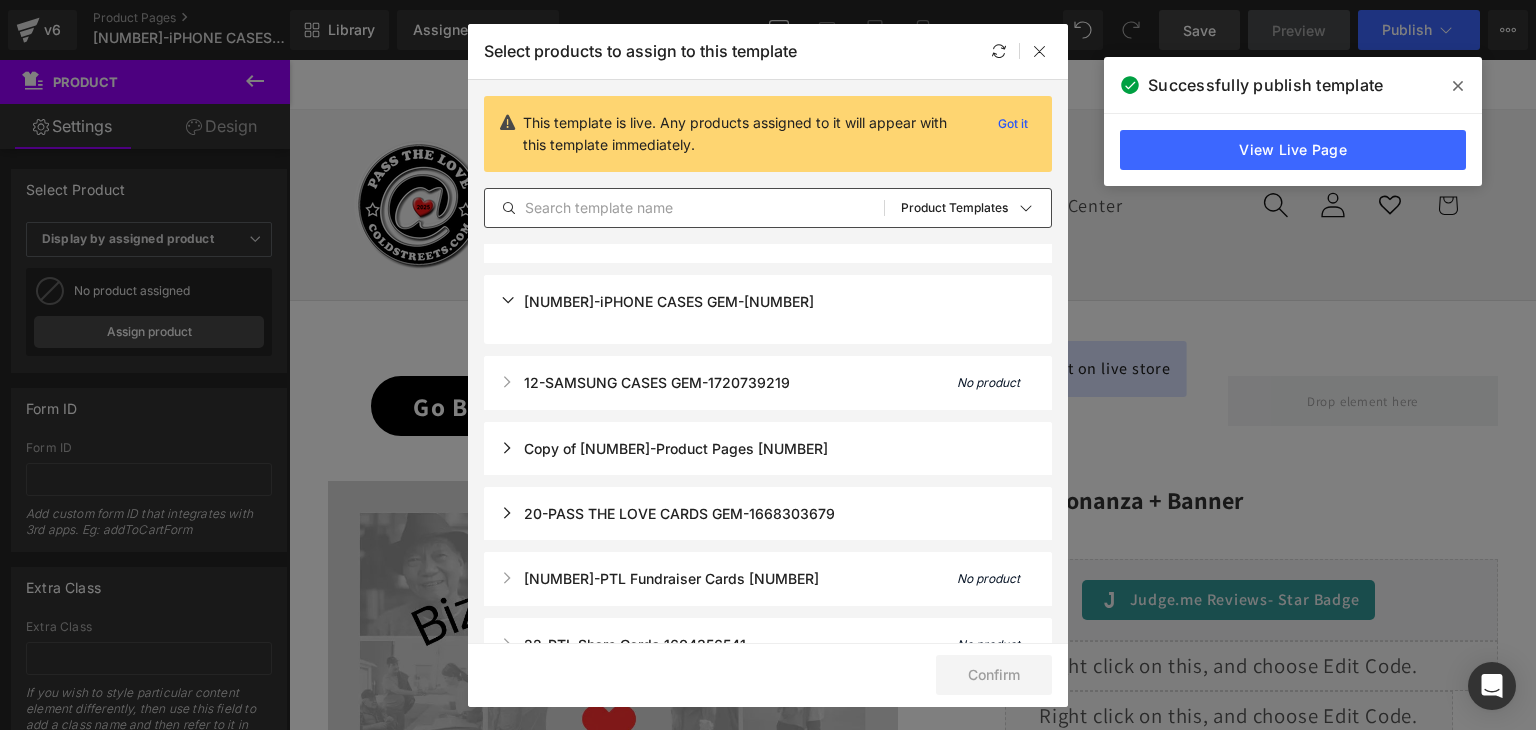 click on "11-iPHONE CASES GEM-1720669909" at bounding box center (768, 301) 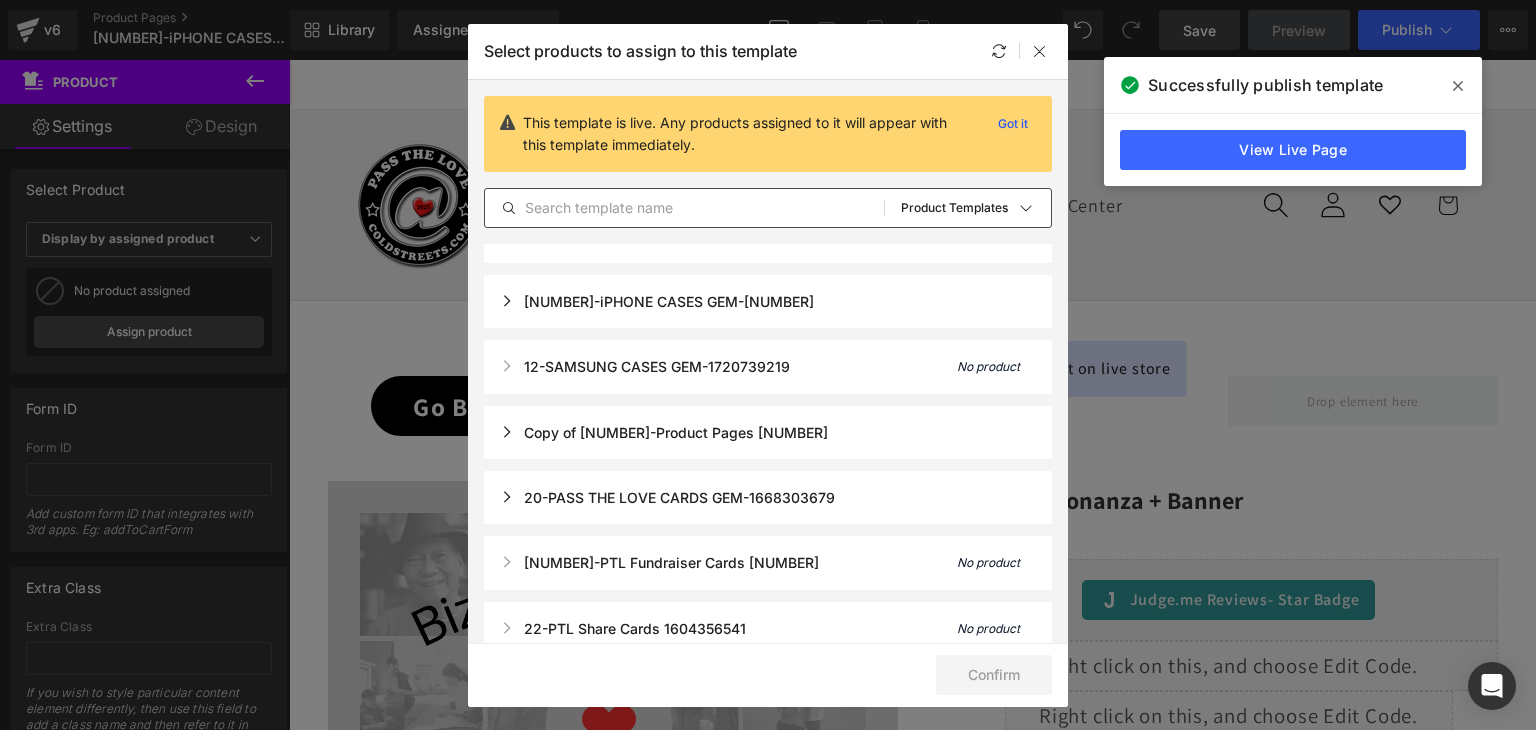click on "11-iPHONE CASES GEM-1720669909" at bounding box center (768, 301) 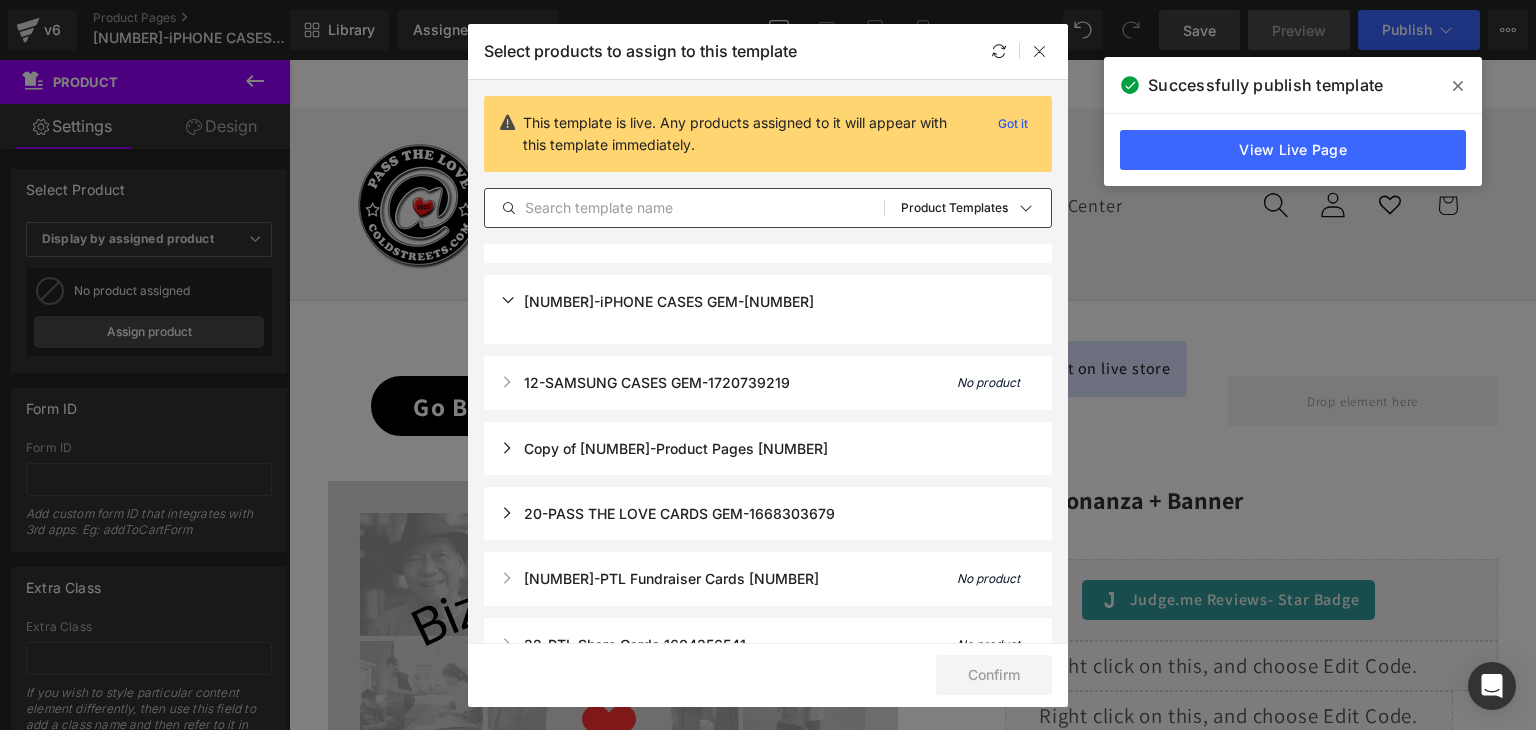 click on "11-iPHONE CASES GEM-1720669909" at bounding box center [768, 301] 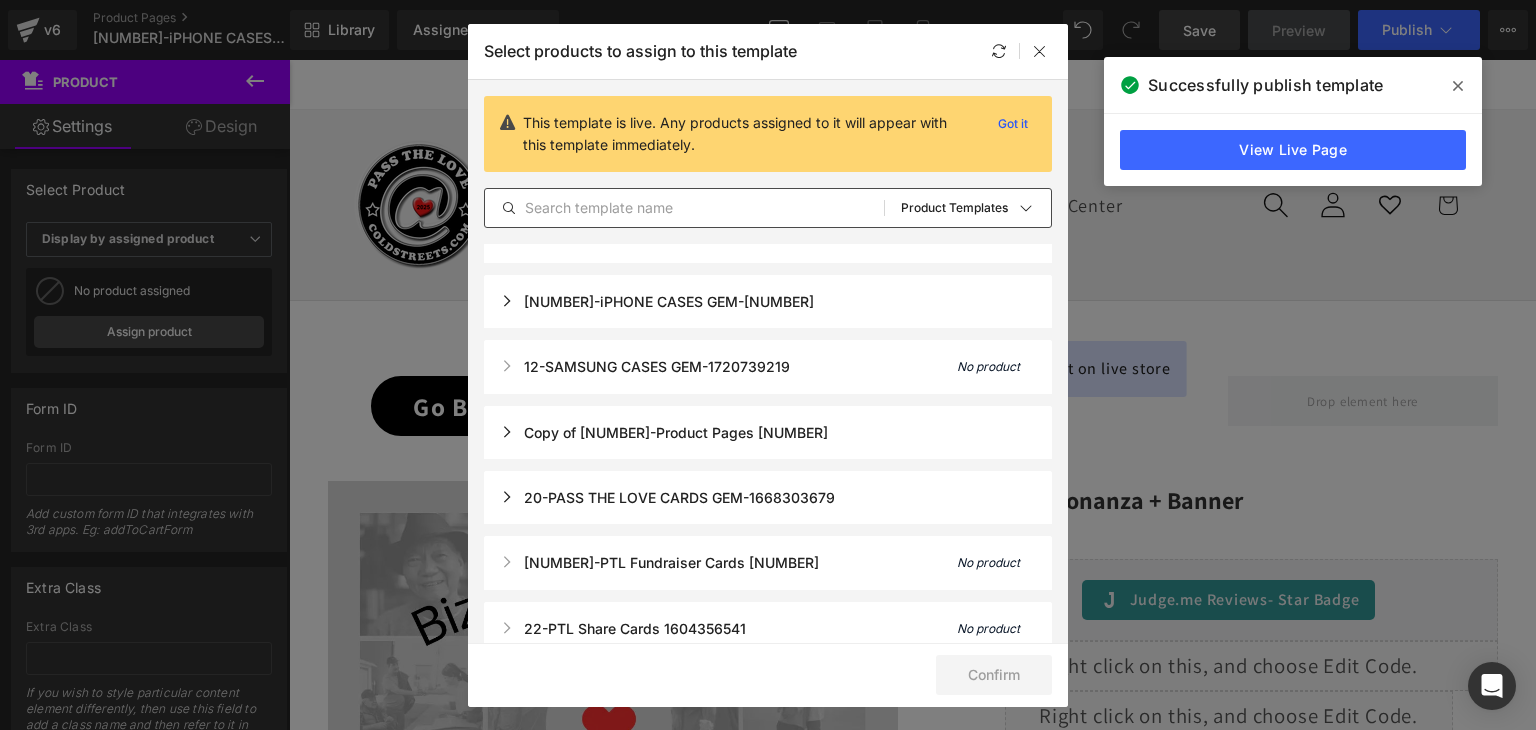 click on "12-SAMSUNG CASES GEM-1720739219 No product" at bounding box center (768, 367) 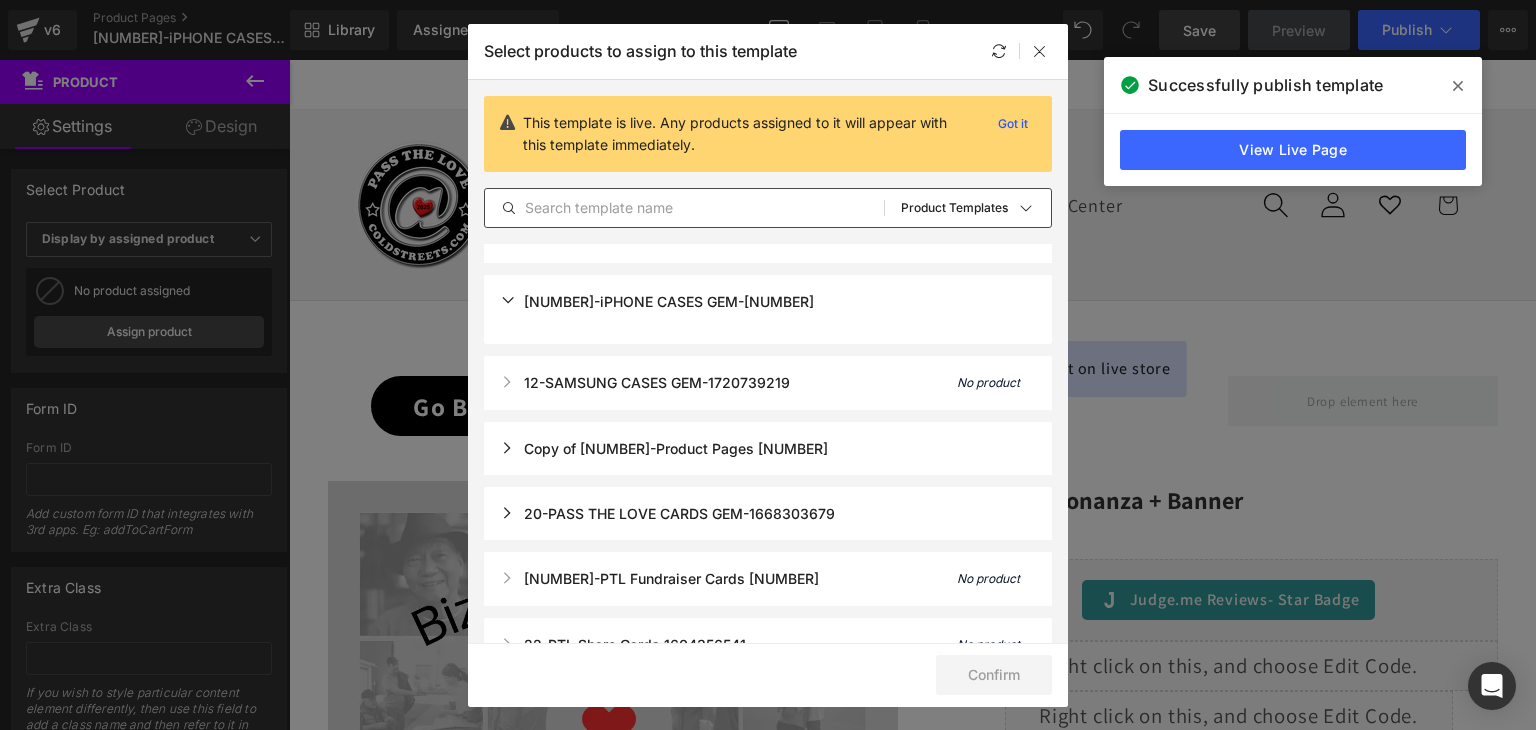 click on "11-iPHONE CASES GEM-1720669909" at bounding box center [768, 301] 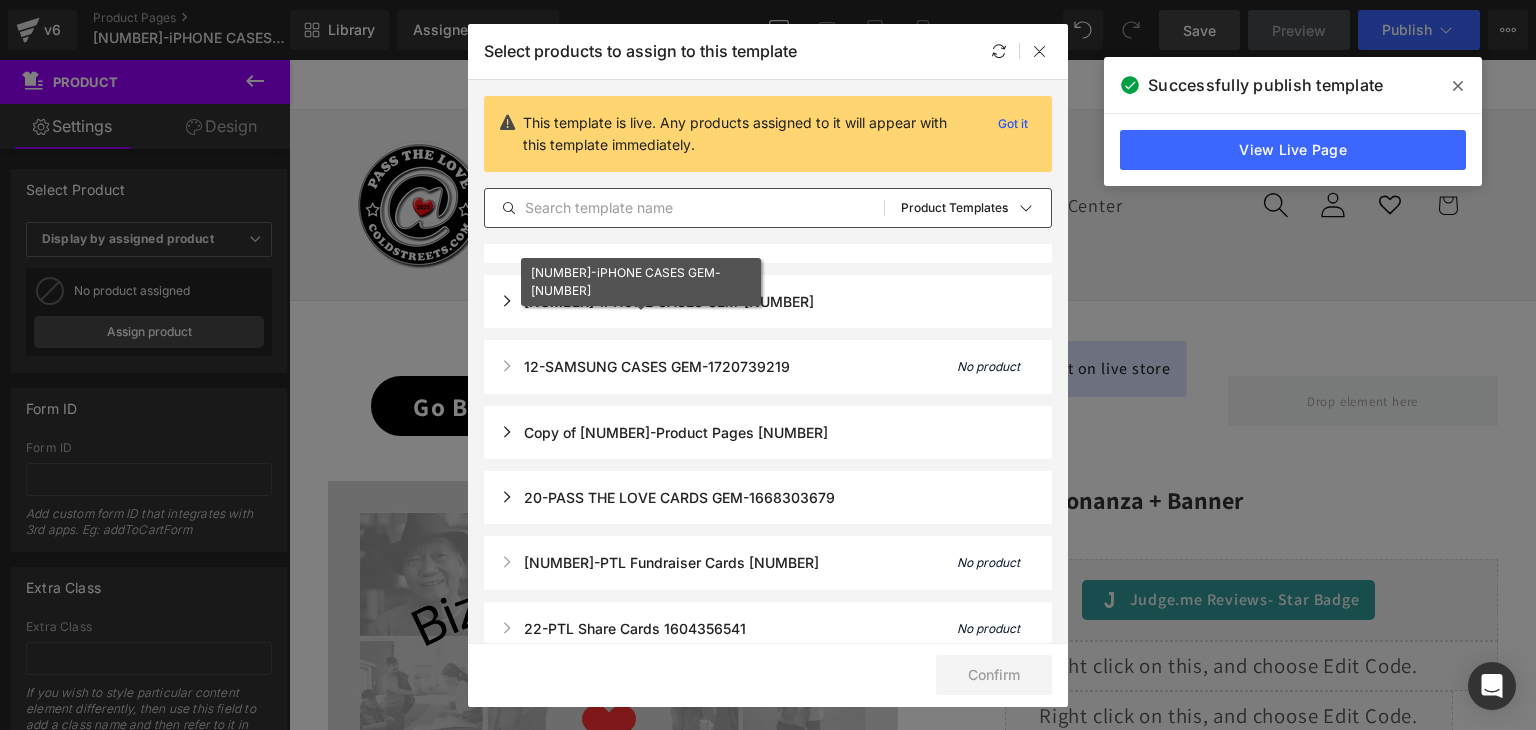 click on "11-iPHONE CASES GEM-1720669909" at bounding box center (657, 301) 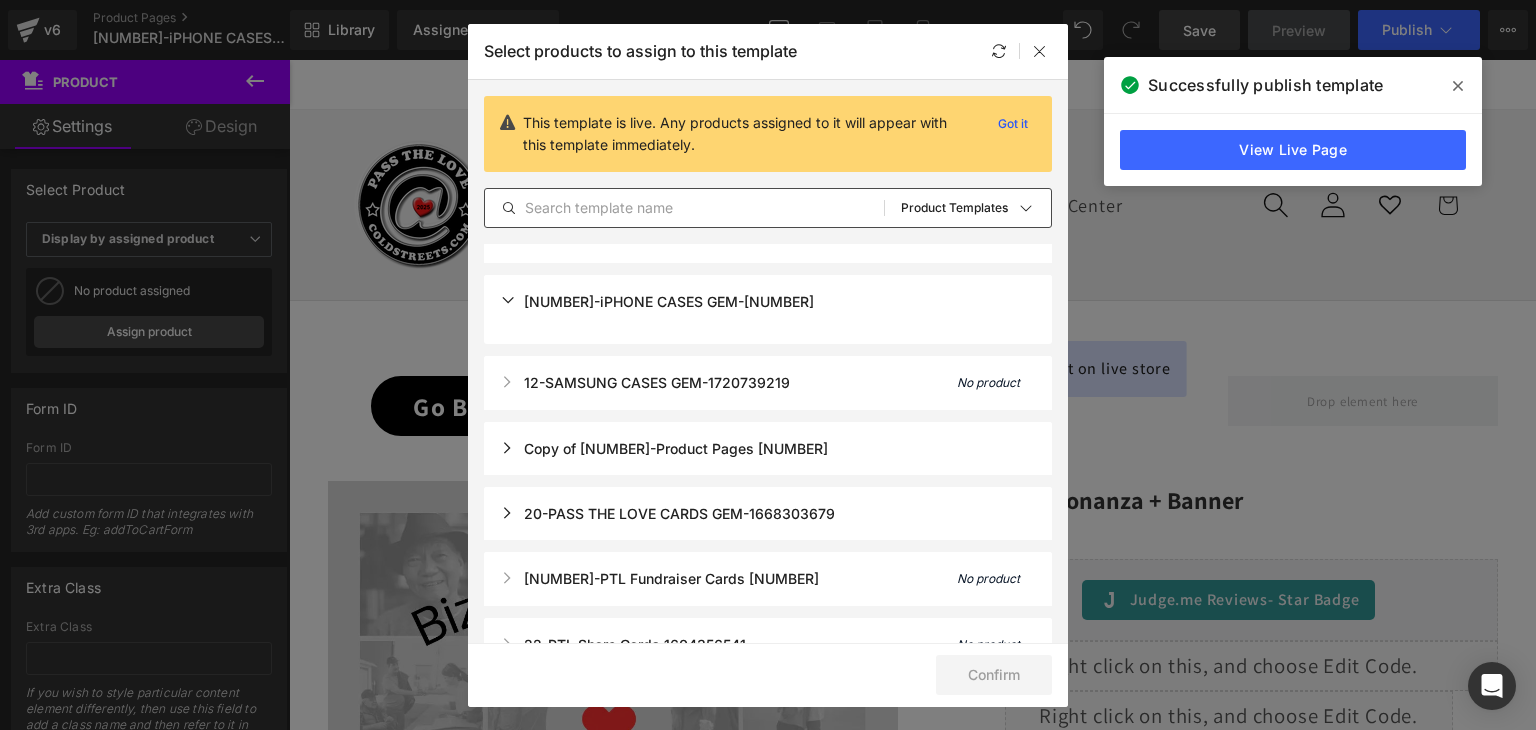 click on "This template is live. Any products assigned to it will appear with this template immediately. Got it All Products Shopify Collections Product Templates Shopify Collections Sort:  Product Templates 0-ZOOM On Product Pages 1722051438 No product 100-PTL Biz Cards 1697705236 11-iPHONE CASES GEM-1720669909 12-SAMSUNG CASES GEM-1720739219 No product 1-All Product Pages 1667539778 20-PASS THE LOVE CARDS GEM-1668303679 21-PTL Fundraiser Cards 1697407902 No product 22-PTL Share Cards 1604356541 No product 30-BIZ CARD BONANZA GEM-1754129923 40-BIZ ADS WORLDWIDE GEM-1754129700 50-SPONSORSHIP CARDS GEM-1695809561 No product Copy of 1-All Product Pages 1667539778 No product Shopify Default Template No product" 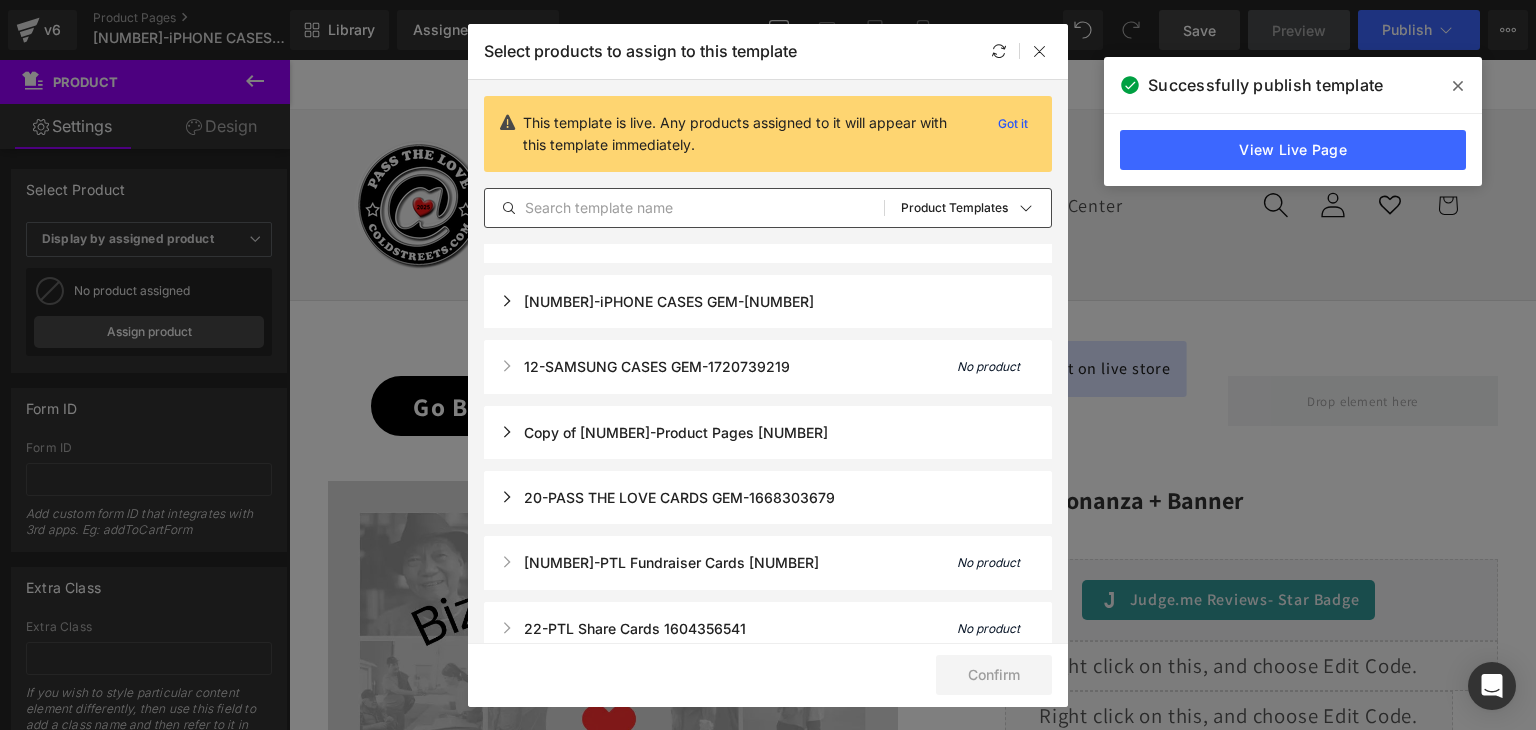 click on "12-SAMSUNG CASES GEM-1720739219" at bounding box center (645, 366) 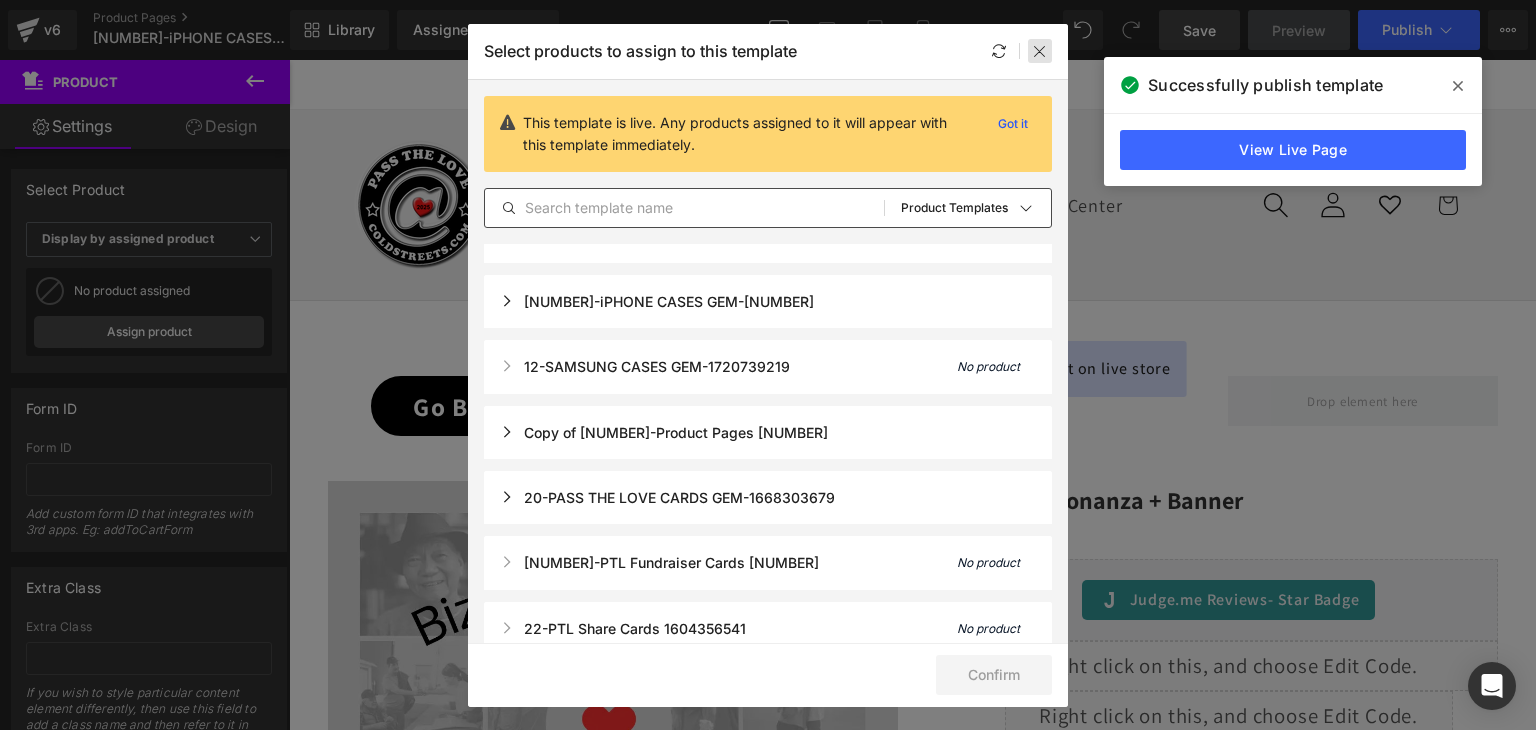 click at bounding box center [1040, 51] 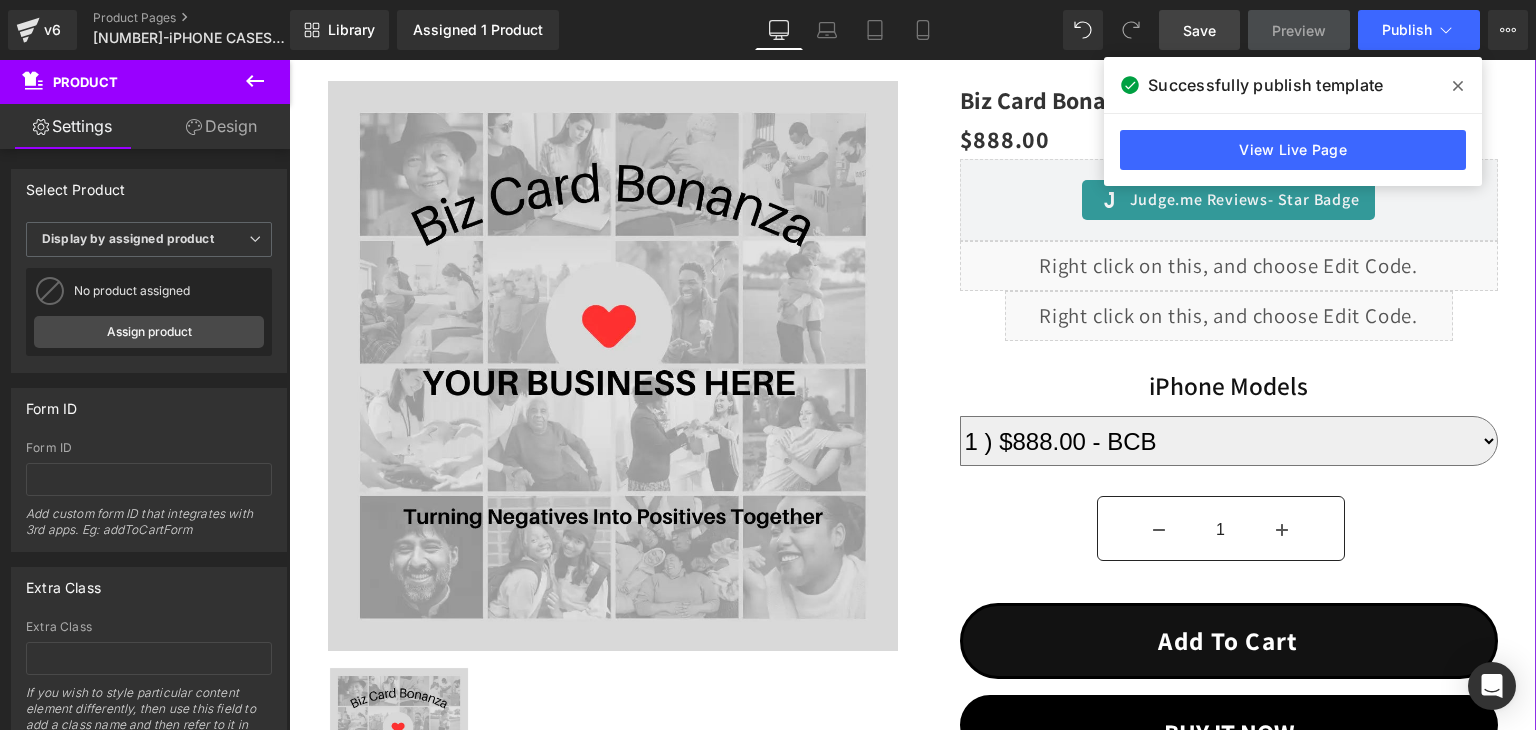 scroll, scrollTop: 0, scrollLeft: 0, axis: both 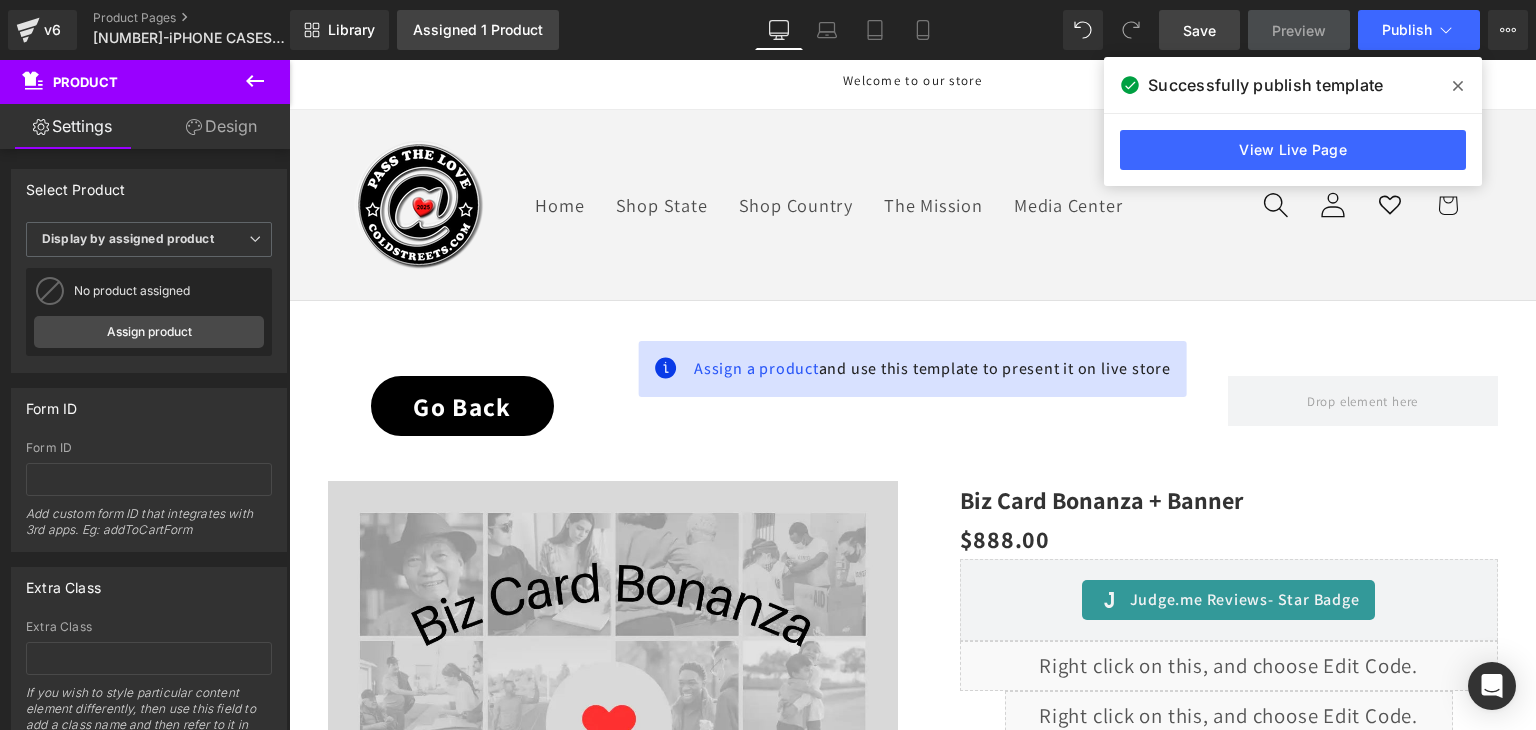 click on "Assigned 1 Product" at bounding box center [478, 30] 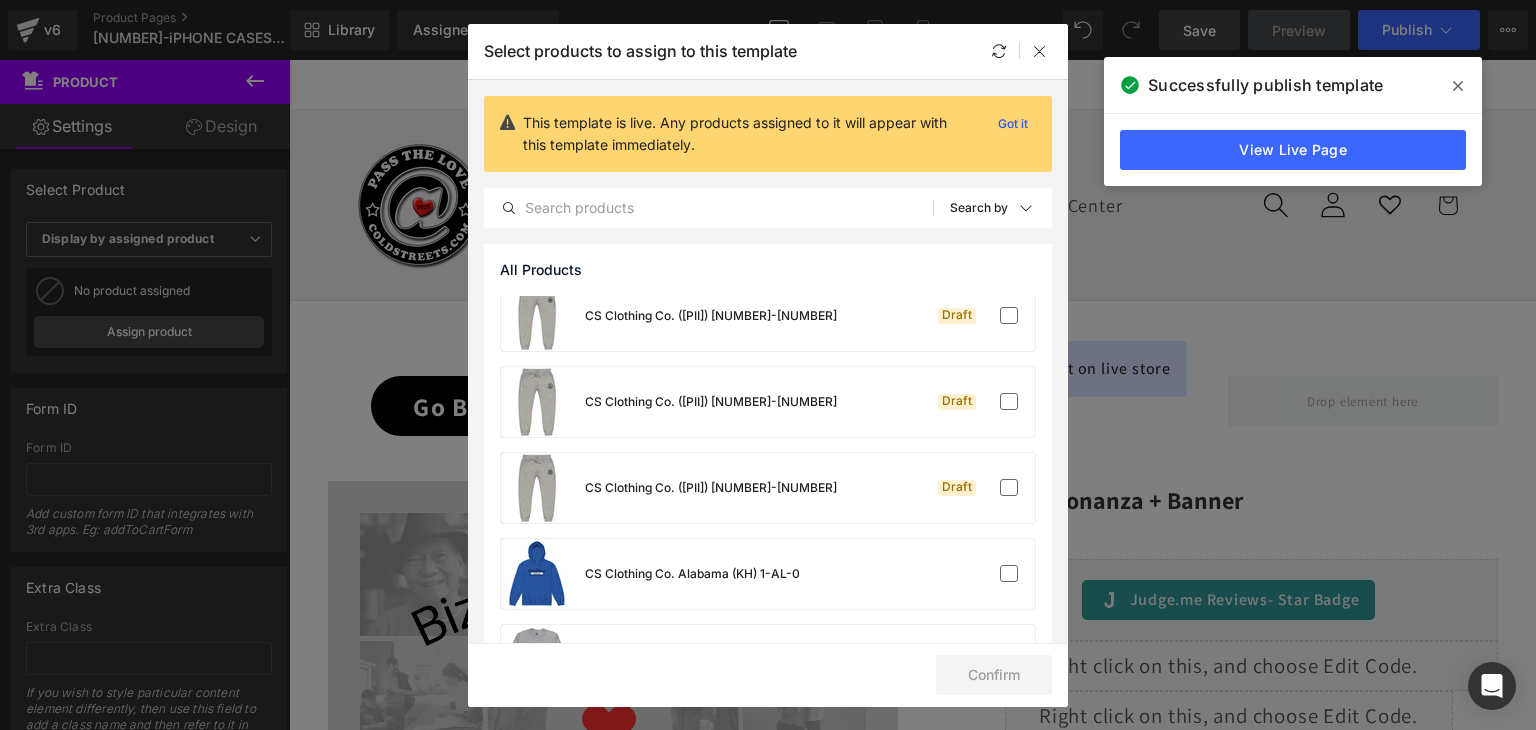 scroll, scrollTop: 1100, scrollLeft: 0, axis: vertical 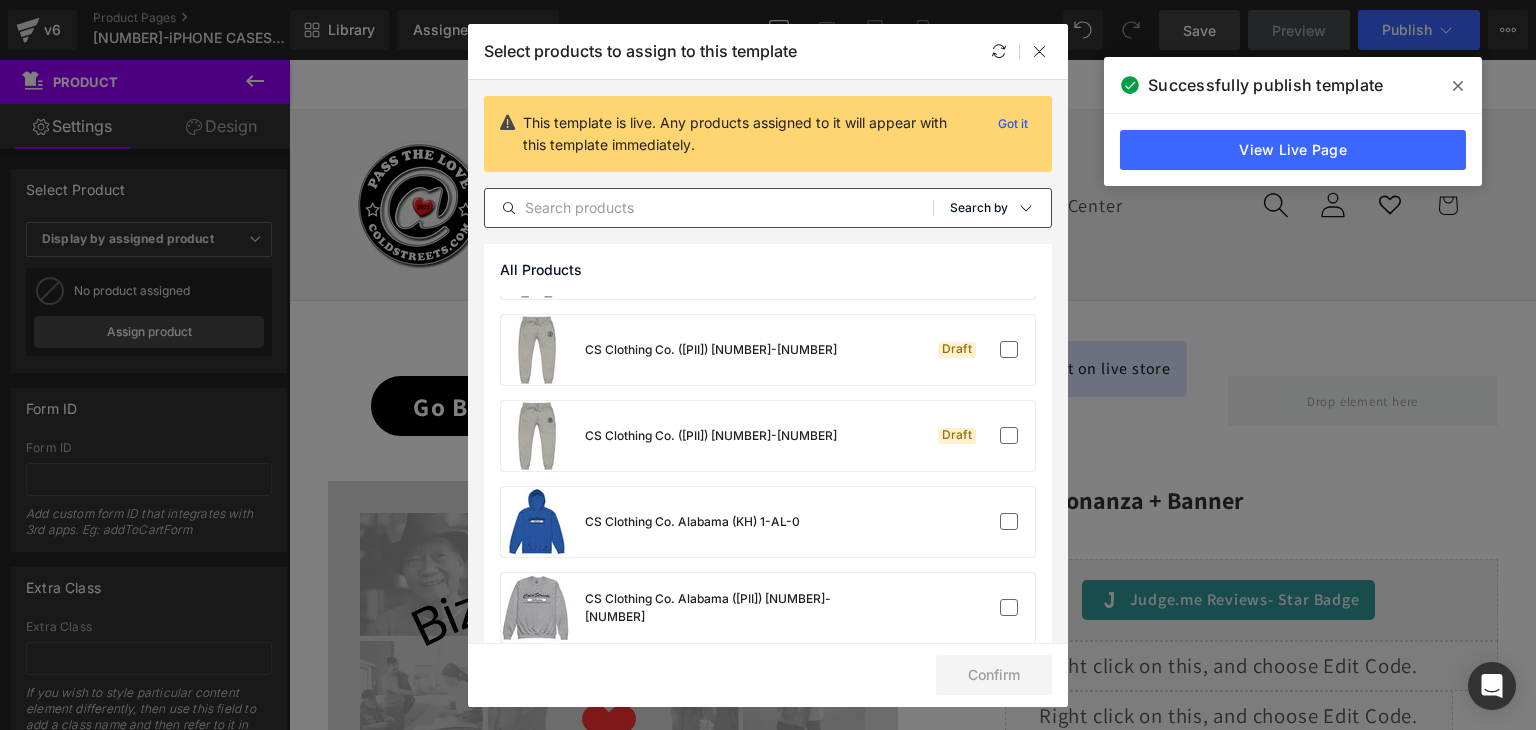 click 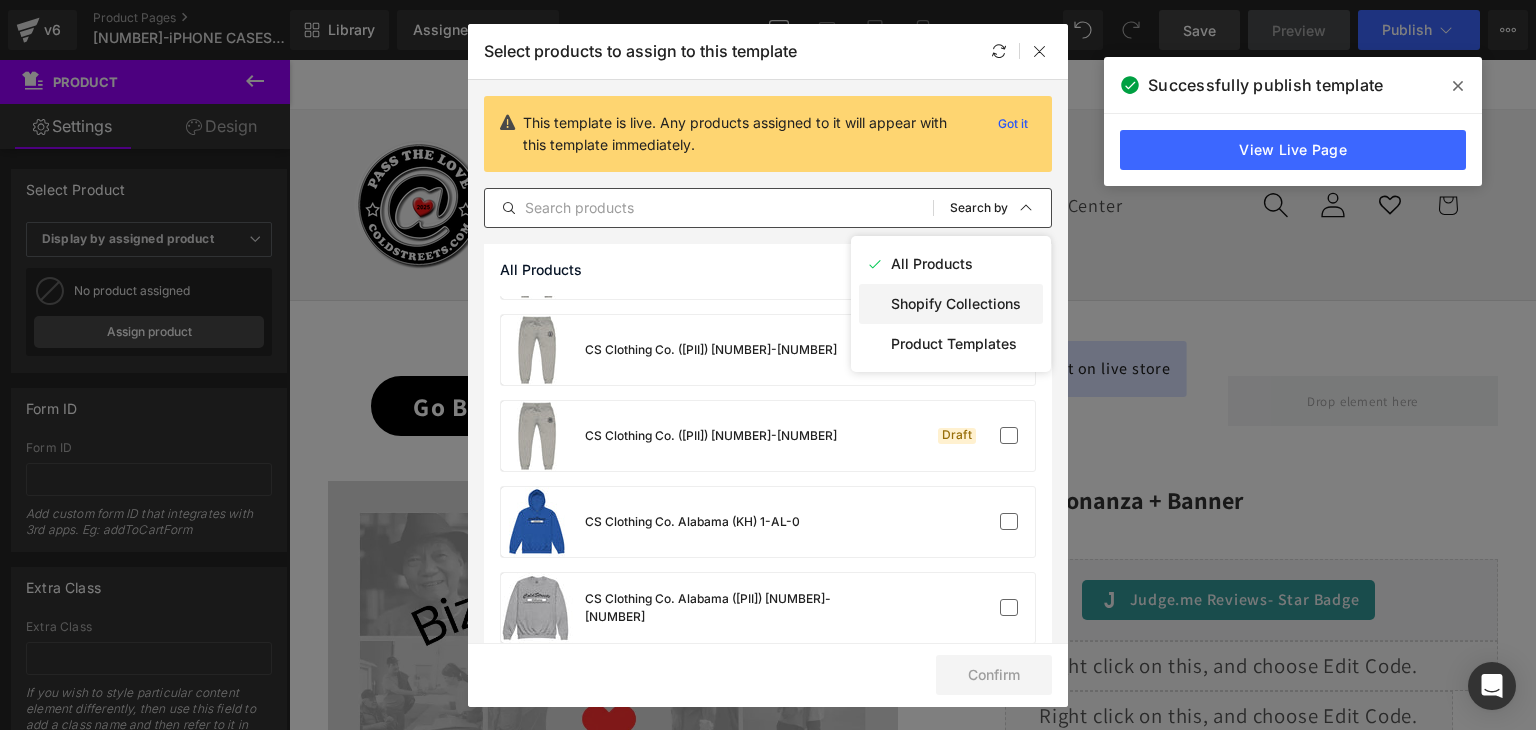 click on "Shopify Collections" at bounding box center [956, 304] 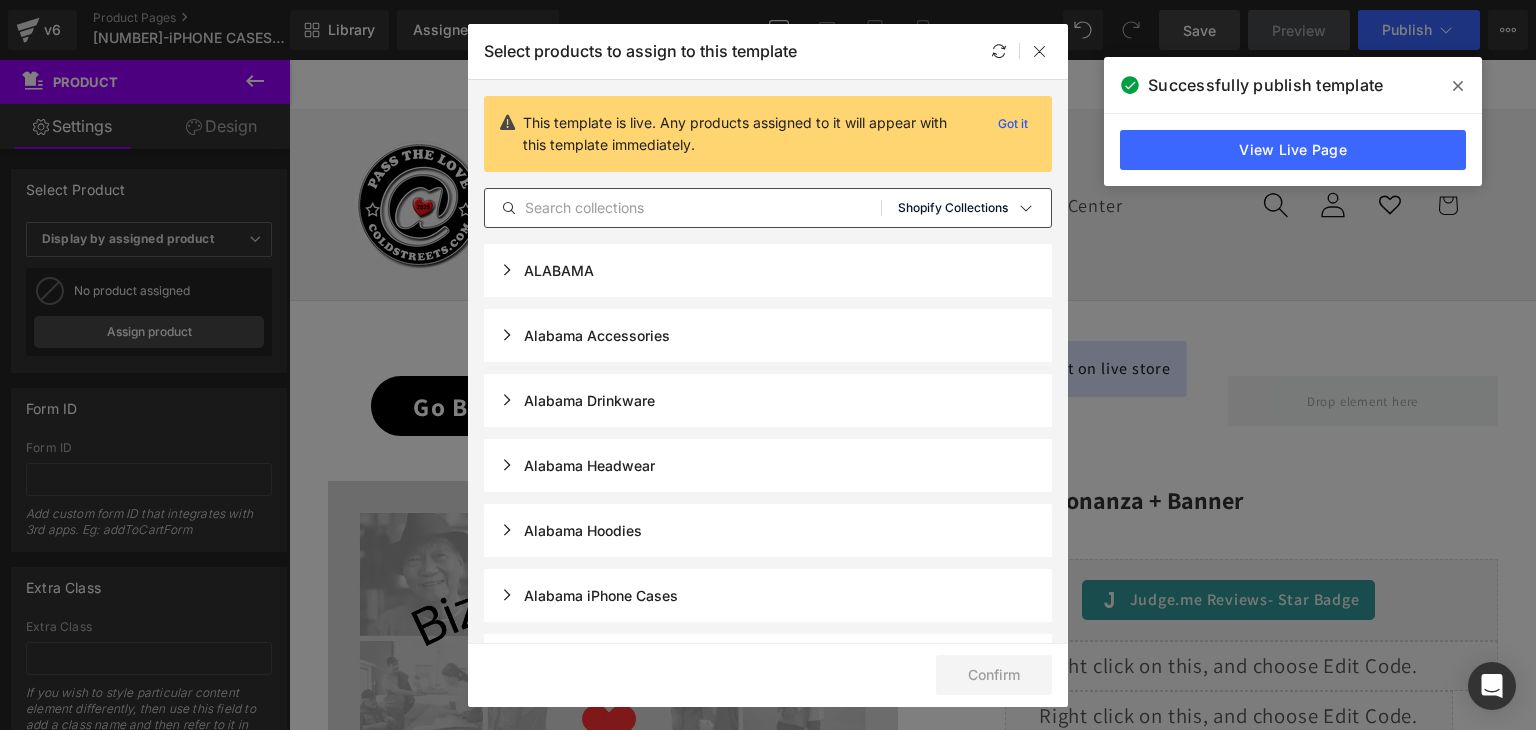 click on "Sort:  Shopify Collections" at bounding box center [974, 208] 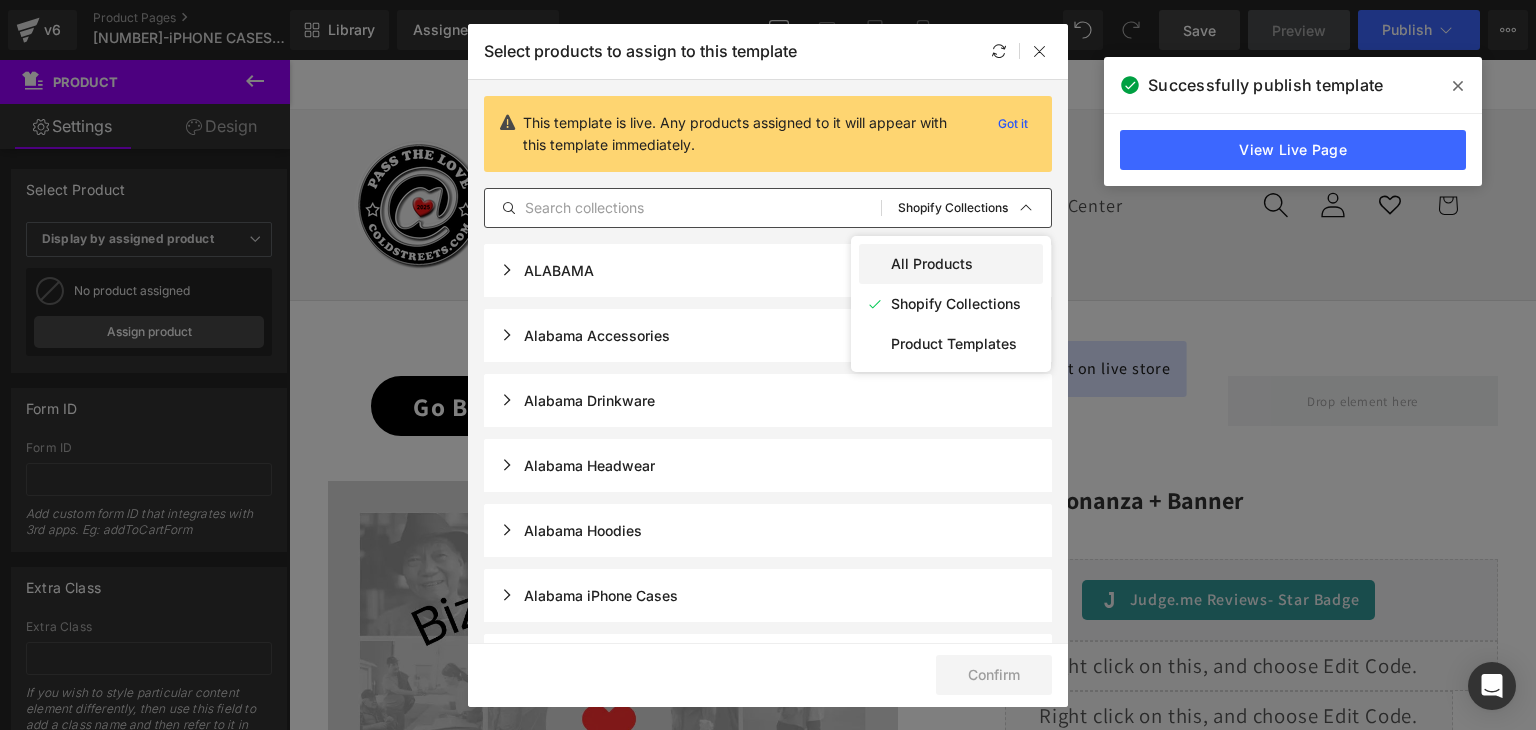 click on "All Products" at bounding box center (932, 264) 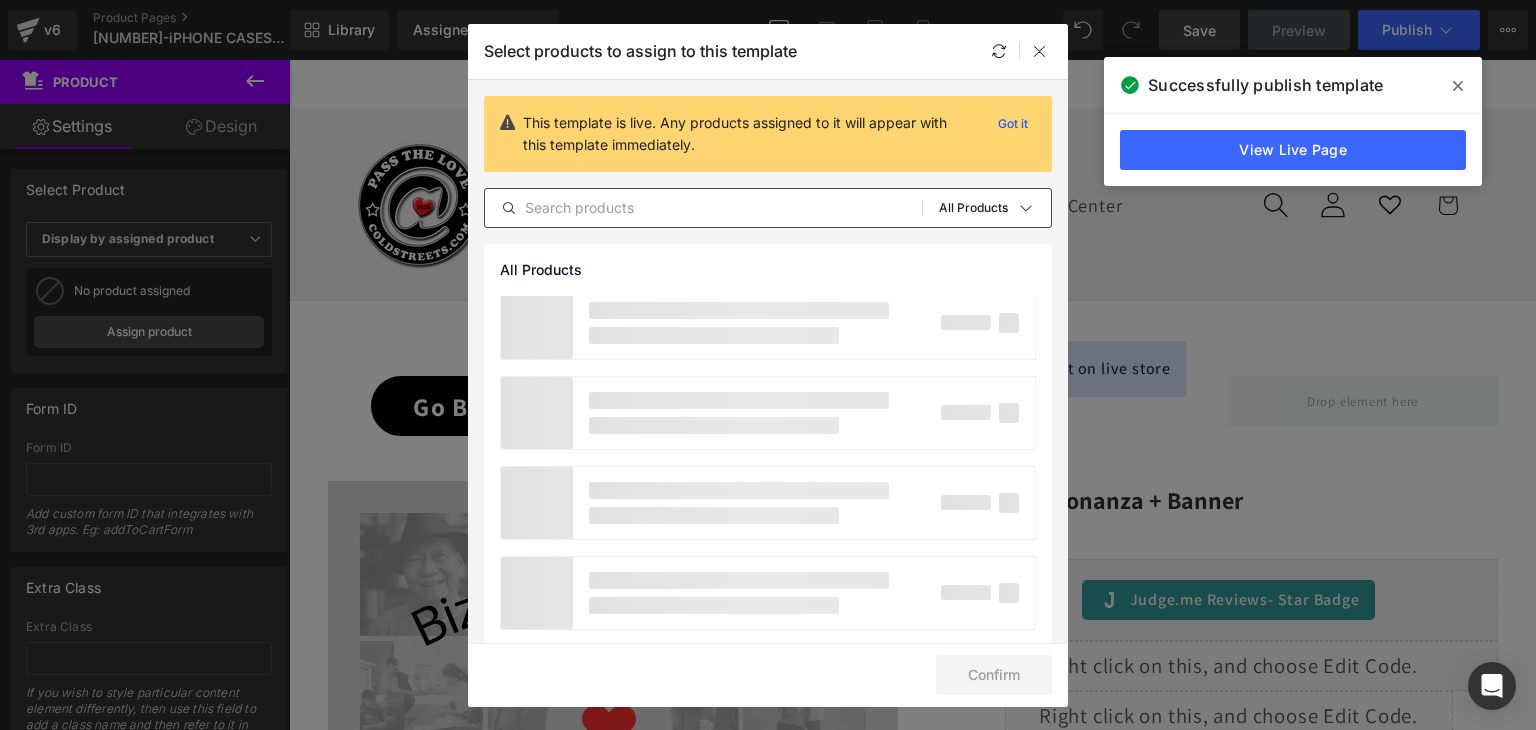 scroll, scrollTop: 6992, scrollLeft: 0, axis: vertical 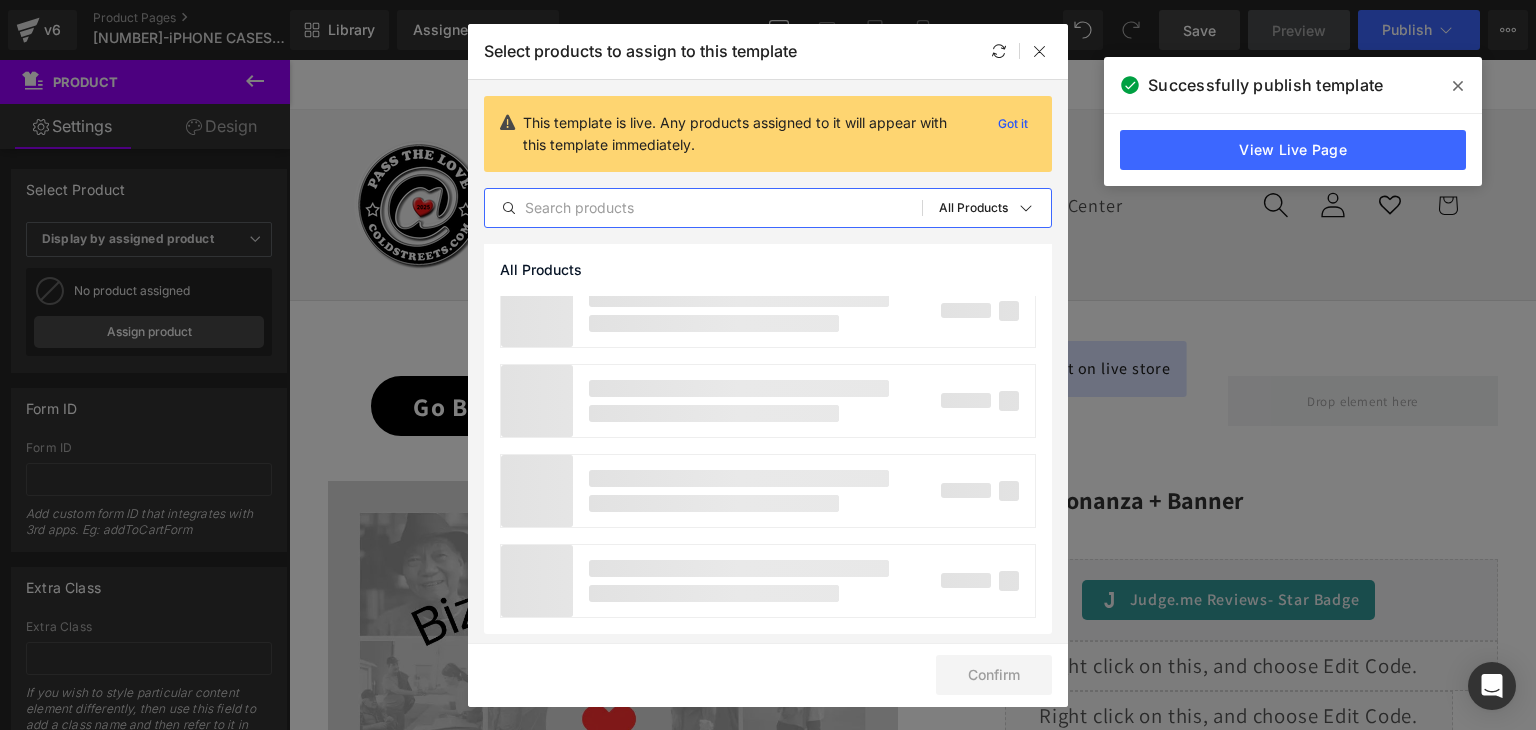 click at bounding box center [703, 208] 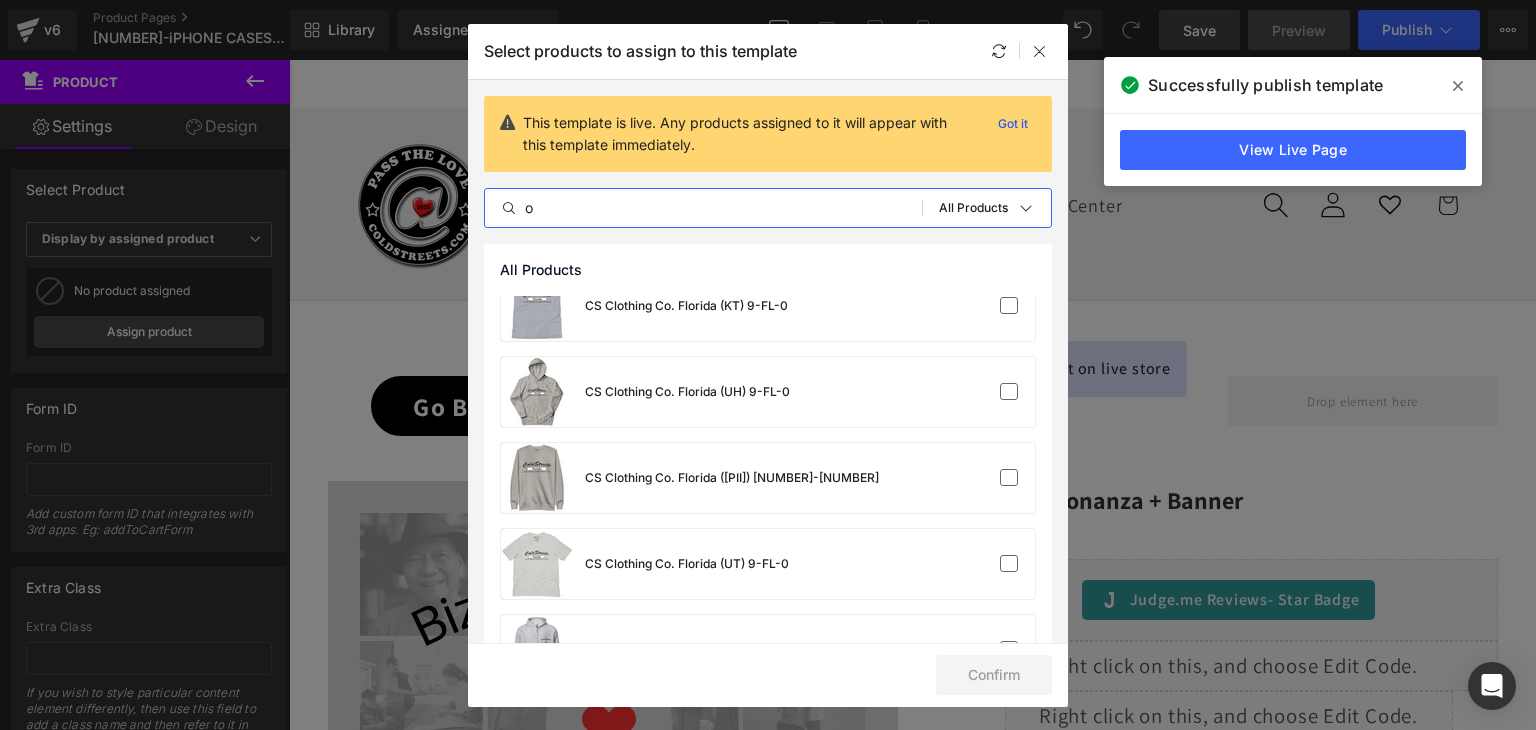 scroll, scrollTop: 0, scrollLeft: 0, axis: both 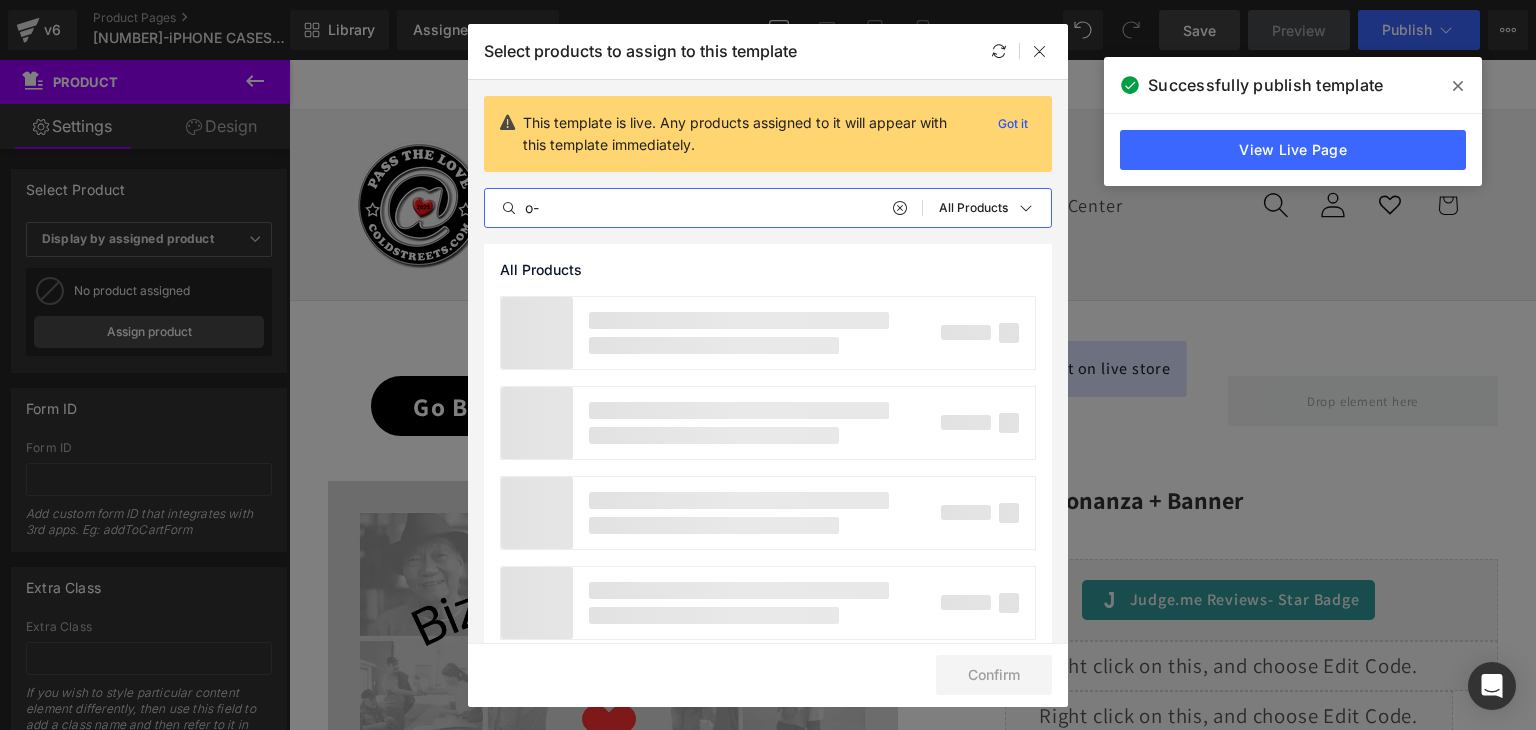 type on "o" 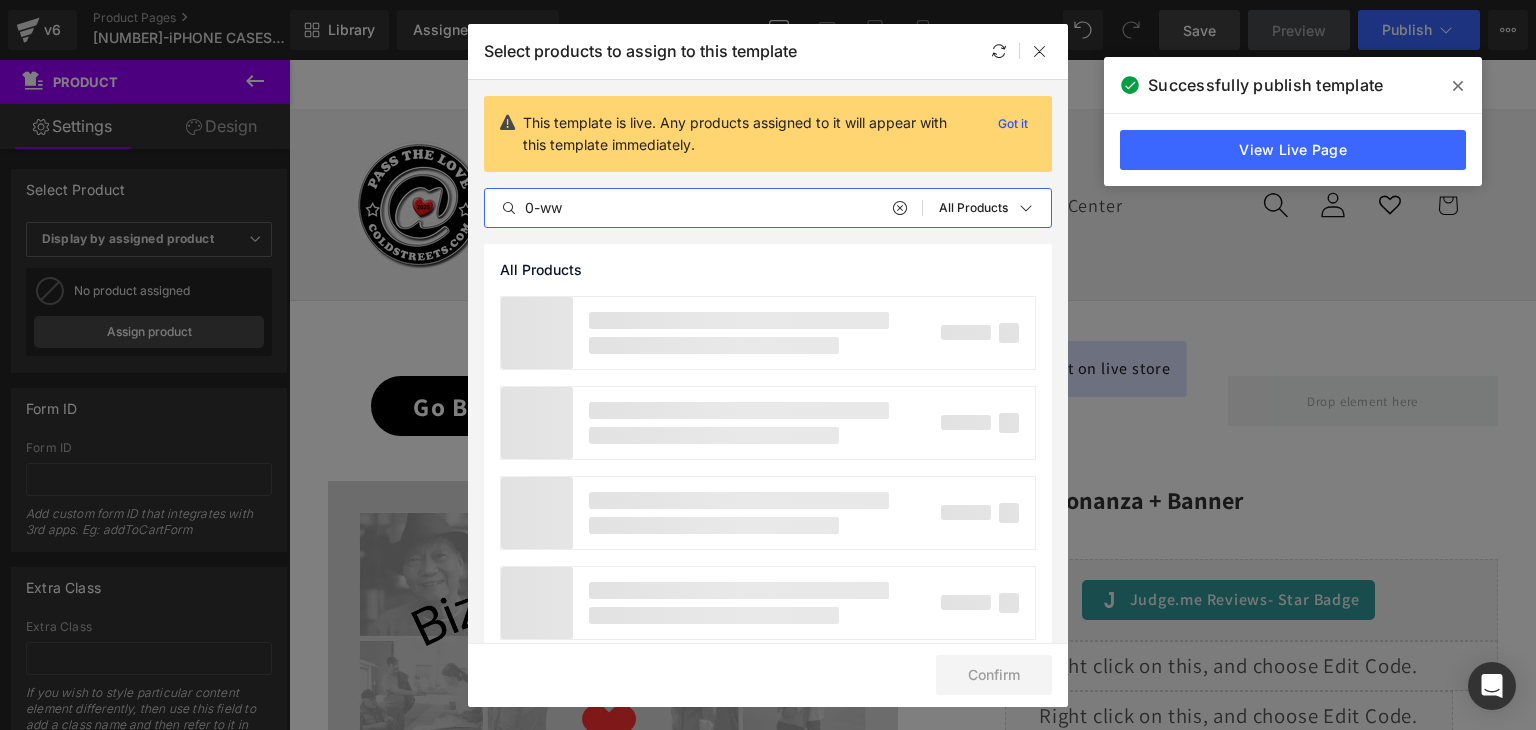 click on "0-ww" at bounding box center (703, 208) 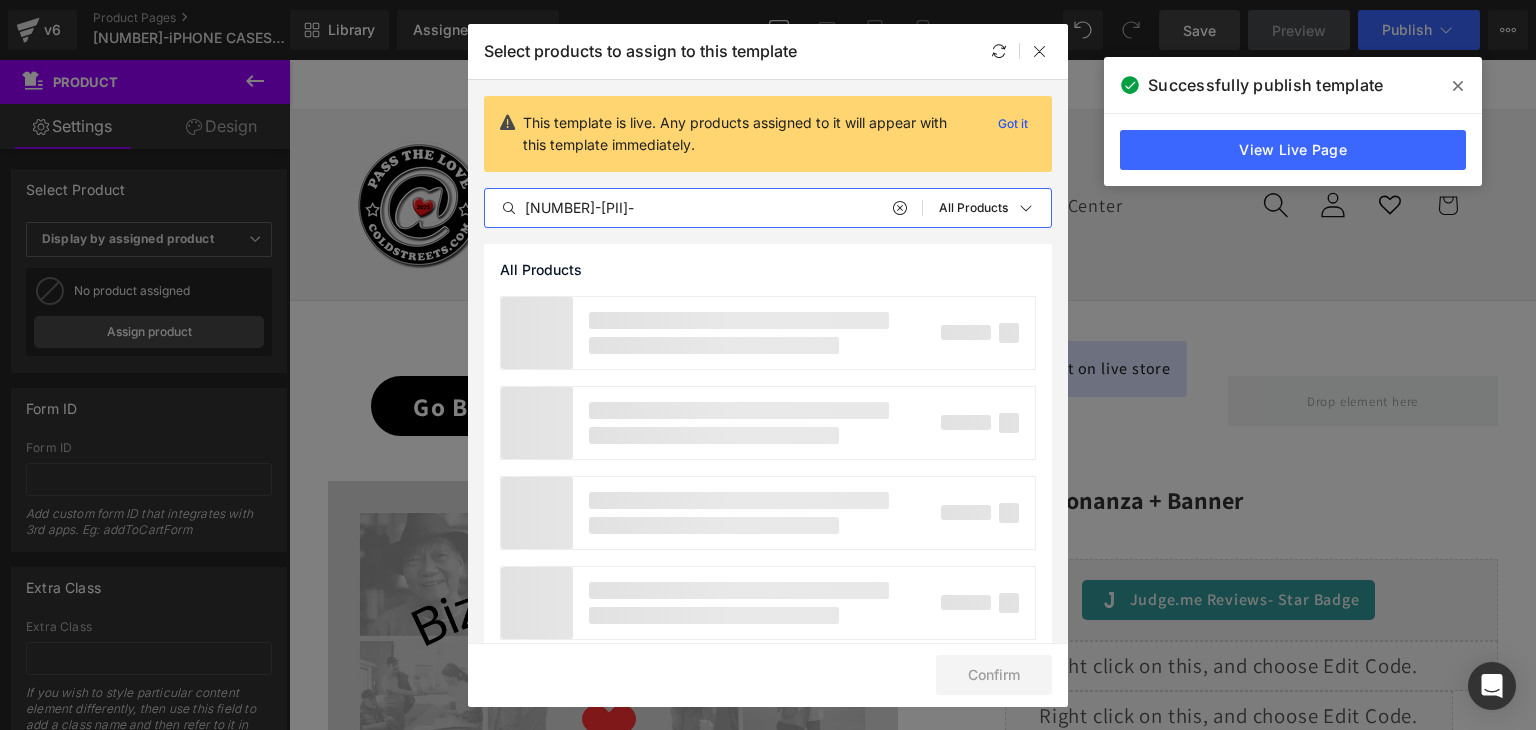 drag, startPoint x: 608, startPoint y: 210, endPoint x: 519, endPoint y: 209, distance: 89.005615 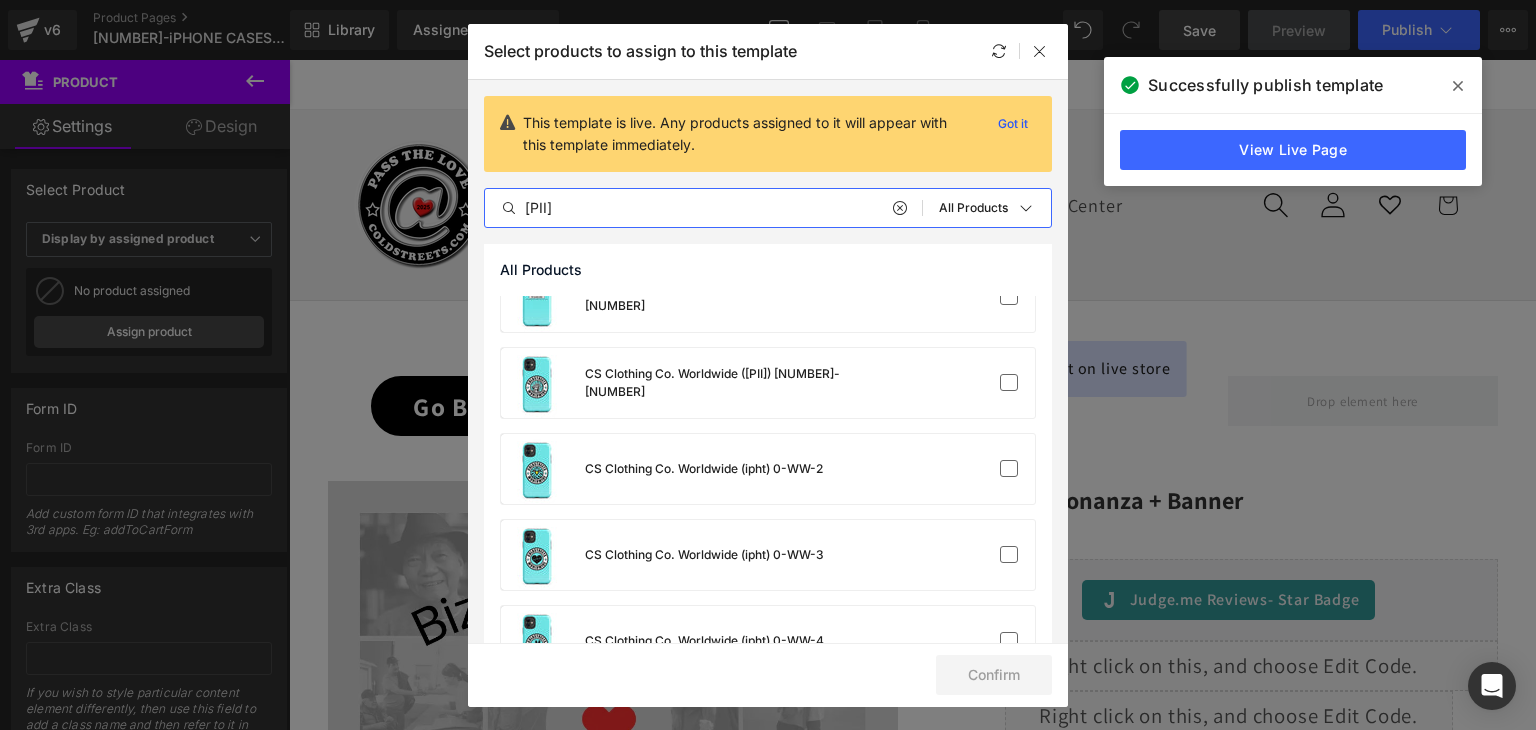 scroll, scrollTop: 0, scrollLeft: 0, axis: both 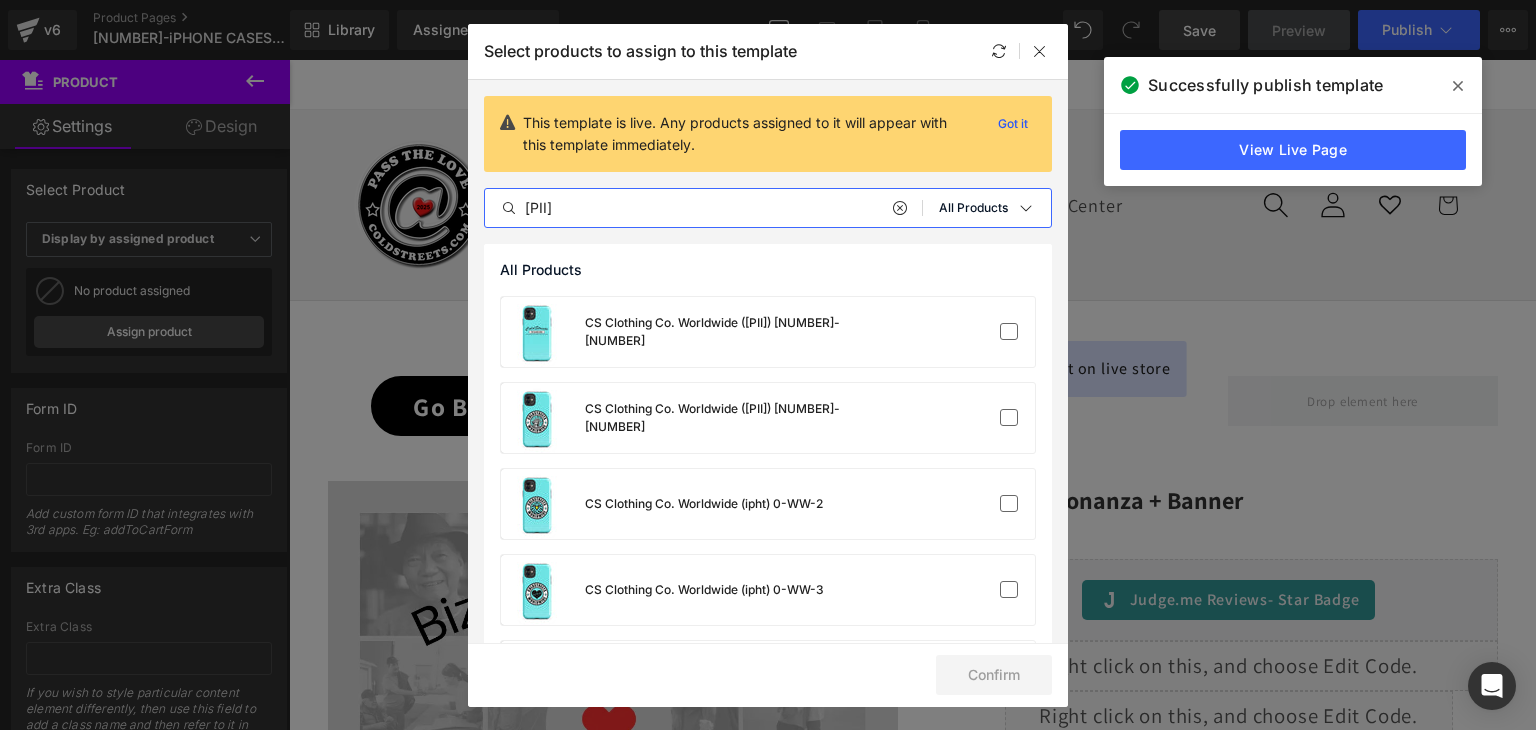 click on "All Products" at bounding box center (973, 208) 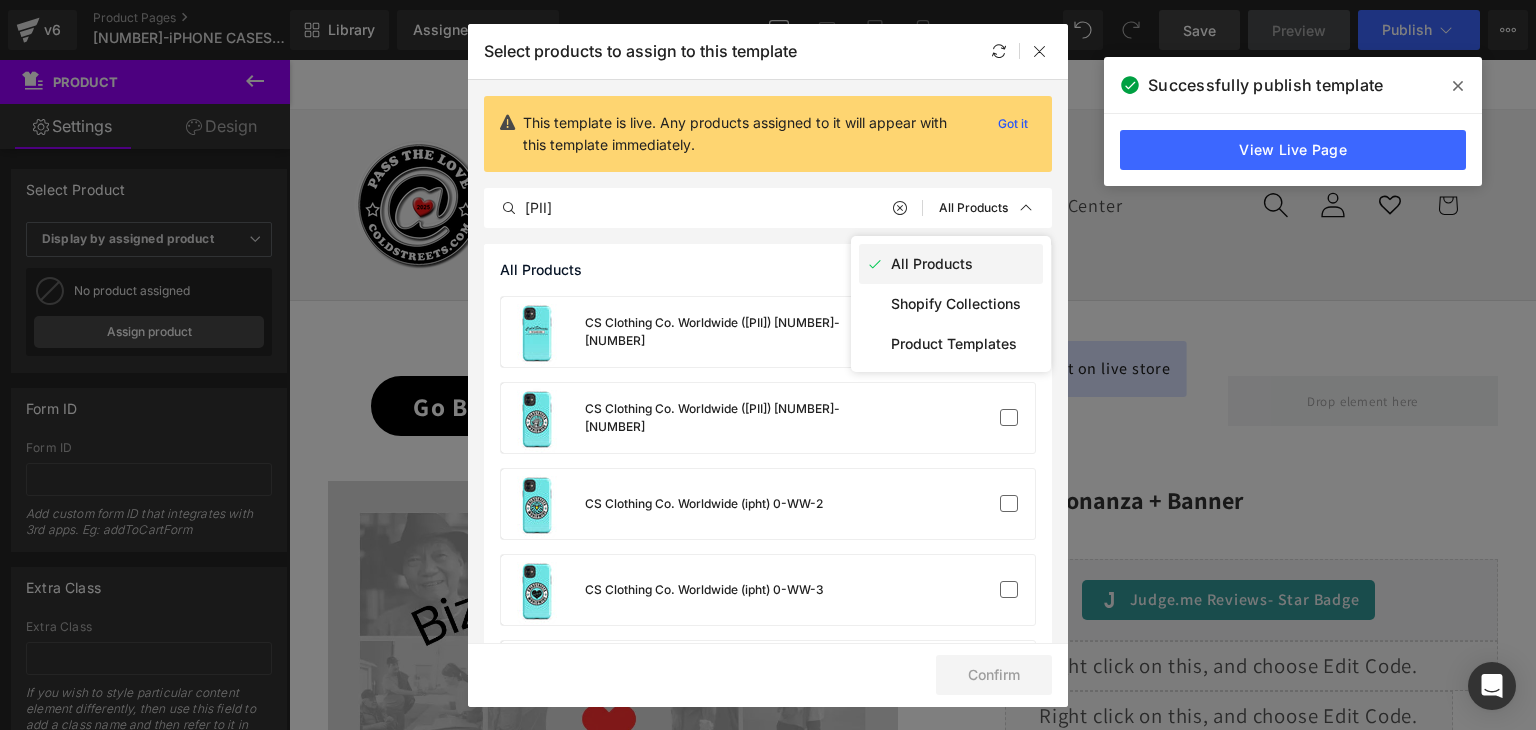 click on "All Products" at bounding box center (932, 264) 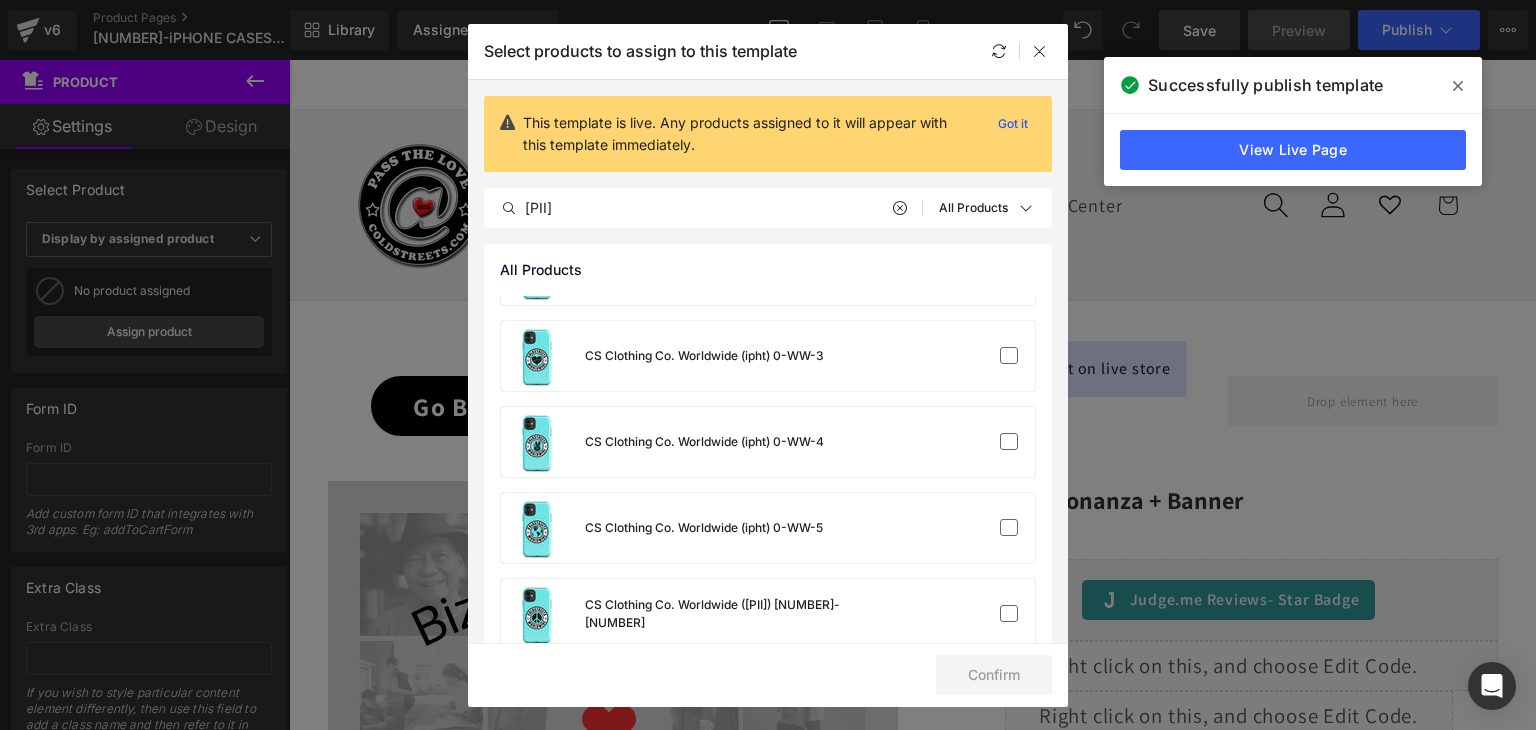 scroll, scrollTop: 0, scrollLeft: 0, axis: both 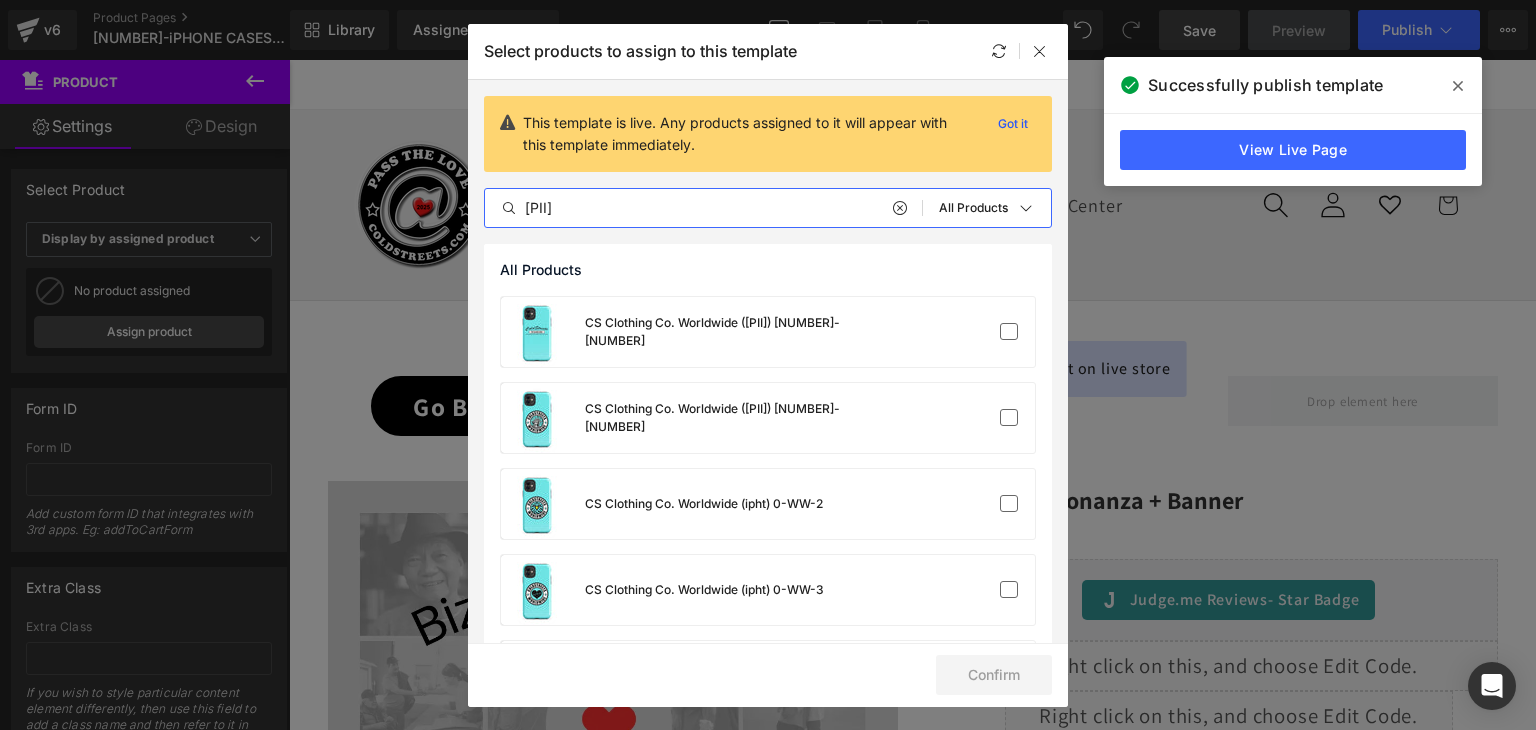 drag, startPoint x: 575, startPoint y: 206, endPoint x: 516, endPoint y: 207, distance: 59.008472 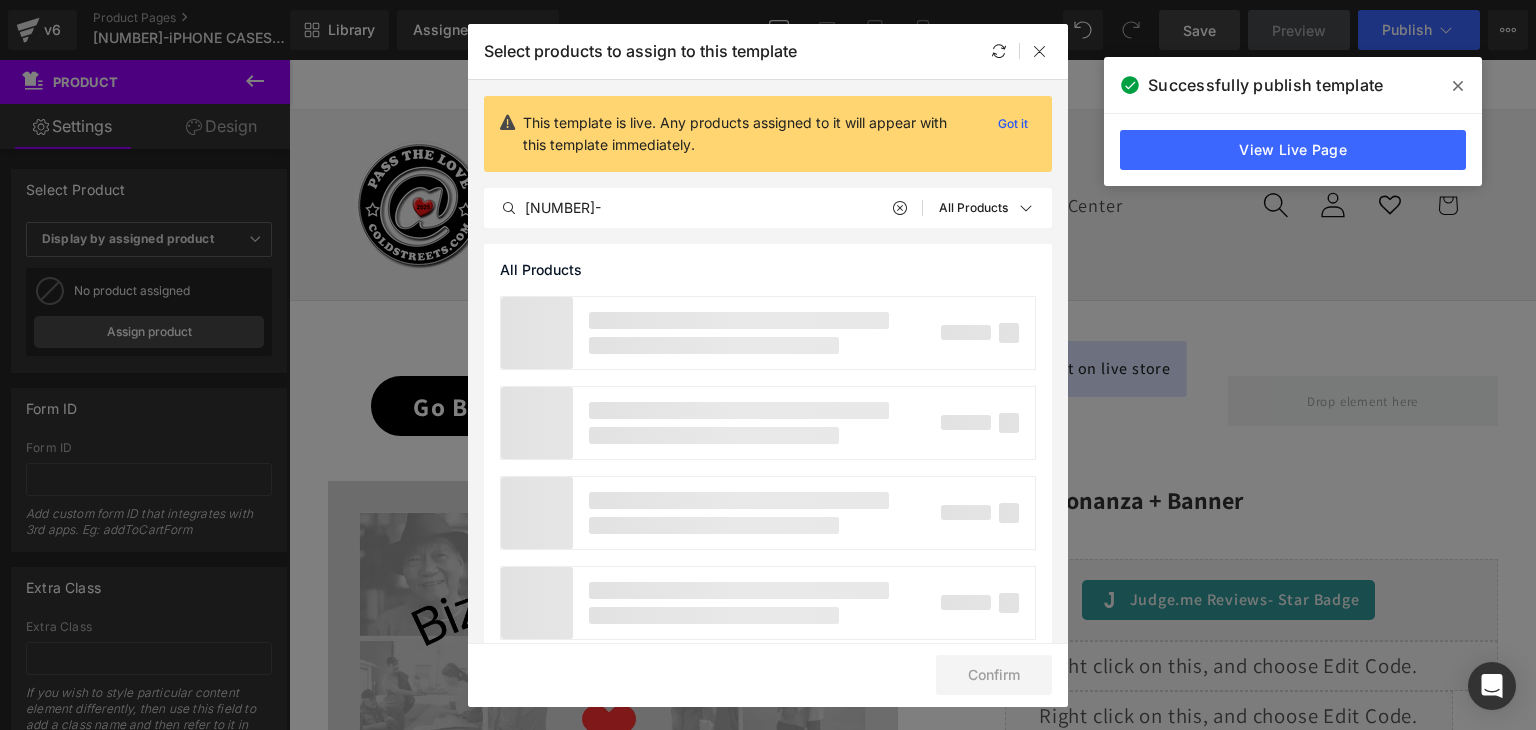 click on "All Products" at bounding box center (768, 270) 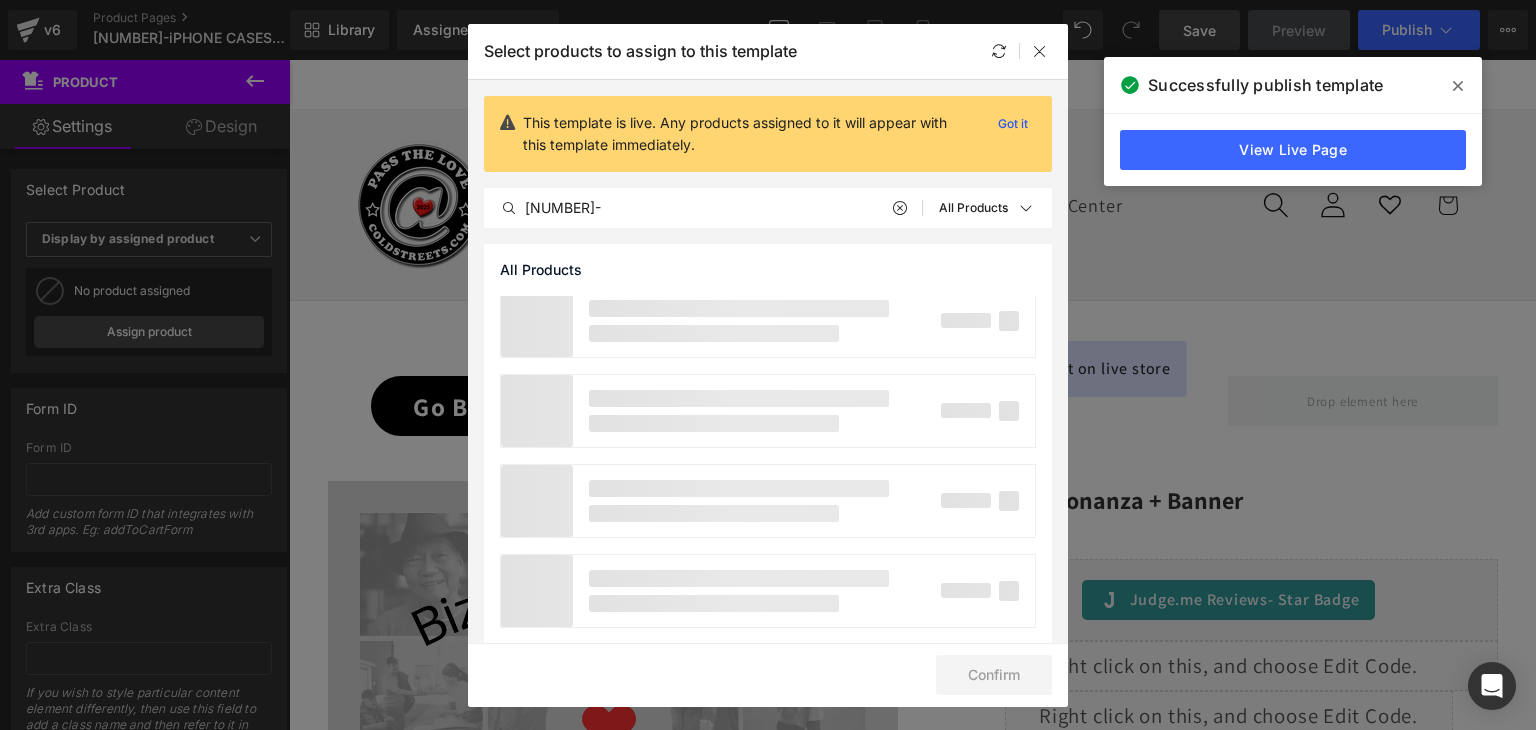 scroll, scrollTop: 0, scrollLeft: 0, axis: both 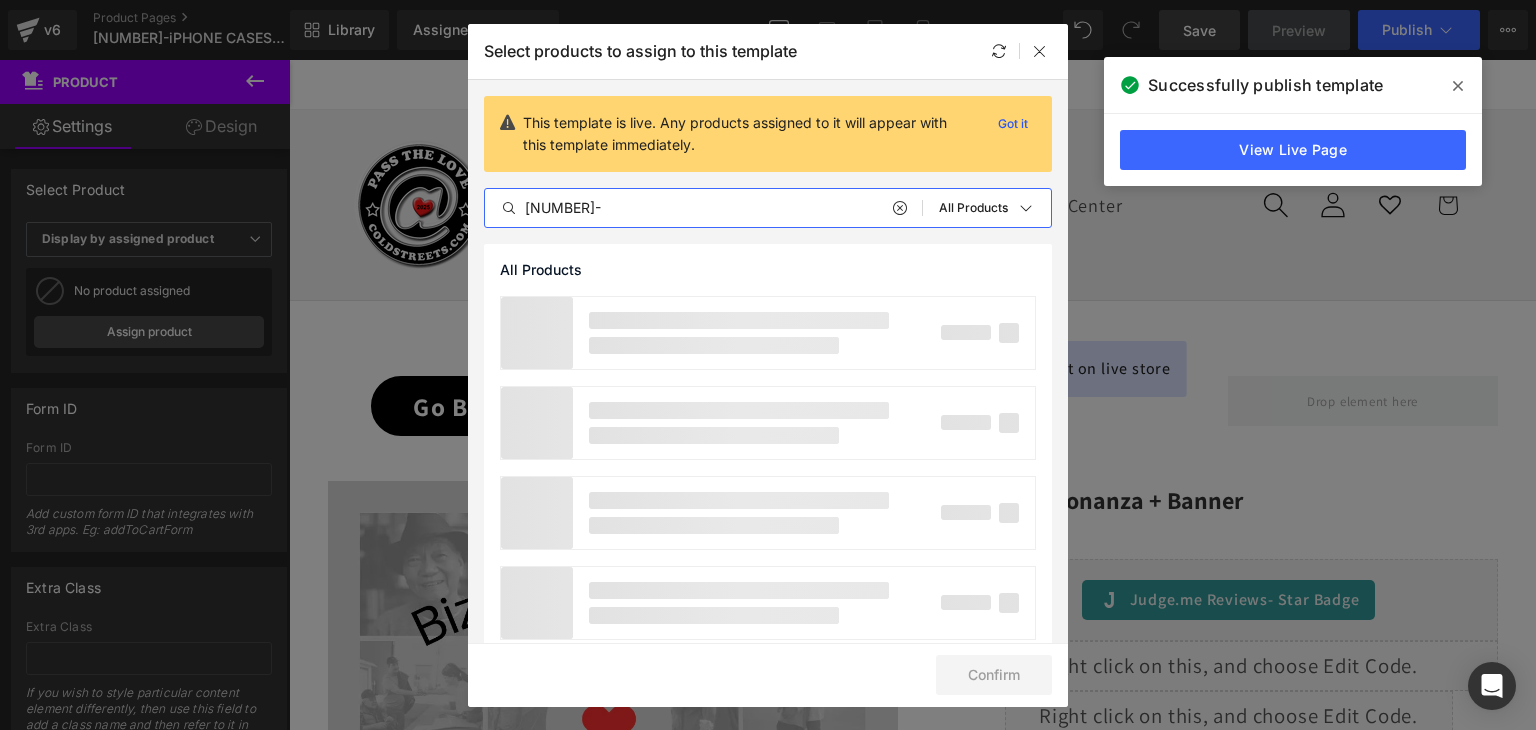 click on "1-Al" at bounding box center [703, 208] 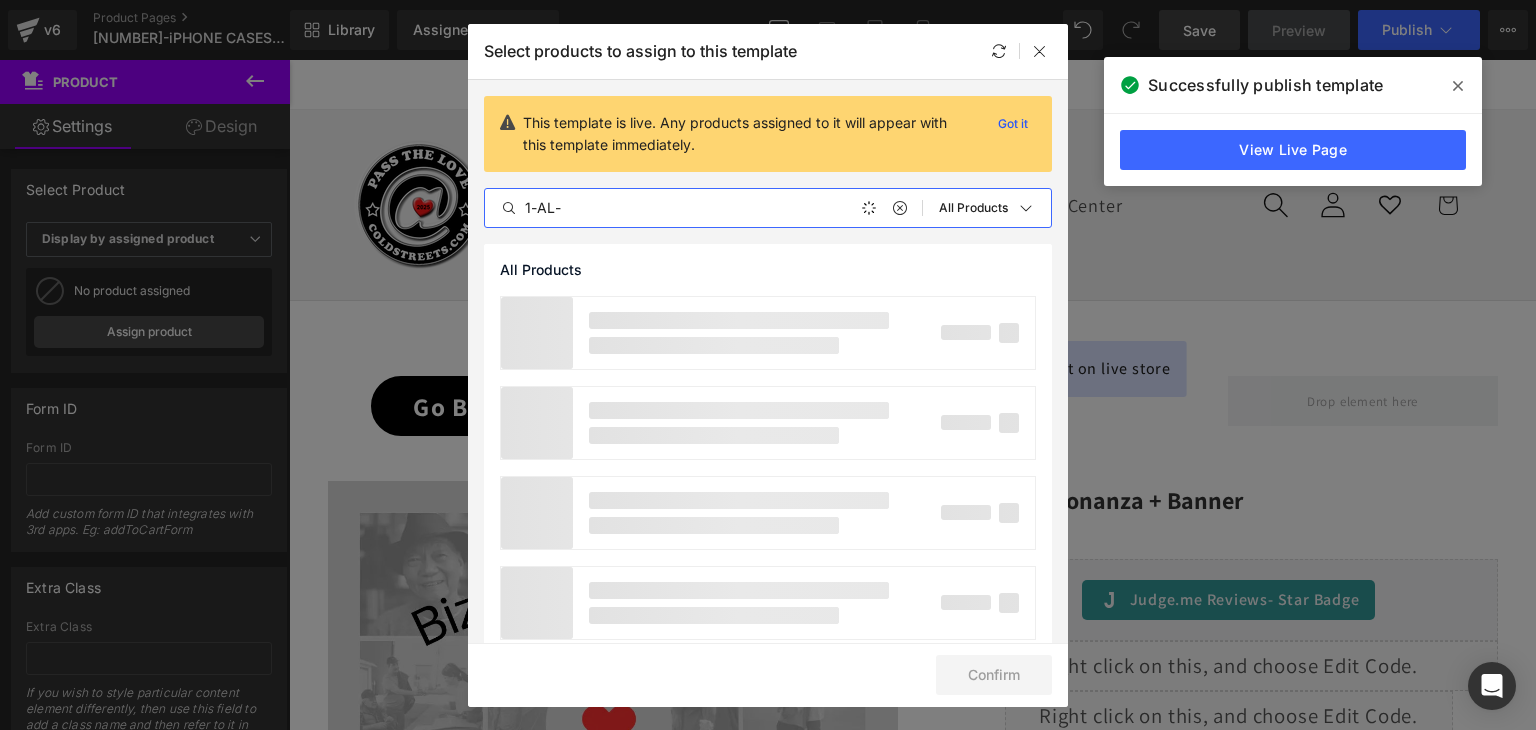 paste on "ipht" 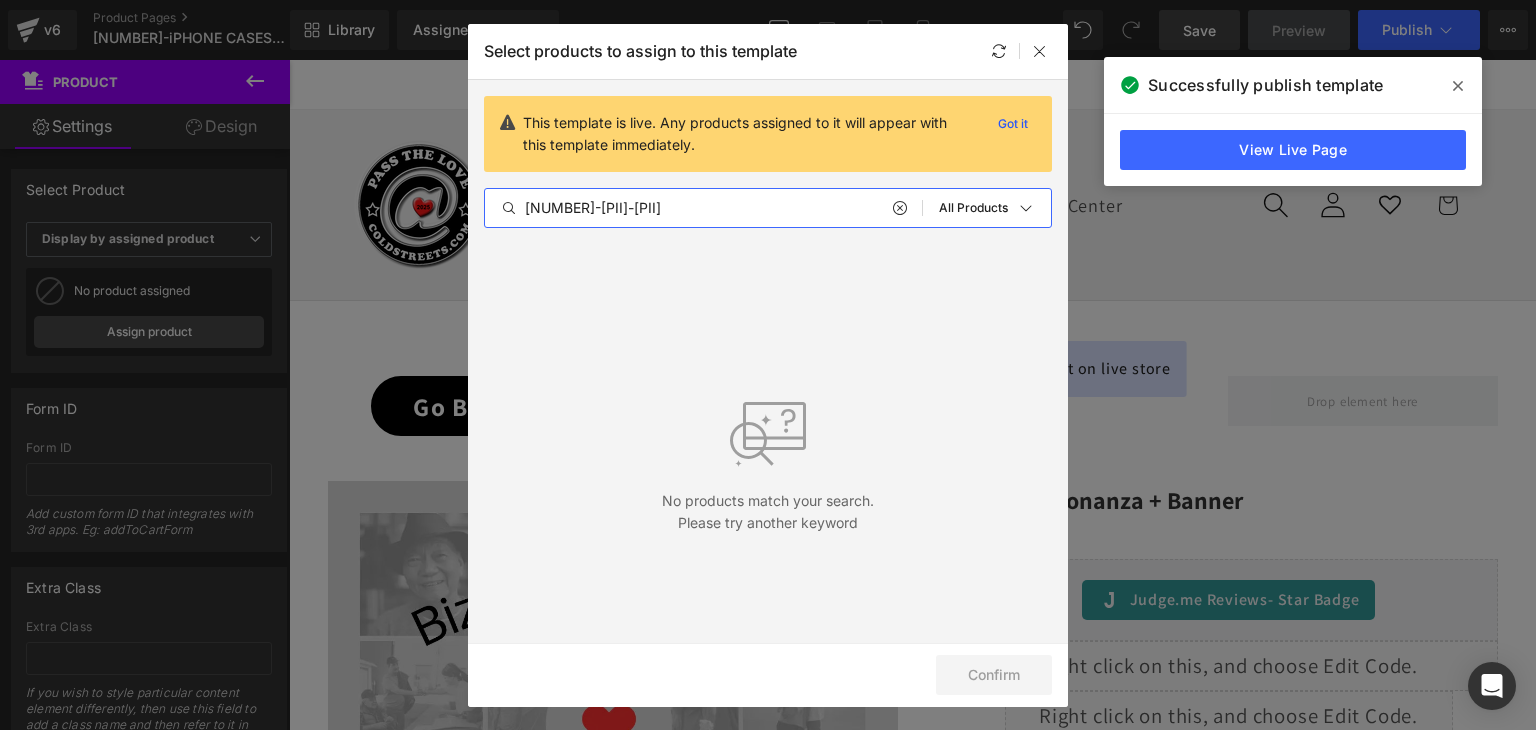 drag, startPoint x: 564, startPoint y: 204, endPoint x: 593, endPoint y: 211, distance: 29.832869 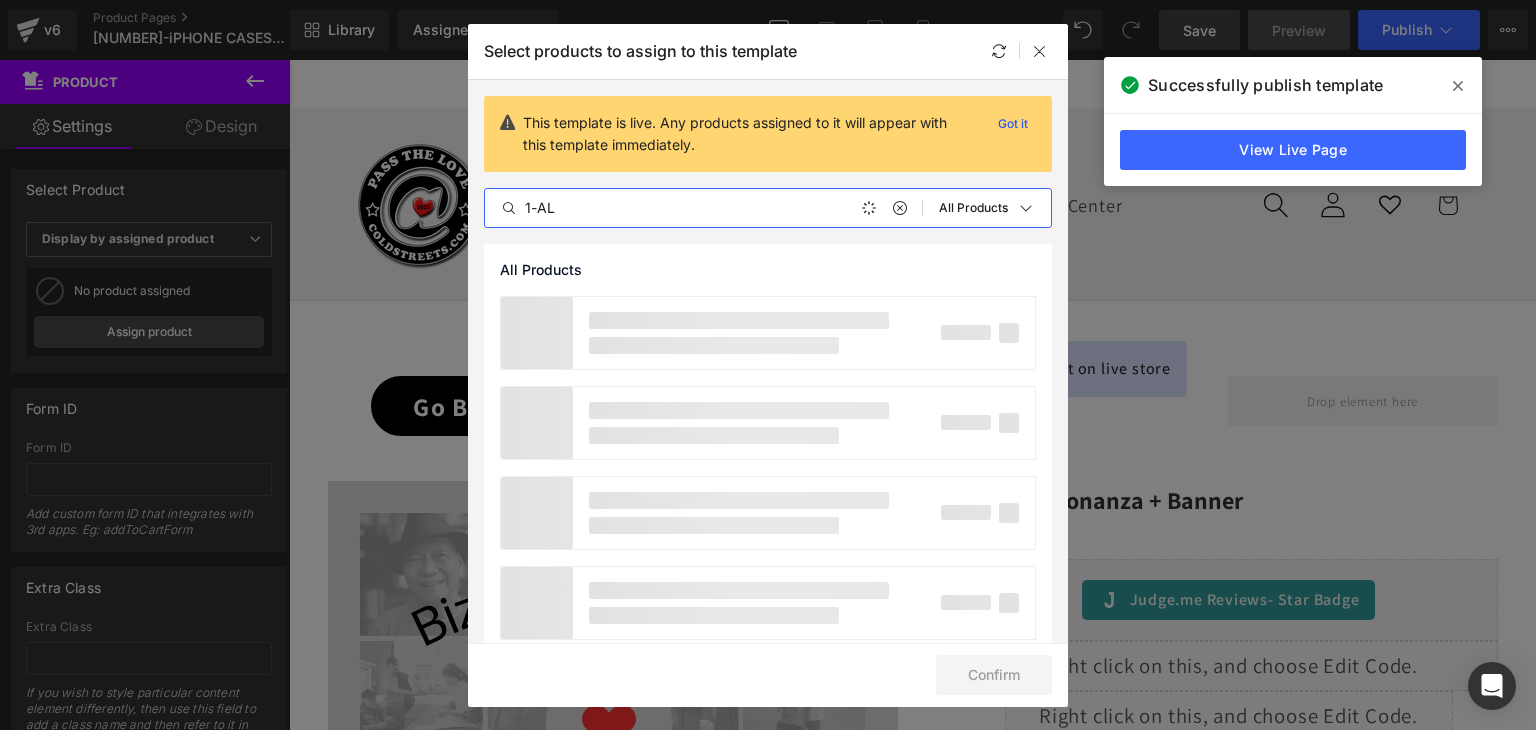 click on "1-AL" at bounding box center [703, 208] 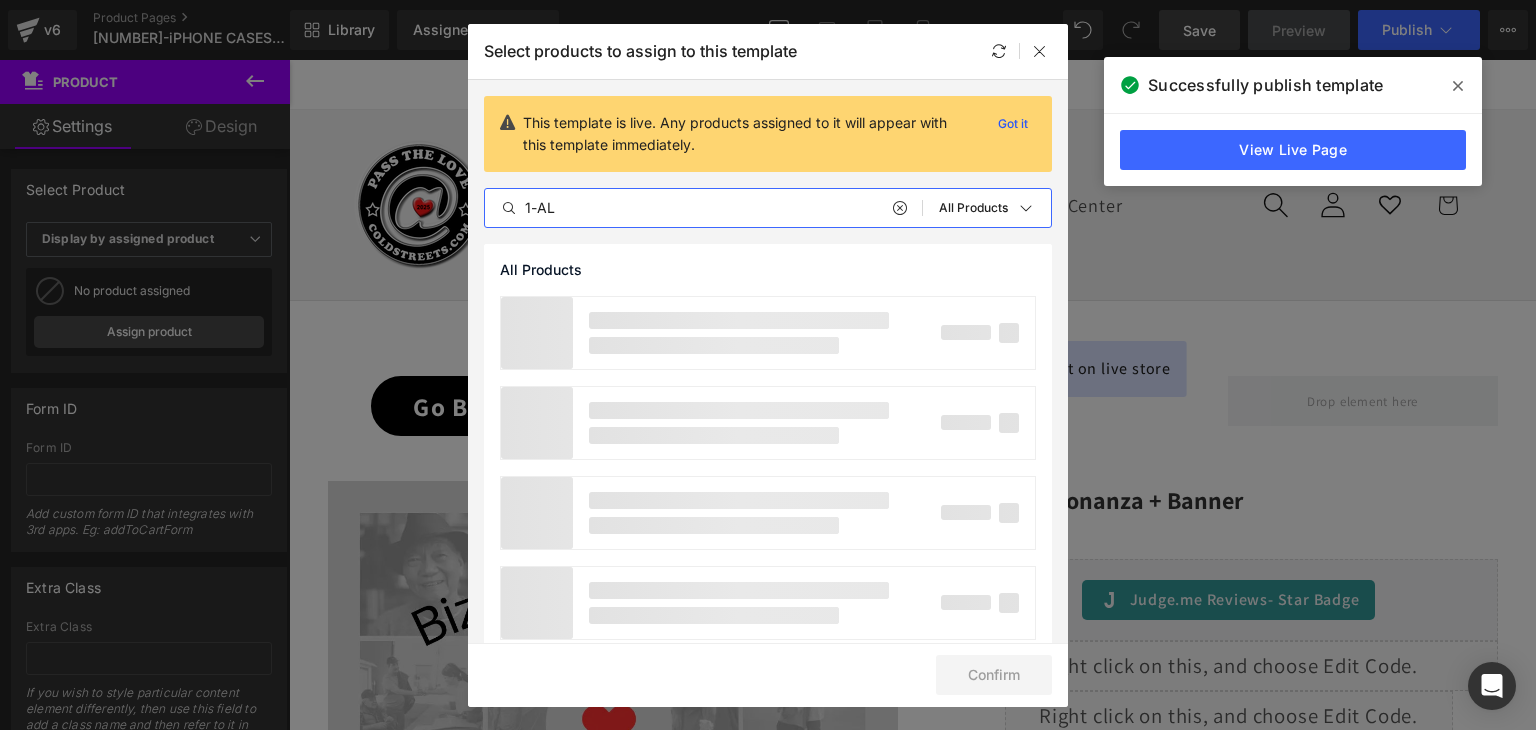paste on "(ipht) 0-WW-0" 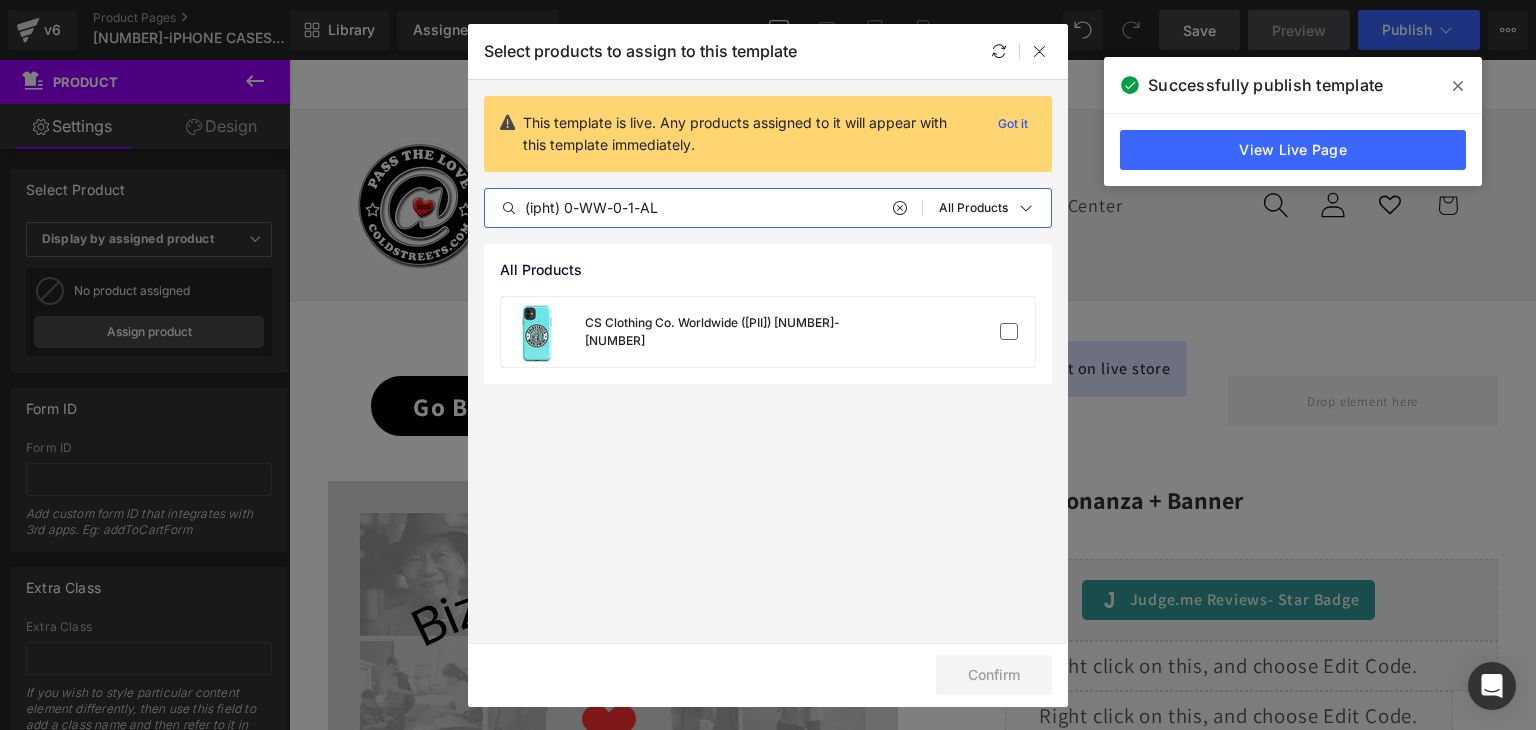click on "(ipht) 0-WW-0-1-AL" at bounding box center (703, 208) 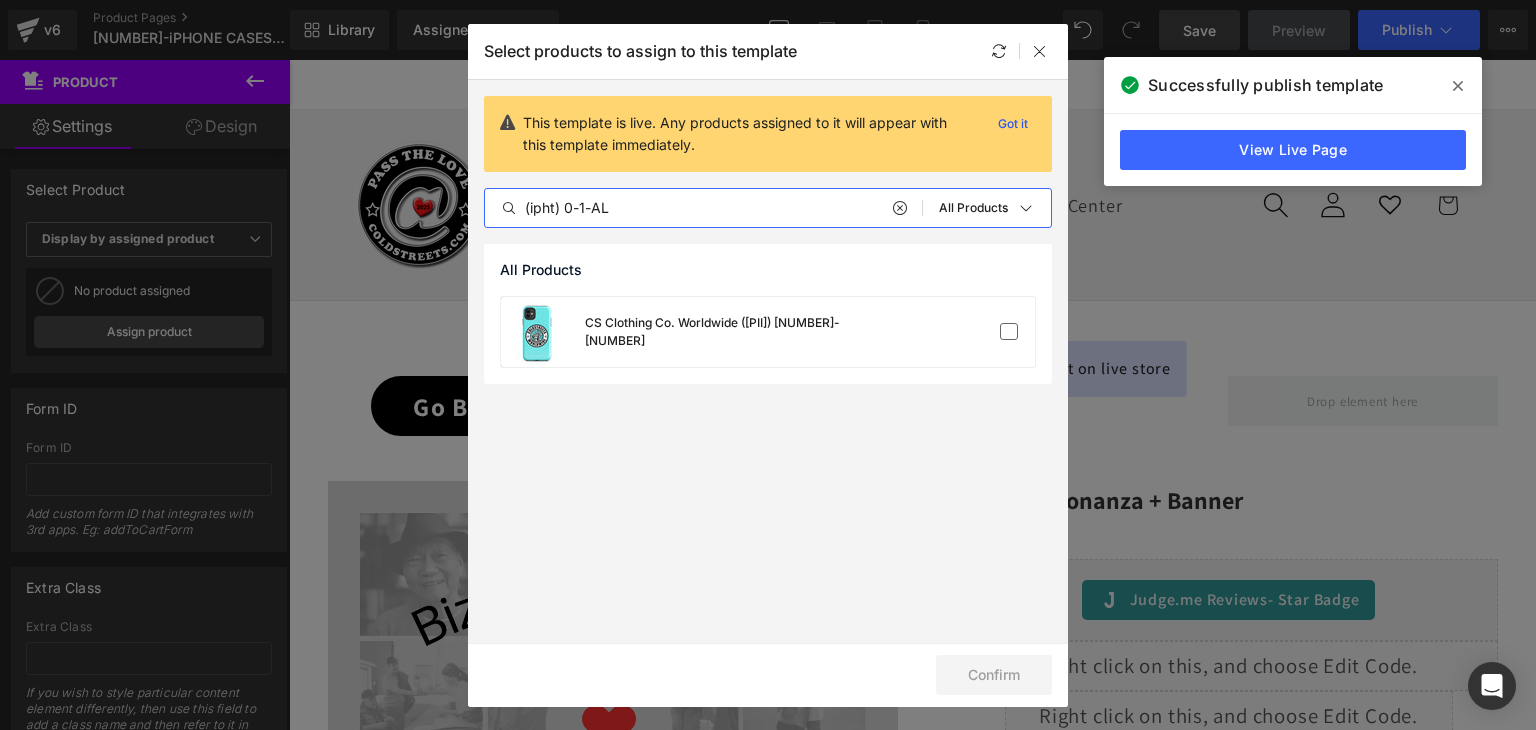 click on "(ipht) 0-1-AL" at bounding box center [703, 208] 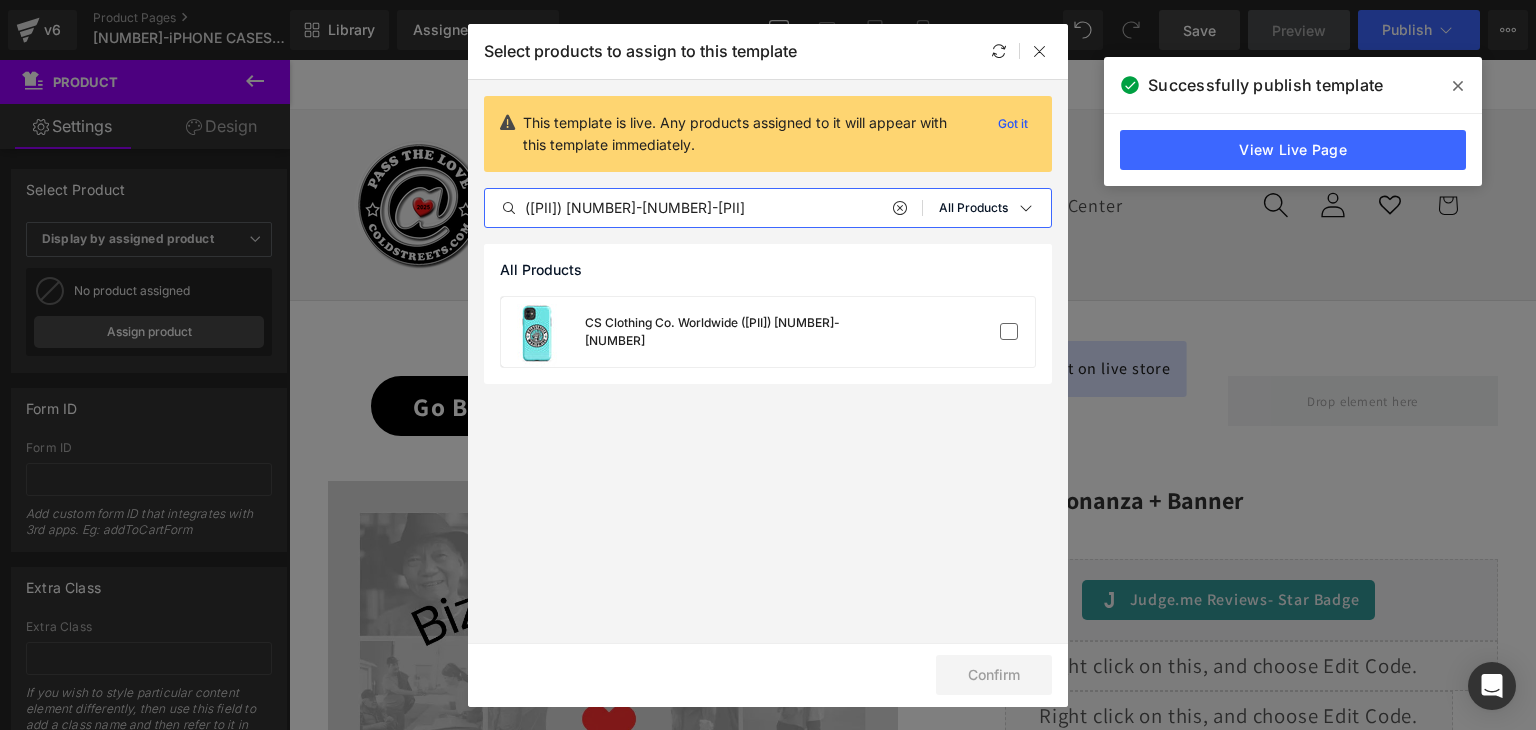 type on "(ipht) 1-1-AL" 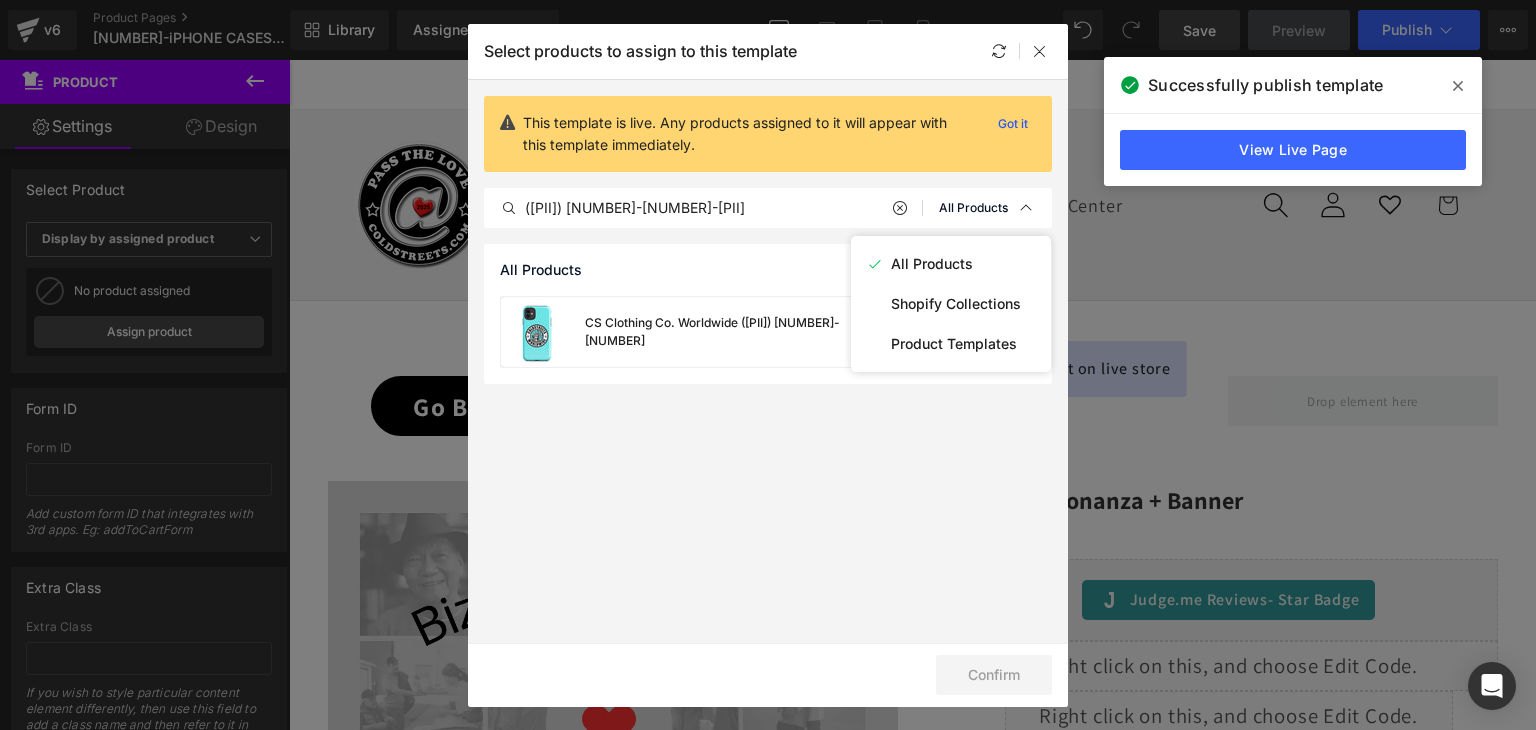 click on "Sort:  All Products" at bounding box center [995, 208] 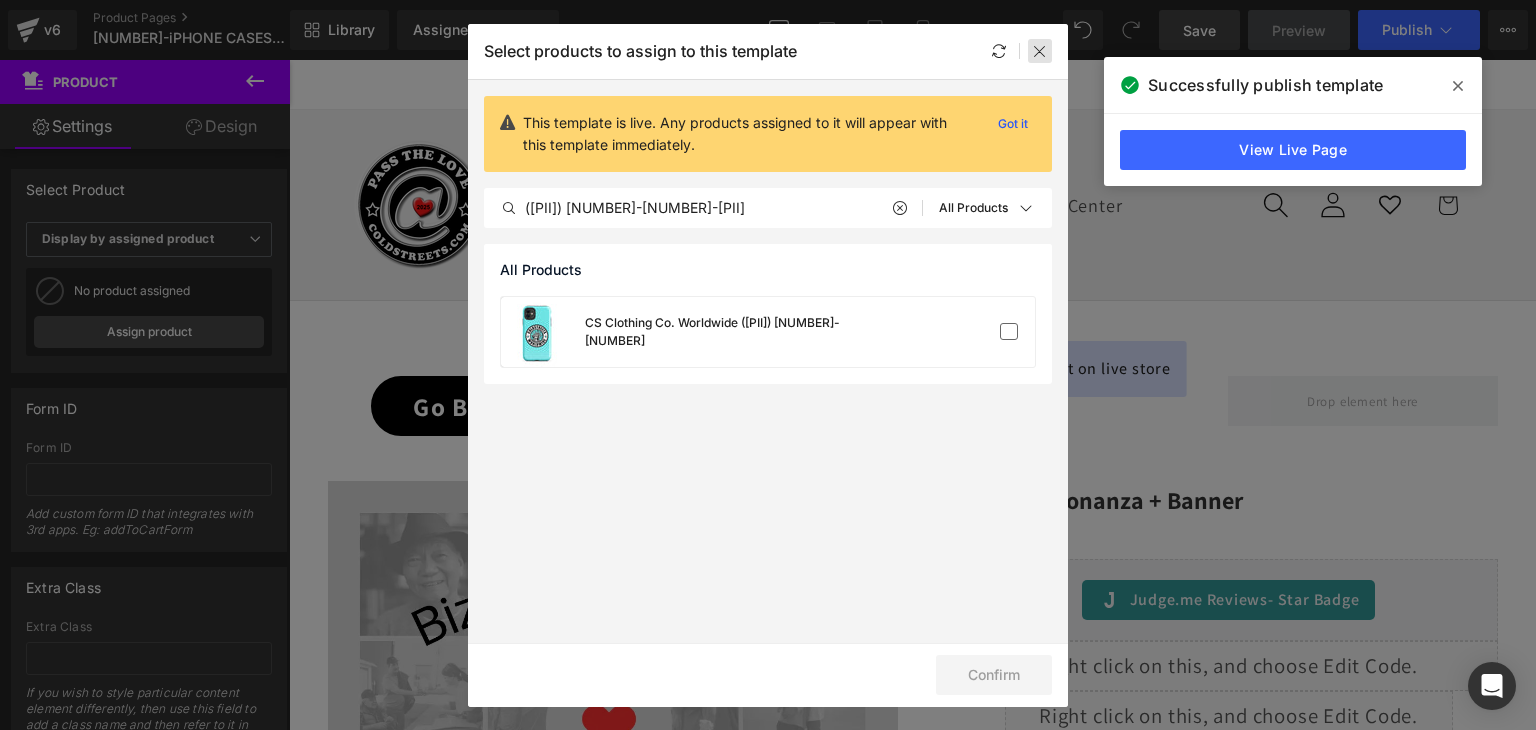 click at bounding box center (1040, 51) 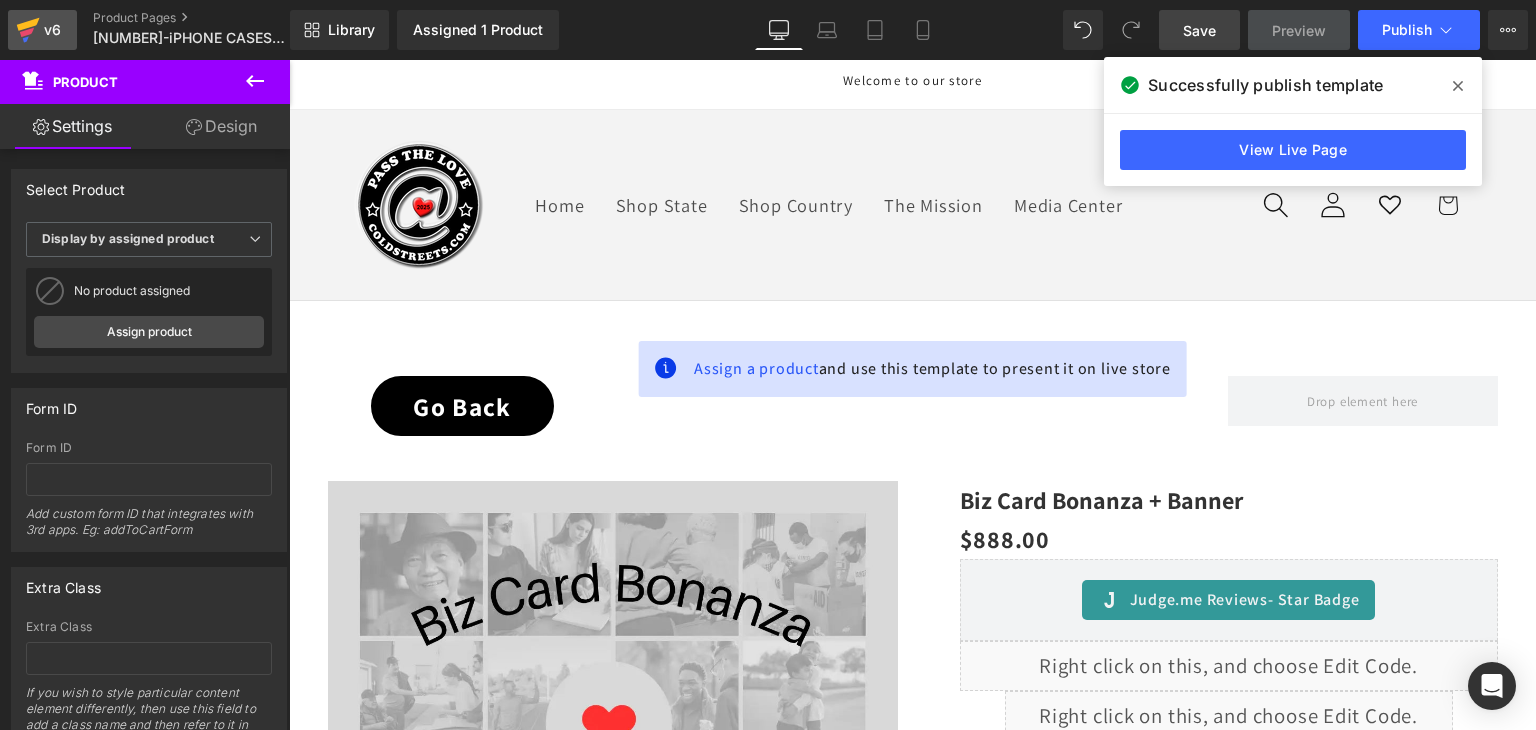 click 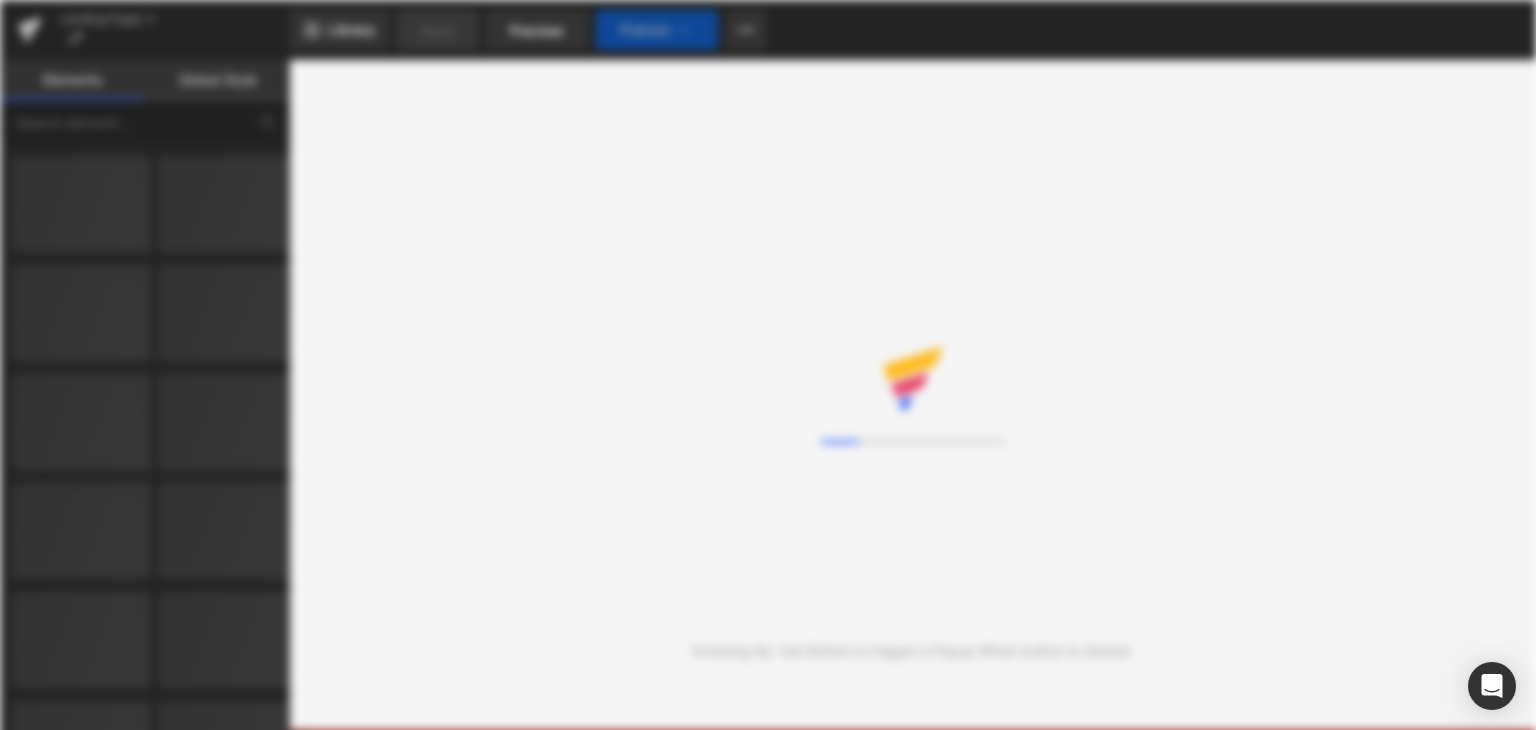 scroll, scrollTop: 0, scrollLeft: 0, axis: both 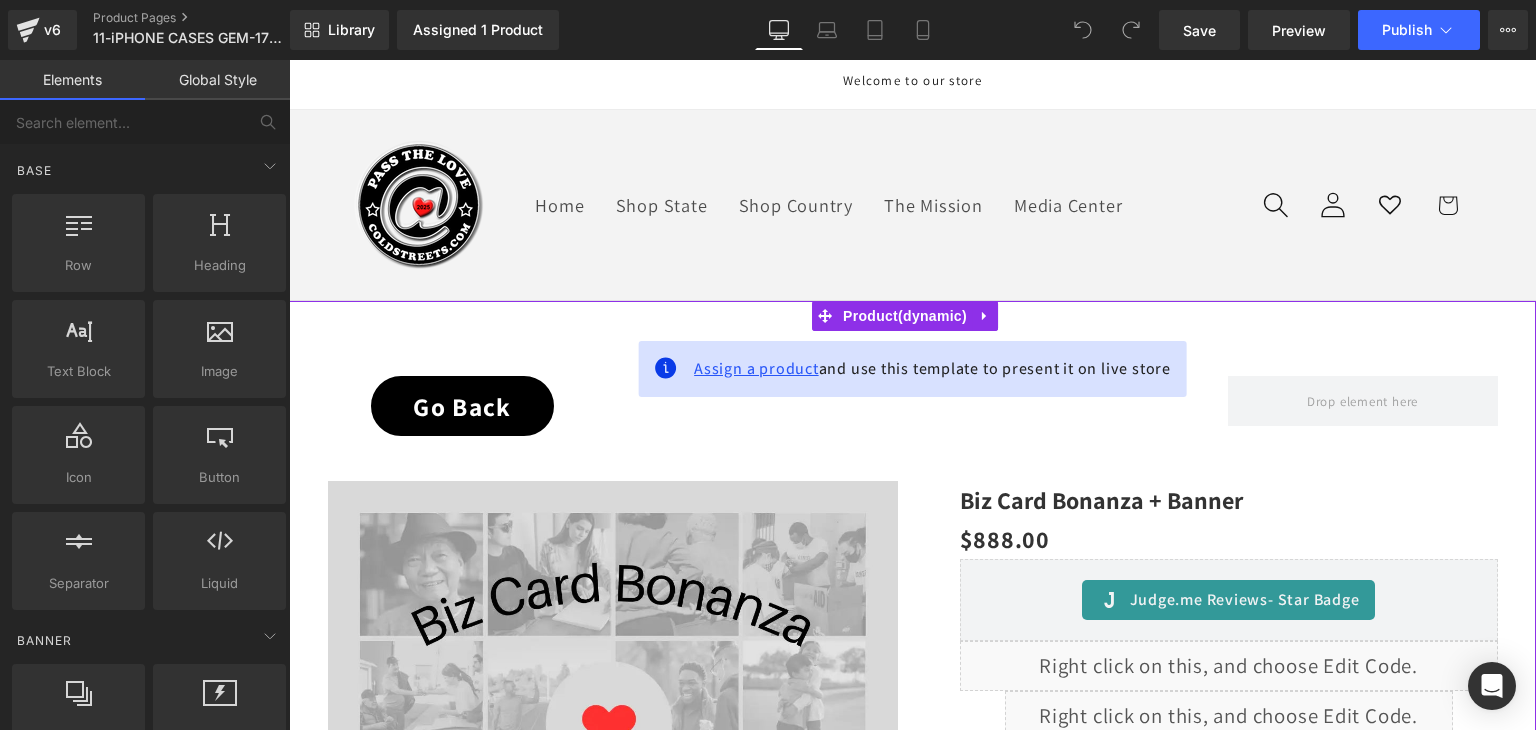 click on "Assign a product" at bounding box center [756, 368] 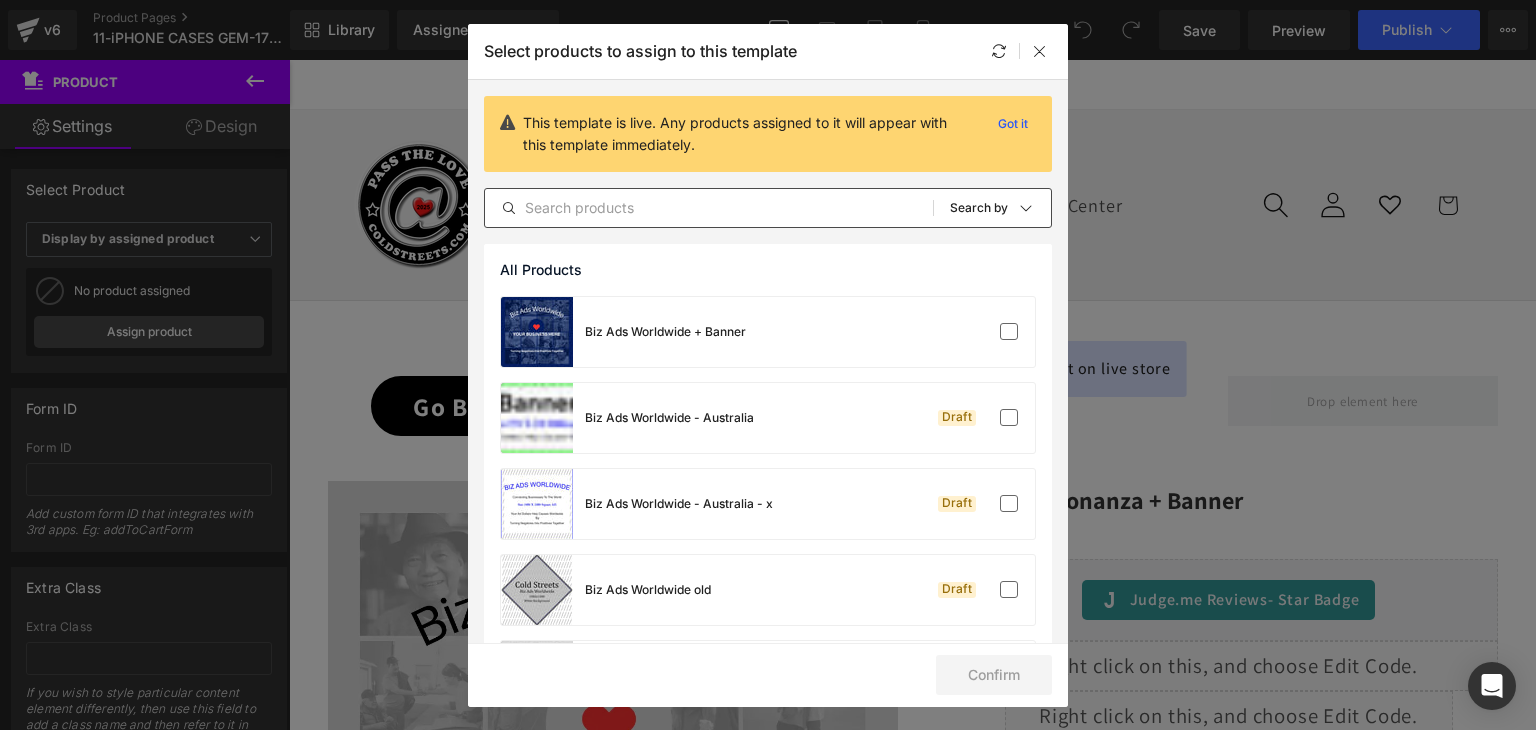 click at bounding box center (709, 208) 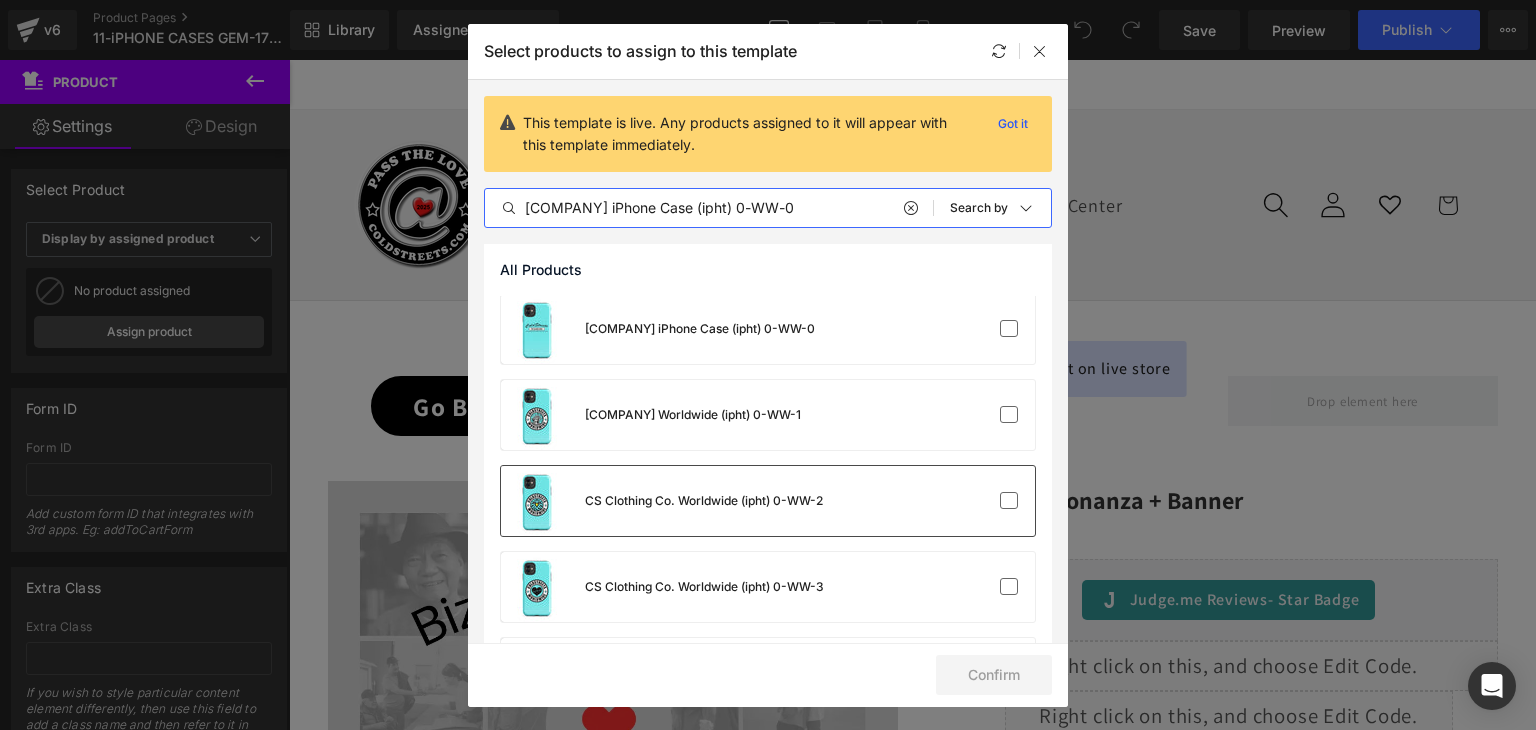 scroll, scrollTop: 0, scrollLeft: 0, axis: both 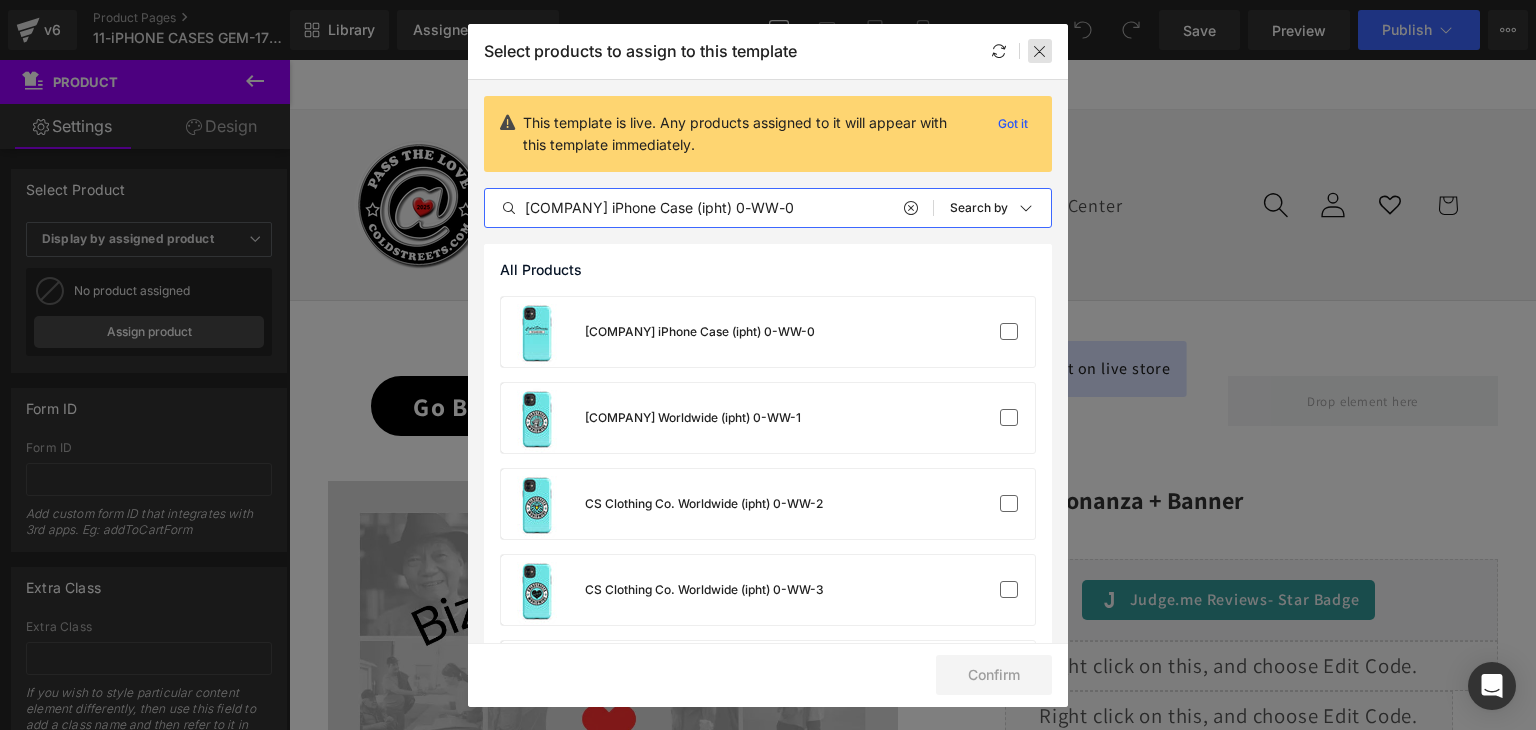 type on "CS Clothing Co. Worldwide (ipht) 0-WW-0" 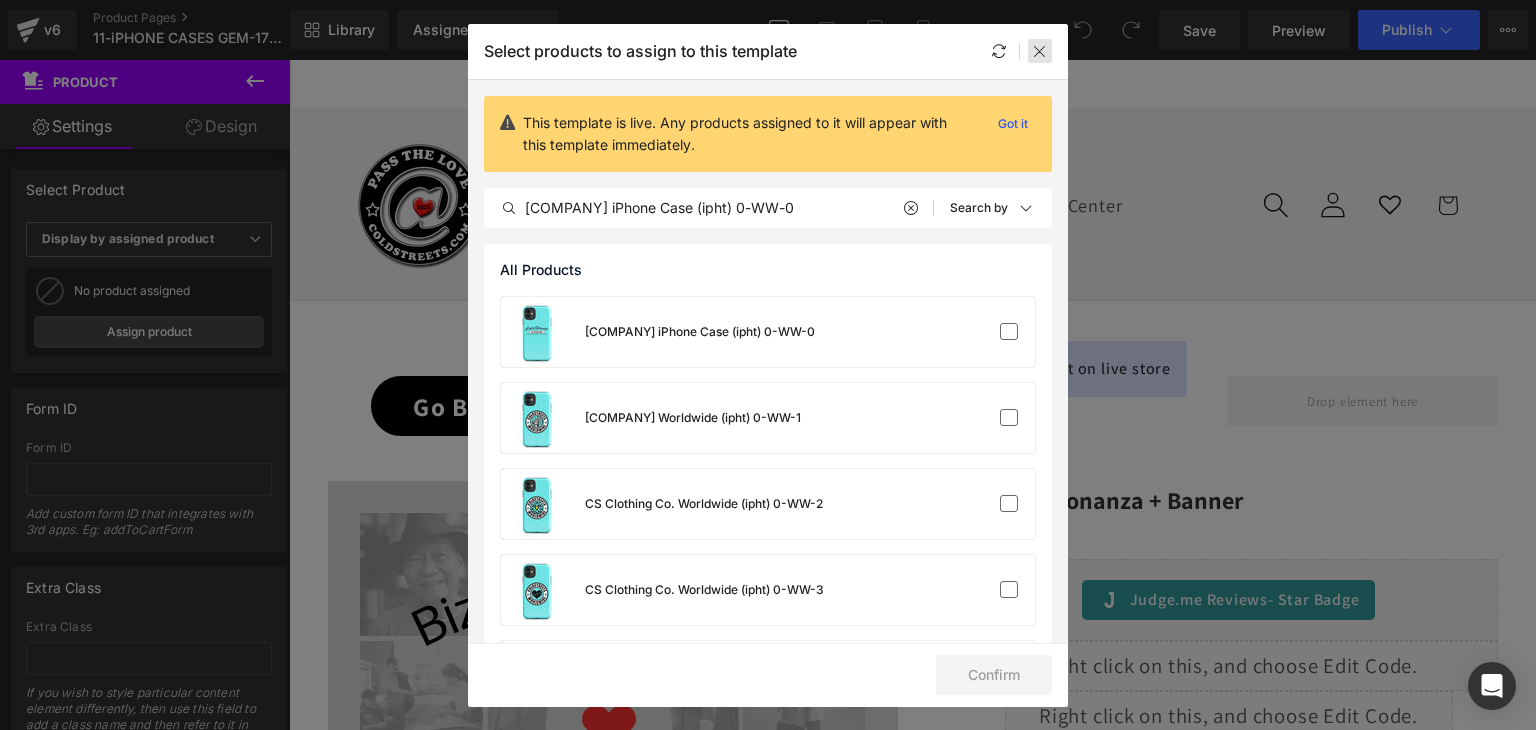 click at bounding box center [1040, 51] 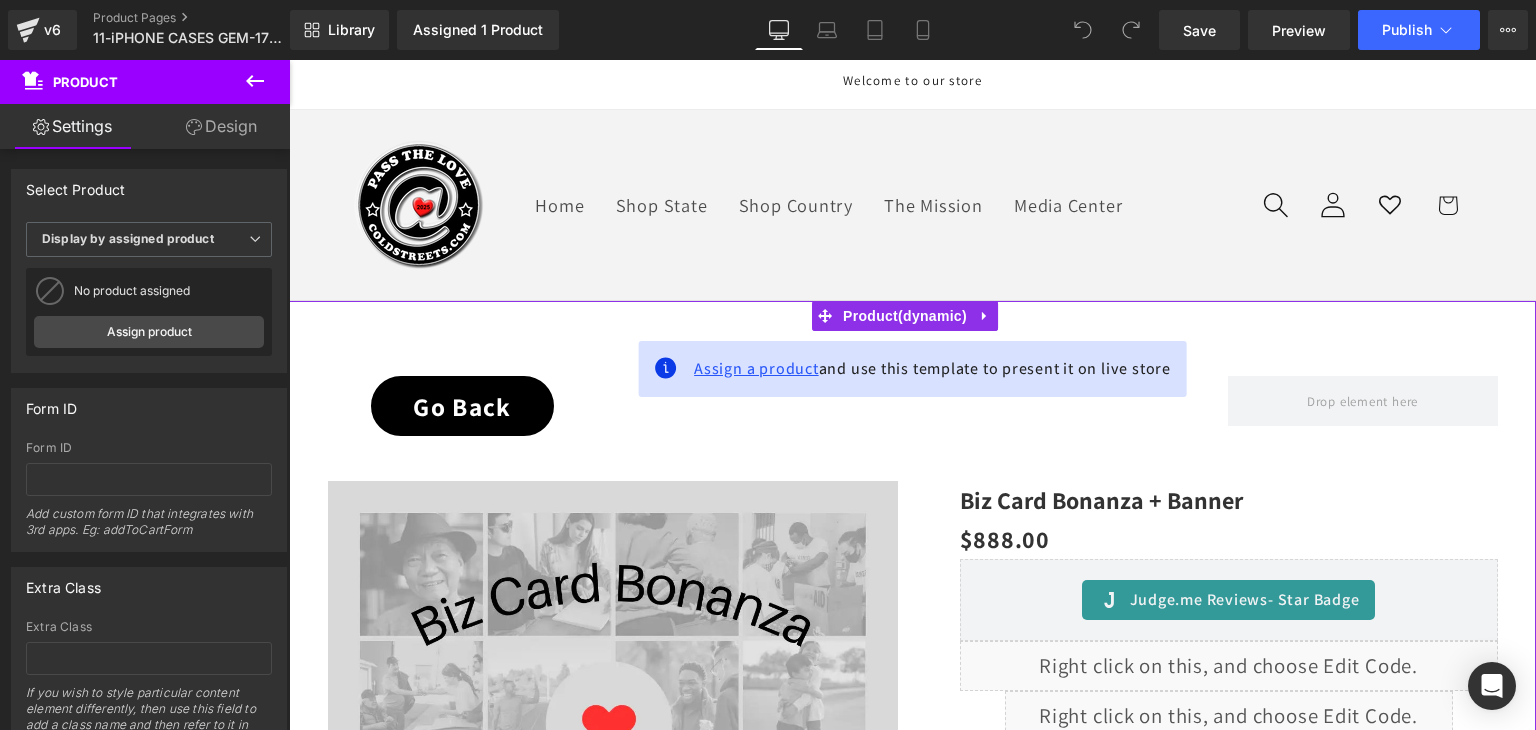 click on "Assign a product" at bounding box center (756, 368) 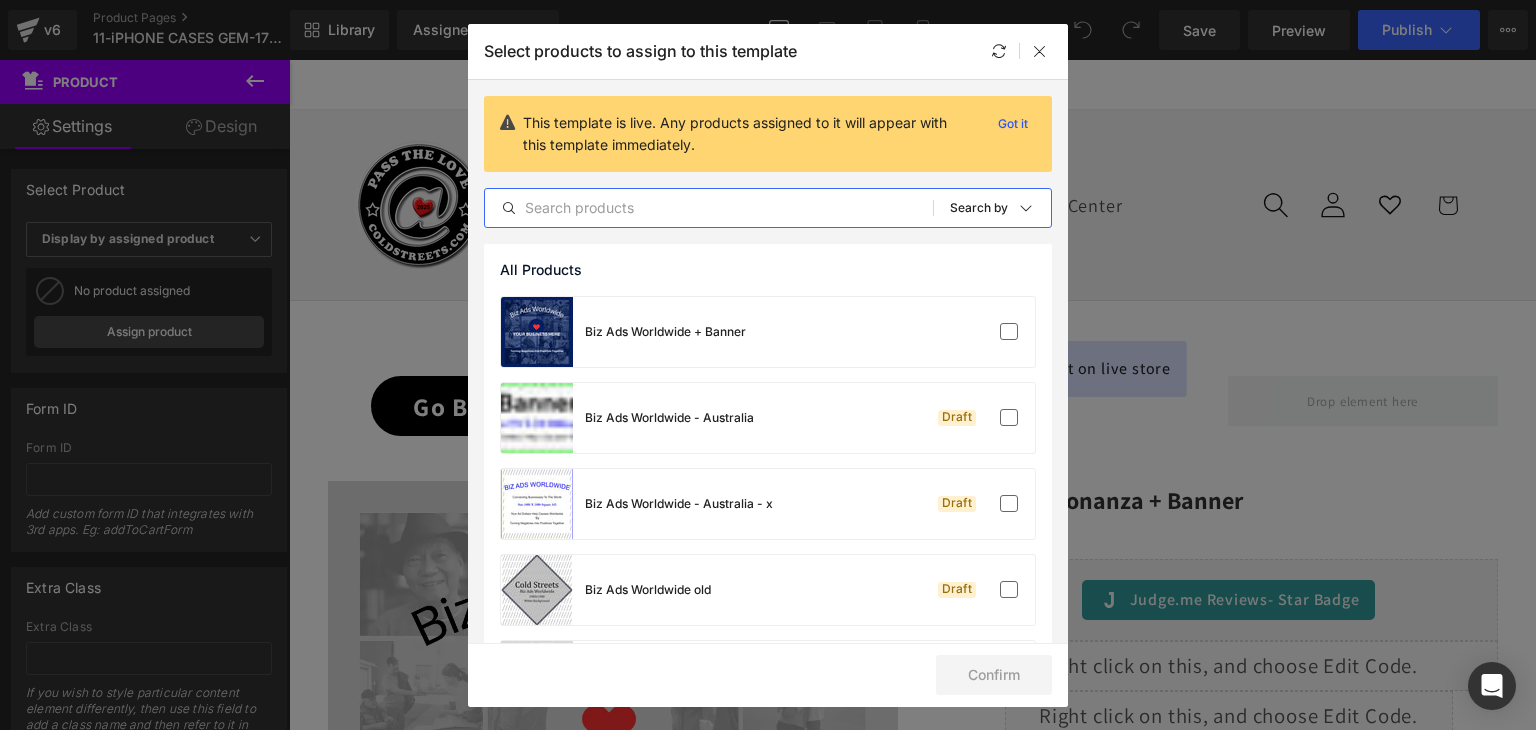 click at bounding box center [709, 208] 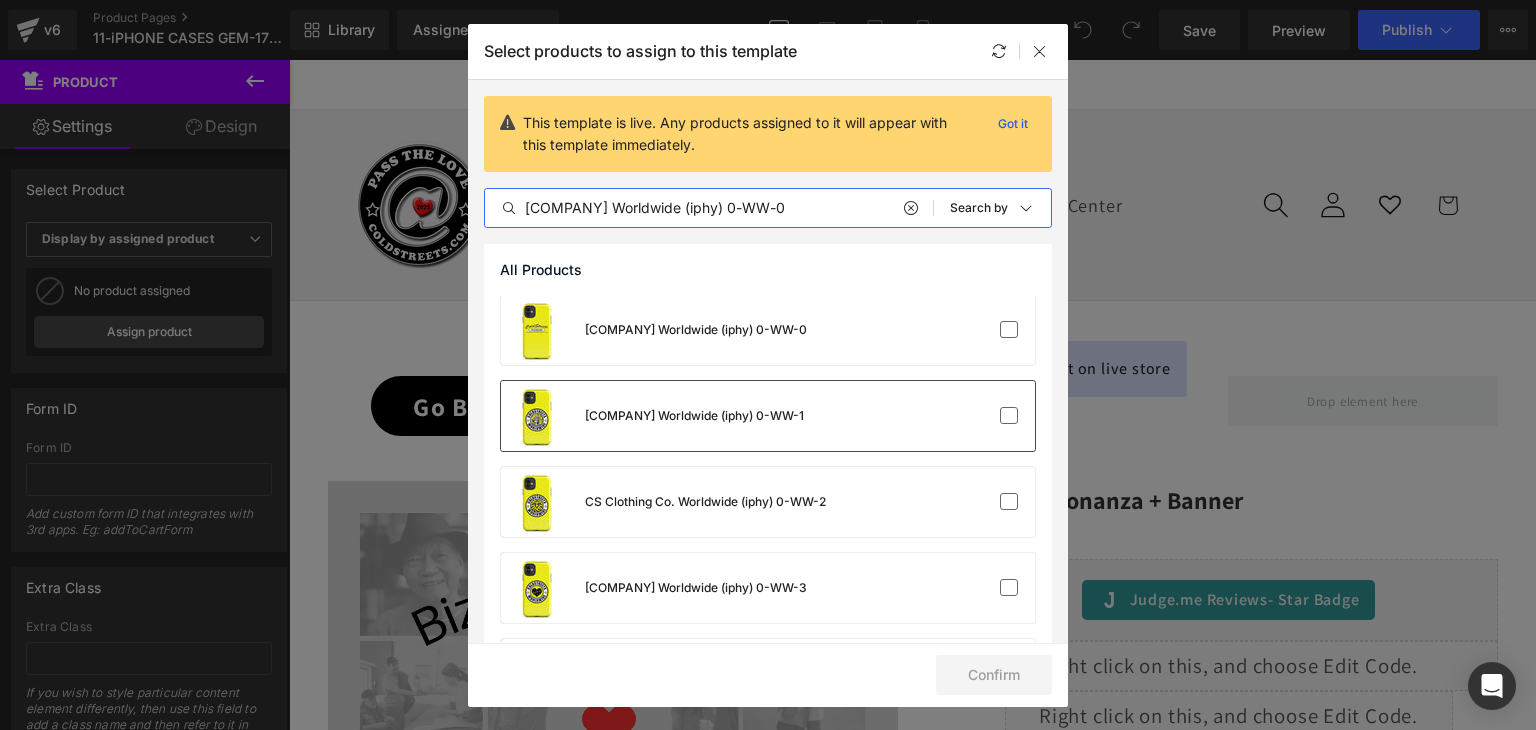 scroll, scrollTop: 0, scrollLeft: 0, axis: both 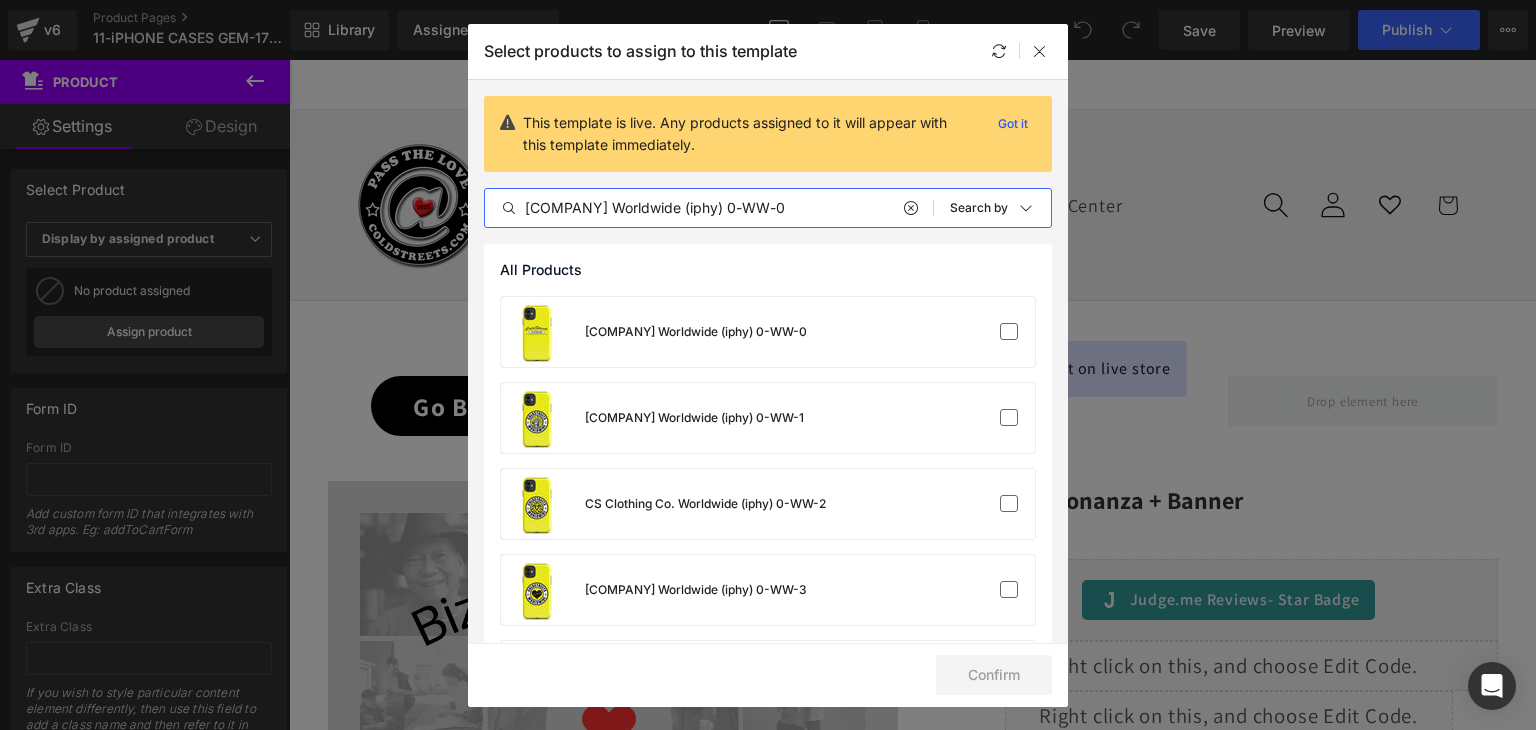 click on "CS Clothing Co. Worldwide (iphy) 0-WW-0" at bounding box center [709, 208] 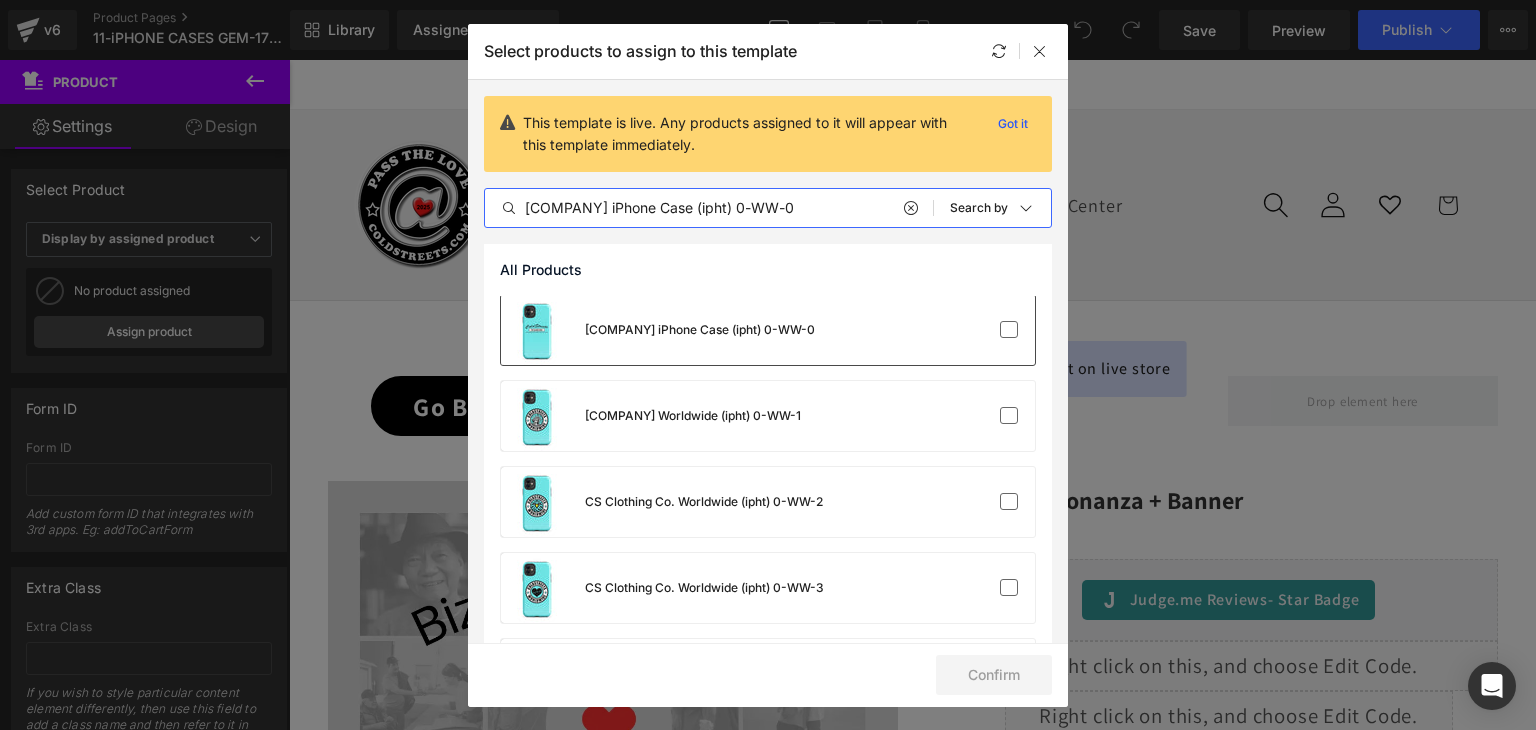 scroll, scrollTop: 0, scrollLeft: 0, axis: both 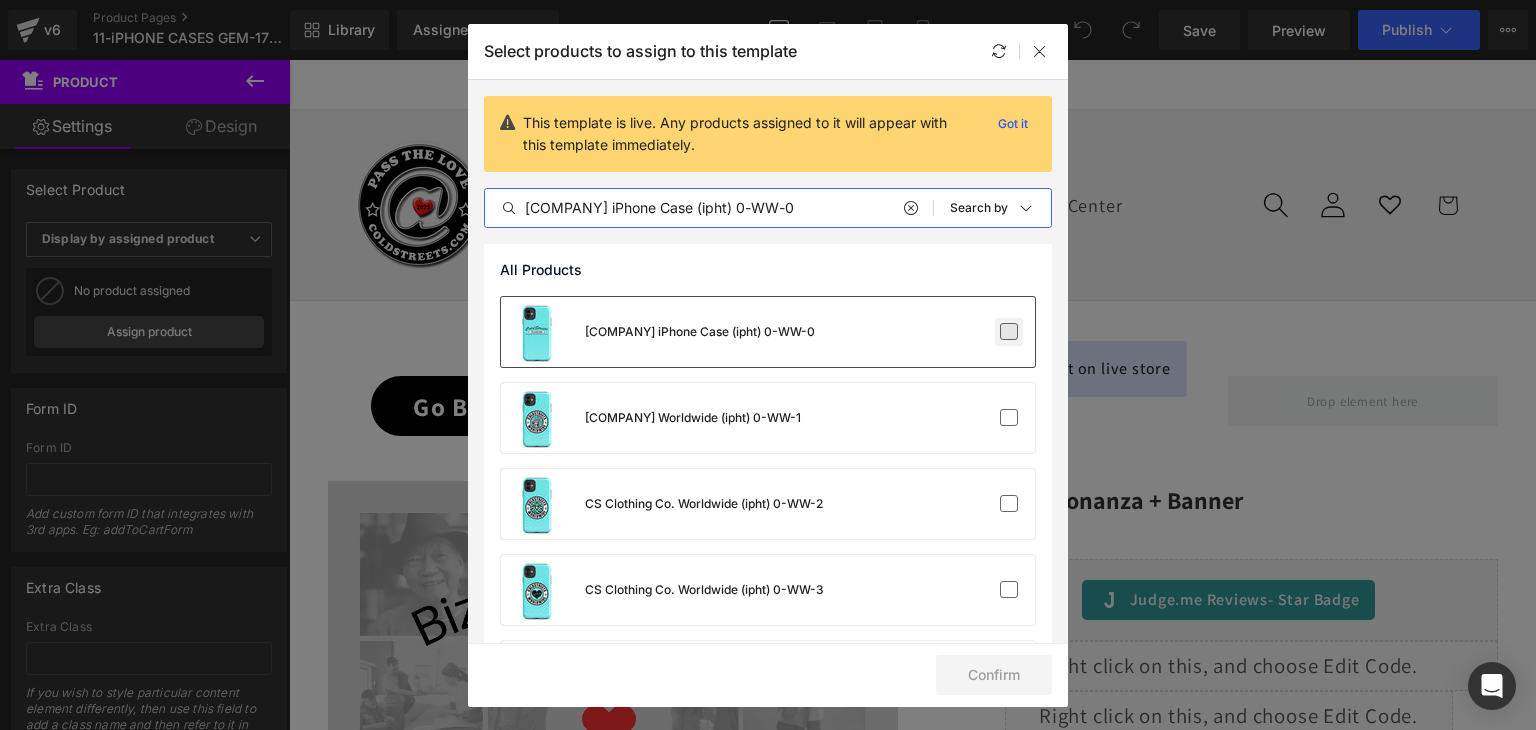 type on "CS Clothing Co. Worldwide (ipht) 0-WW-0" 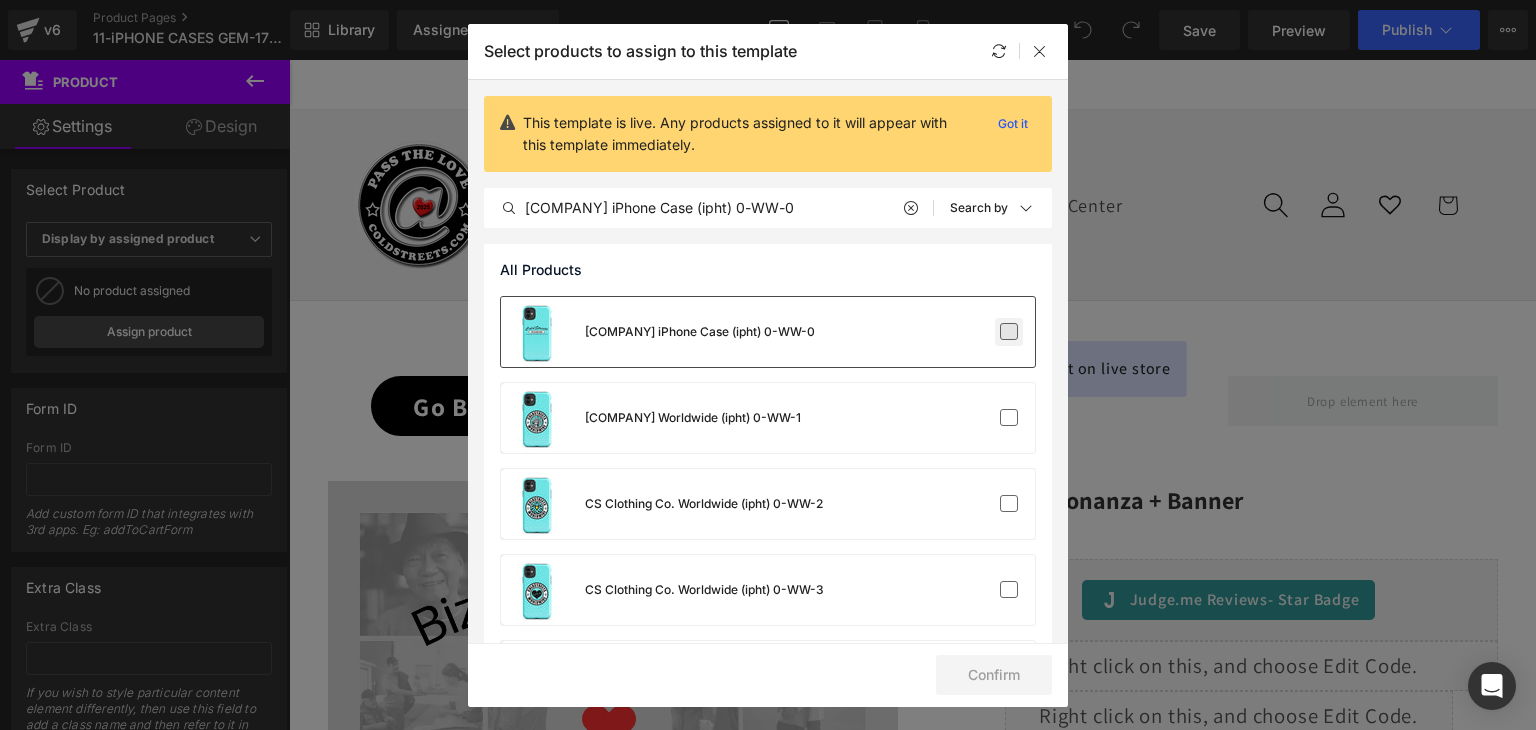 click at bounding box center [1009, 332] 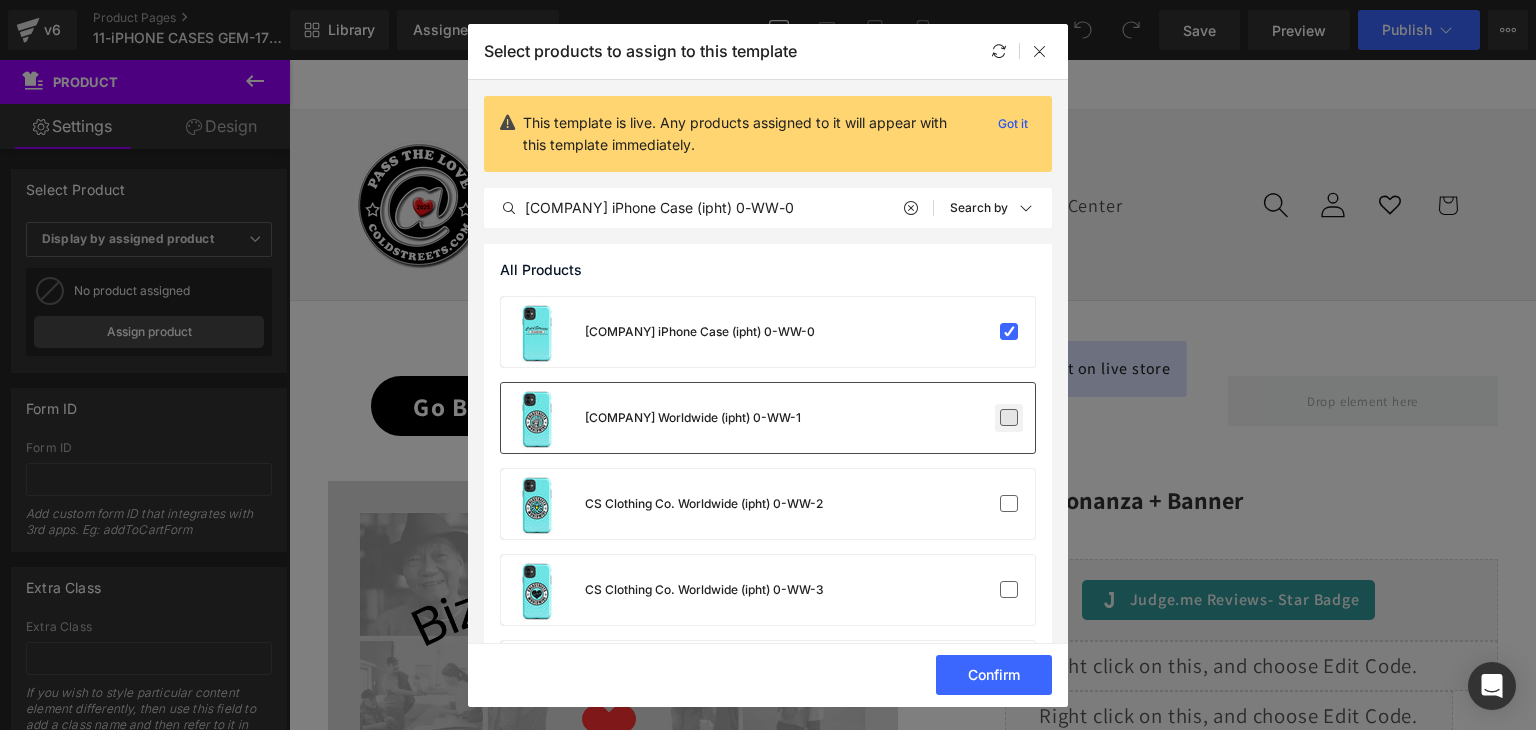 click at bounding box center (1009, 418) 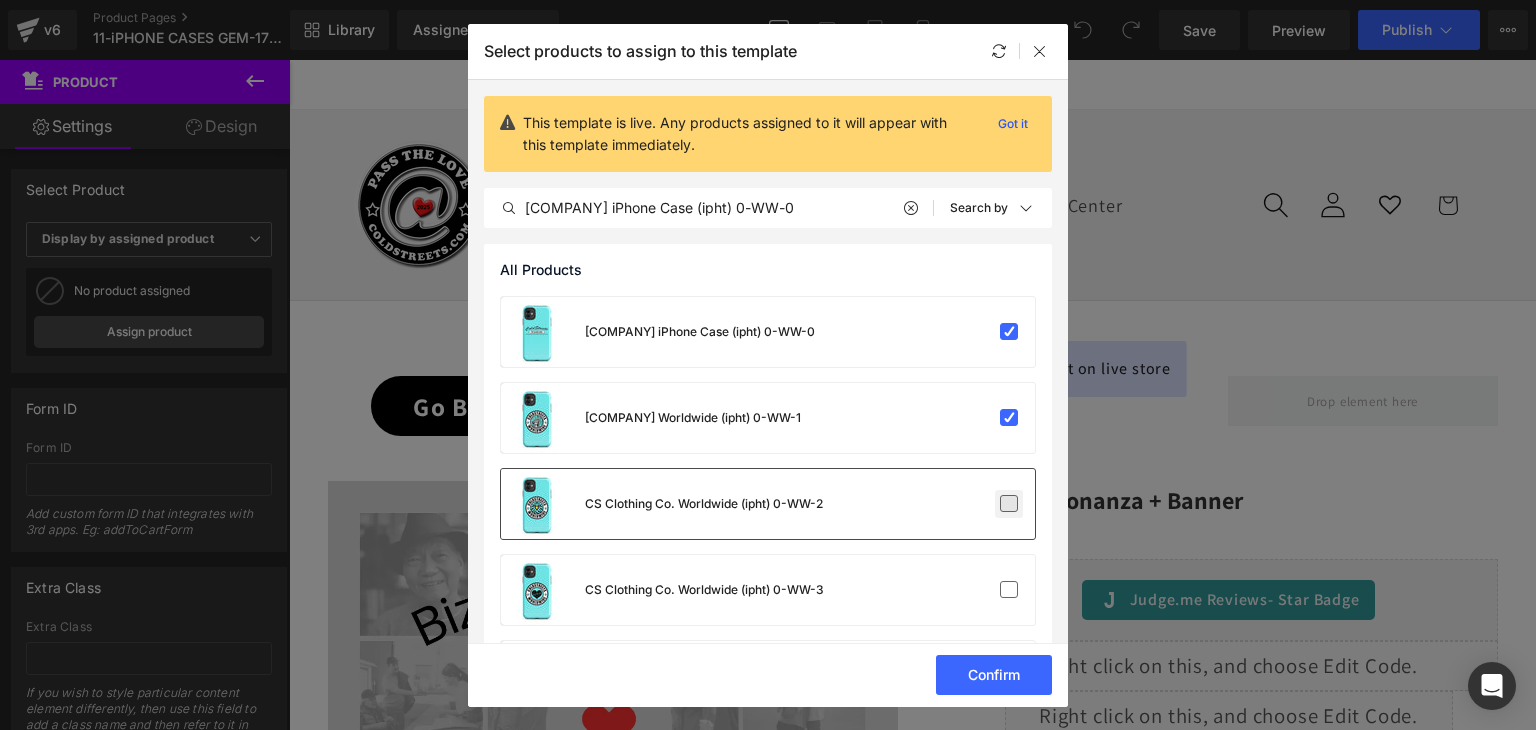 click at bounding box center [1009, 504] 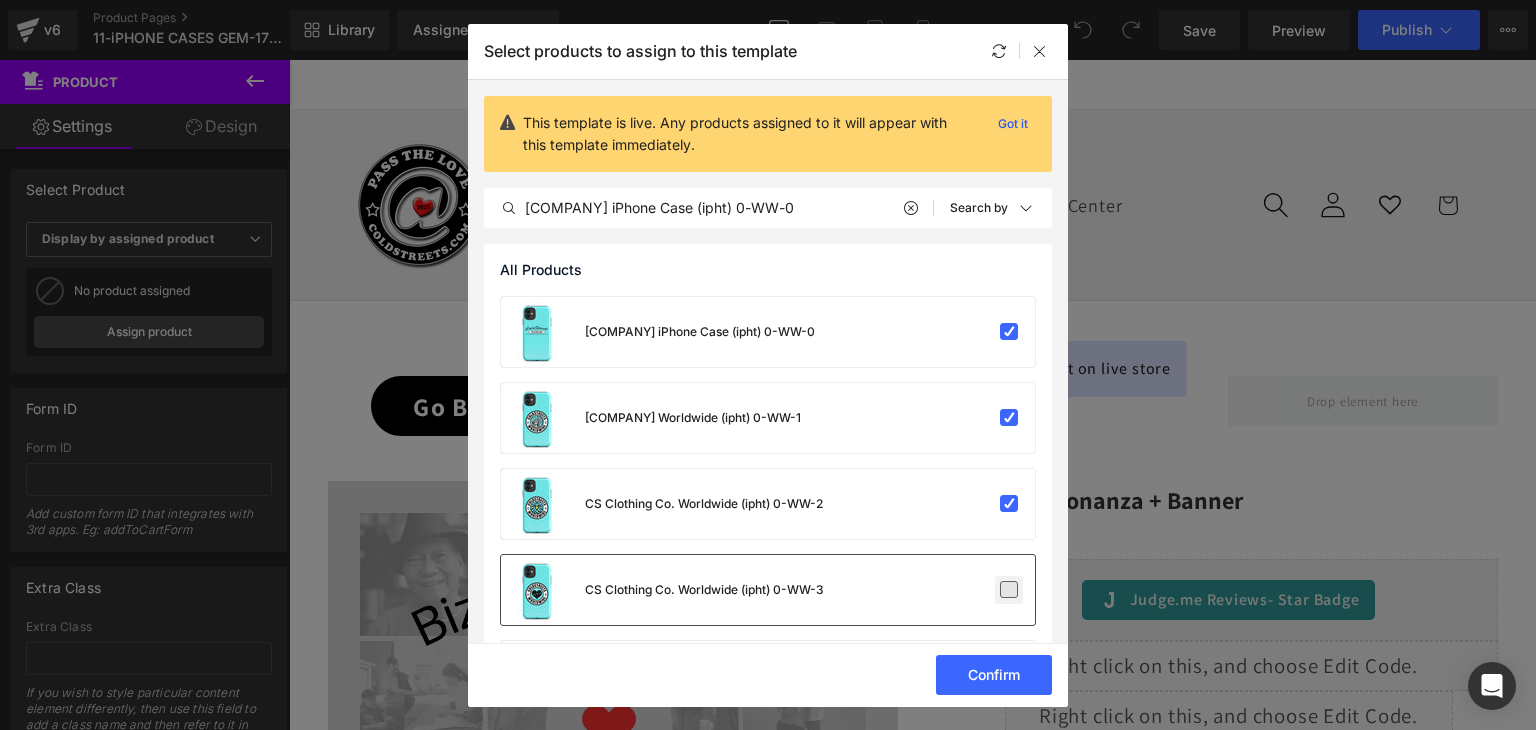 click at bounding box center (1009, 590) 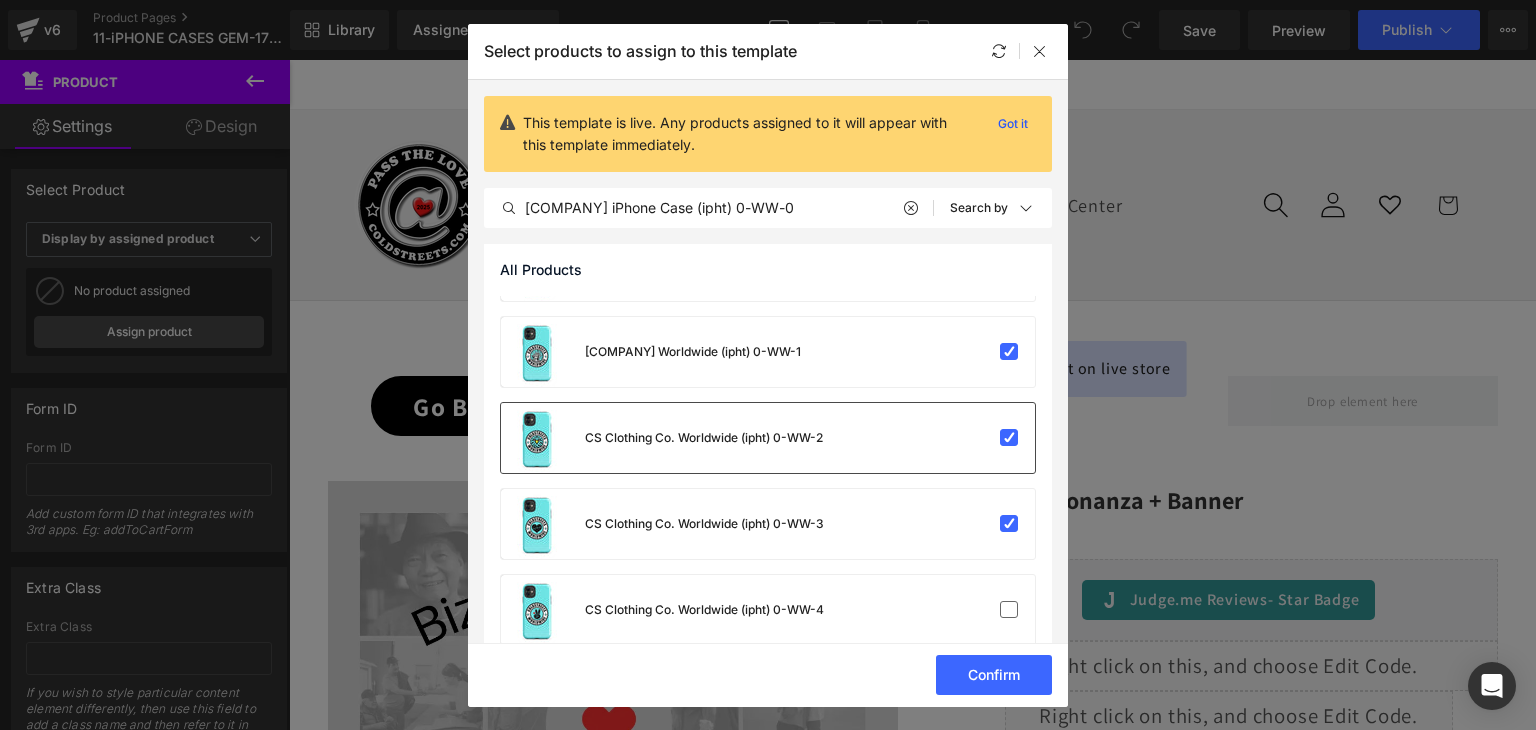 scroll, scrollTop: 300, scrollLeft: 0, axis: vertical 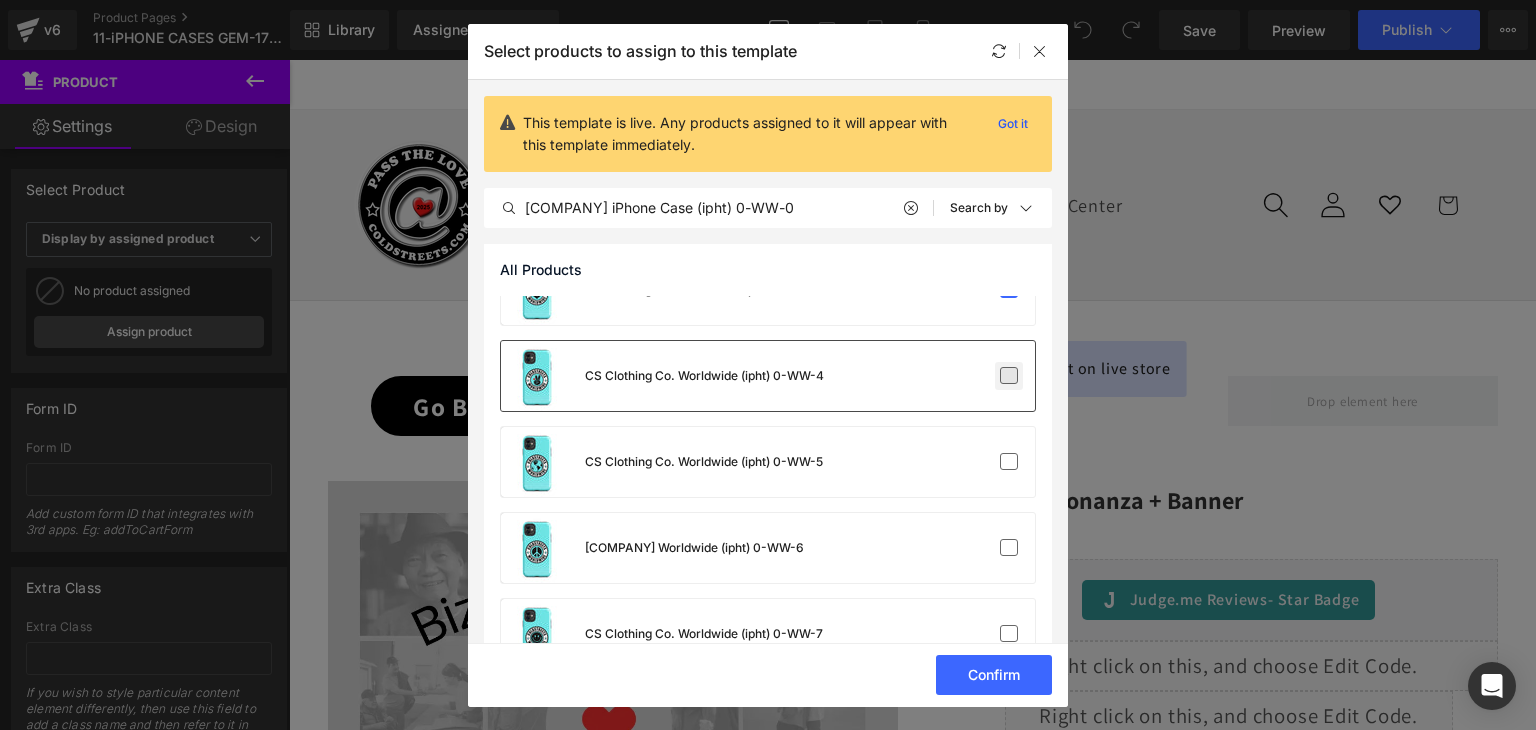 click at bounding box center (1009, 376) 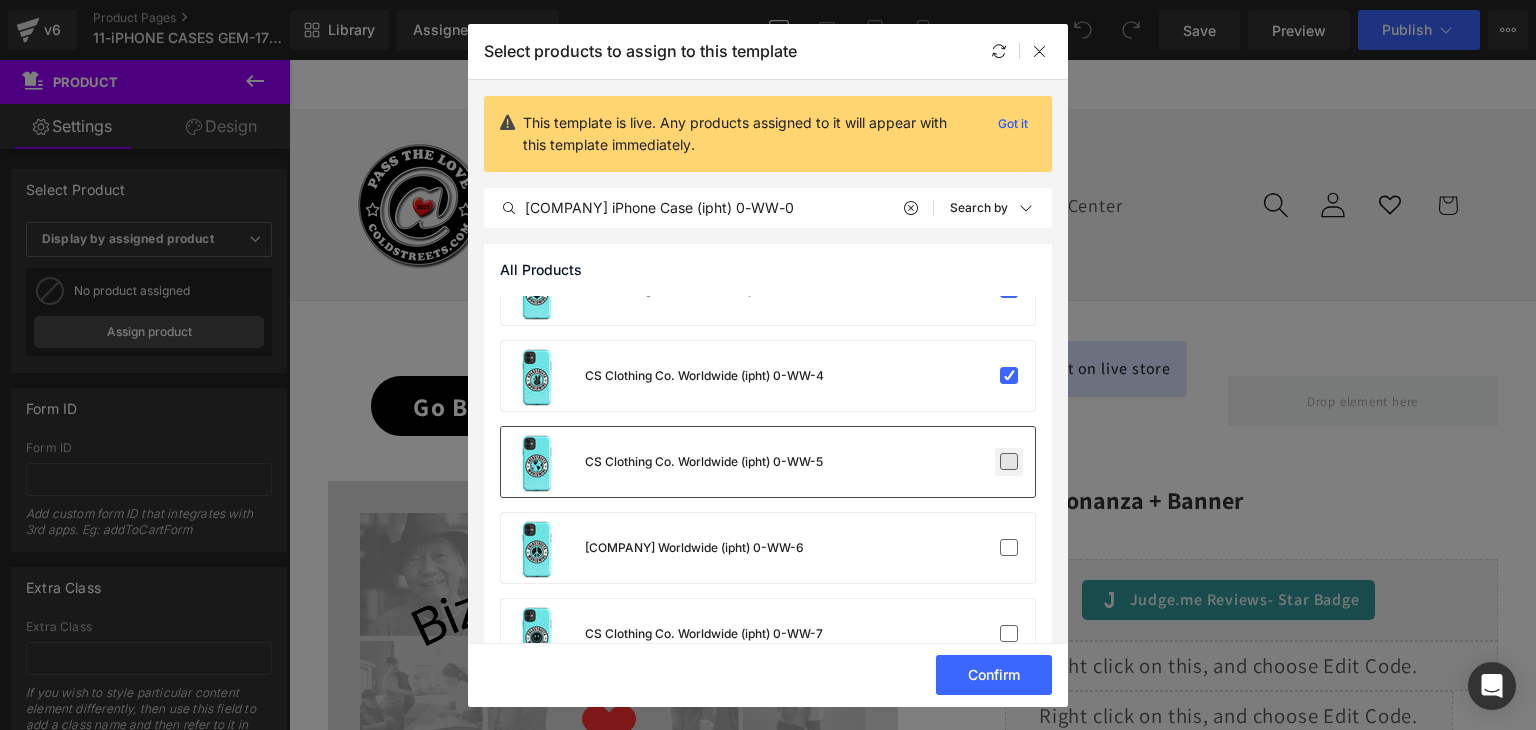 click at bounding box center [1009, 462] 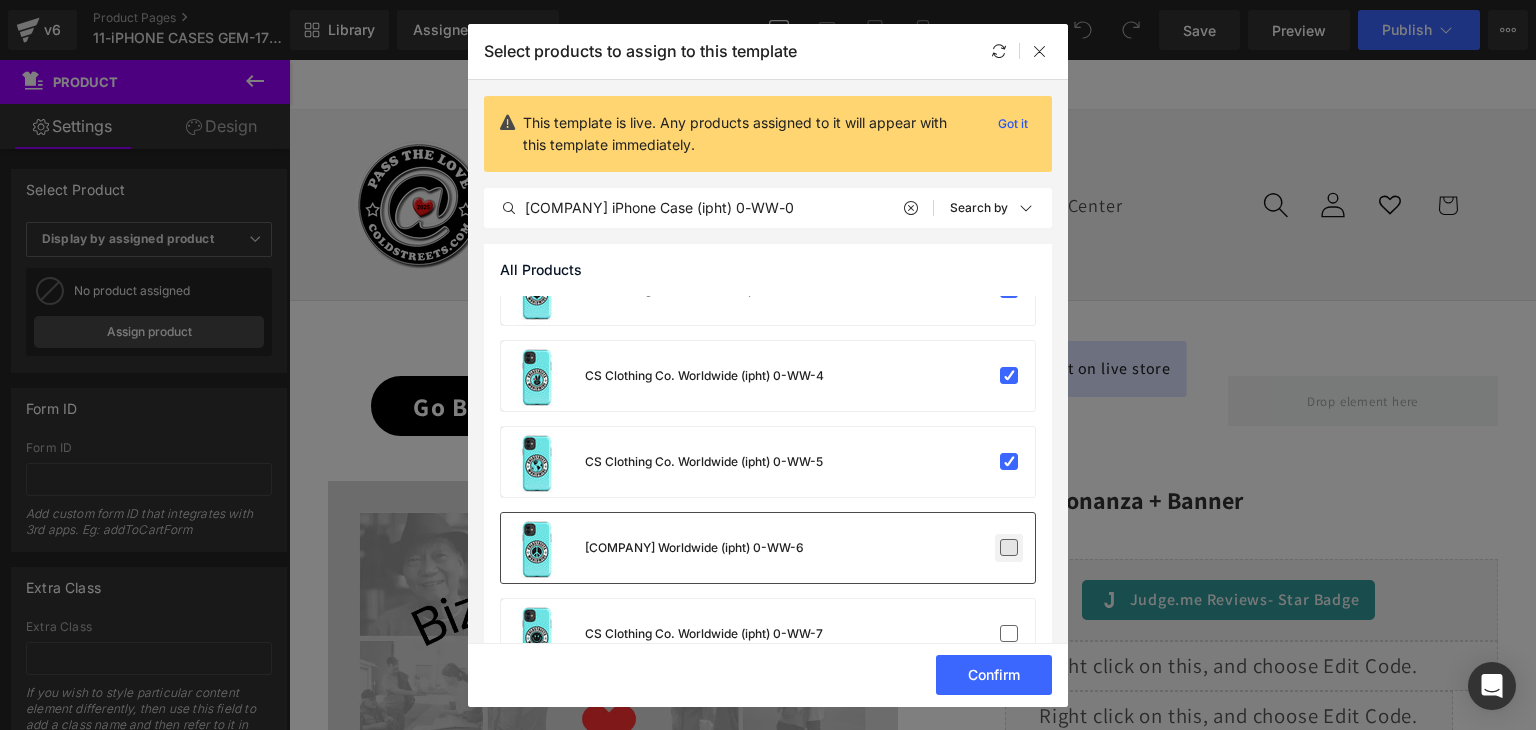 click at bounding box center [1009, 548] 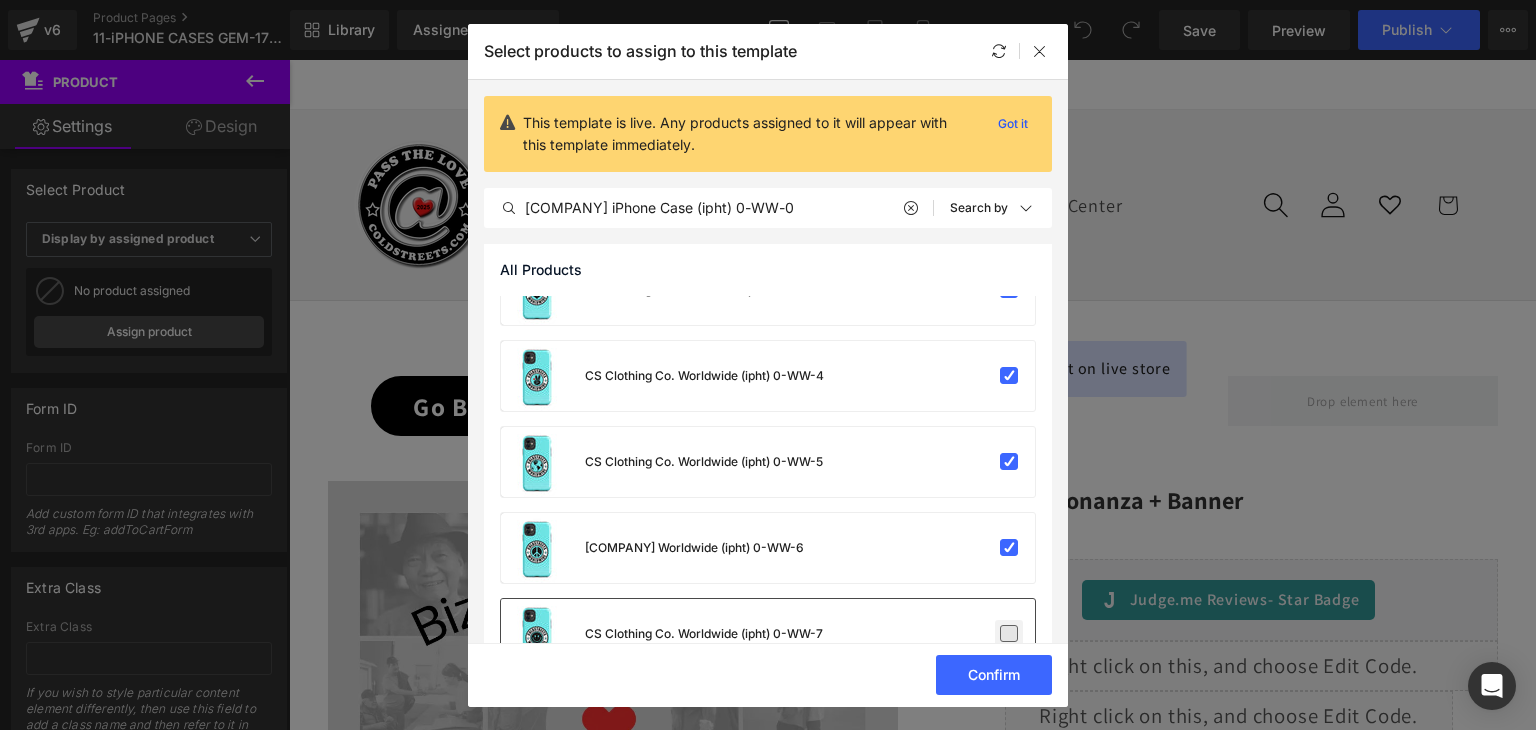click at bounding box center (1009, 634) 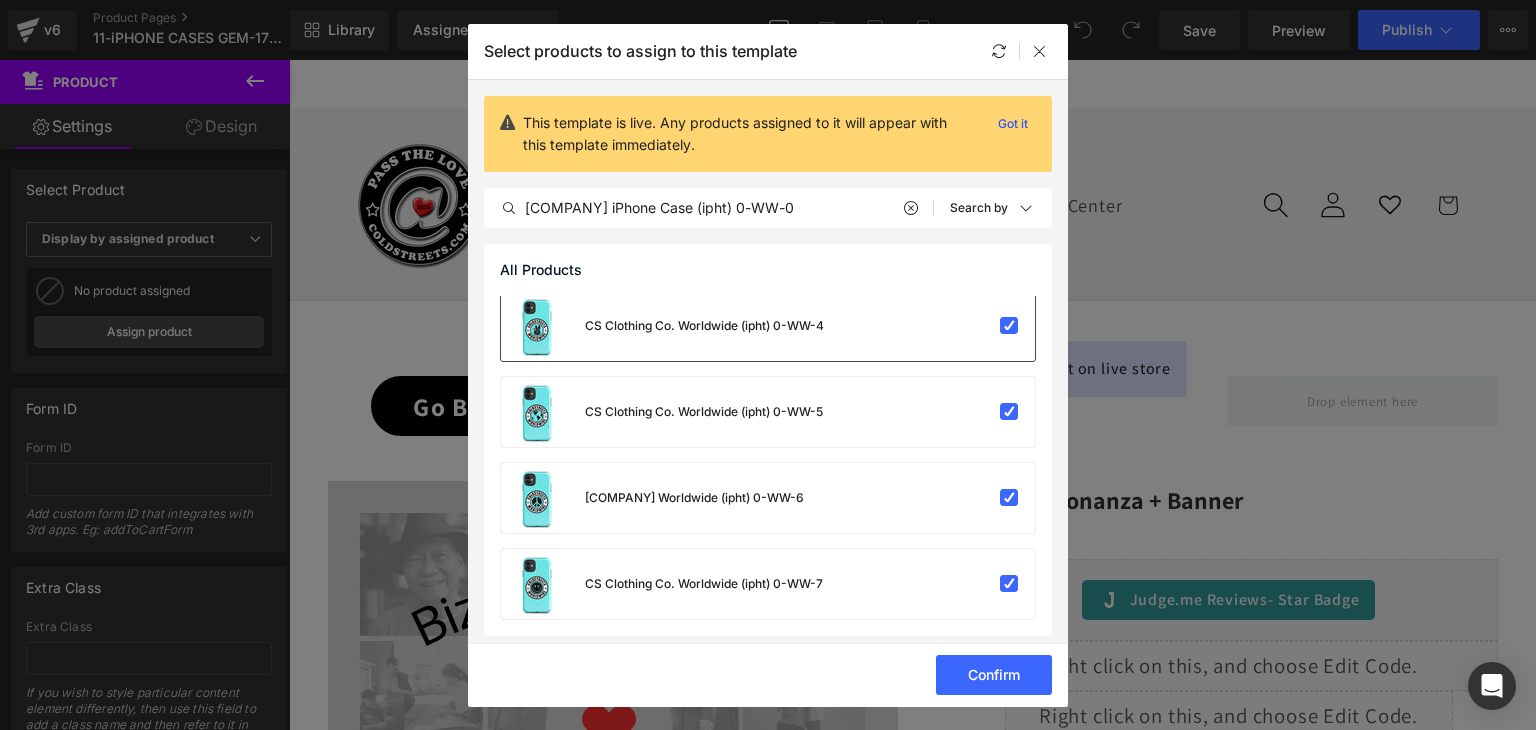 scroll, scrollTop: 355, scrollLeft: 0, axis: vertical 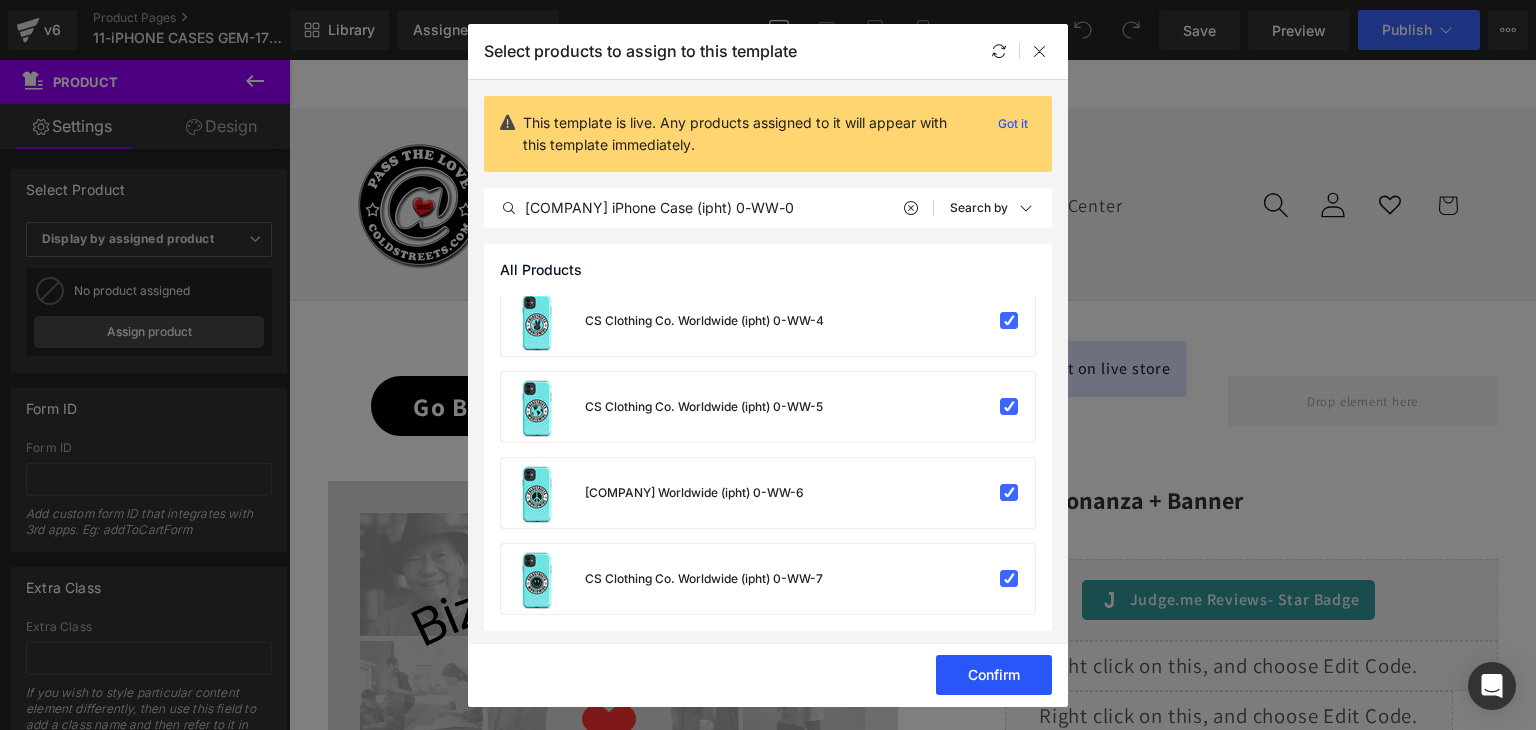 click on "Confirm" at bounding box center (994, 675) 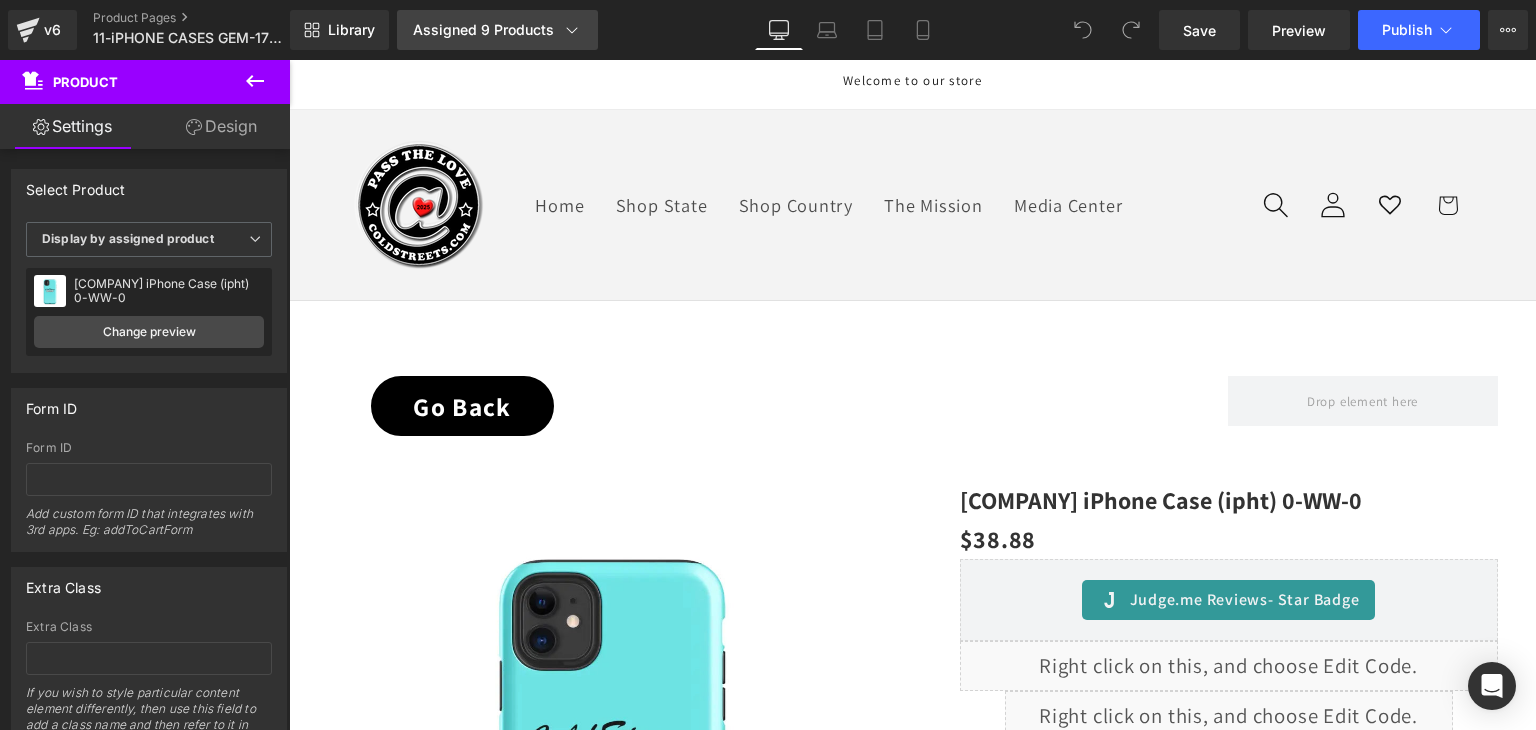 click on "Assigned 9 Products" at bounding box center [497, 30] 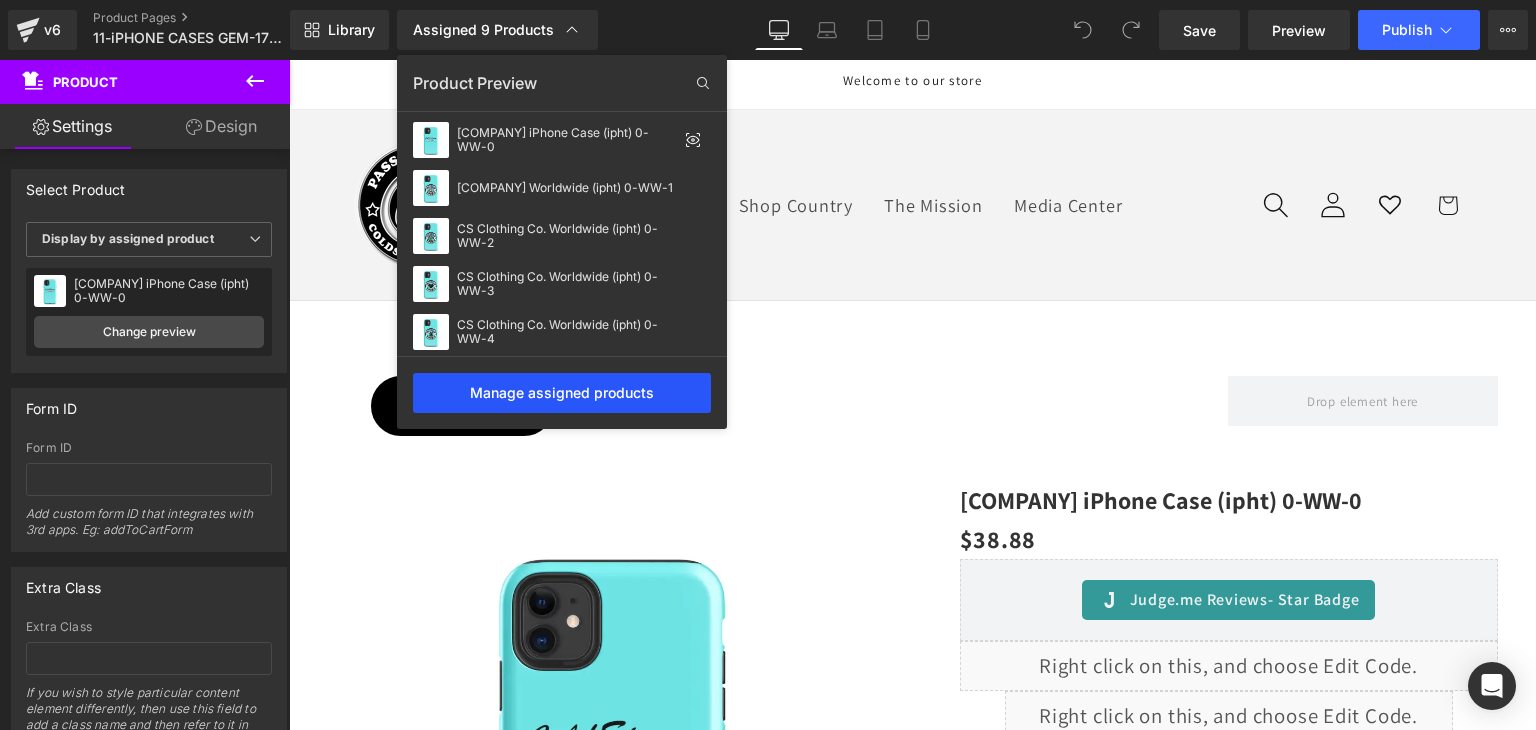 click on "Manage assigned products" at bounding box center (562, 393) 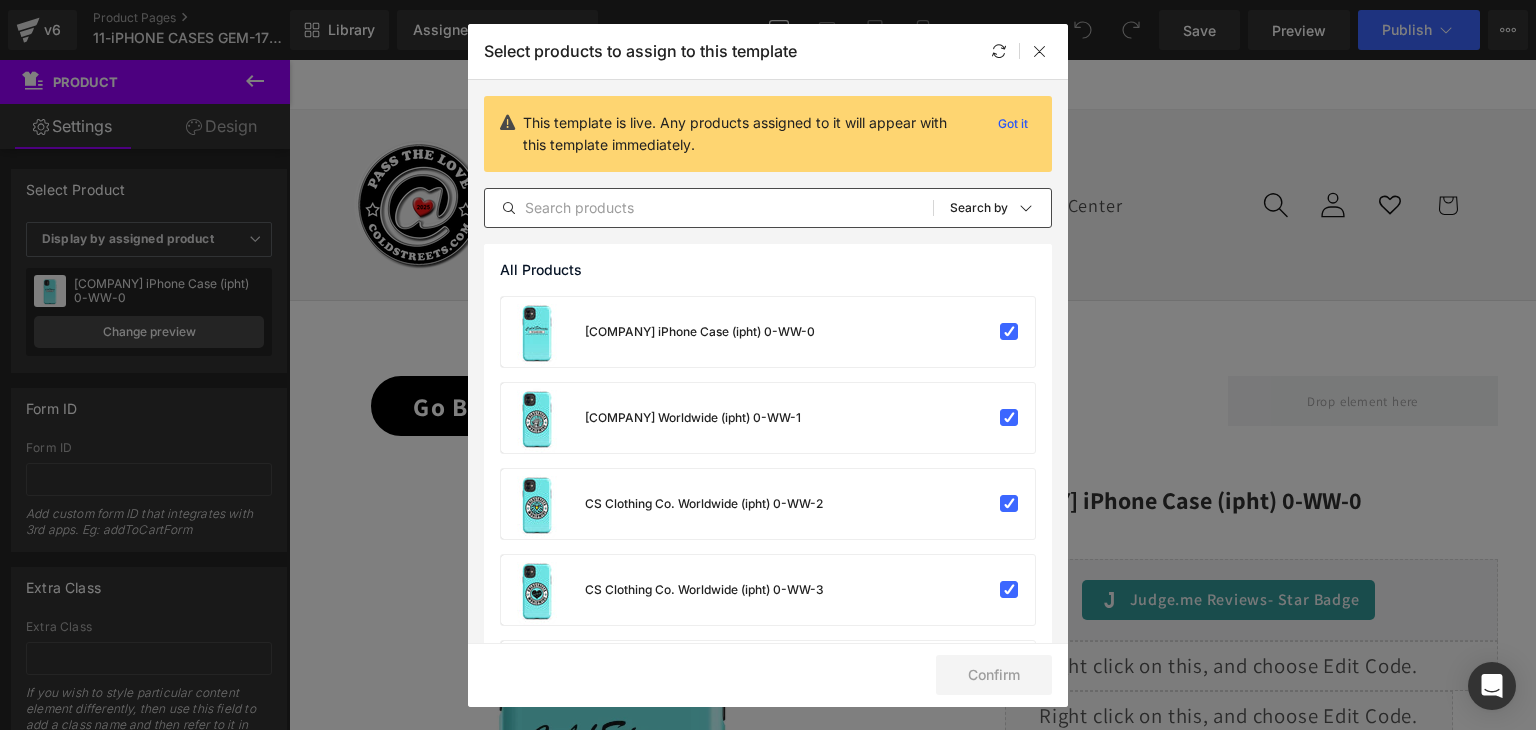 click at bounding box center [709, 208] 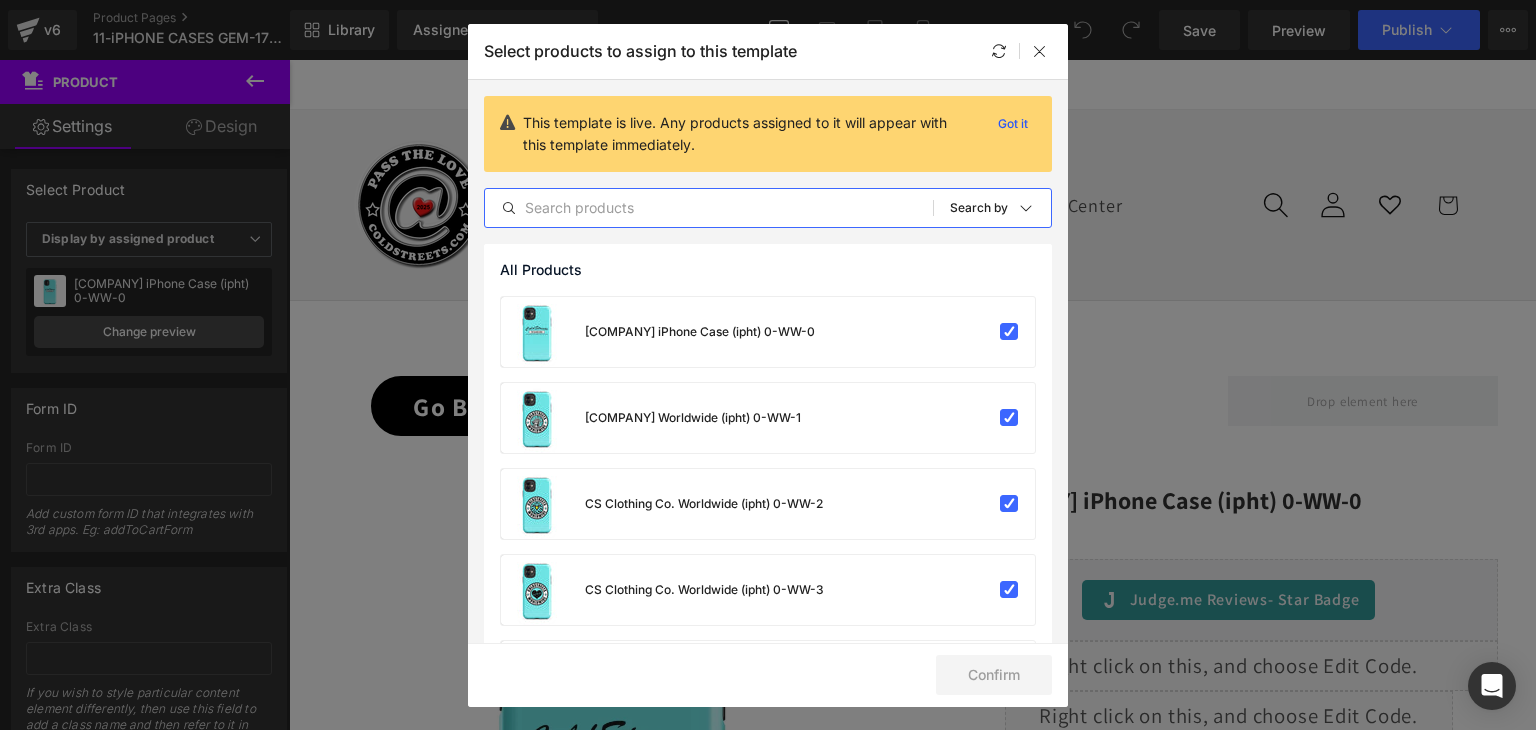 paste on "CS Clothing Co. Worldwide (iphy) 0-WW-0" 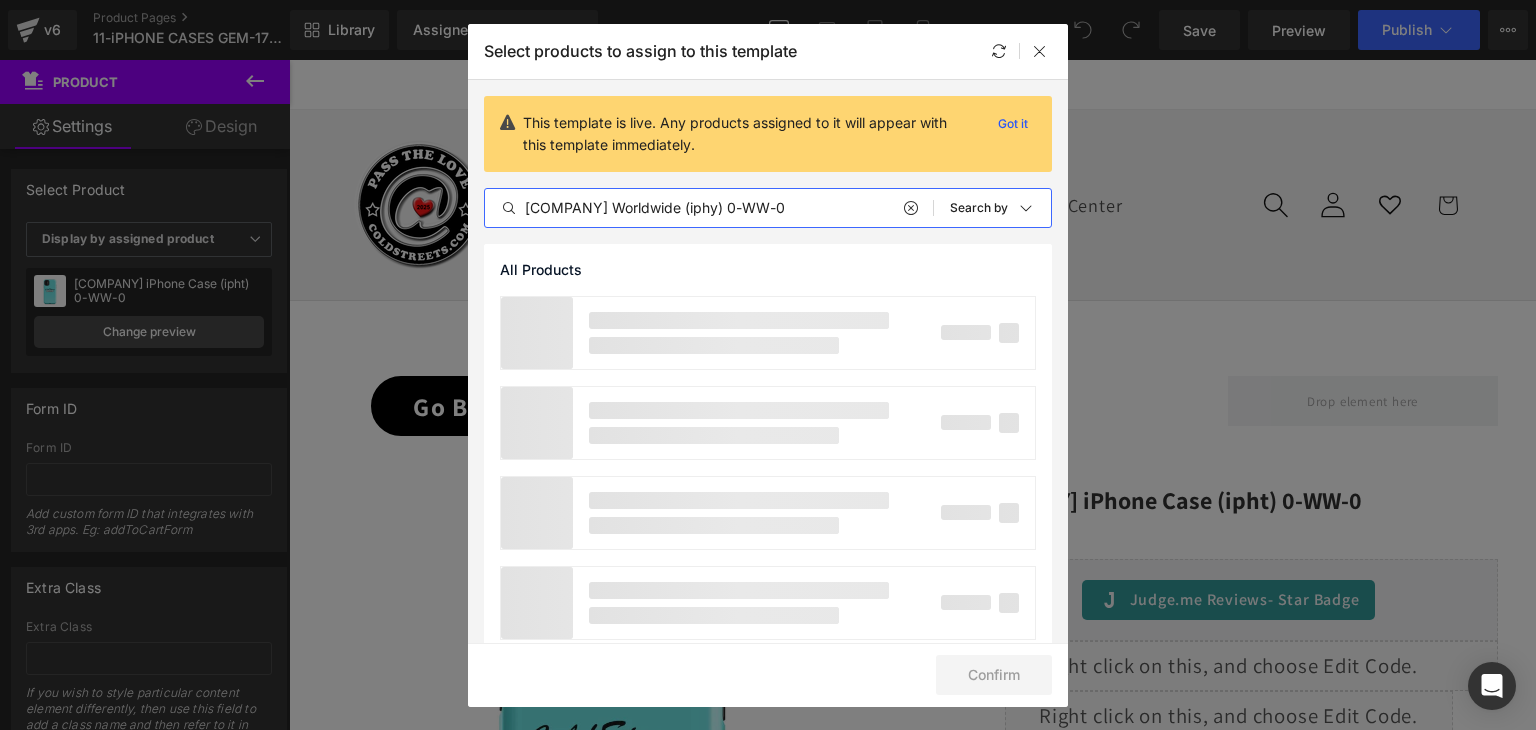 click on "CS Clothing Co. Worldwide (iphy) 0-WW-0" at bounding box center (709, 208) 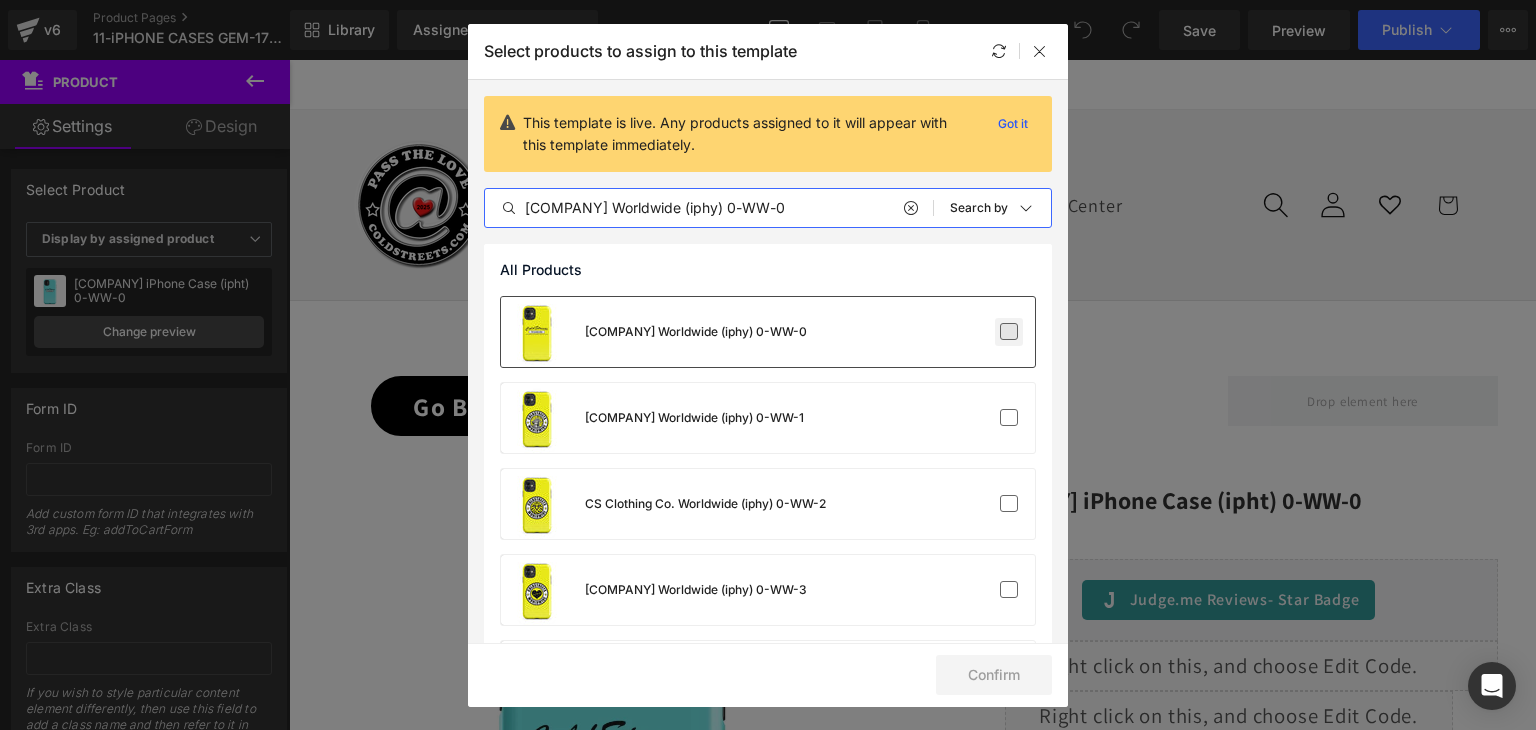 type on "CS Clothing Co. Worldwide (iphy) 0-WW-0" 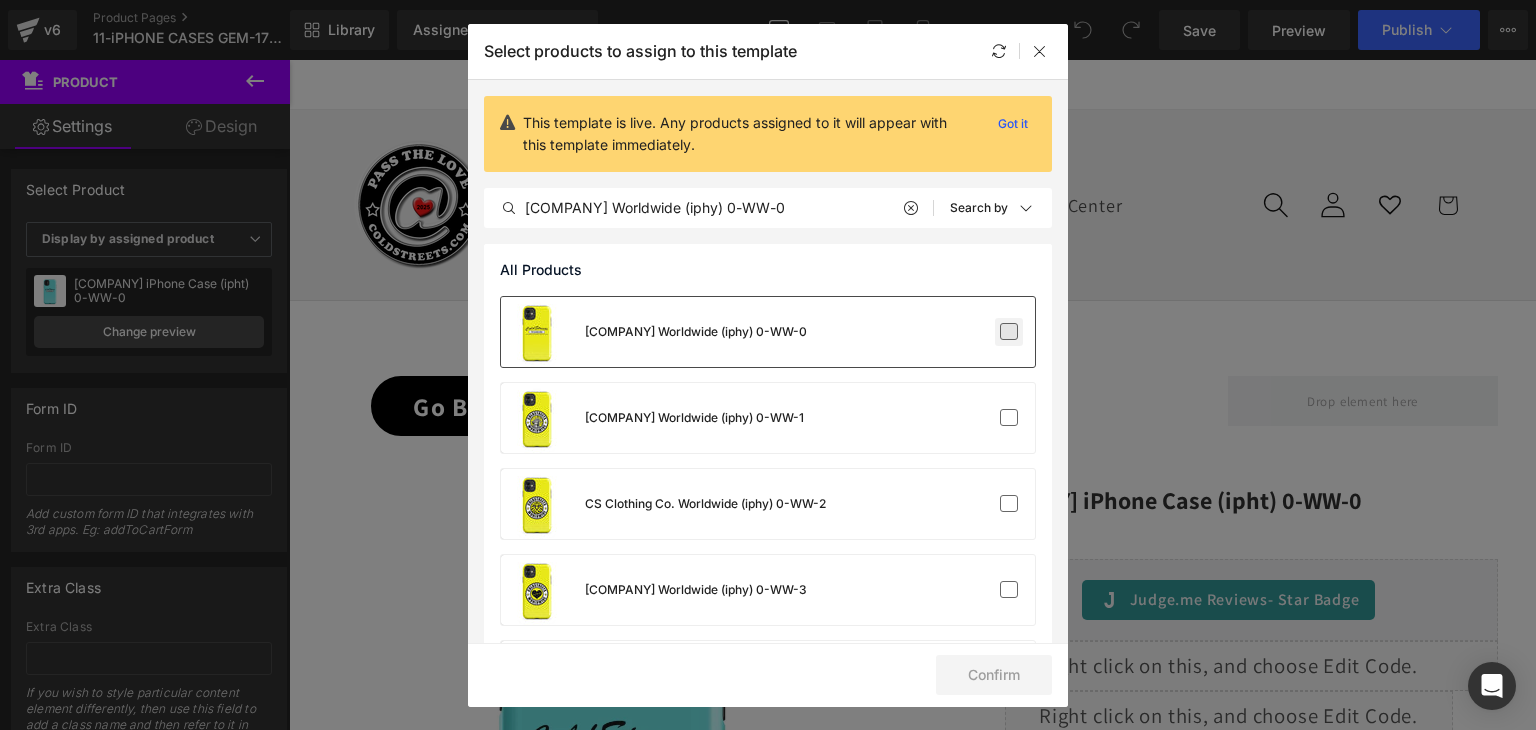click at bounding box center [1009, 332] 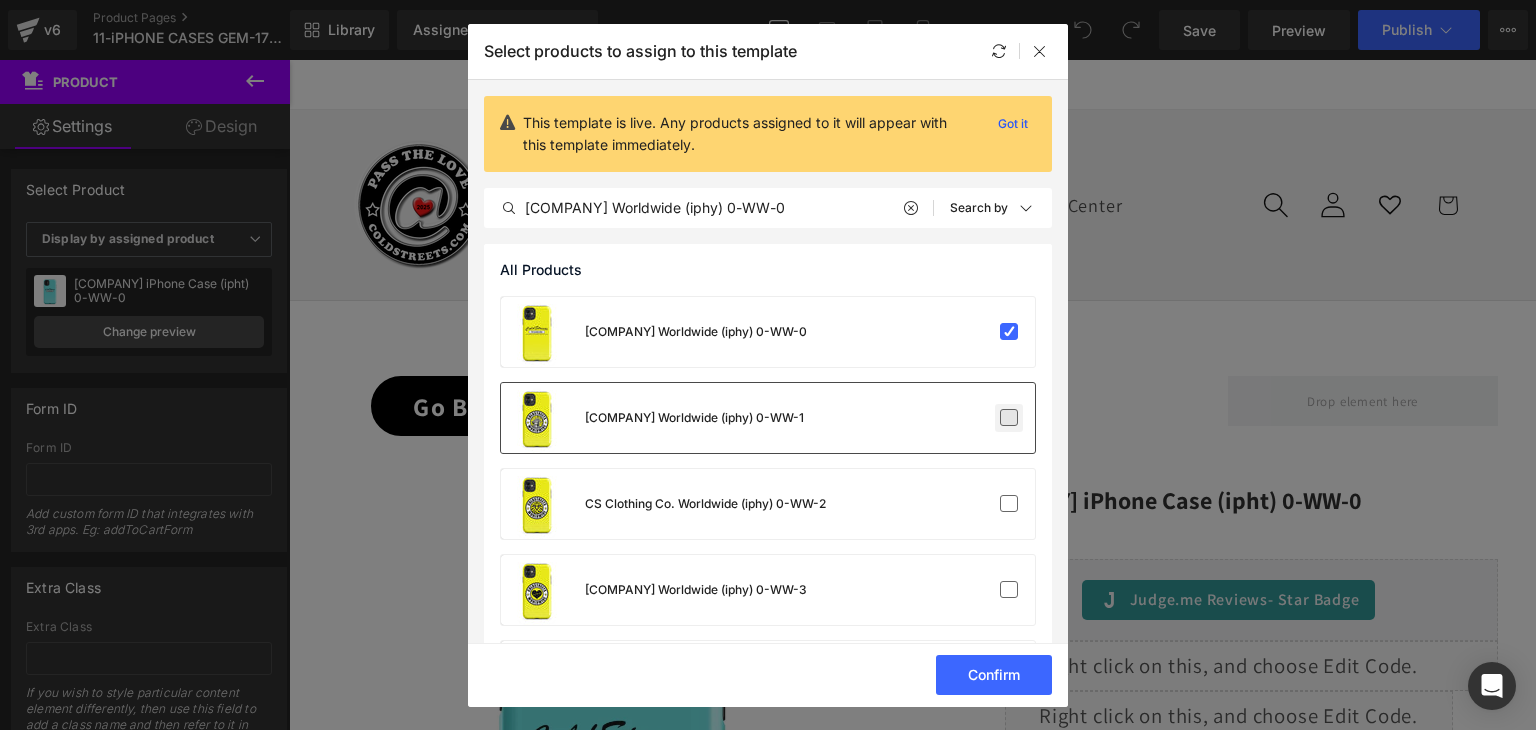 click at bounding box center (1009, 418) 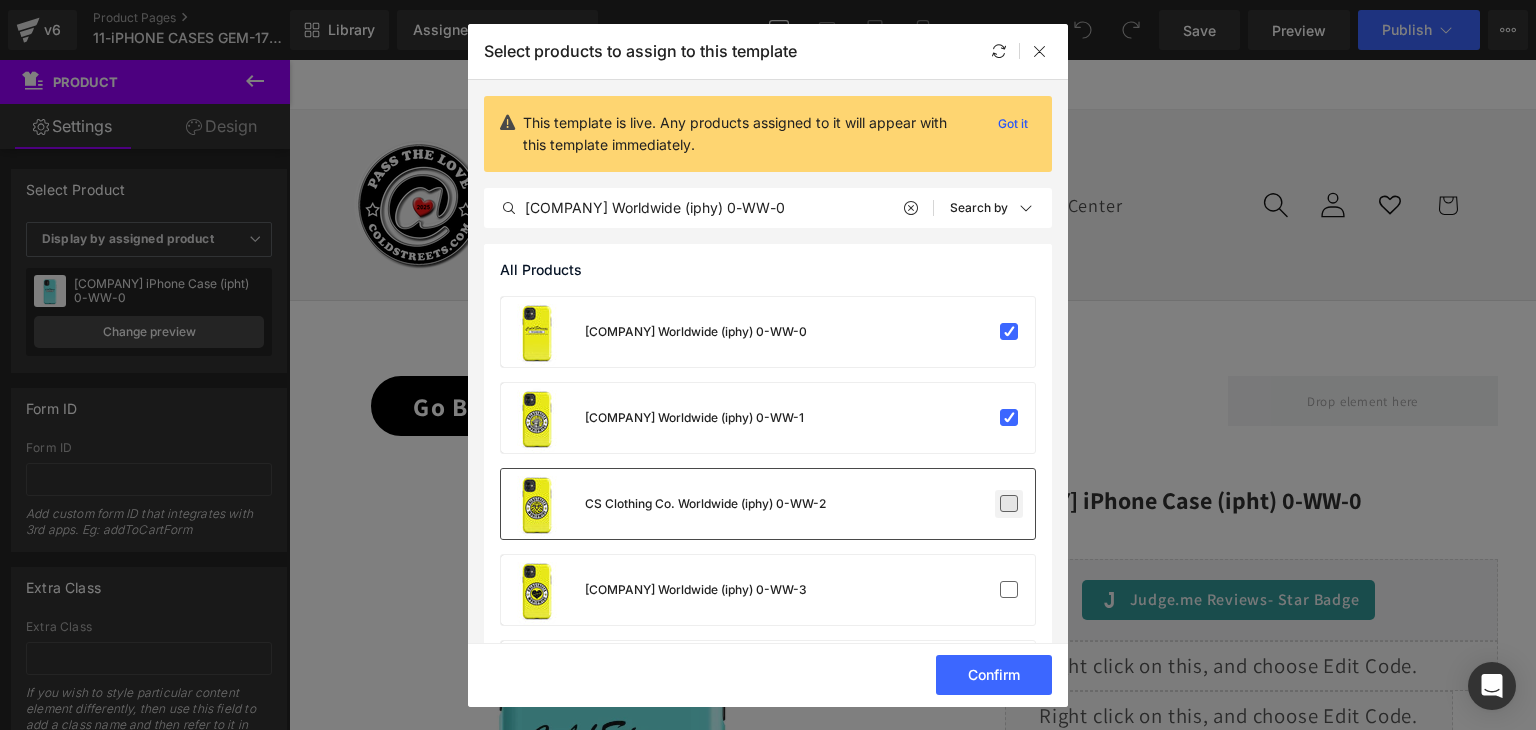 click at bounding box center (1009, 504) 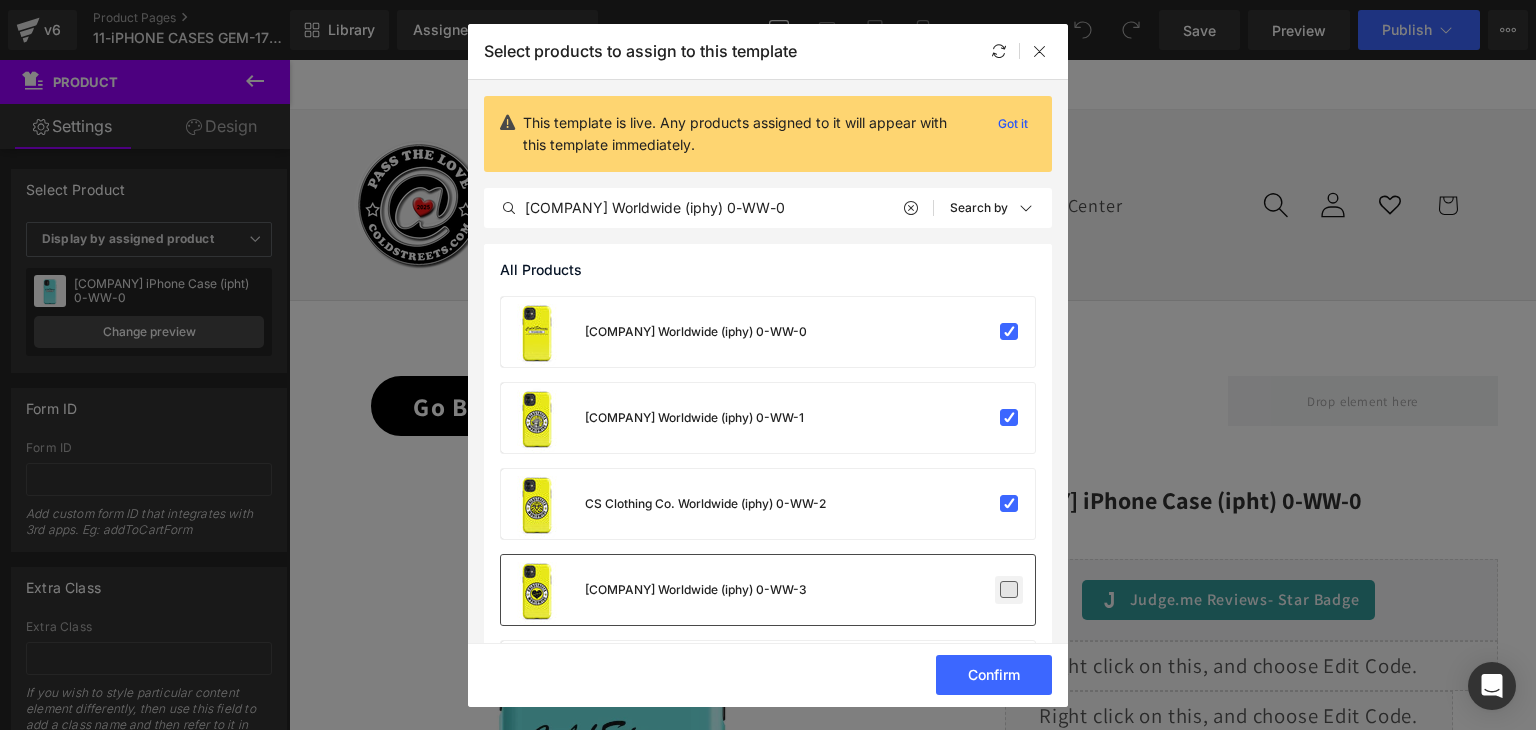 click at bounding box center (1009, 590) 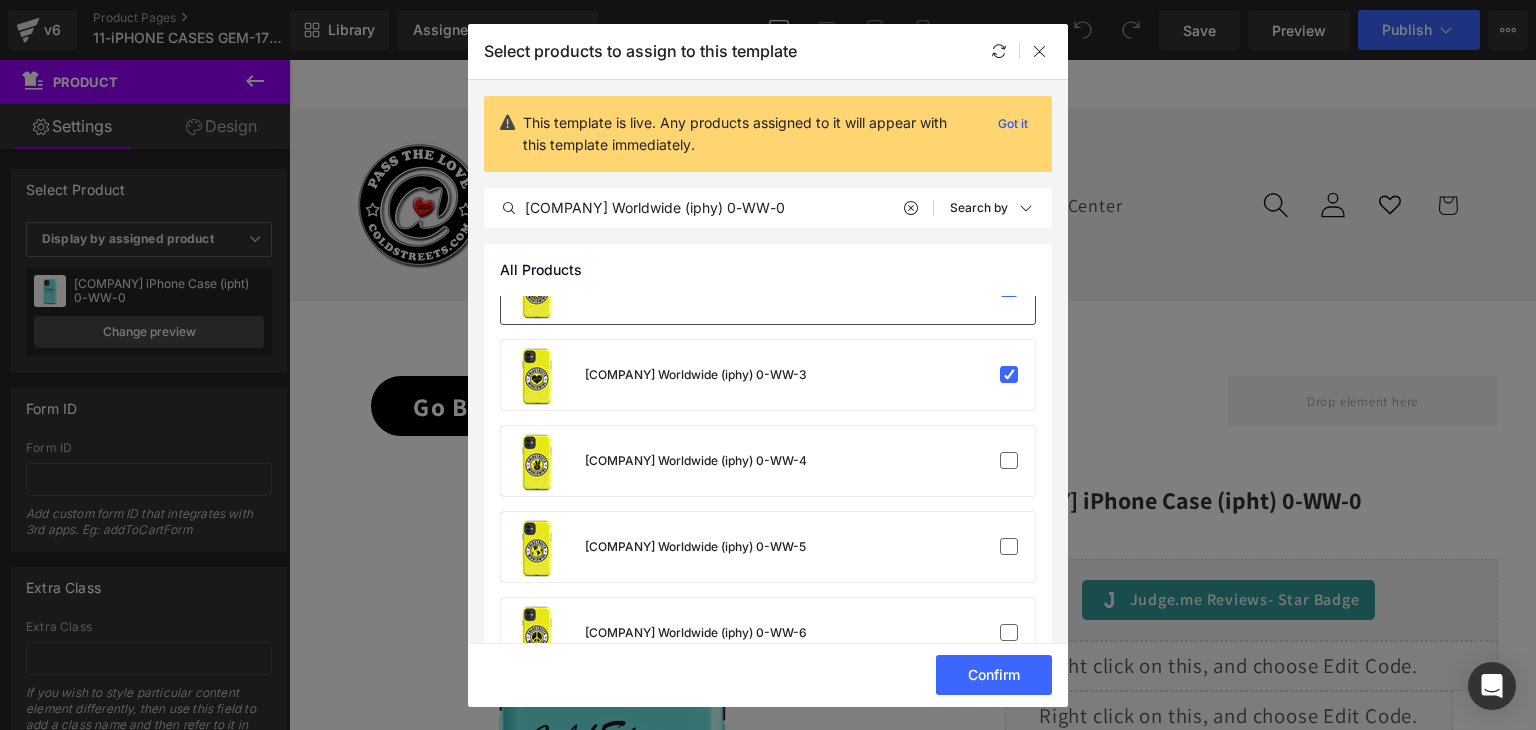 scroll, scrollTop: 300, scrollLeft: 0, axis: vertical 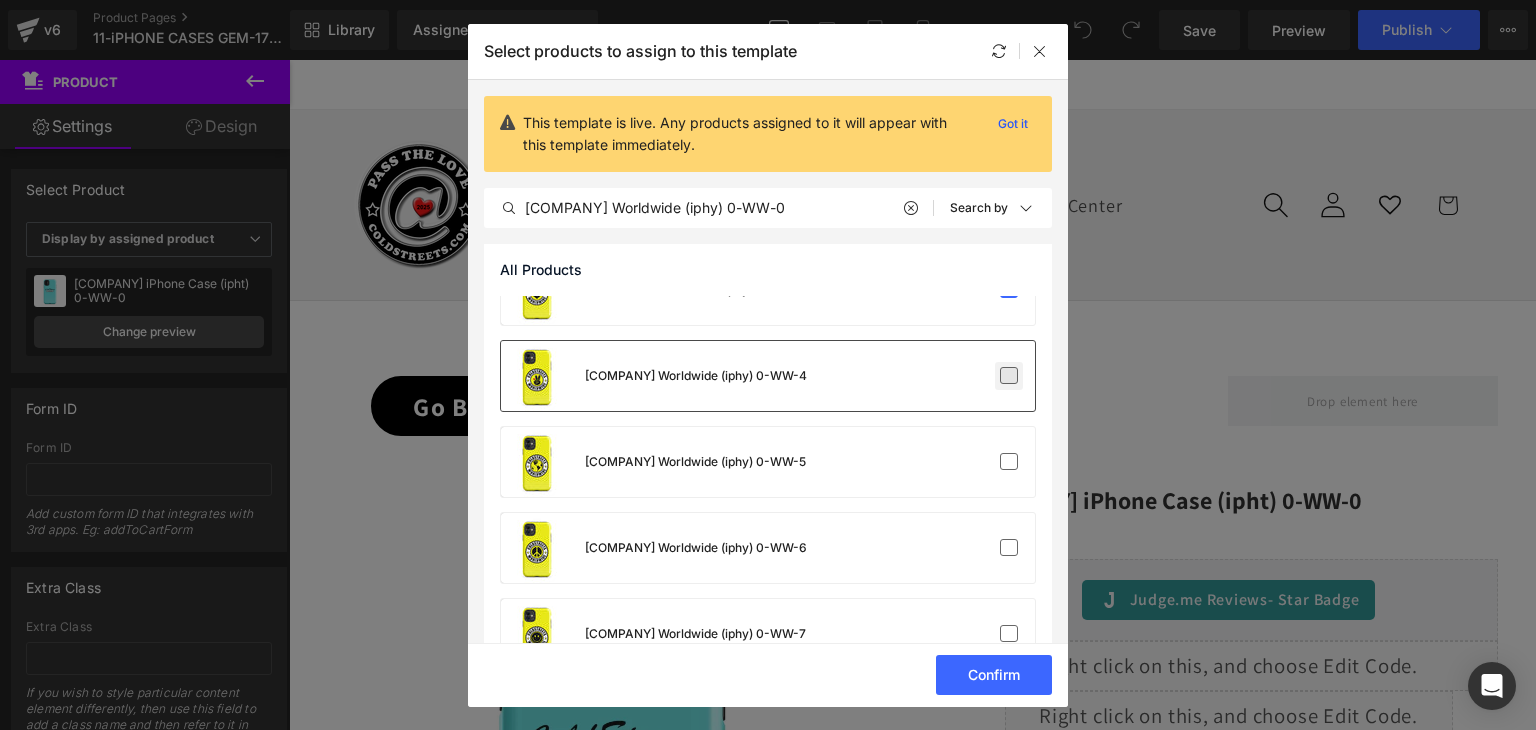click at bounding box center (1009, 376) 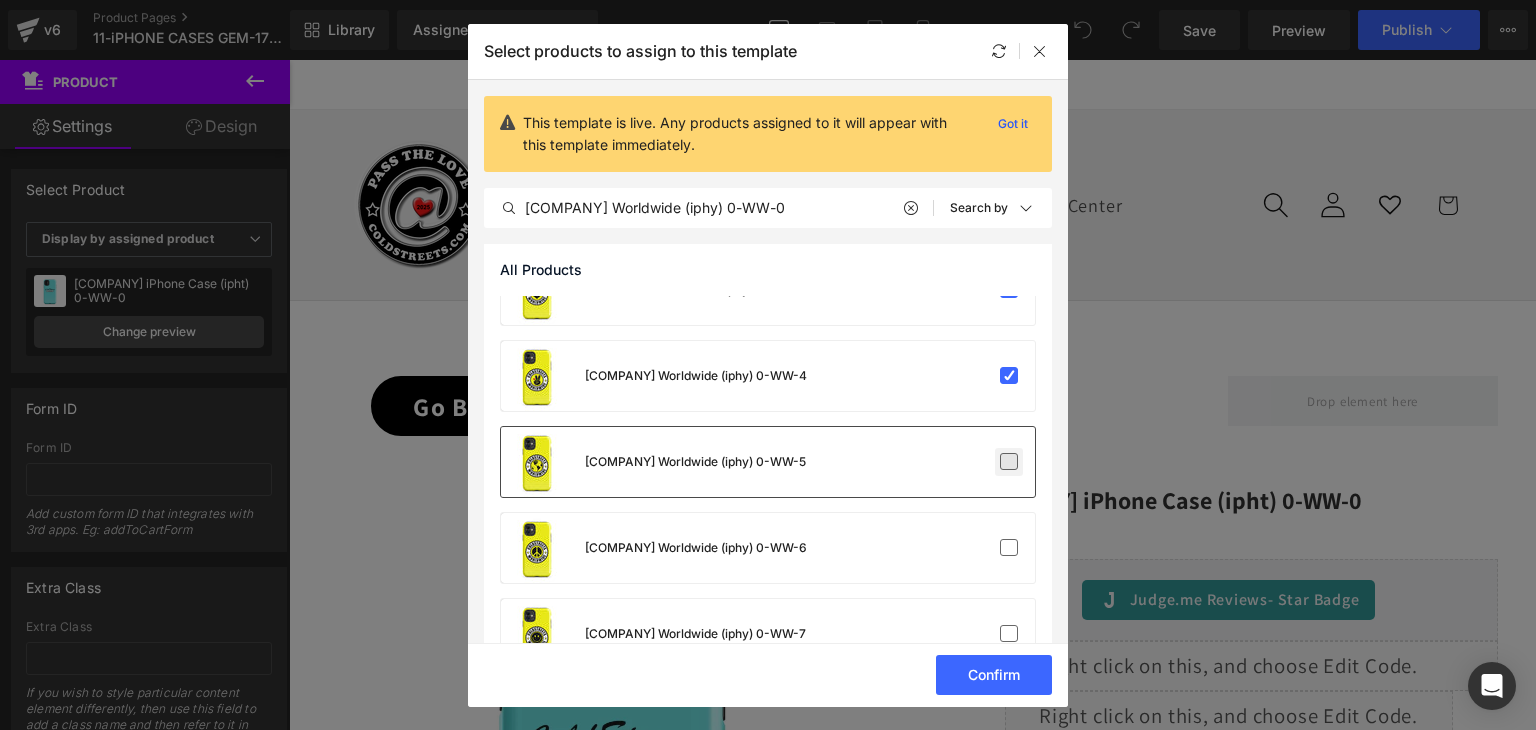 click at bounding box center (1009, 462) 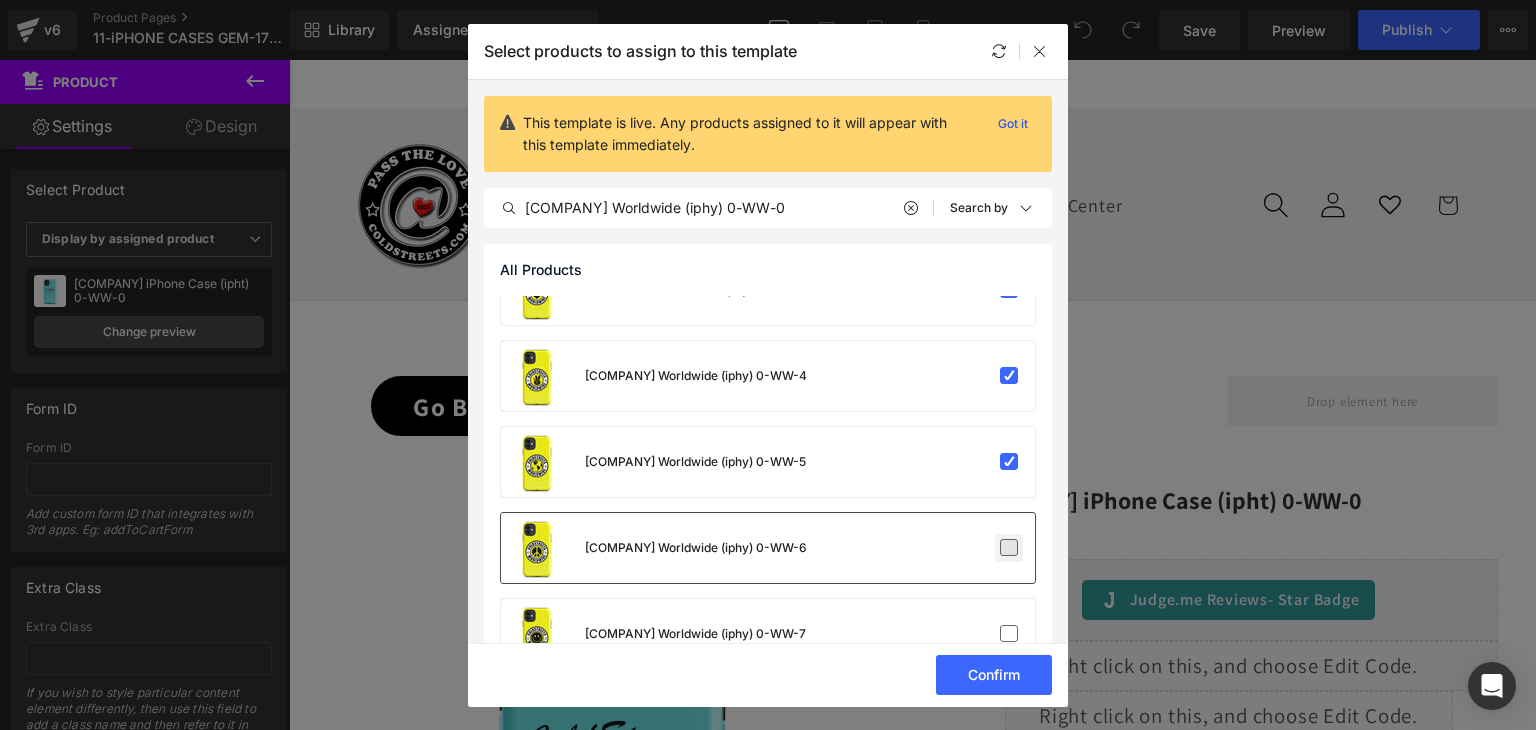 click at bounding box center [1009, 548] 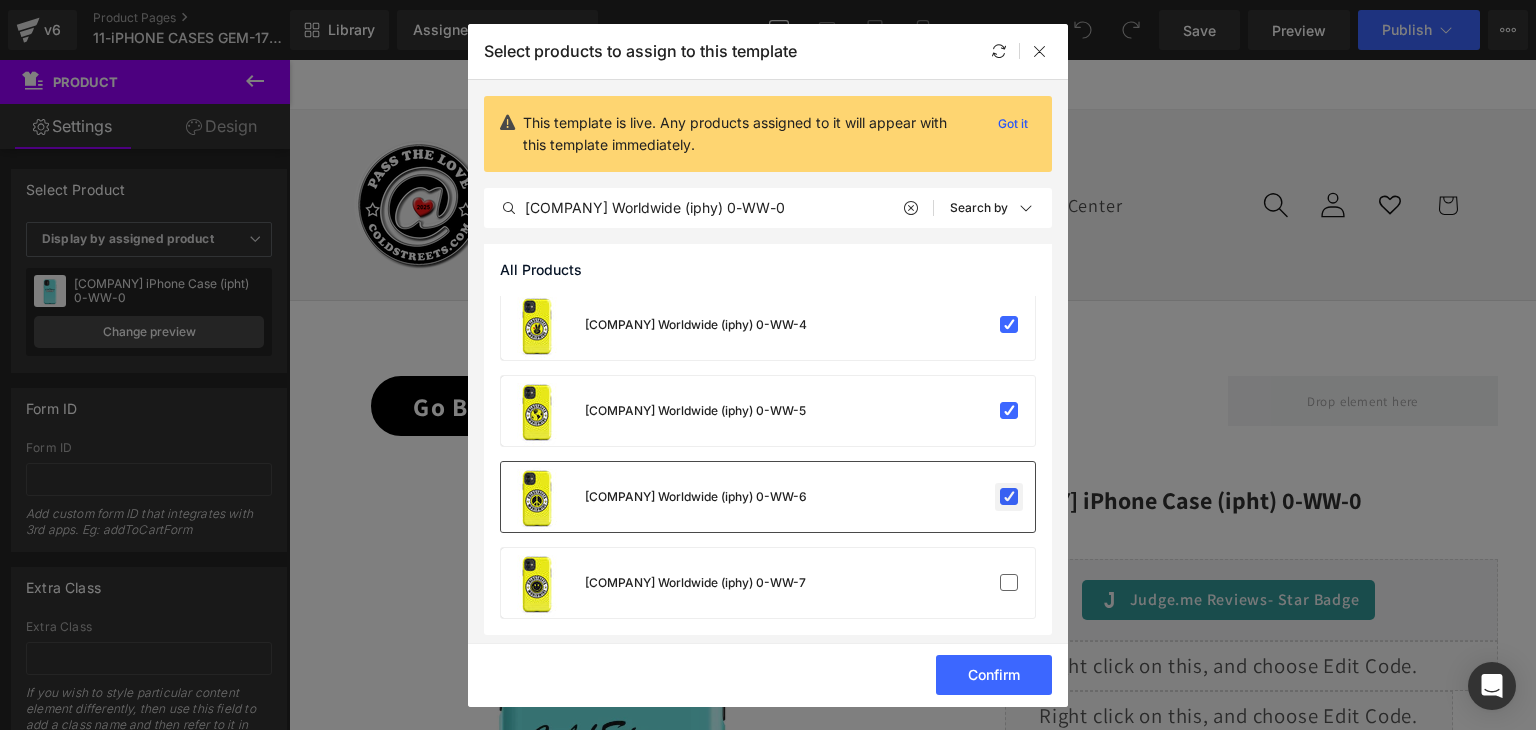 scroll, scrollTop: 355, scrollLeft: 0, axis: vertical 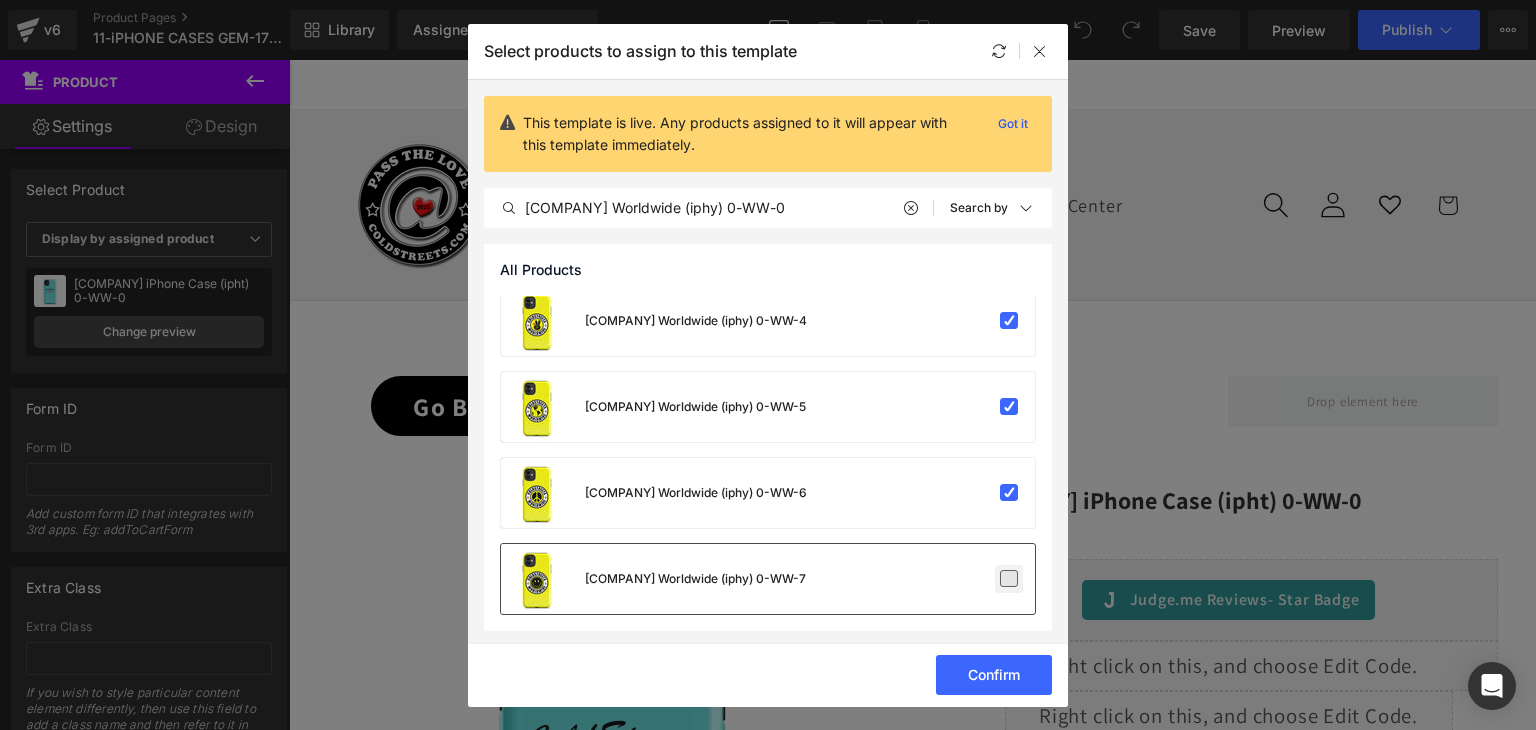 click at bounding box center [1009, 579] 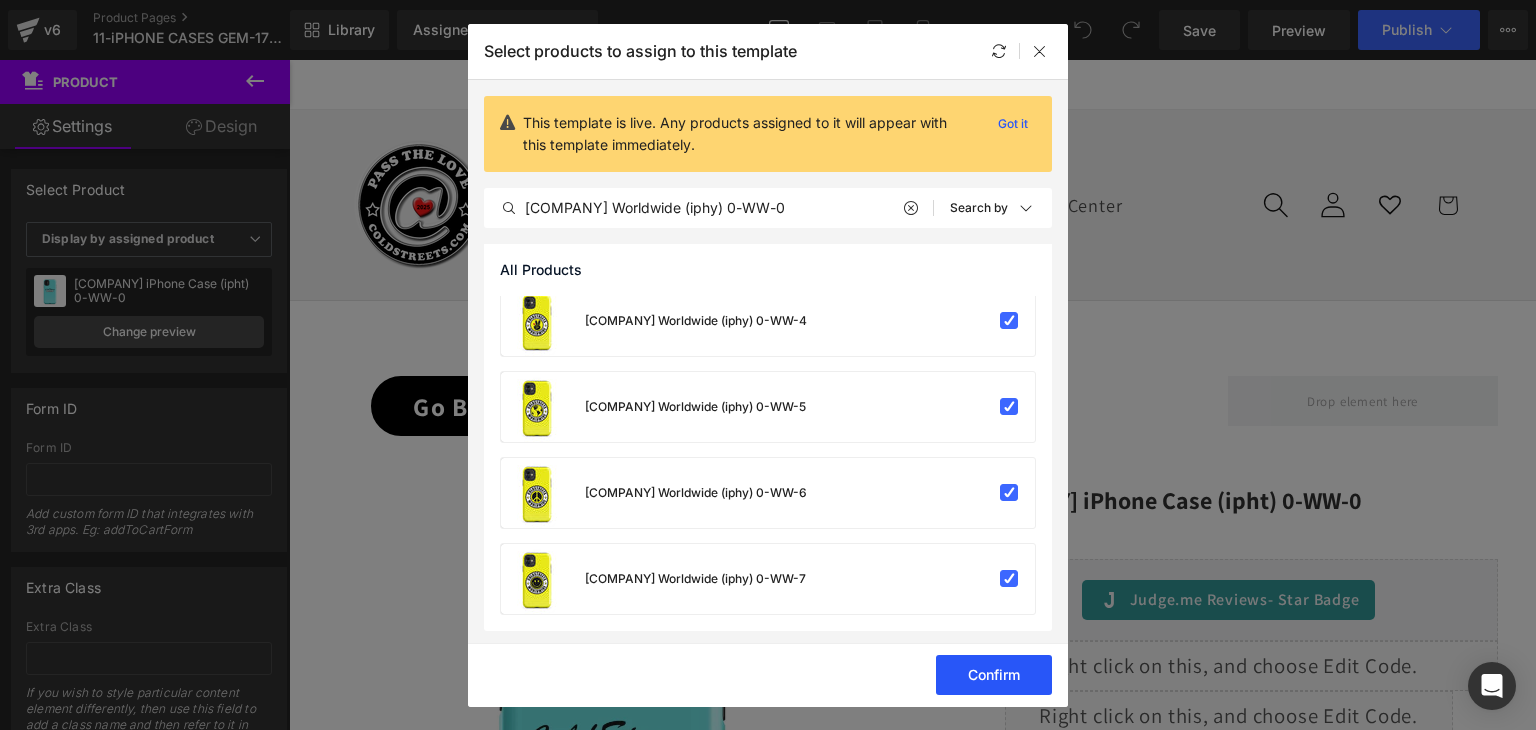 click on "Confirm" at bounding box center (994, 675) 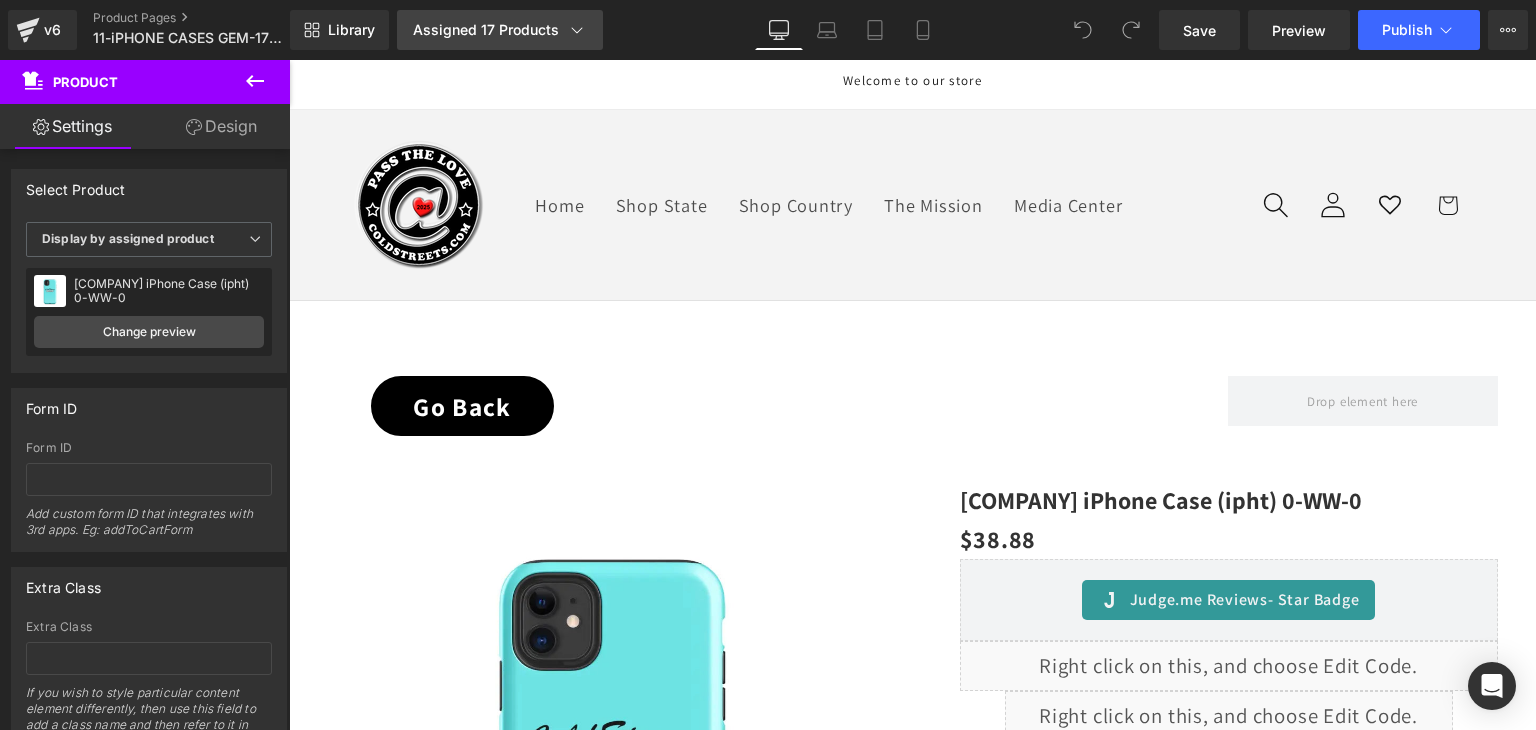 click on "Assigned 17 Products" at bounding box center (500, 30) 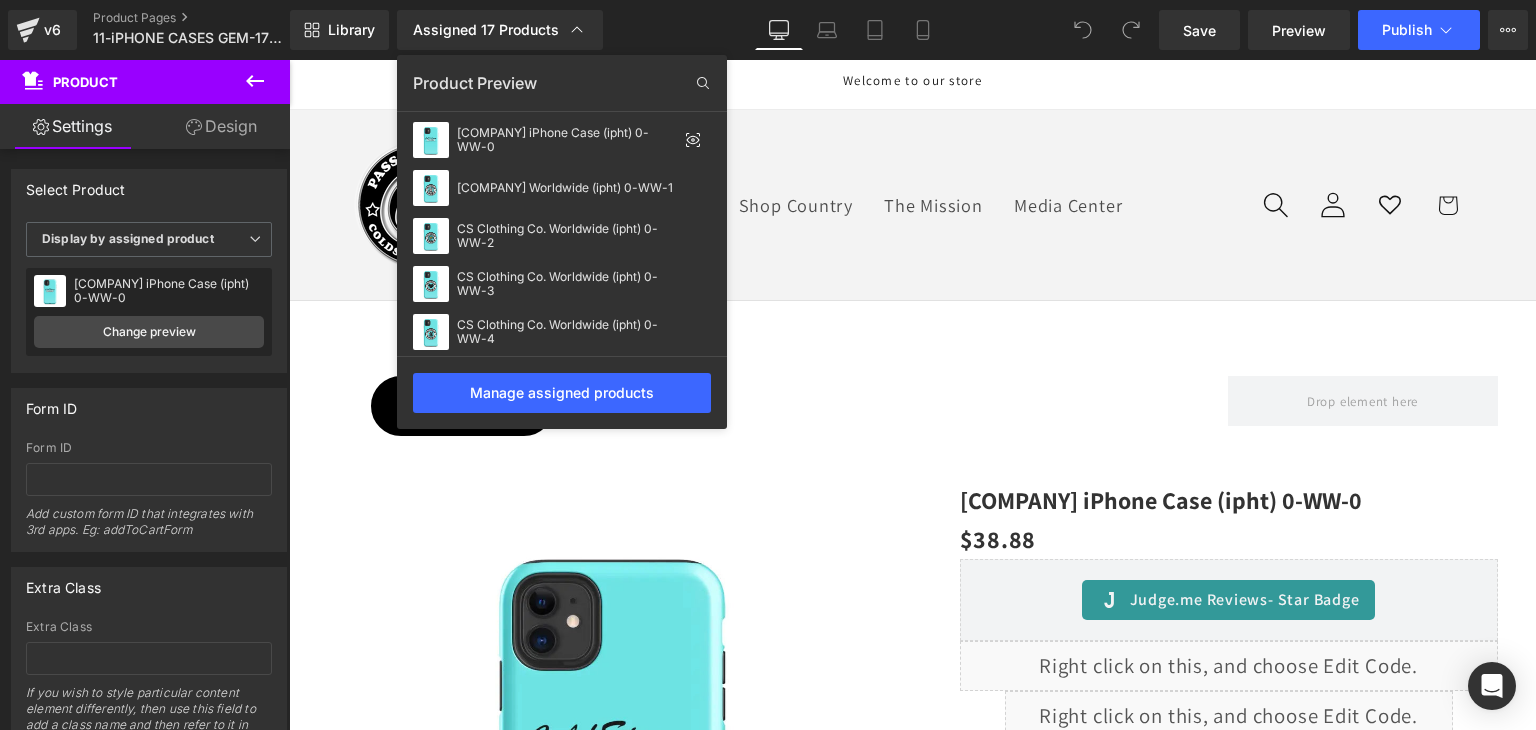 click on "Product Preview" at bounding box center (562, 83) 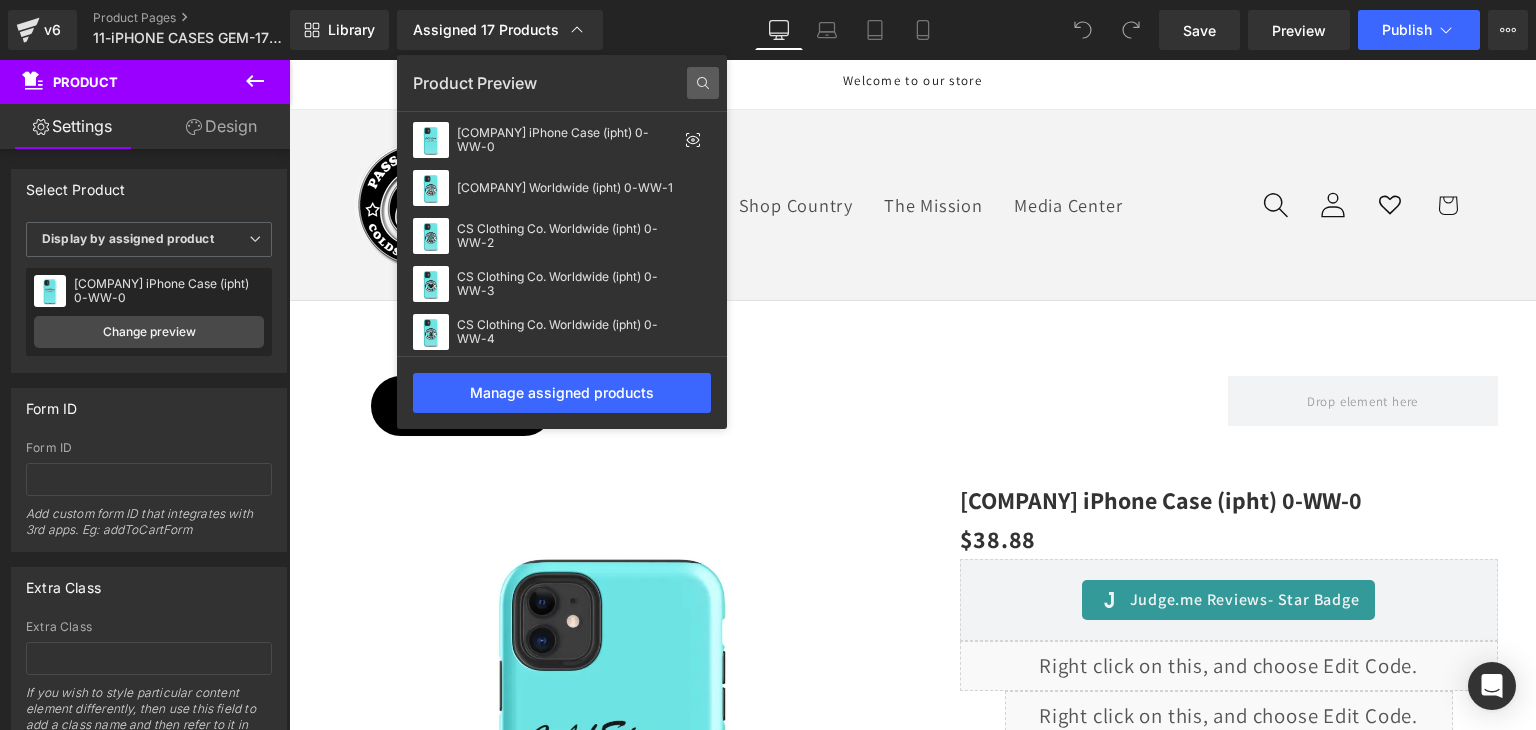 click 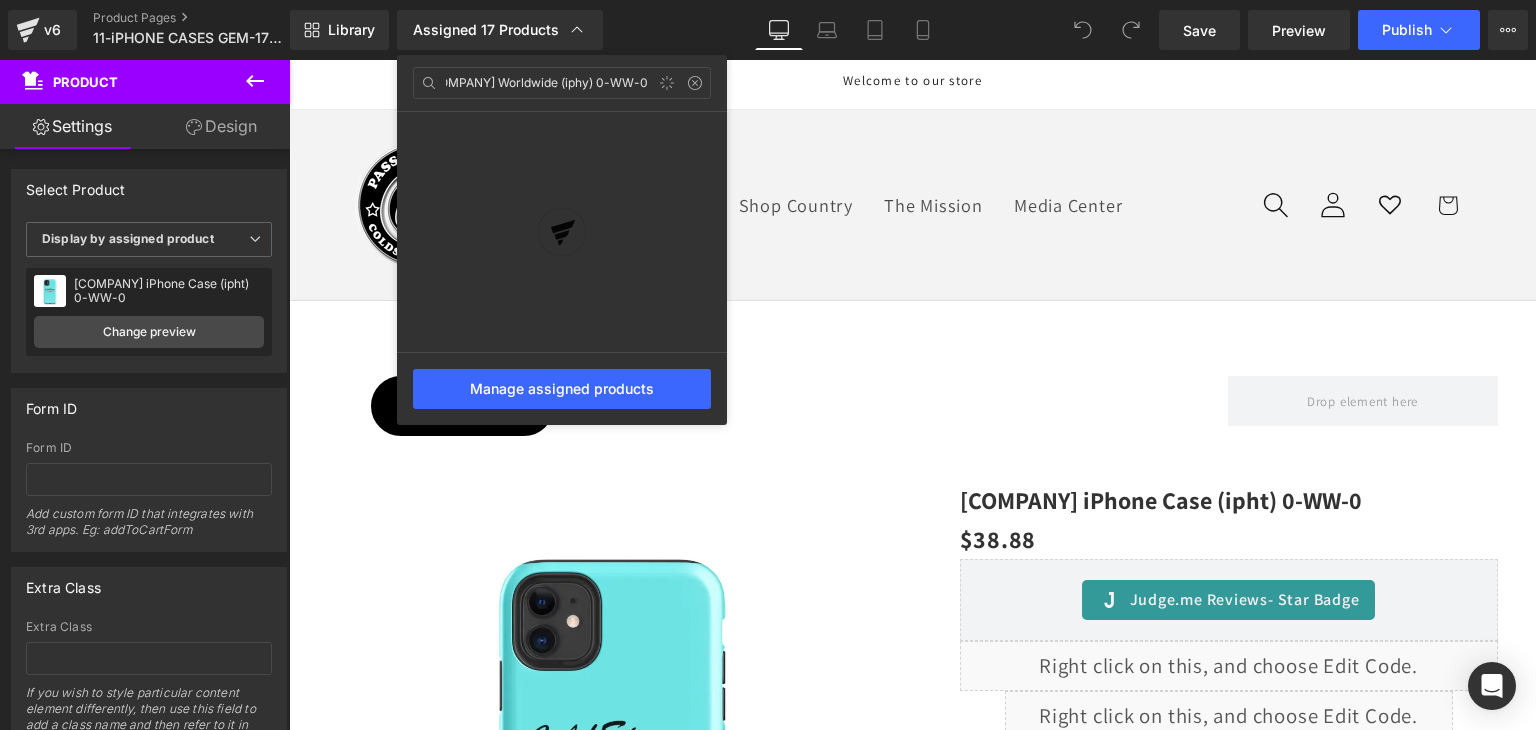 scroll, scrollTop: 0, scrollLeft: 0, axis: both 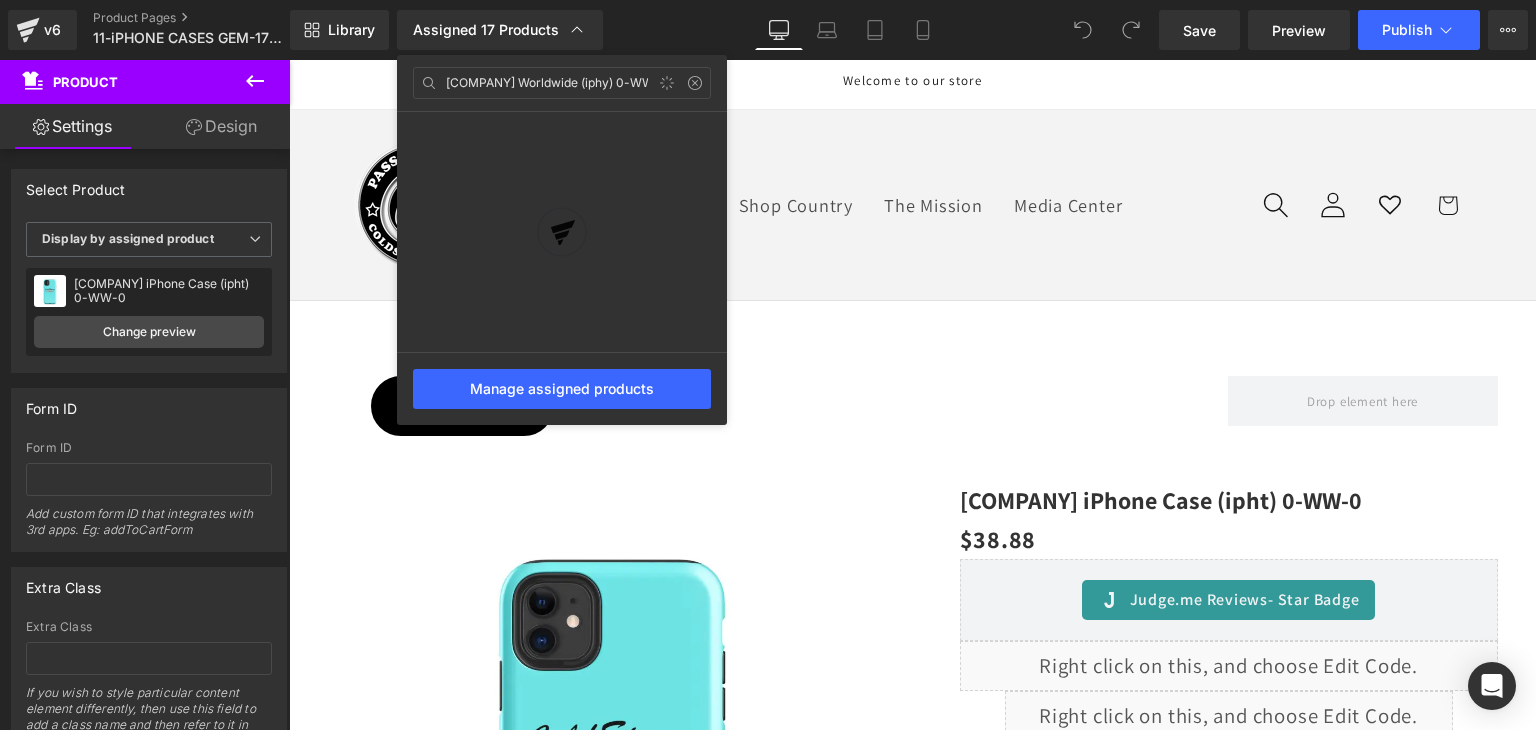 click at bounding box center [562, 232] 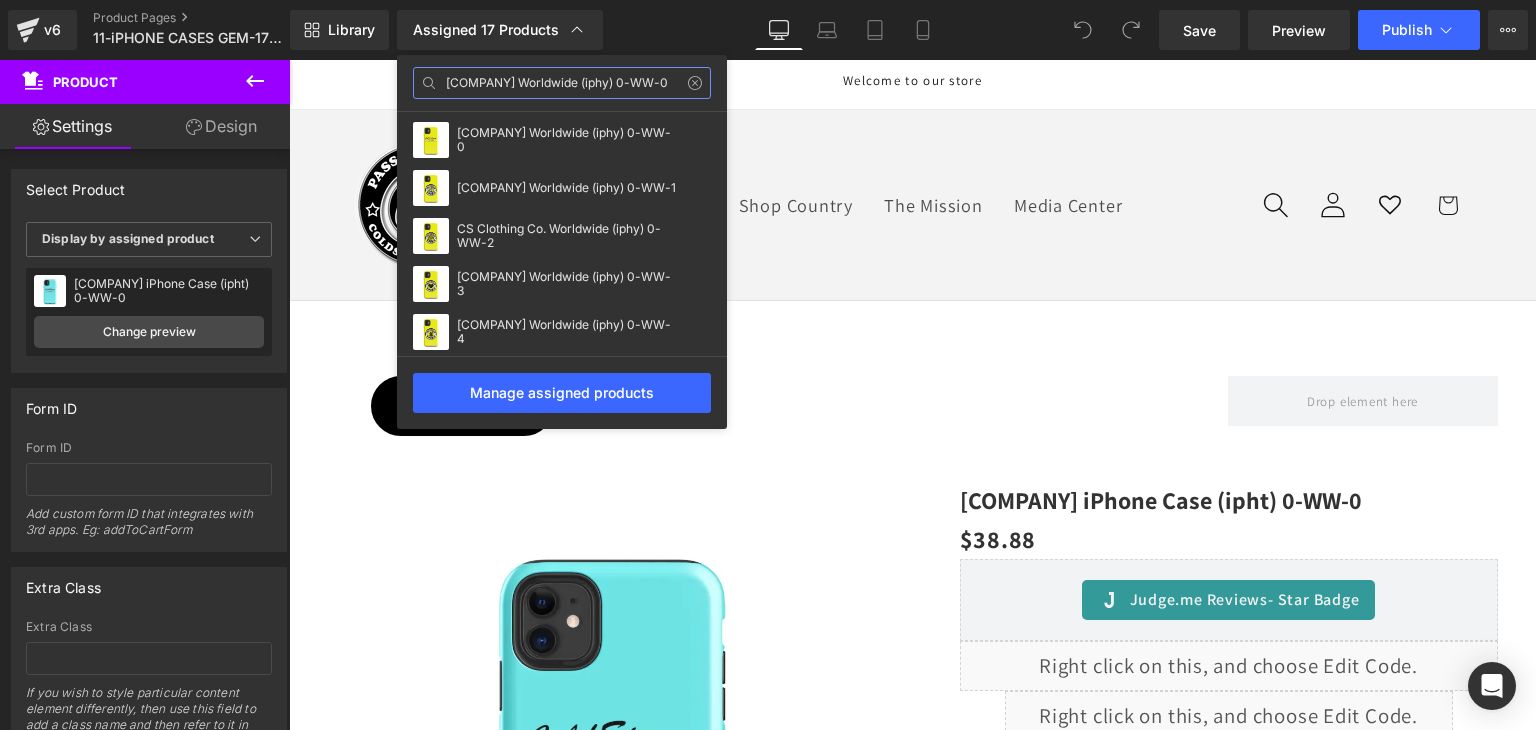 click on "CS Clothing Co. Worldwide (iphy) 0-WW-0" at bounding box center (562, 83) 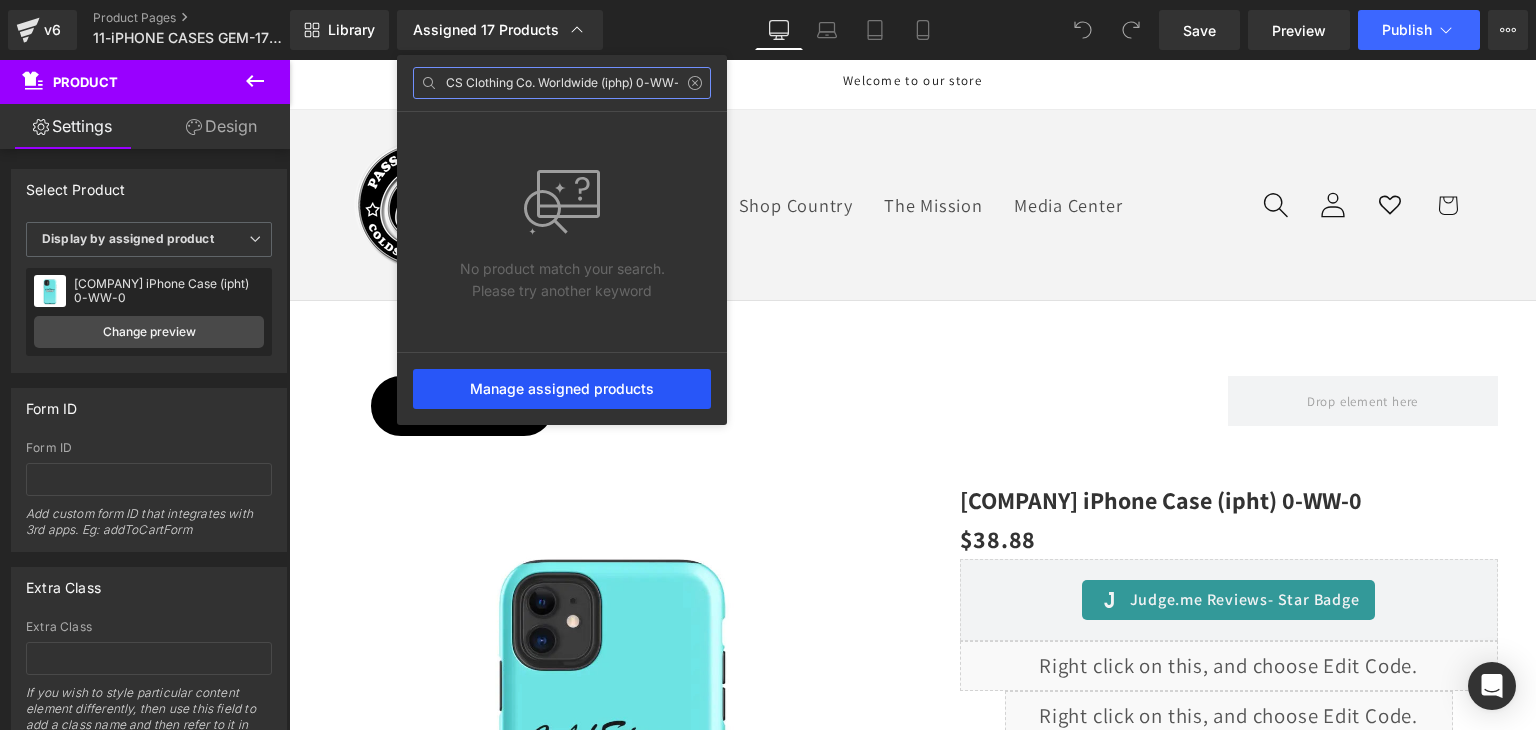 type on "CS Clothing Co. Worldwide (iphp) 0-WW-0" 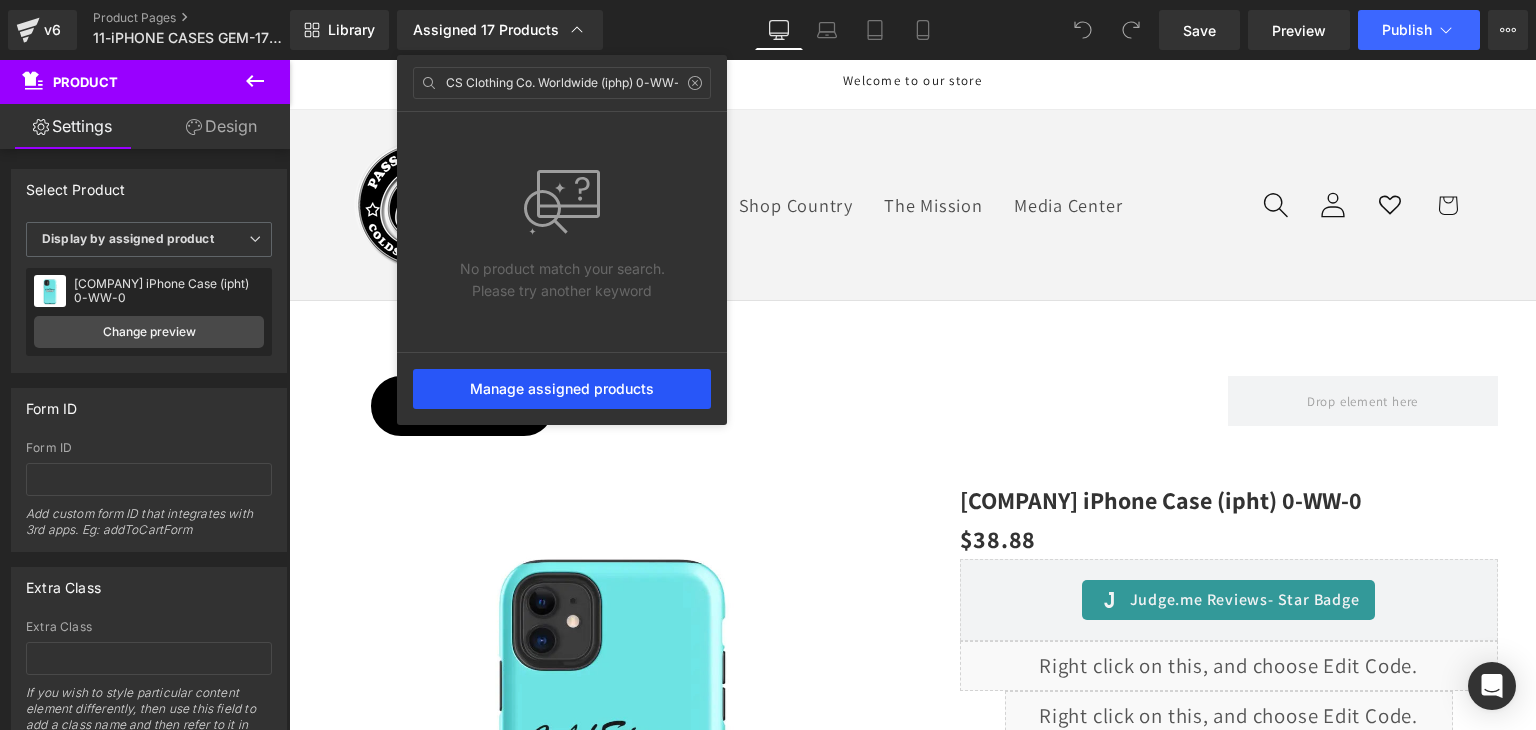 click on "Manage assigned products" at bounding box center (562, 389) 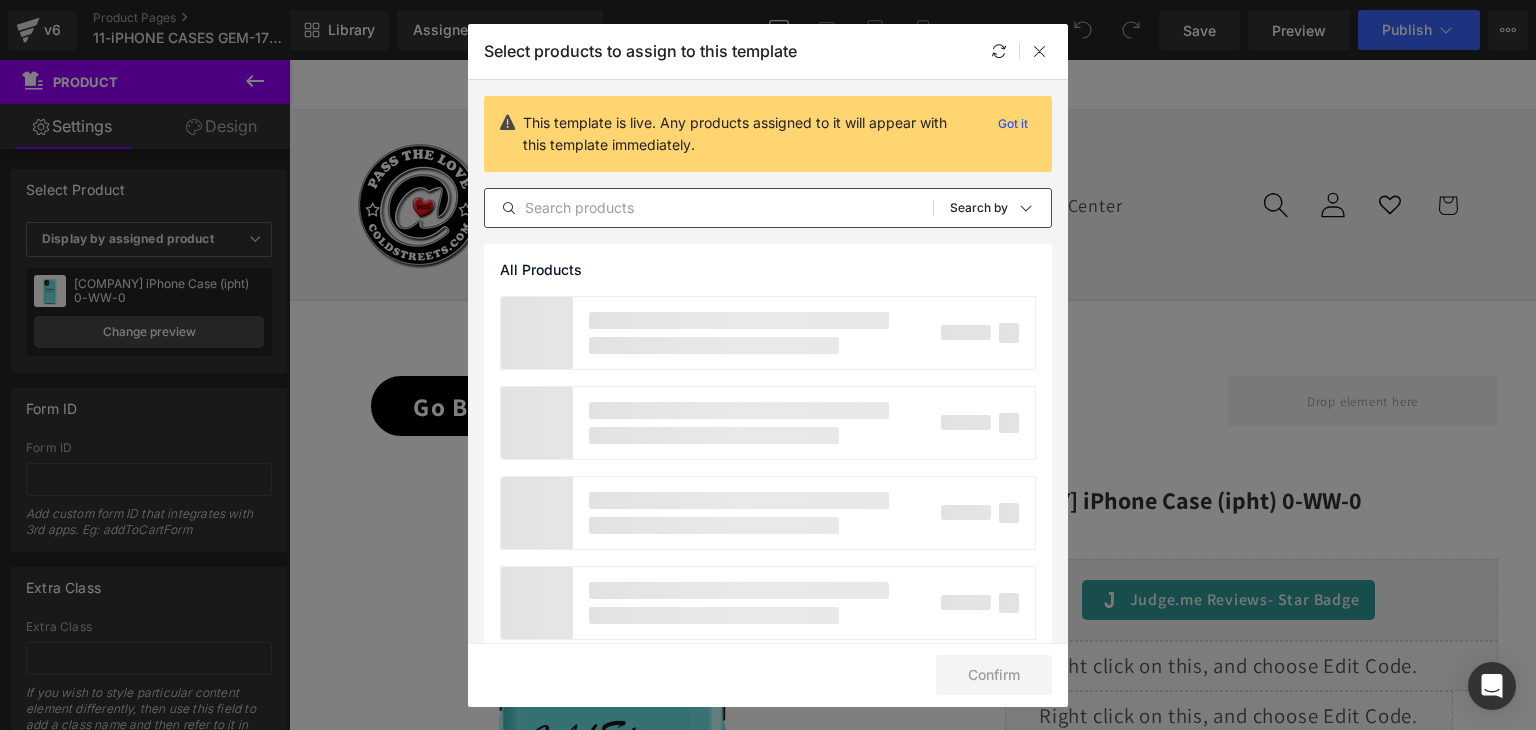 click at bounding box center (709, 208) 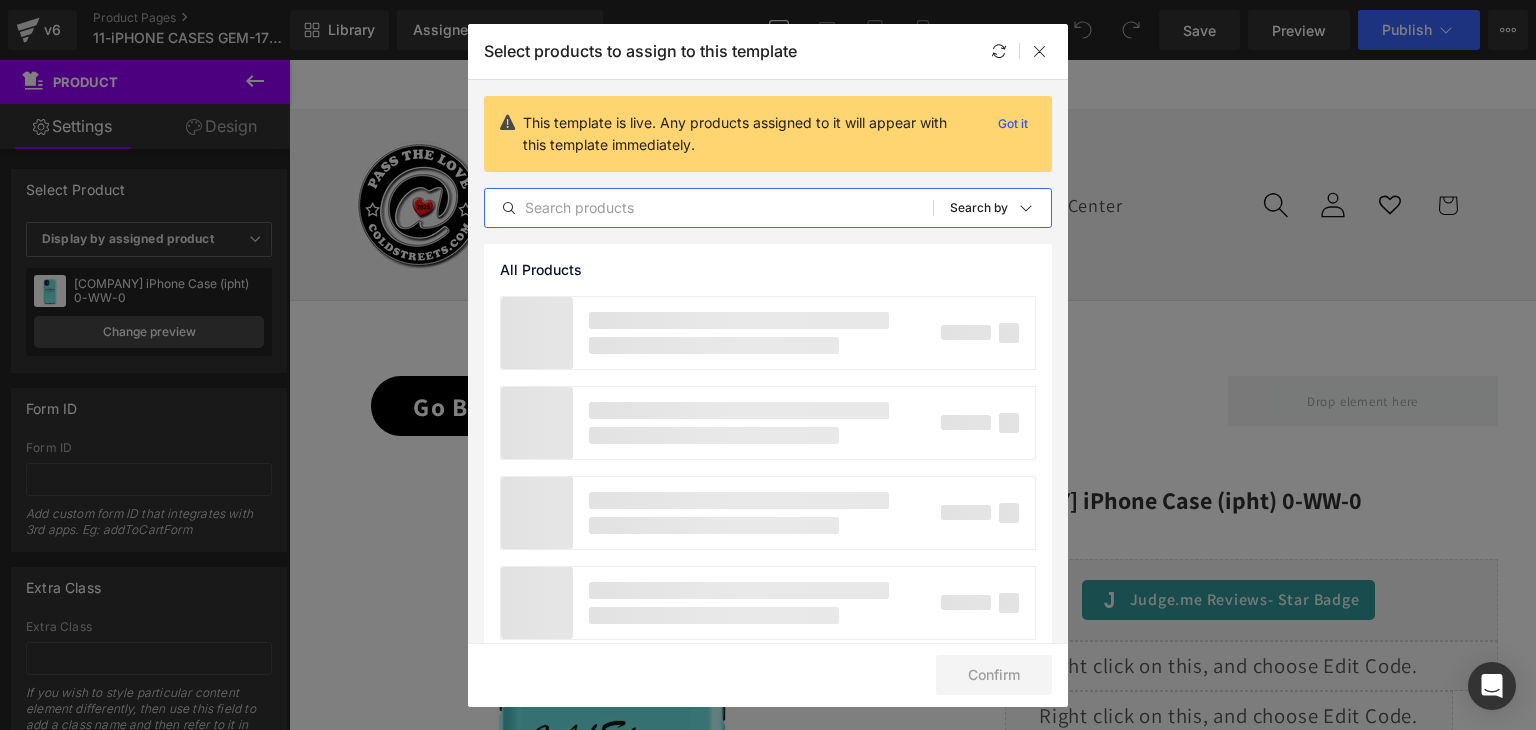 paste on "CS Clothing Co. Worldwide (iphy) 0-WW-0" 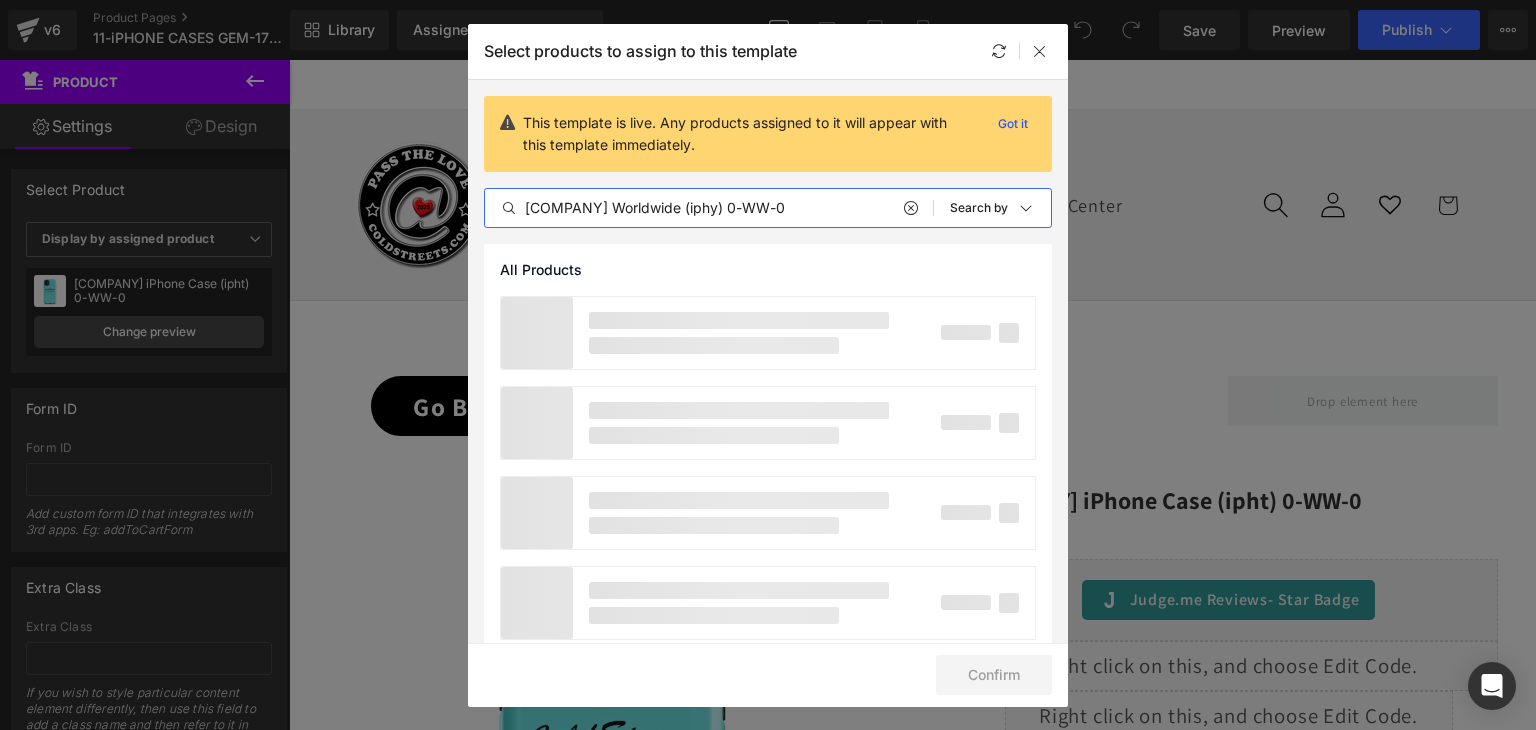 click on "CS Clothing Co. Worldwide (iphy) 0-WW-0" at bounding box center [709, 208] 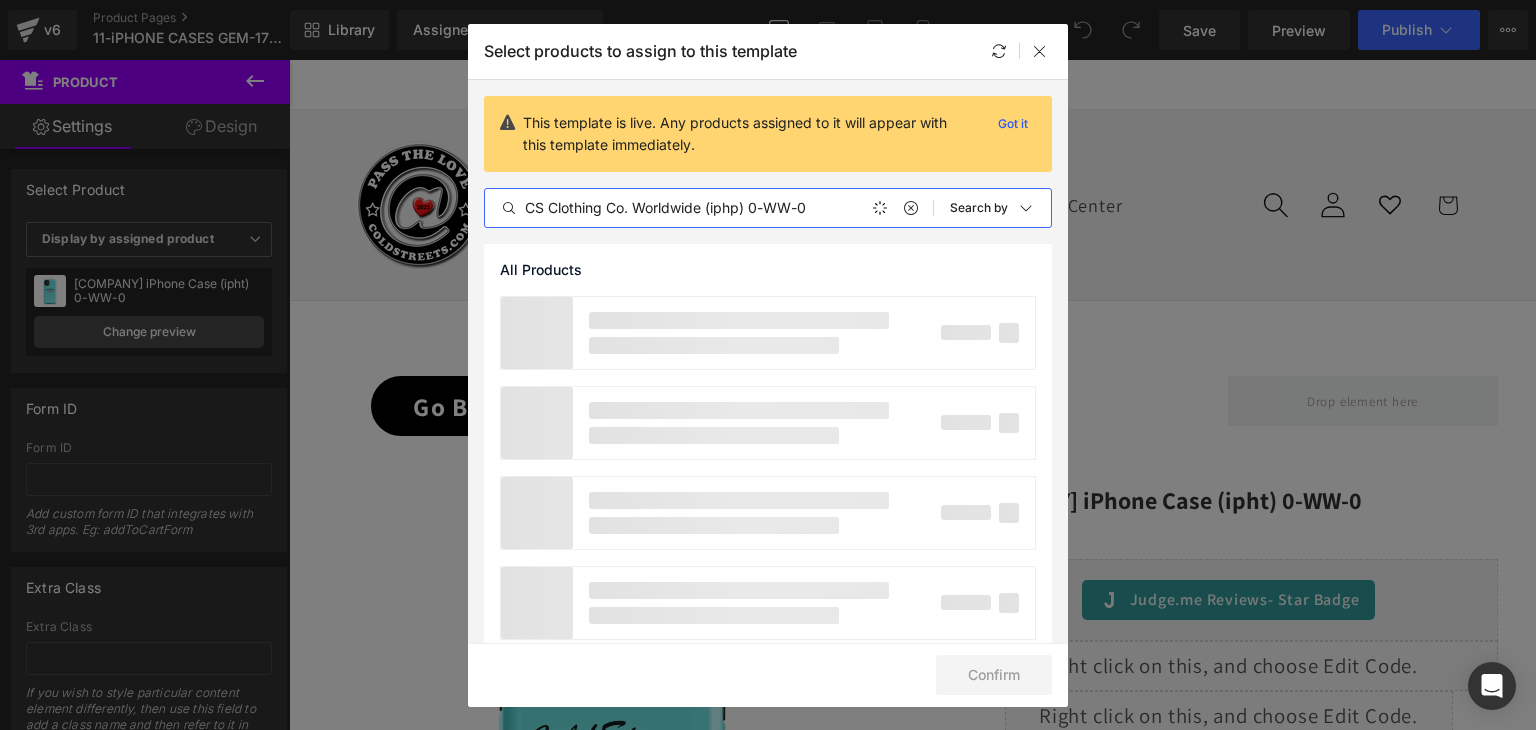 type on "CS Clothing Co. Worldwide (iphp) 0-WW-0" 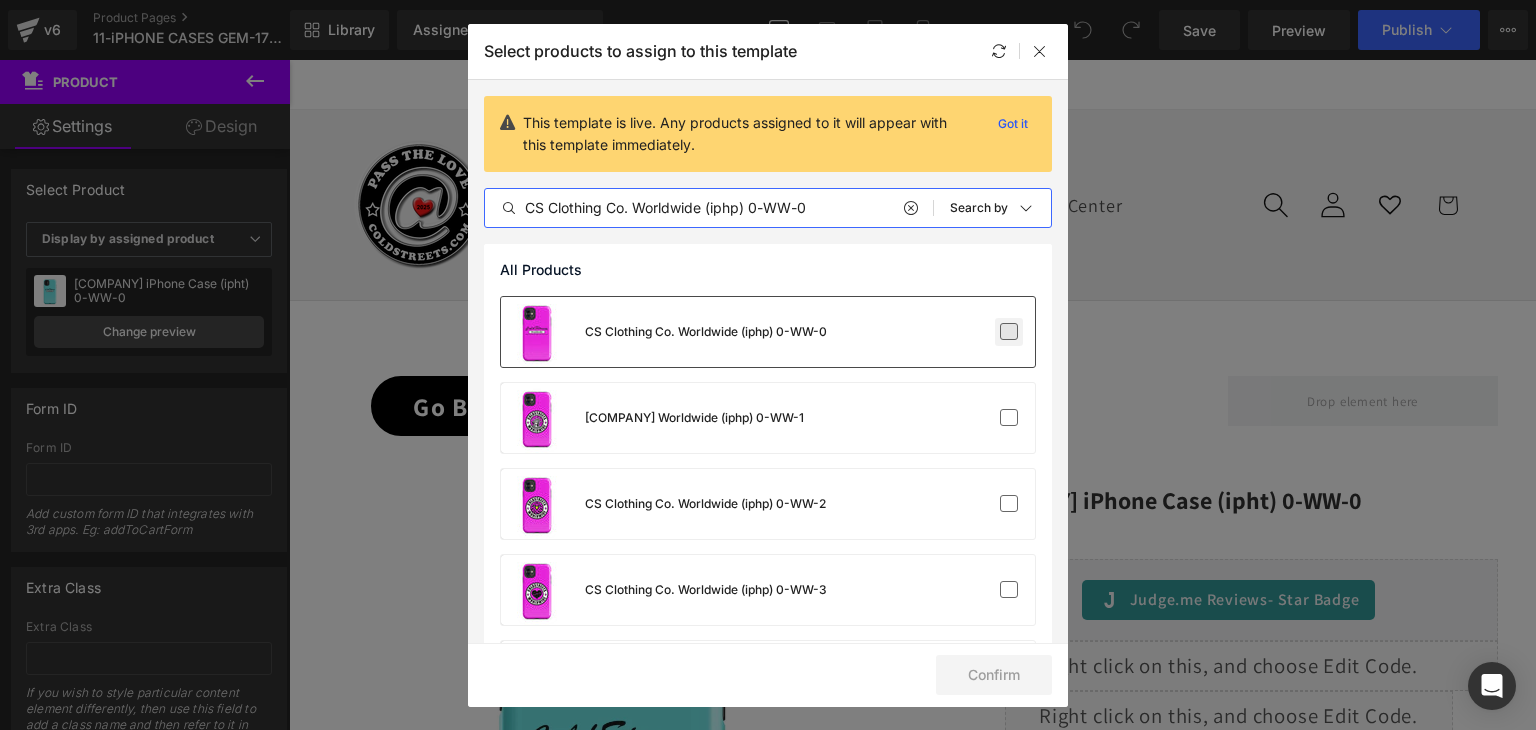 click at bounding box center (1009, 332) 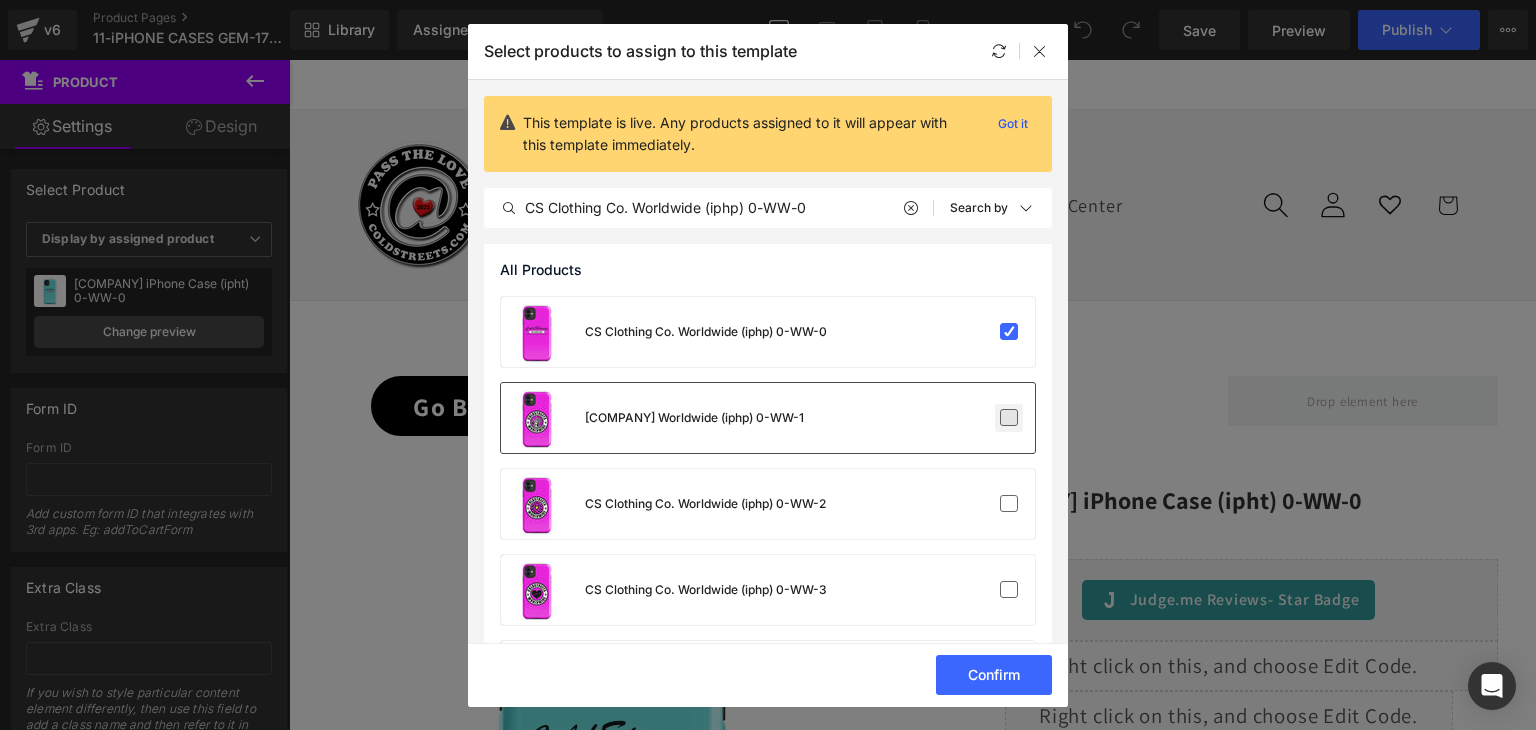 click at bounding box center (1009, 418) 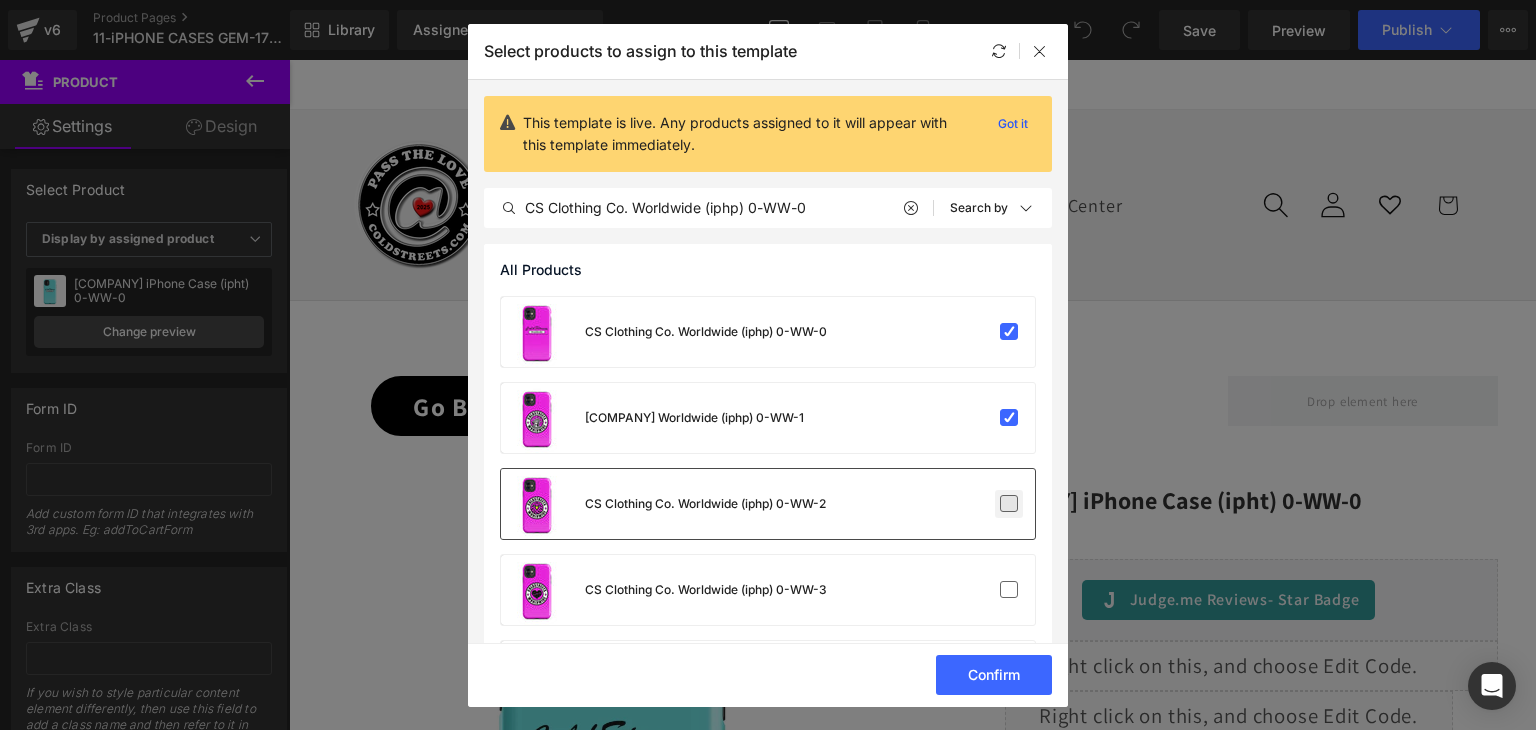click at bounding box center [1009, 504] 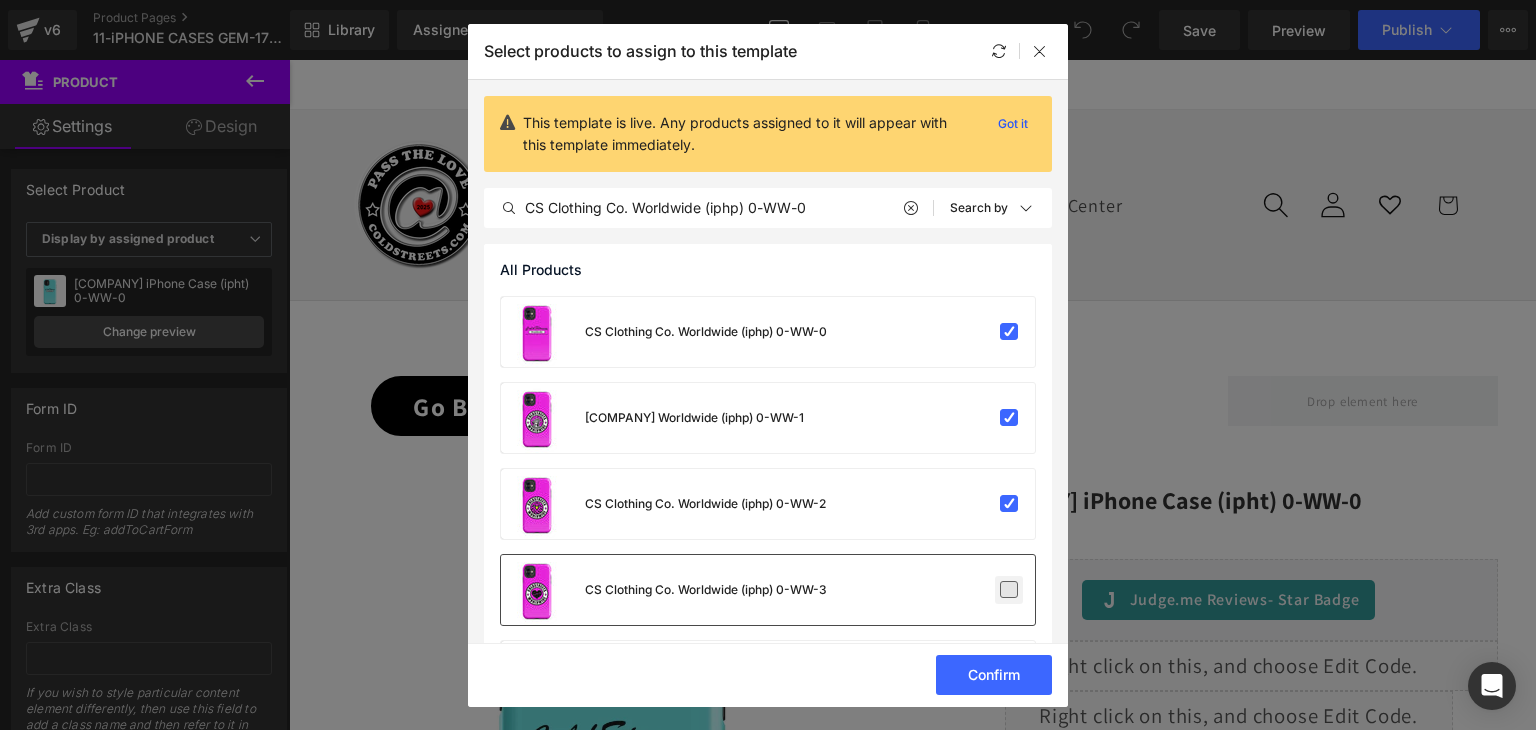 click at bounding box center [1009, 590] 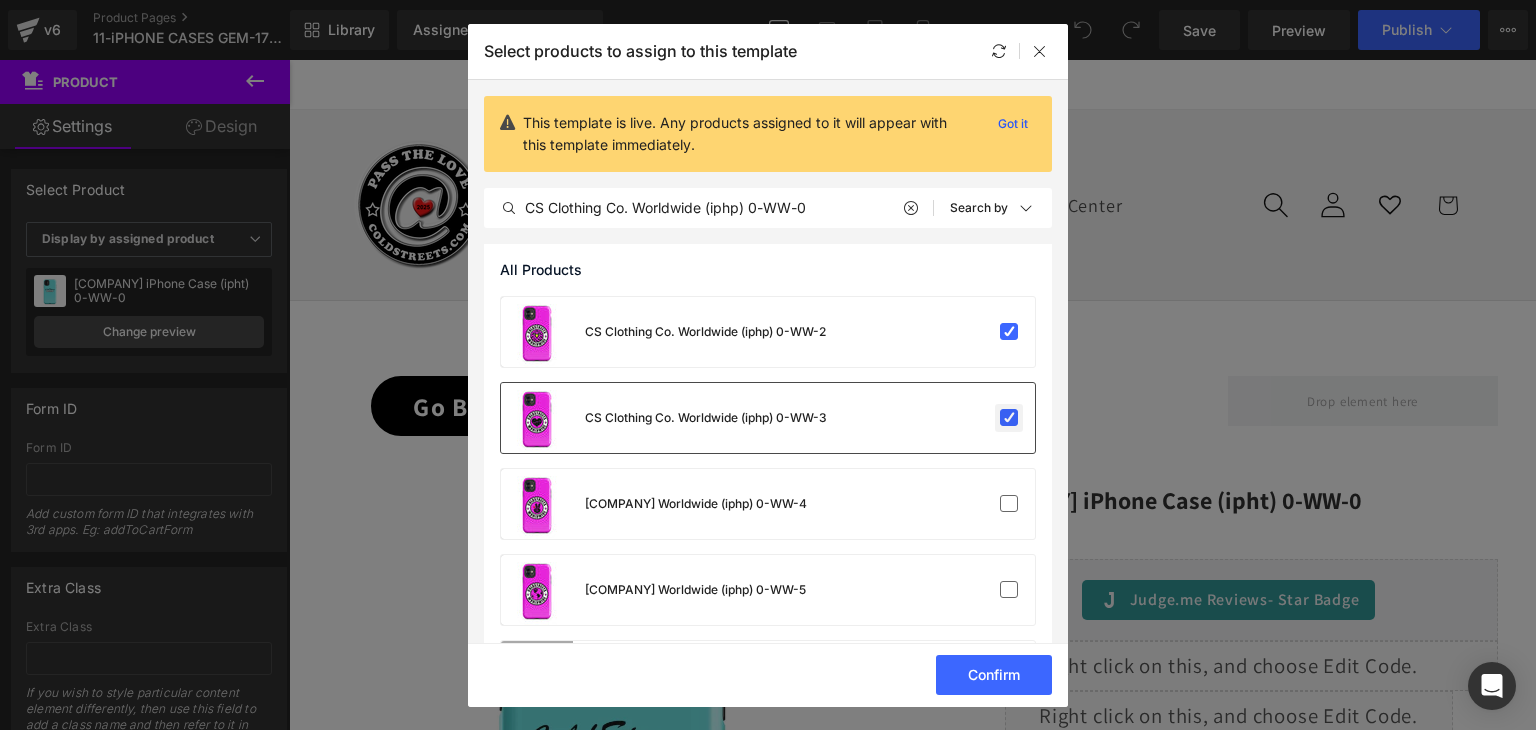 scroll, scrollTop: 200, scrollLeft: 0, axis: vertical 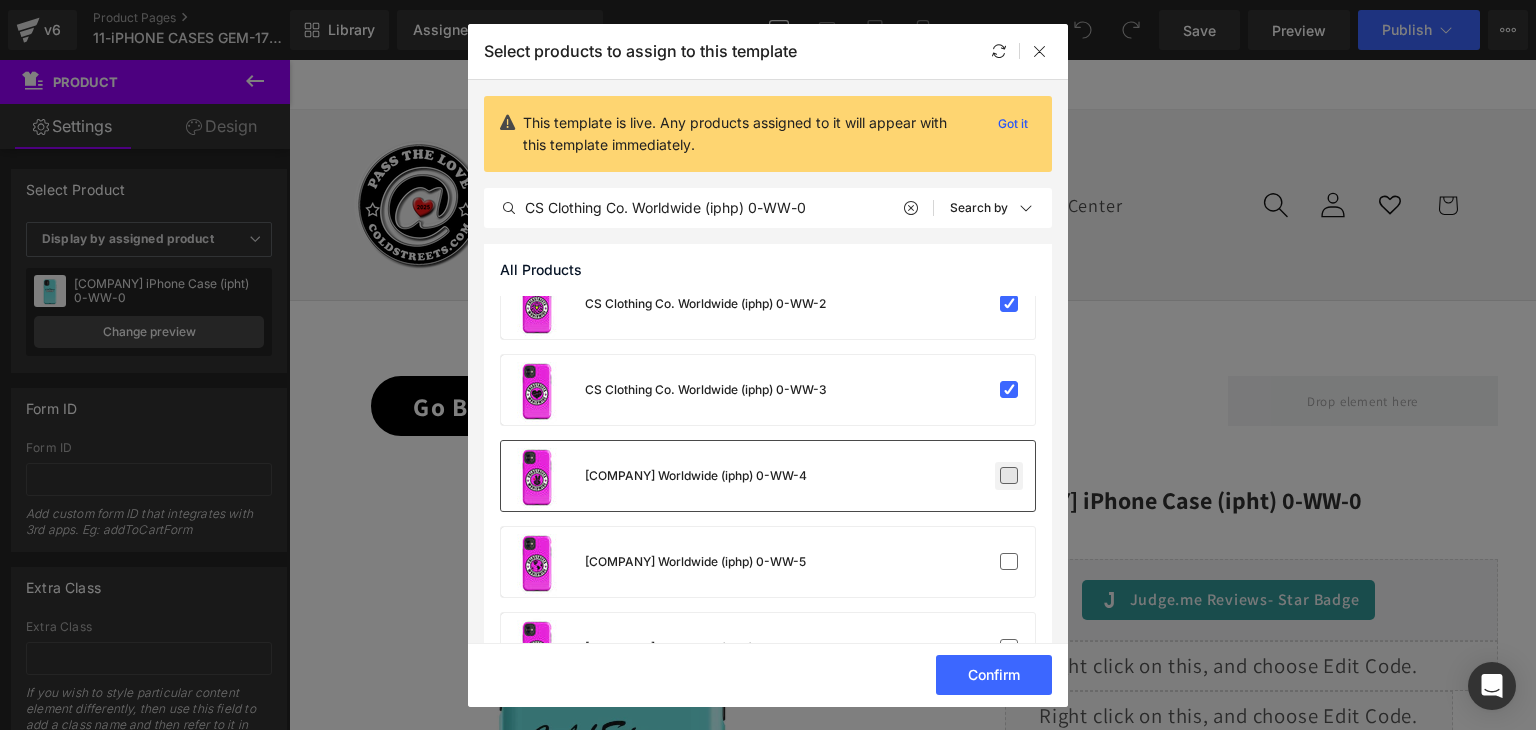 click at bounding box center (1009, 476) 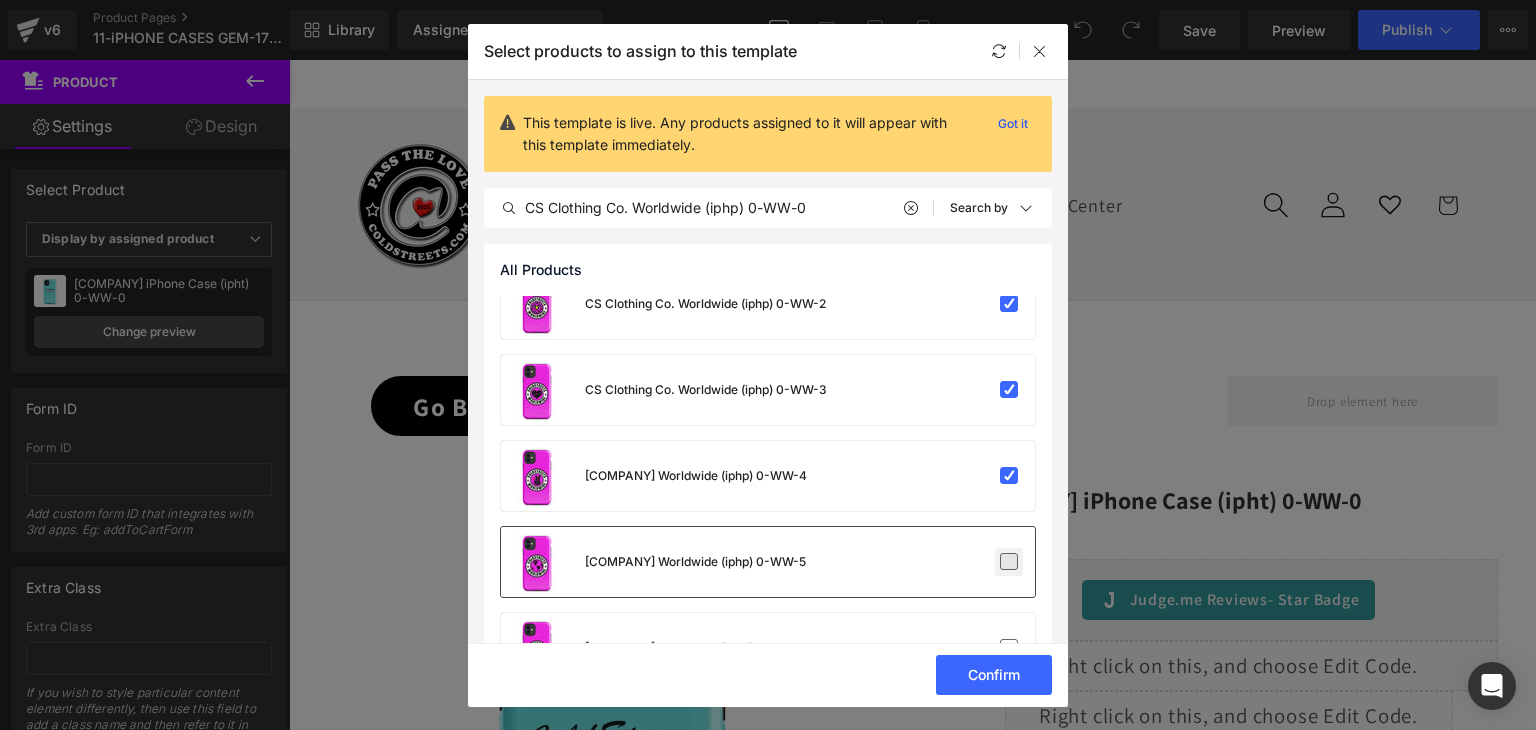 click at bounding box center [1009, 562] 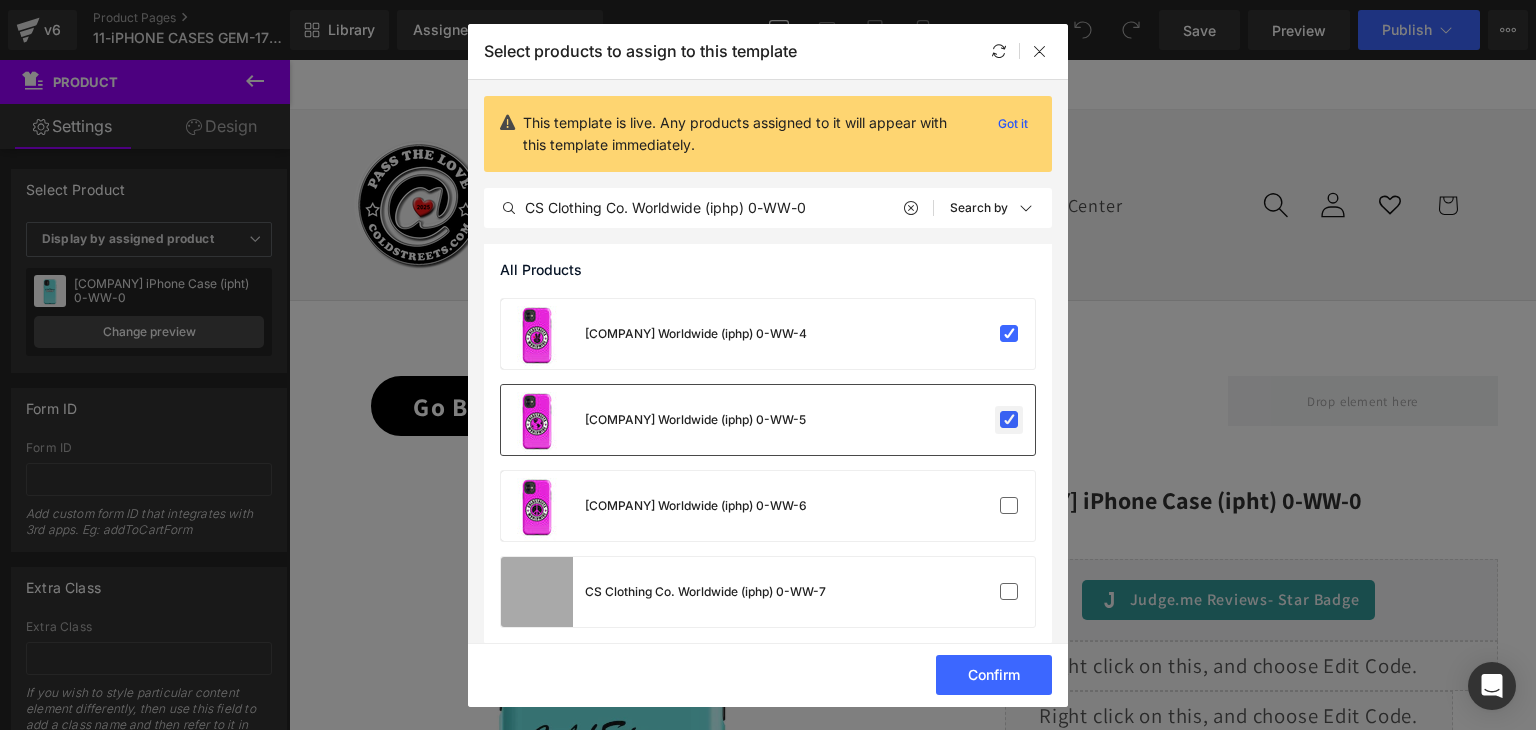 scroll, scrollTop: 355, scrollLeft: 0, axis: vertical 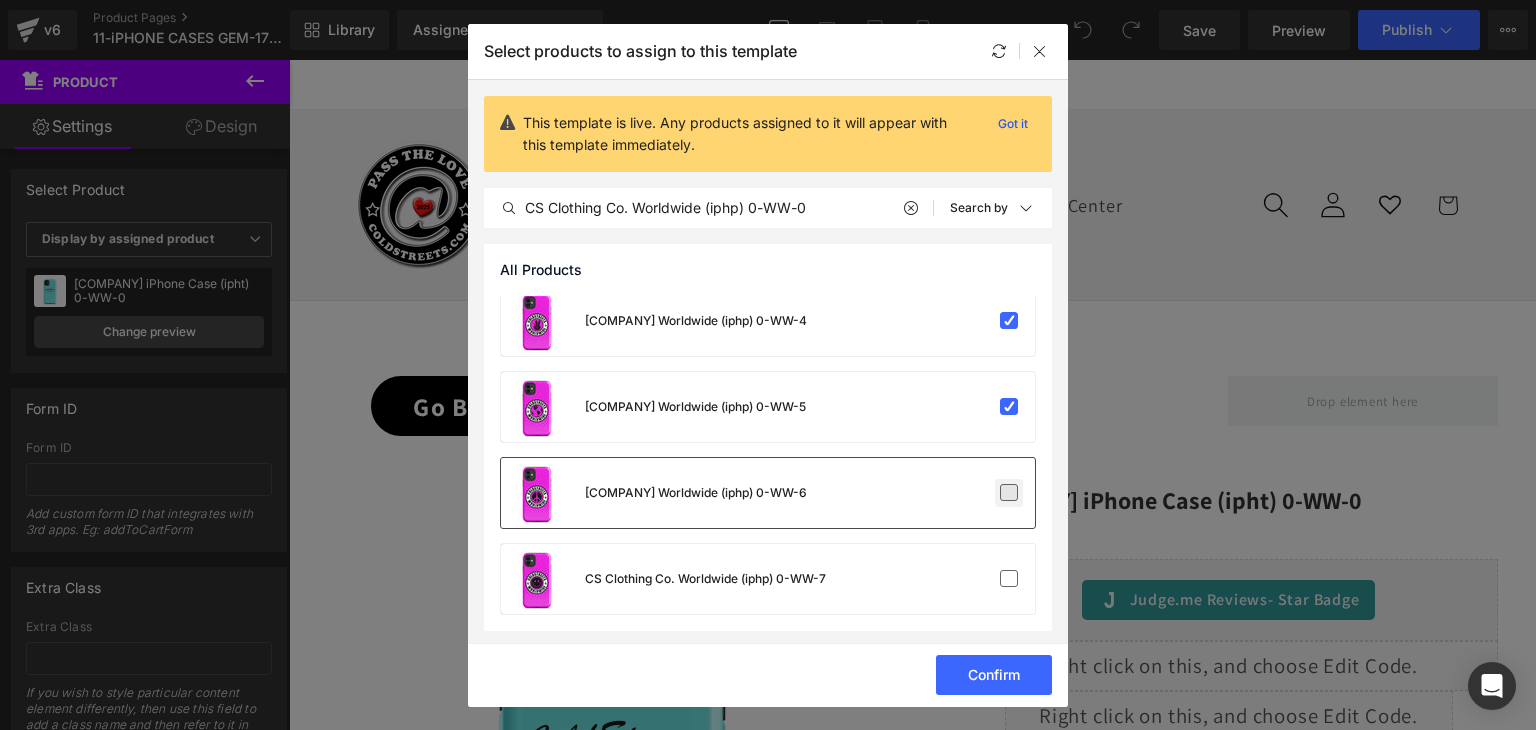 click at bounding box center [1009, 493] 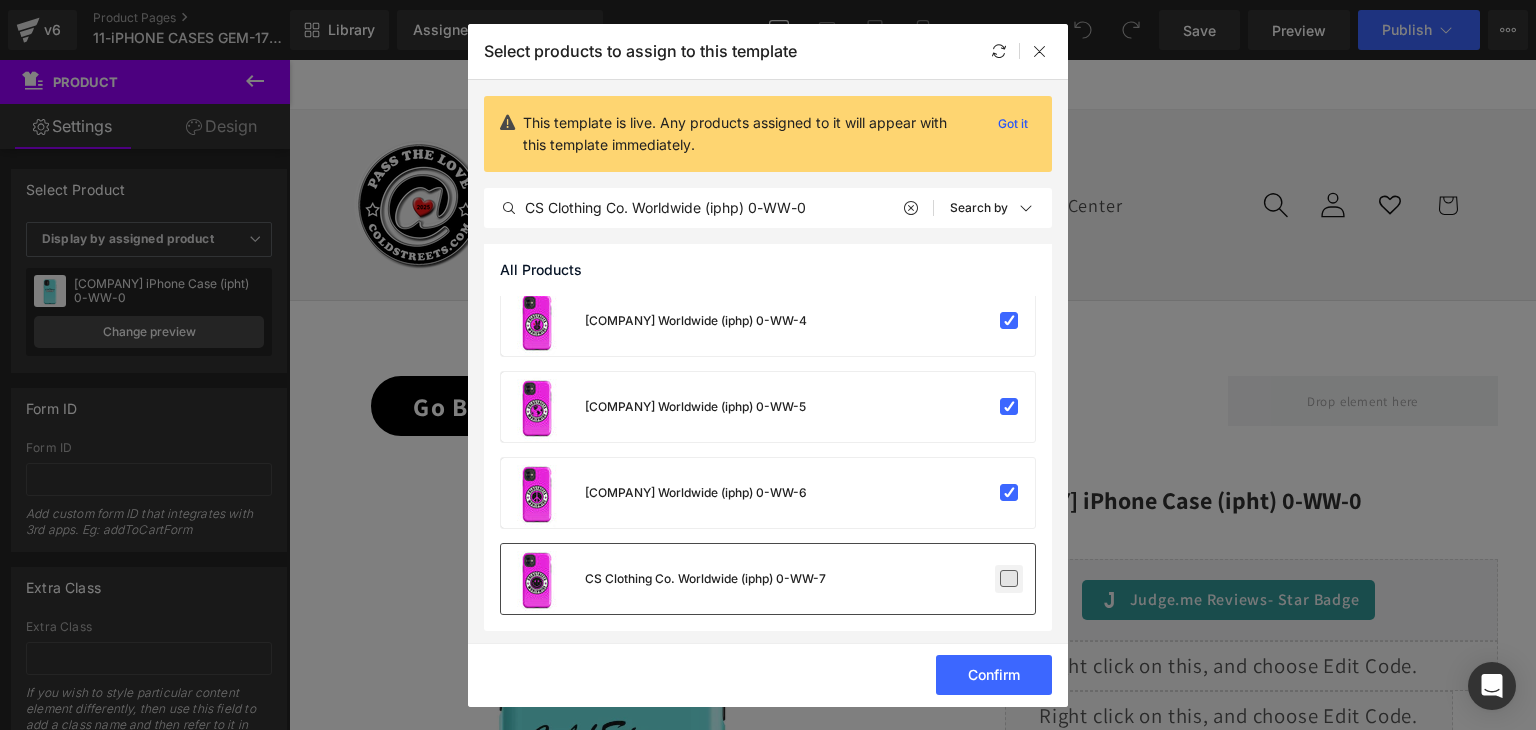 click at bounding box center (1009, 579) 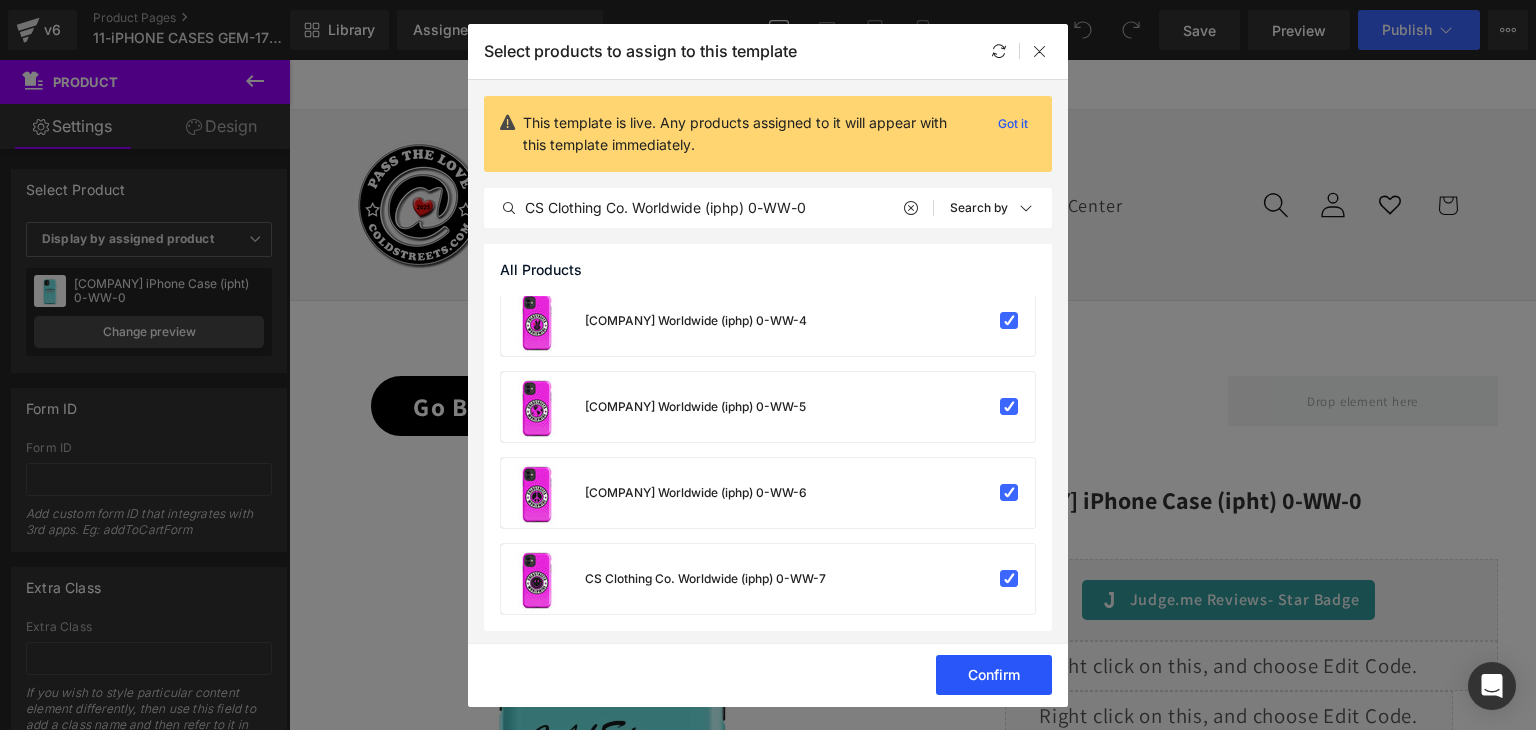 click on "Confirm" at bounding box center (994, 675) 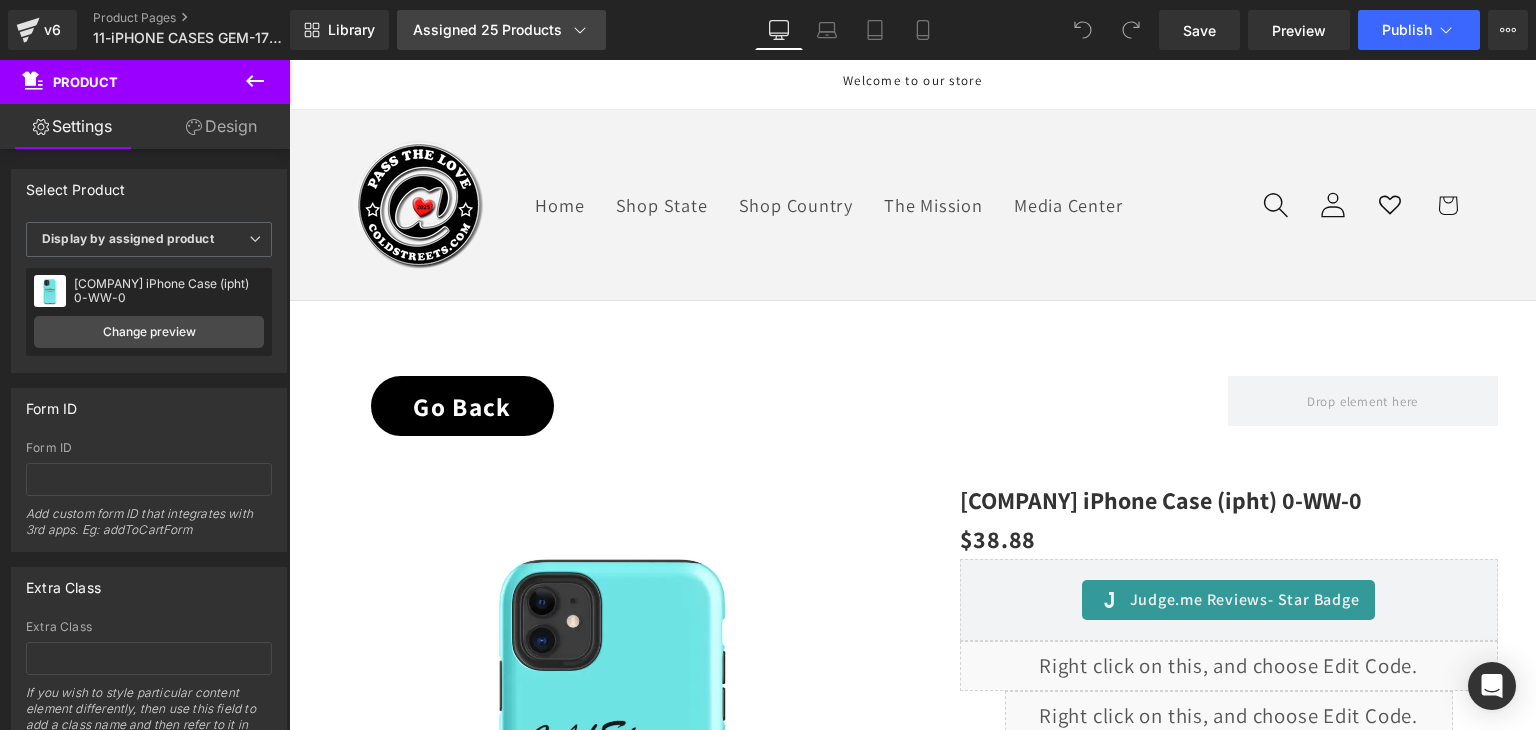 click on "Assigned 25 Products" at bounding box center (501, 30) 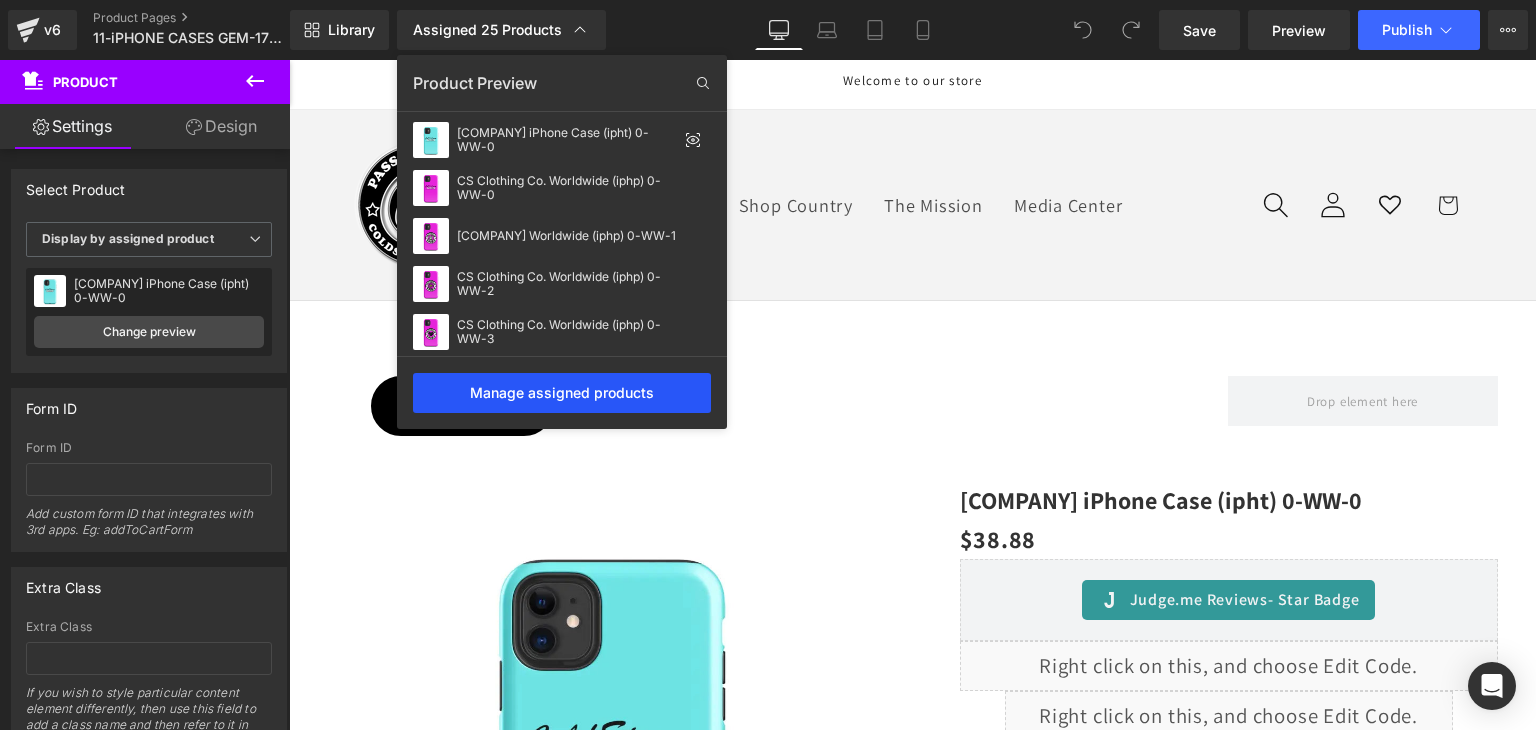 click on "Manage assigned products" at bounding box center [562, 393] 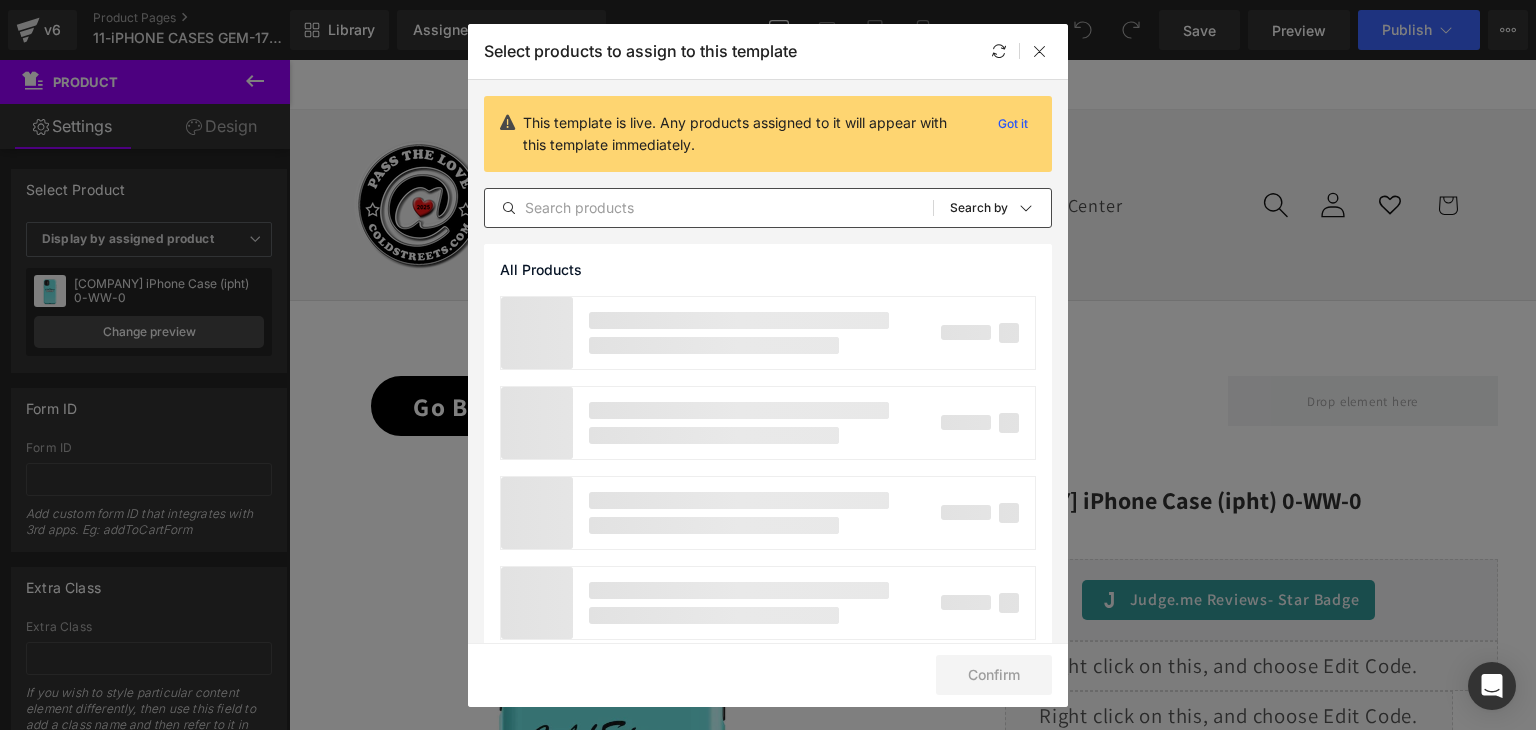 click at bounding box center (709, 208) 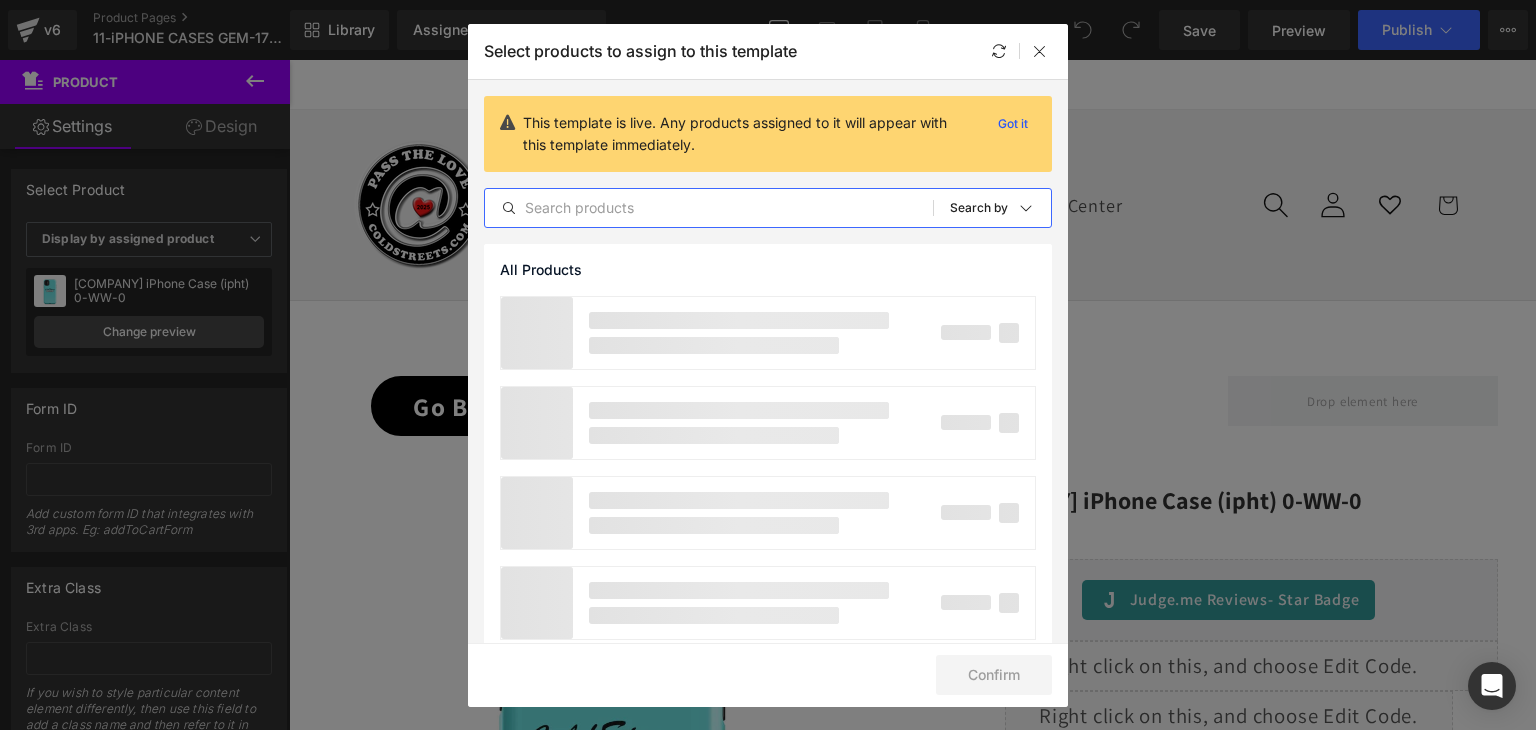paste on "CS Clothing Co. Worldwide (iphy) 0-WW-0" 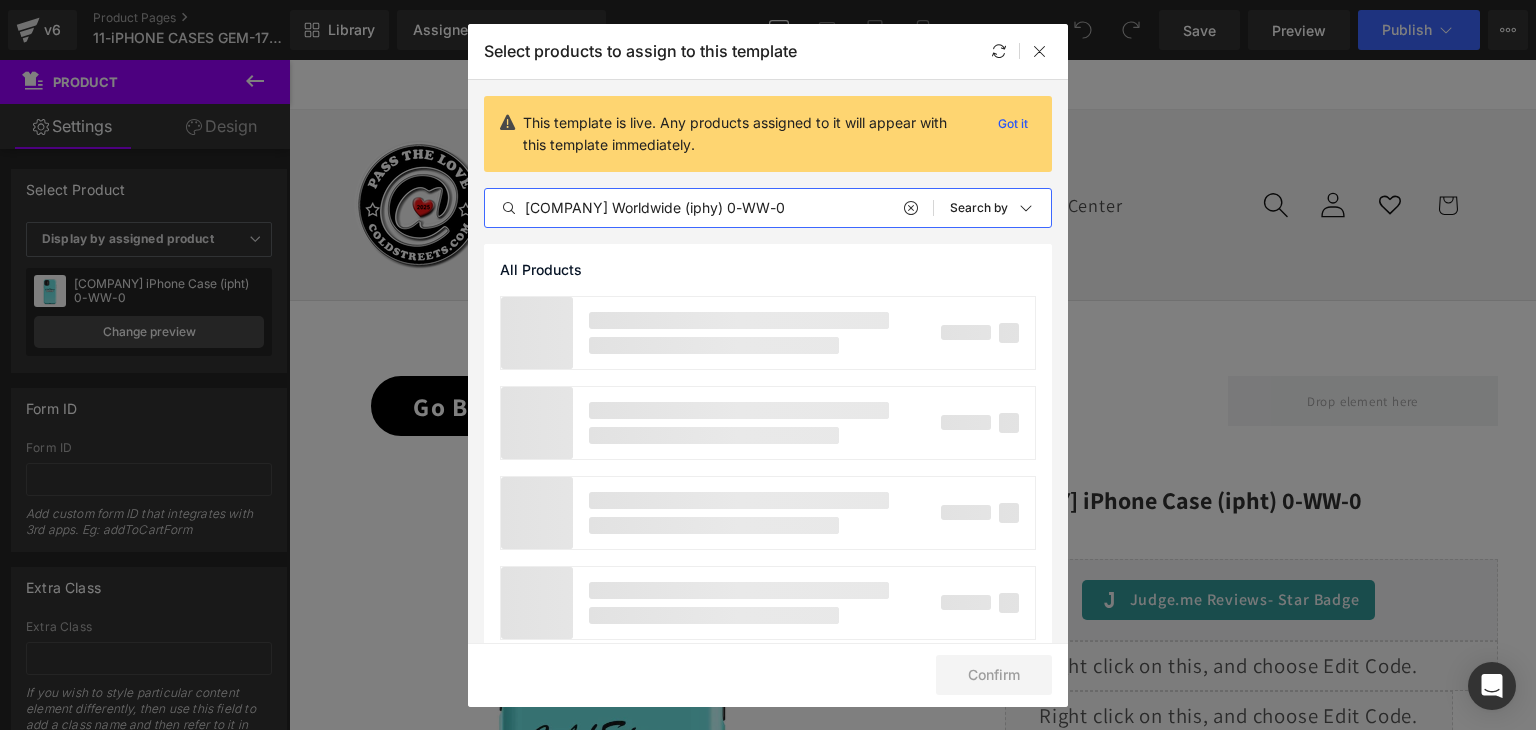 click on "CS Clothing Co. Worldwide (iphy) 0-WW-0" at bounding box center (709, 208) 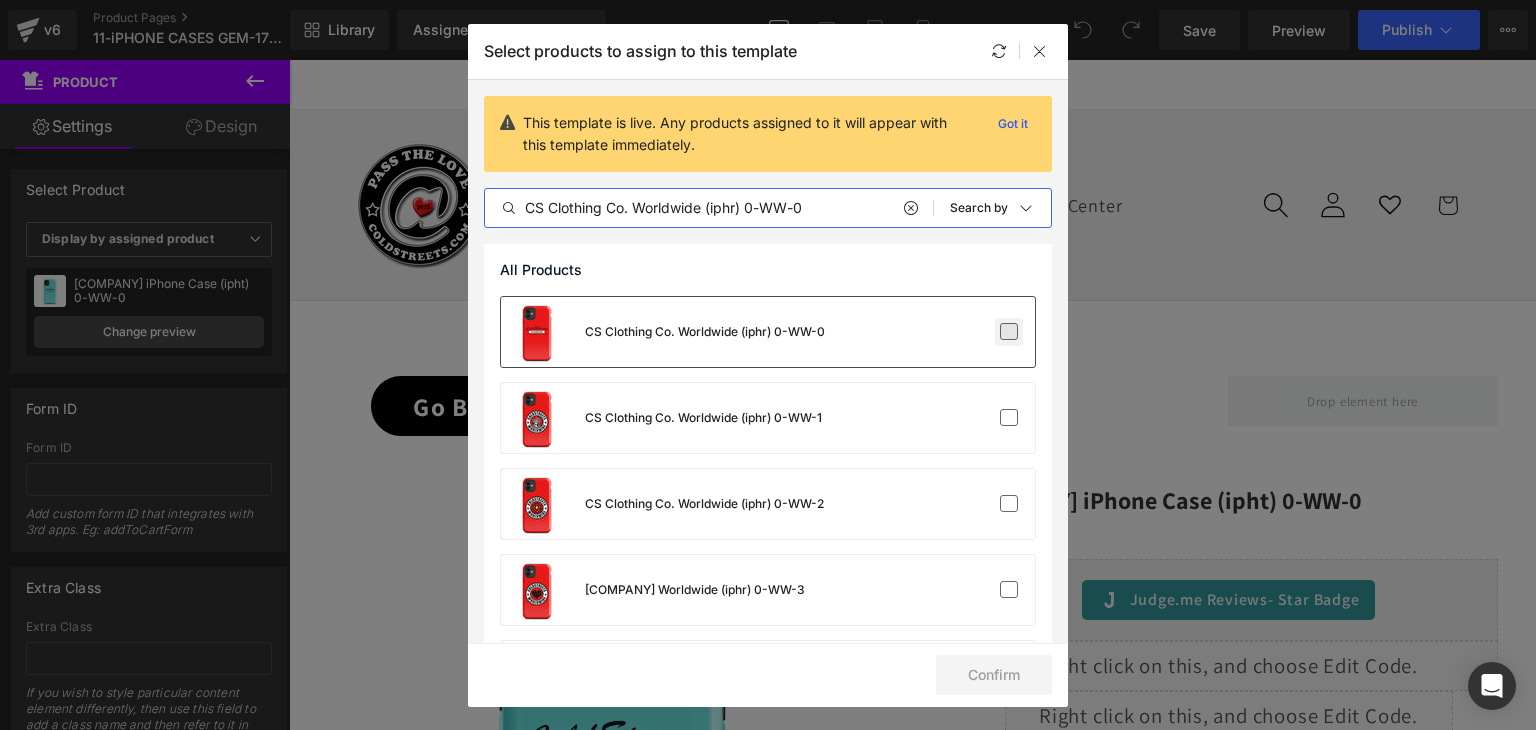 type on "CS Clothing Co. Worldwide (iphr) 0-WW-0" 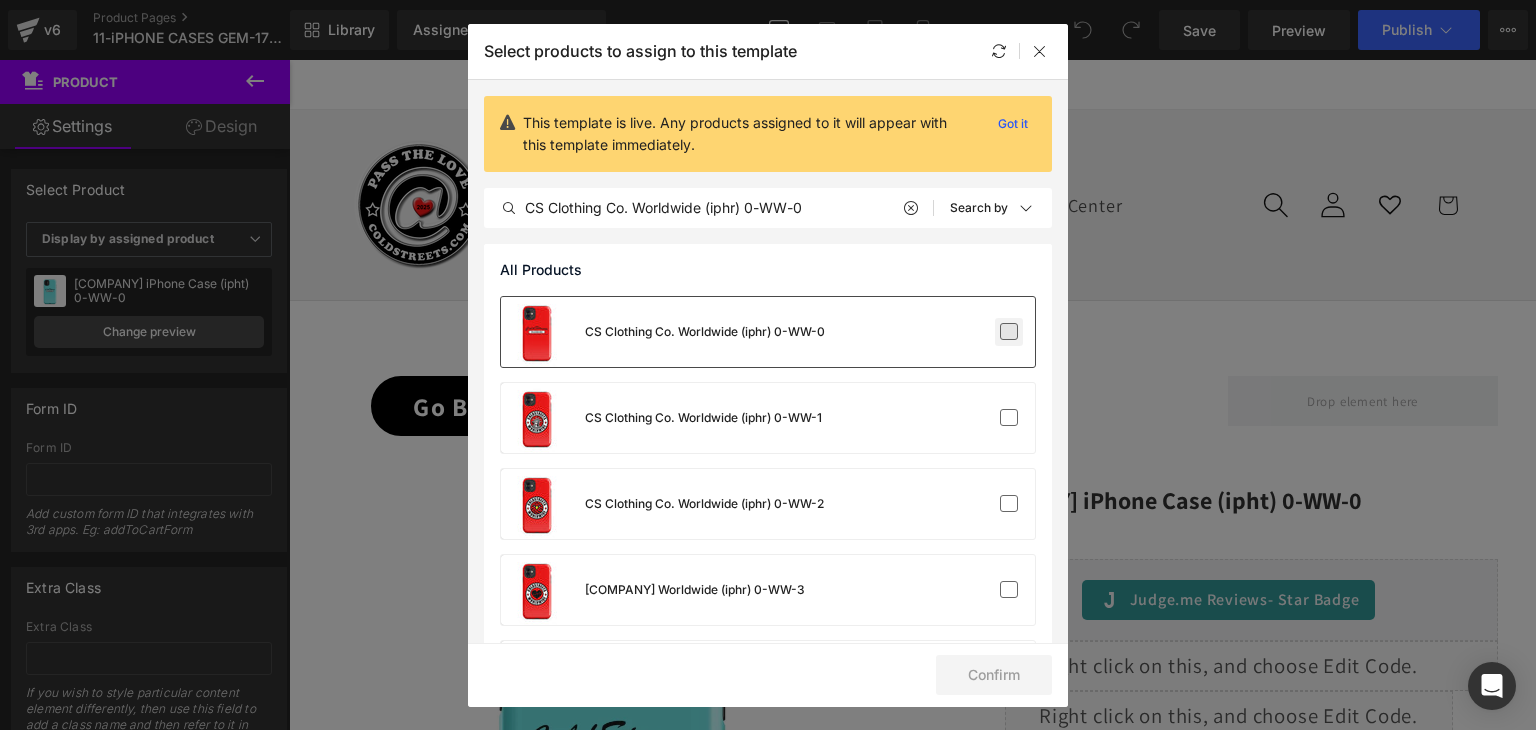 click at bounding box center (1009, 332) 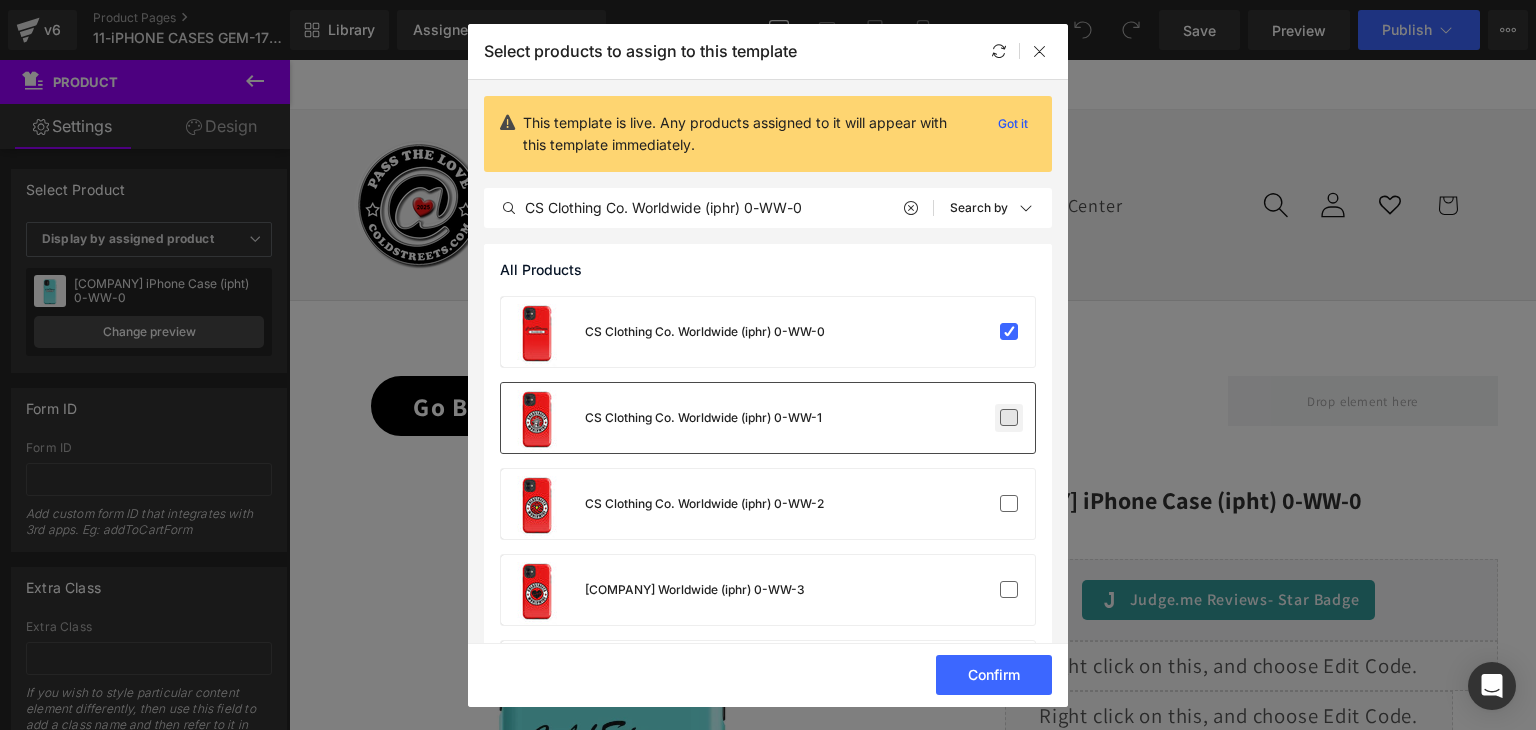 click at bounding box center [1009, 418] 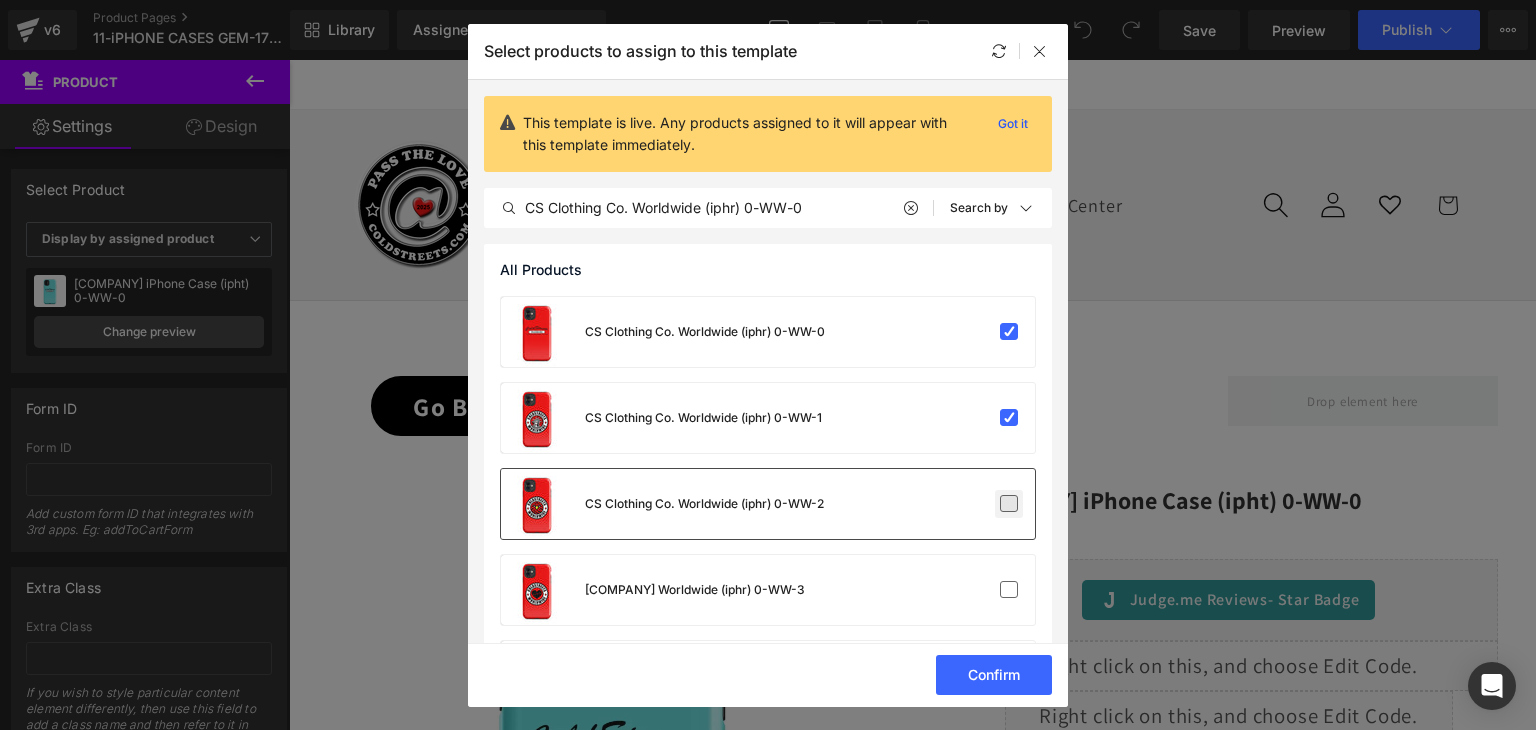 click at bounding box center [1009, 504] 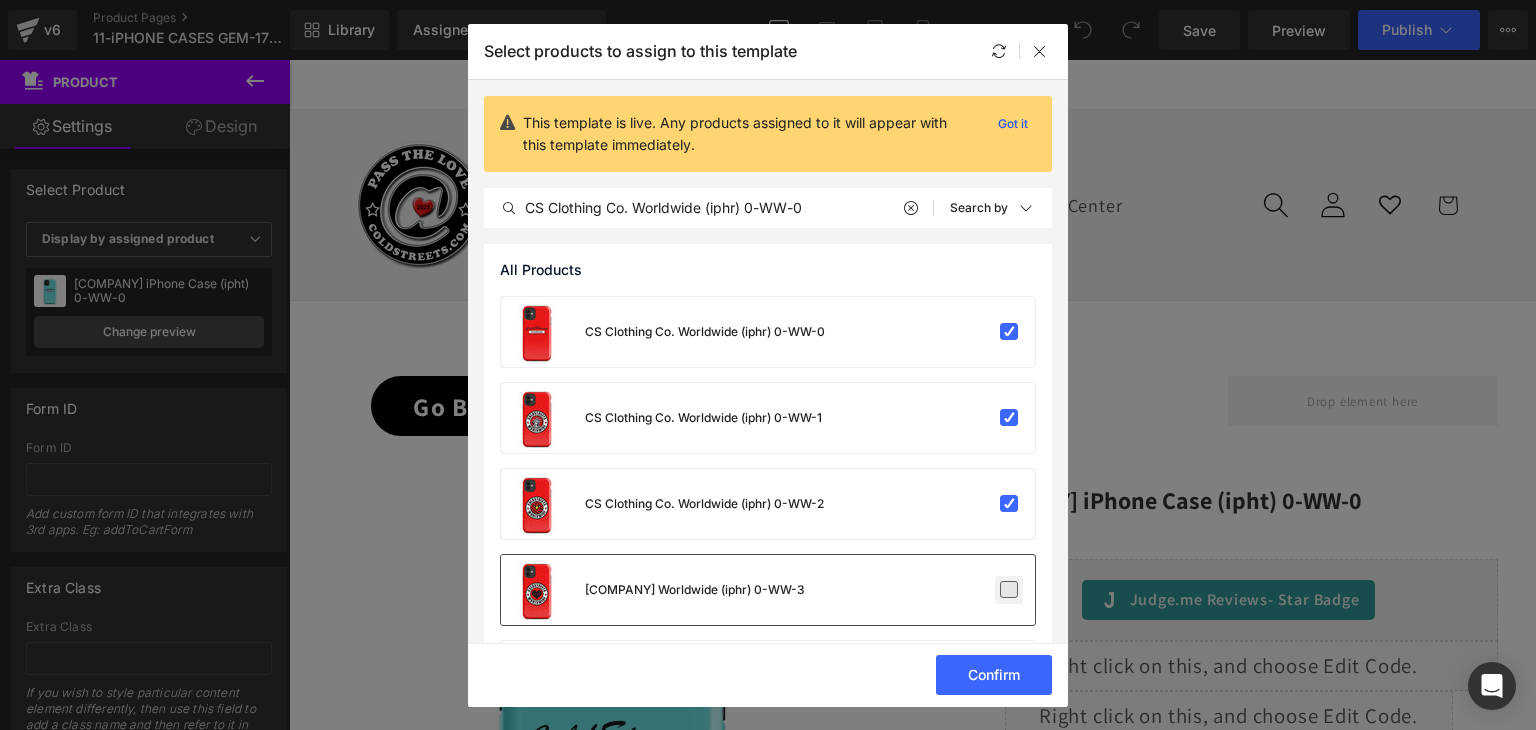 click at bounding box center (1009, 590) 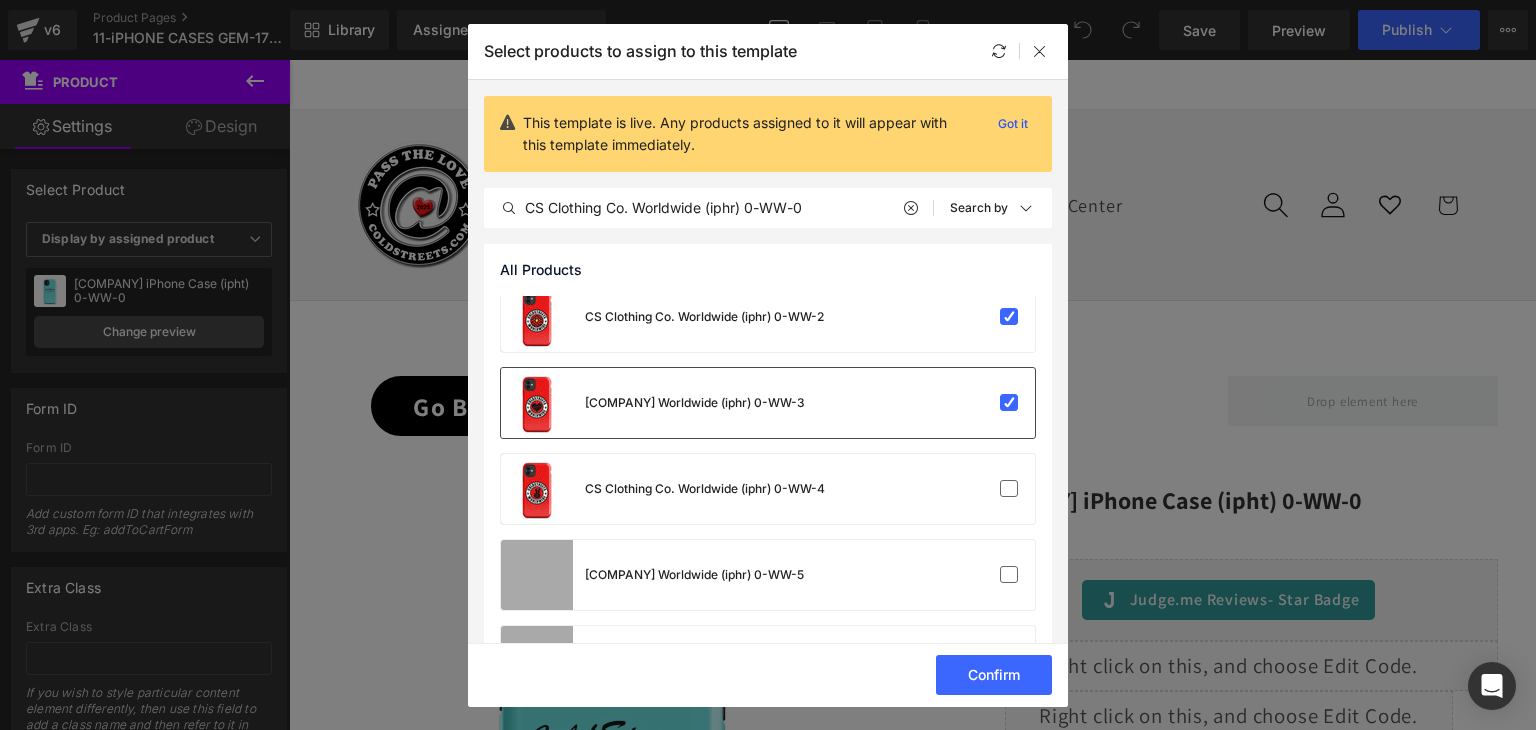 scroll, scrollTop: 200, scrollLeft: 0, axis: vertical 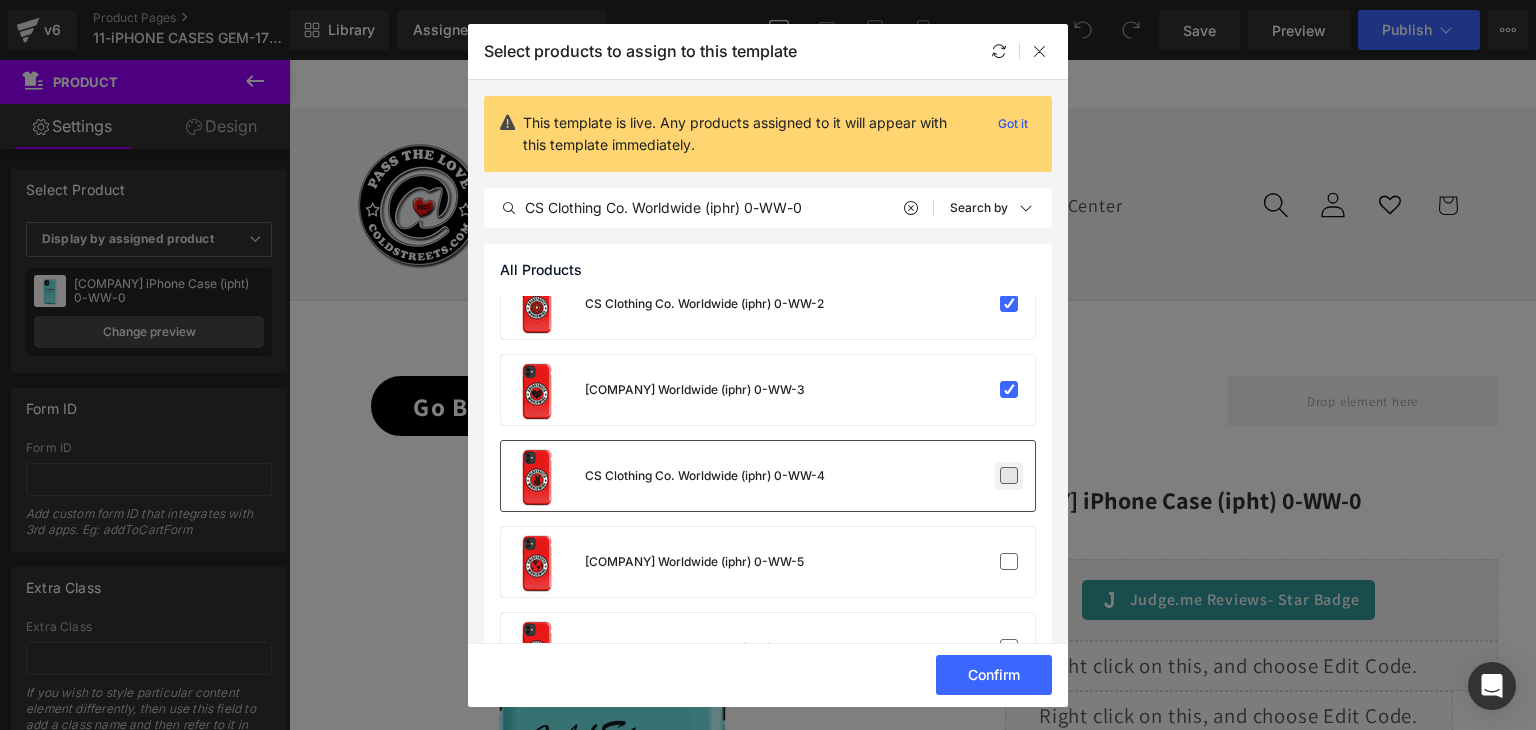 click at bounding box center (1009, 476) 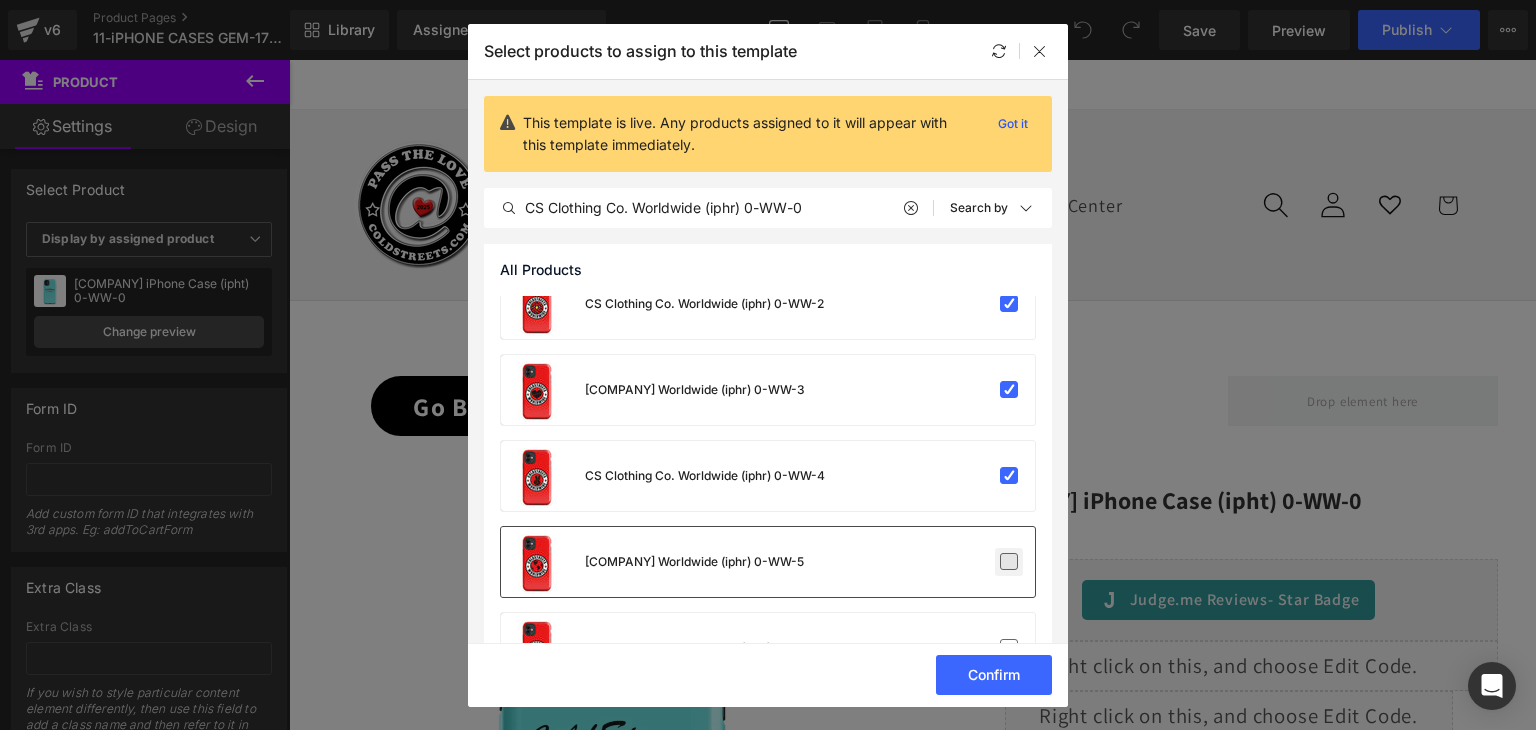 click at bounding box center (1009, 562) 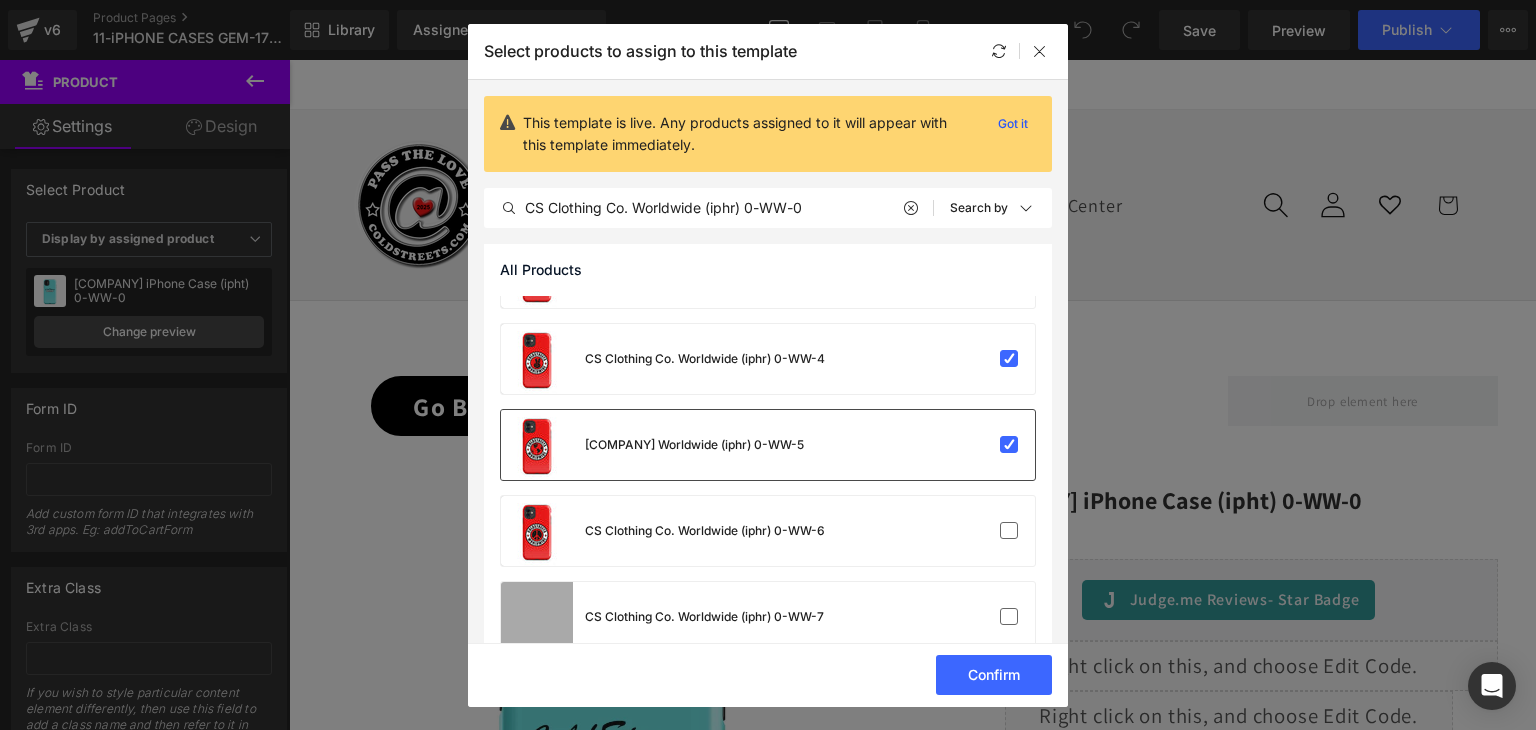 scroll, scrollTop: 355, scrollLeft: 0, axis: vertical 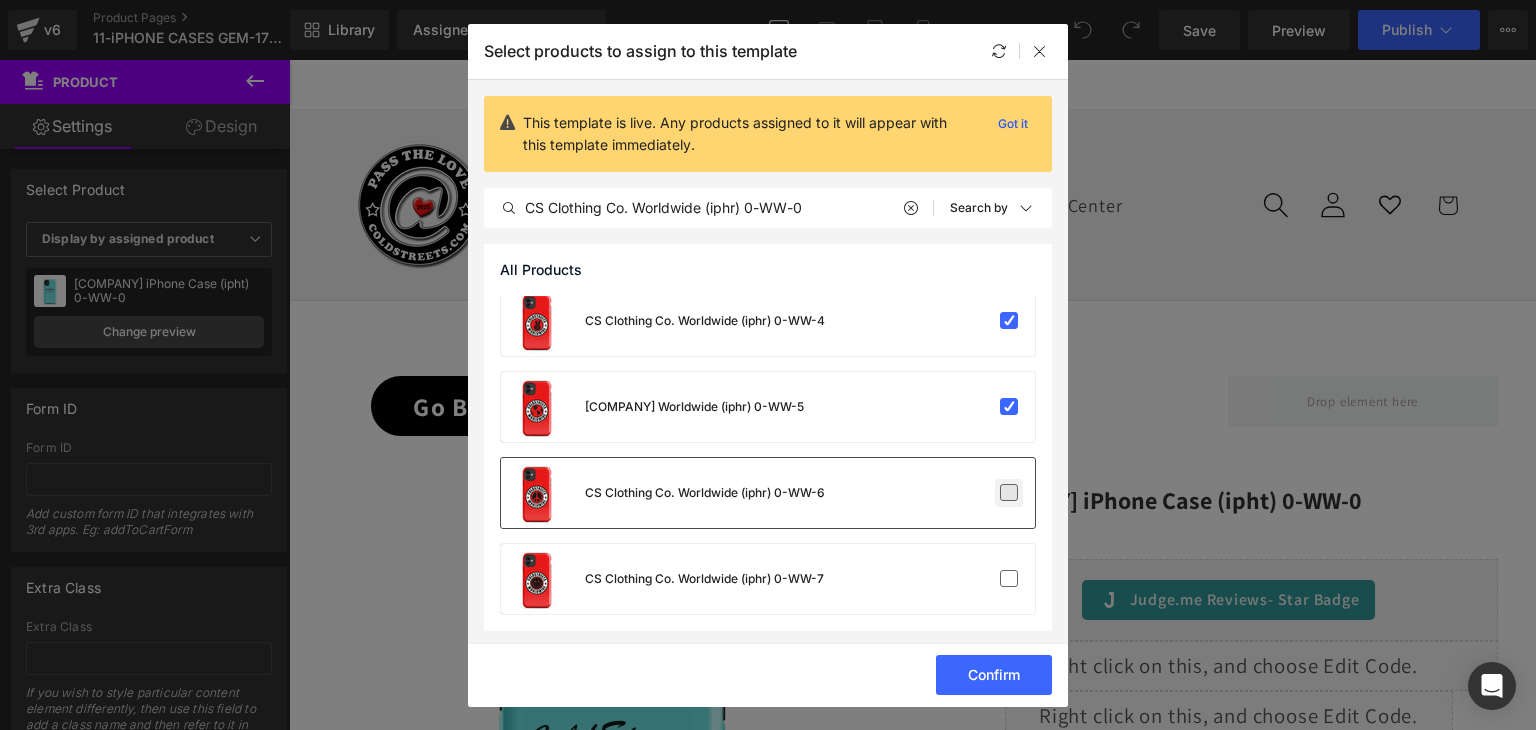 click at bounding box center (1009, 493) 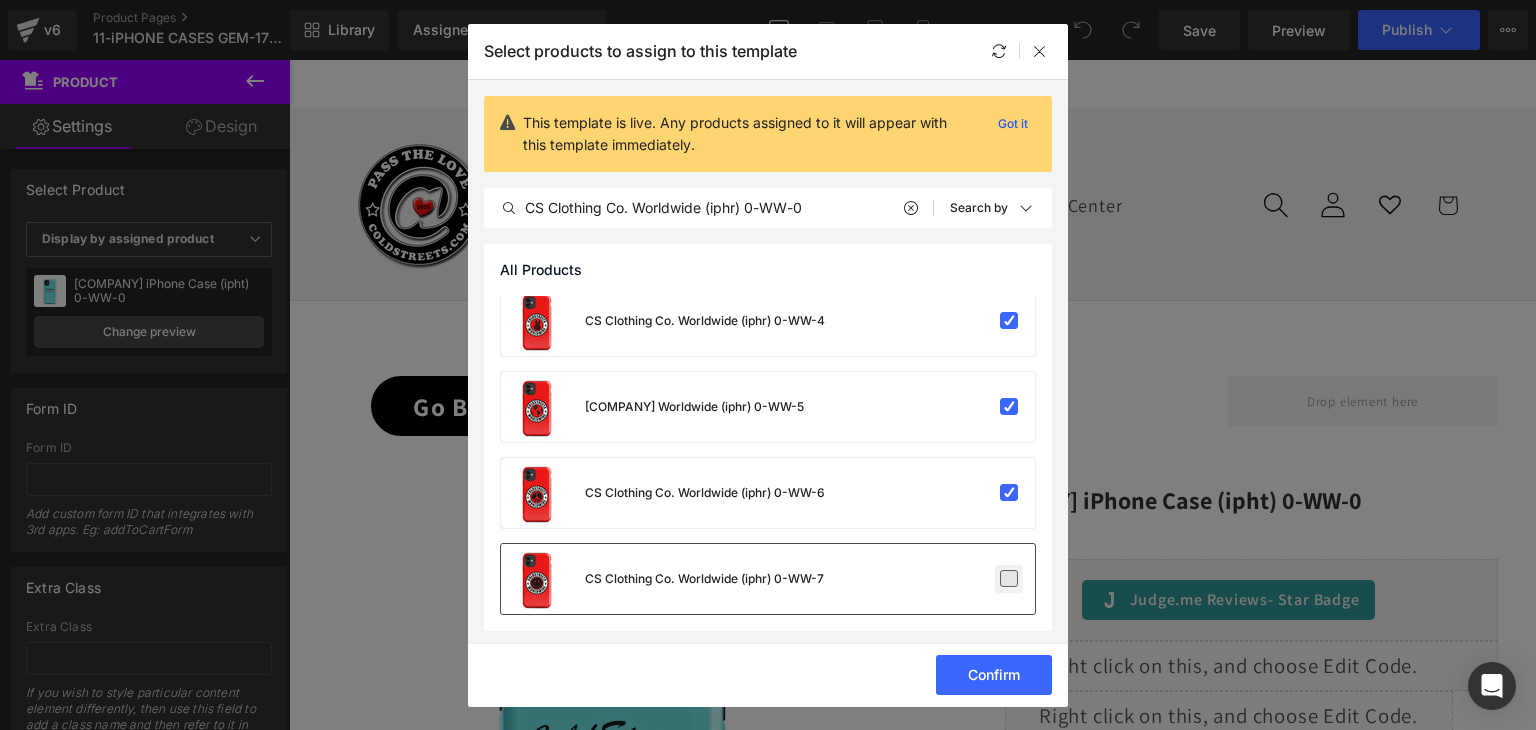 click at bounding box center (1009, 579) 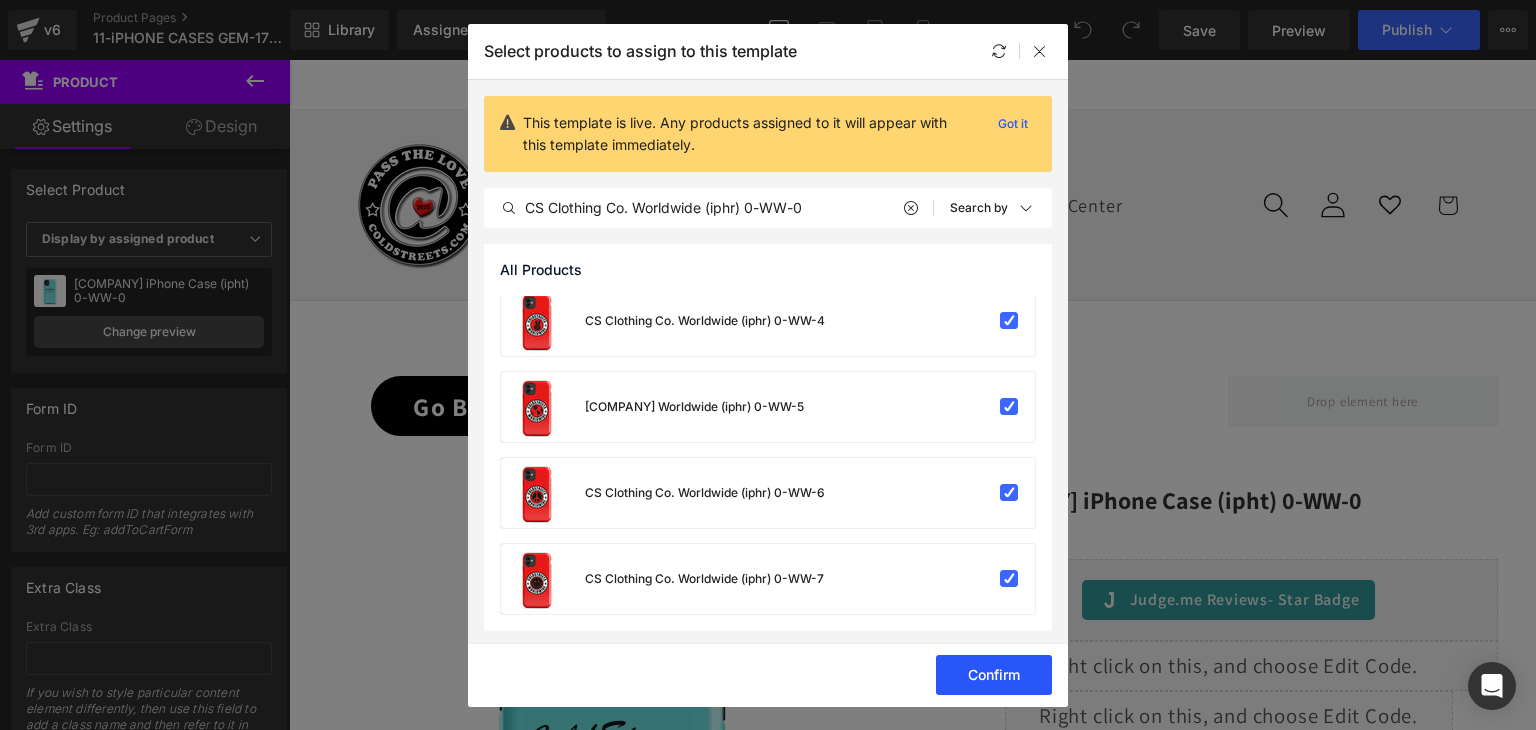 click on "Confirm" at bounding box center (994, 675) 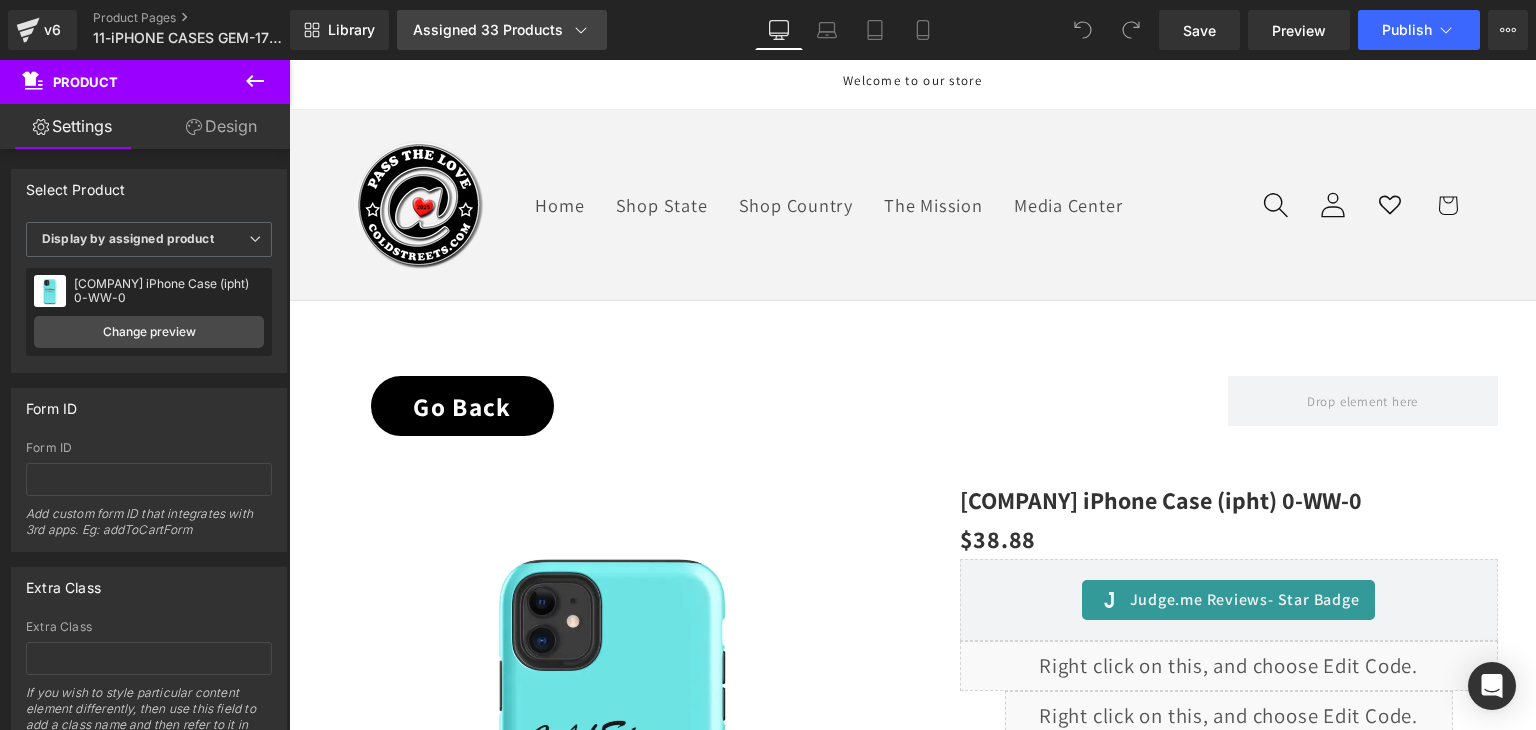 click on "Assigned 33 Products" at bounding box center (502, 30) 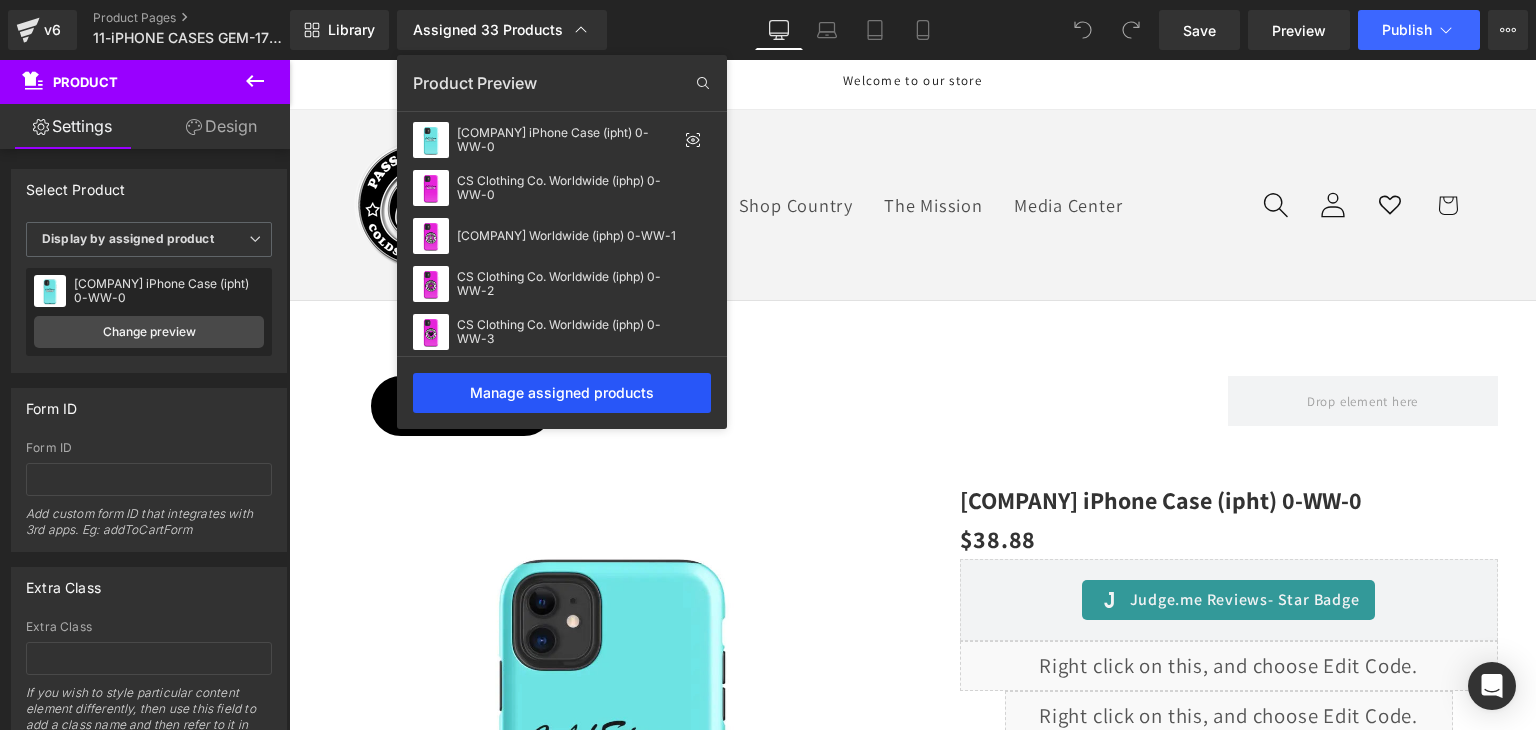click on "Manage assigned products" at bounding box center [562, 393] 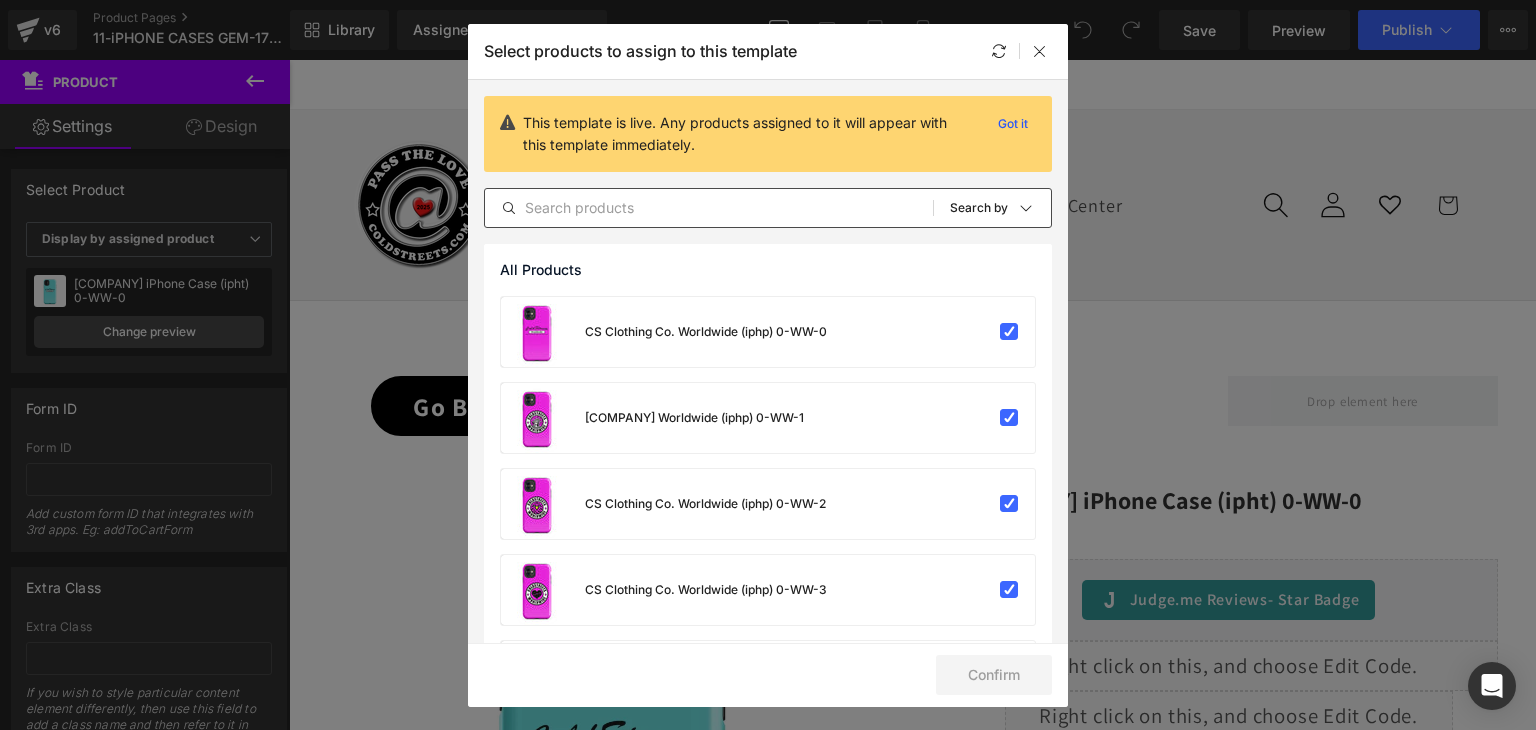 click at bounding box center (709, 208) 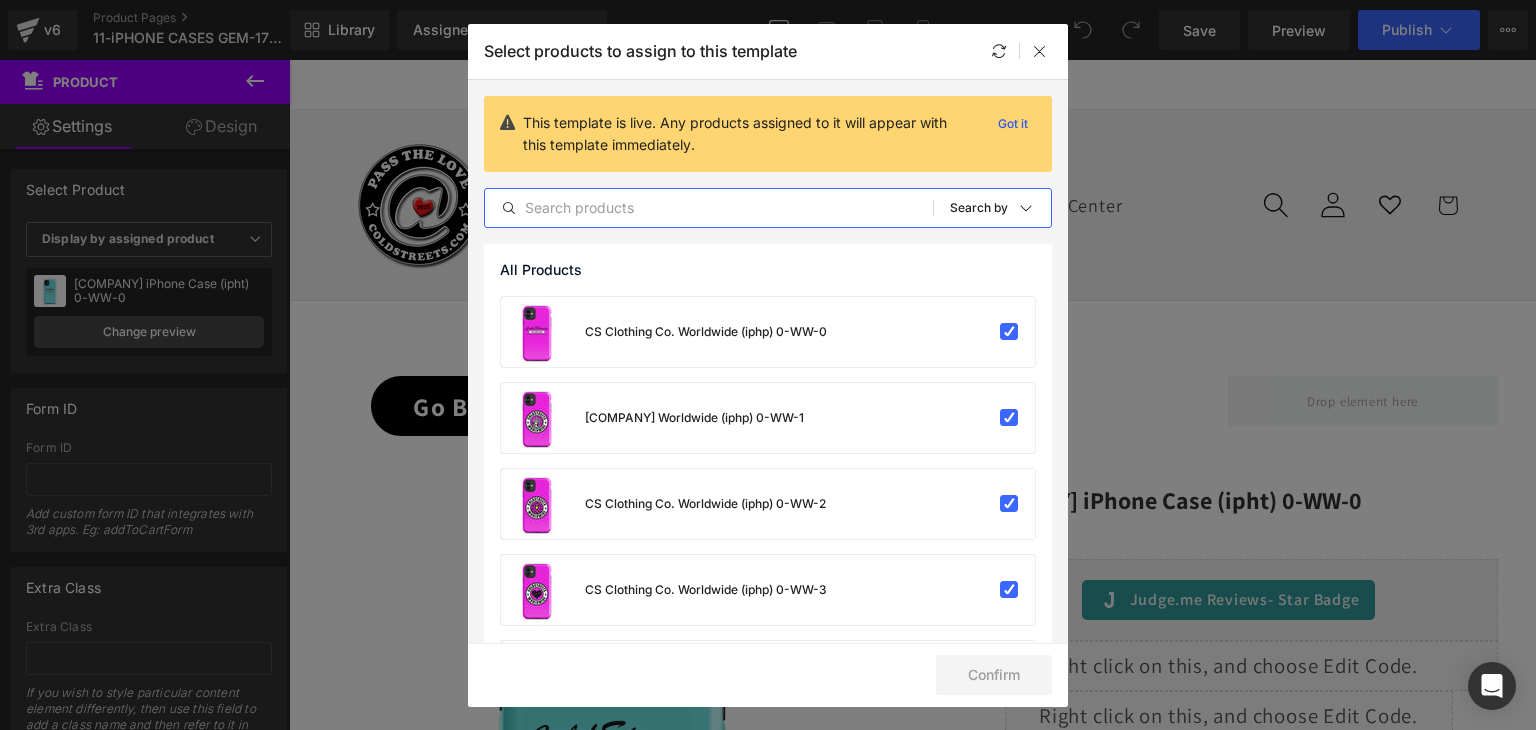 paste on "CS Clothing Co. Worldwide (iphy) 0-WW-0" 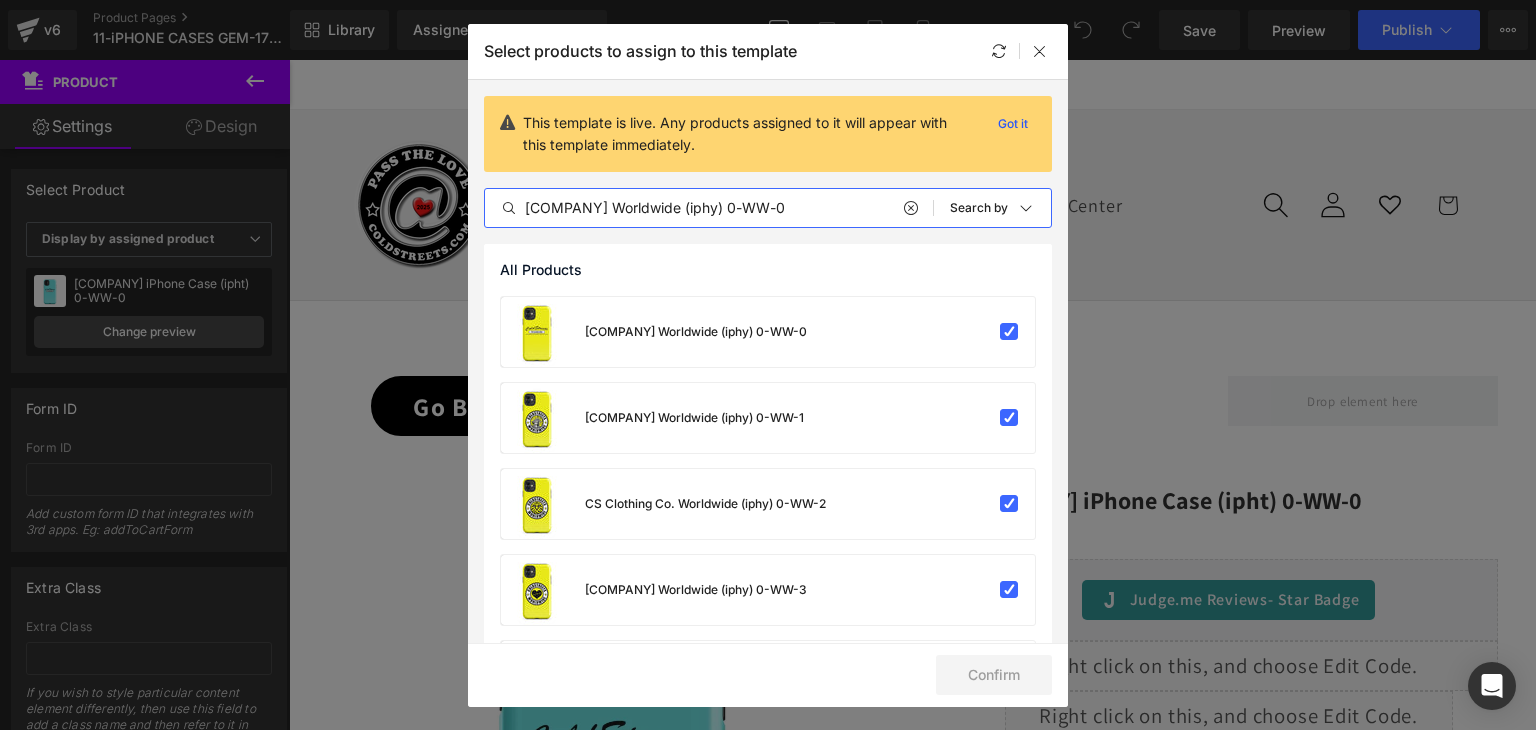 click on "CS Clothing Co. Worldwide (iphy) 0-WW-0" at bounding box center (709, 208) 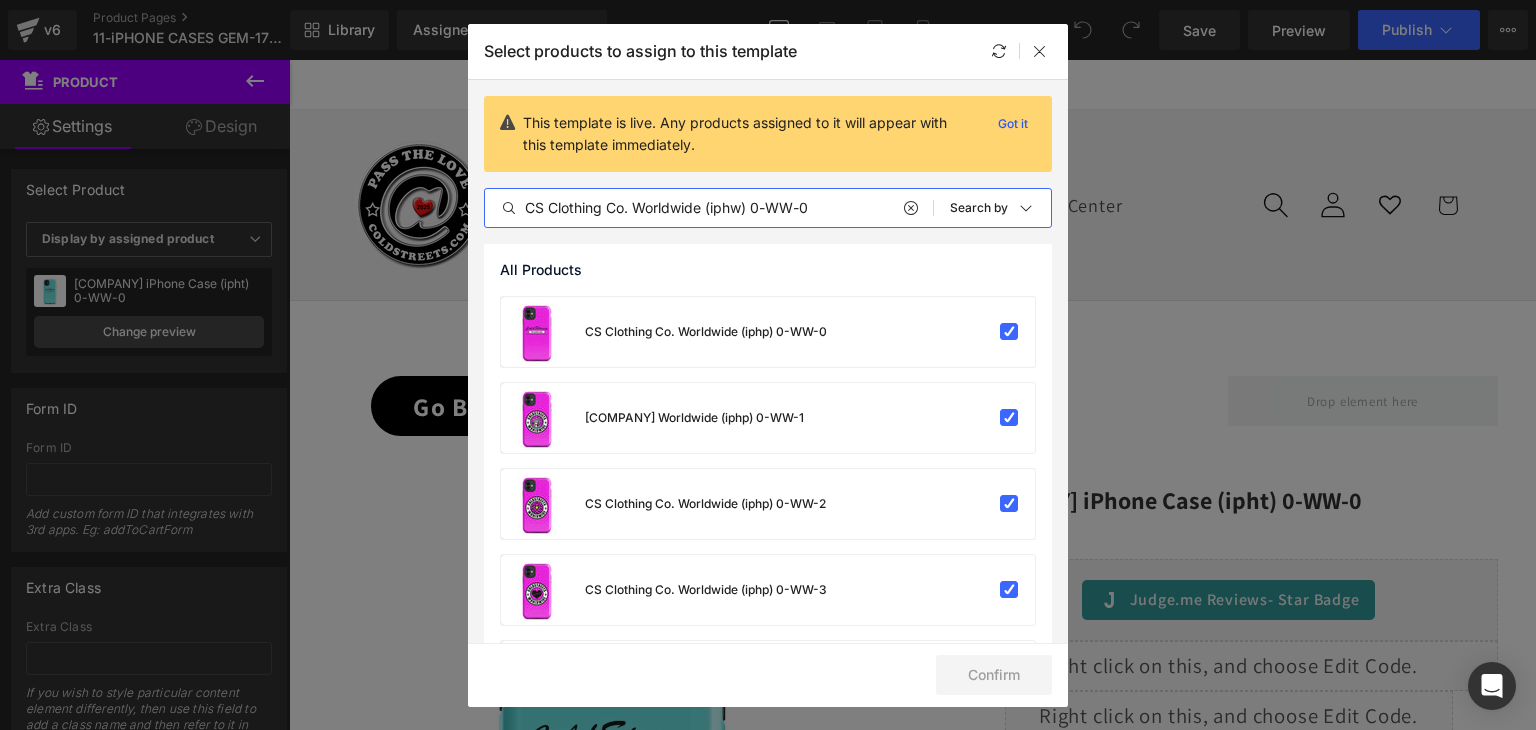 type on "CS Clothing Co. Worldwide (iphw) 0-WW-0" 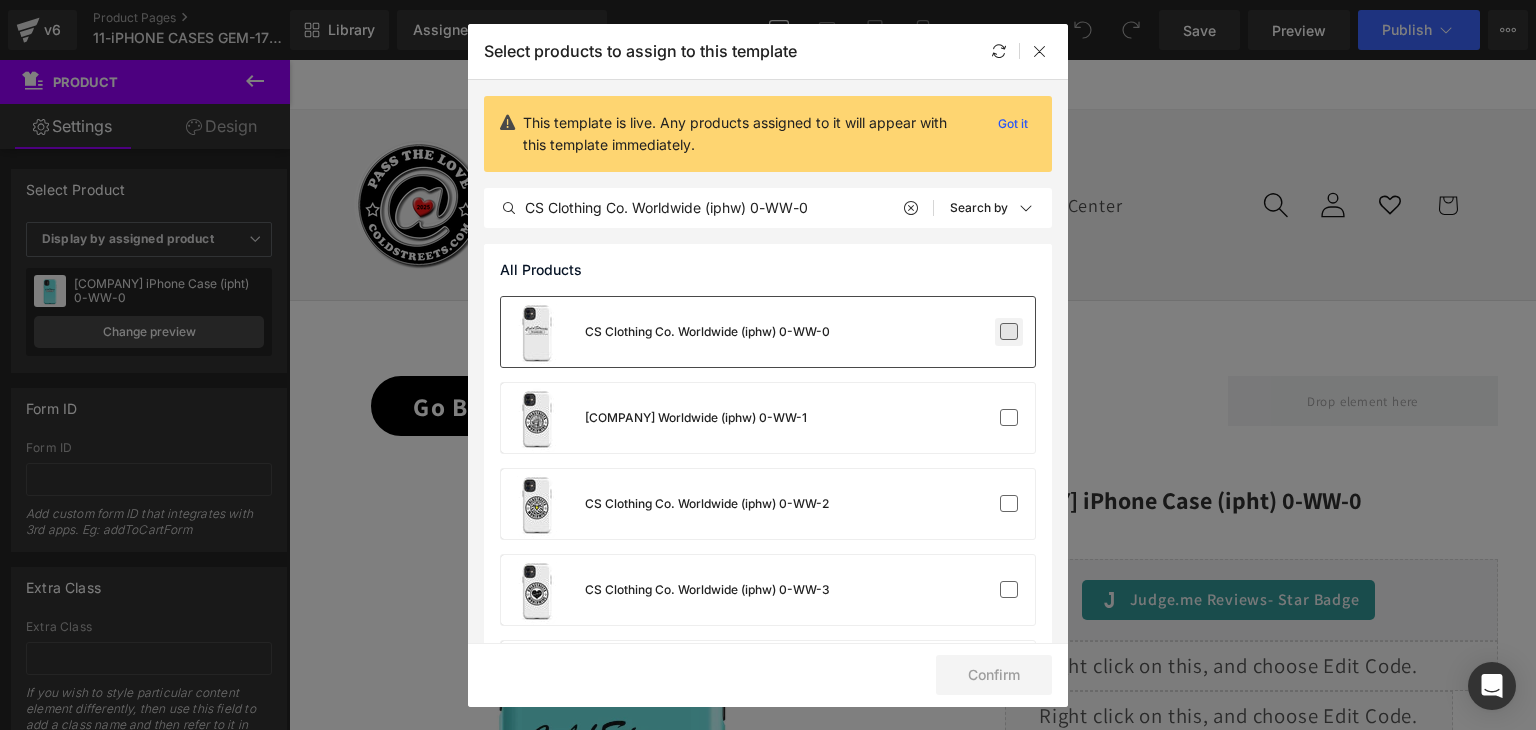 click at bounding box center [1009, 332] 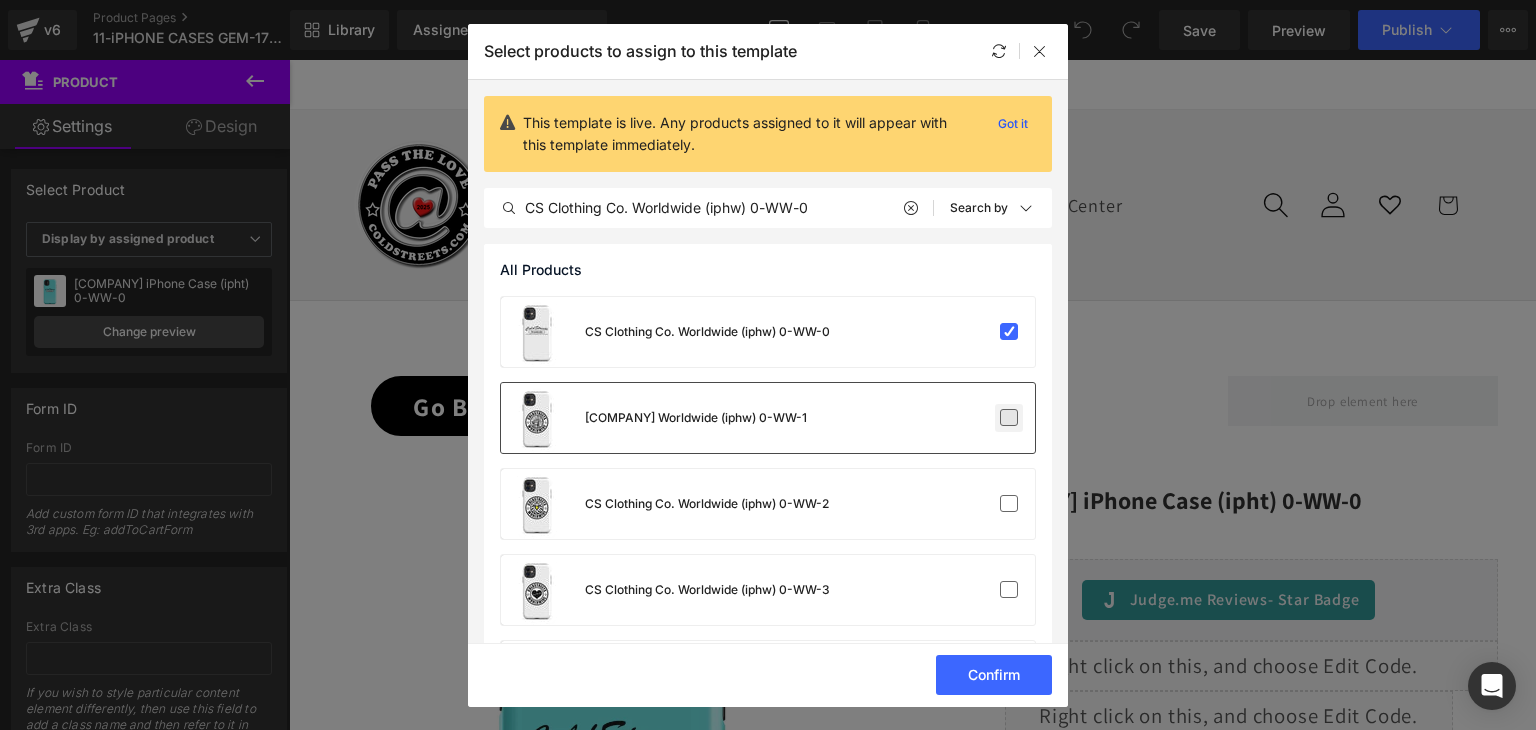 click at bounding box center (1009, 418) 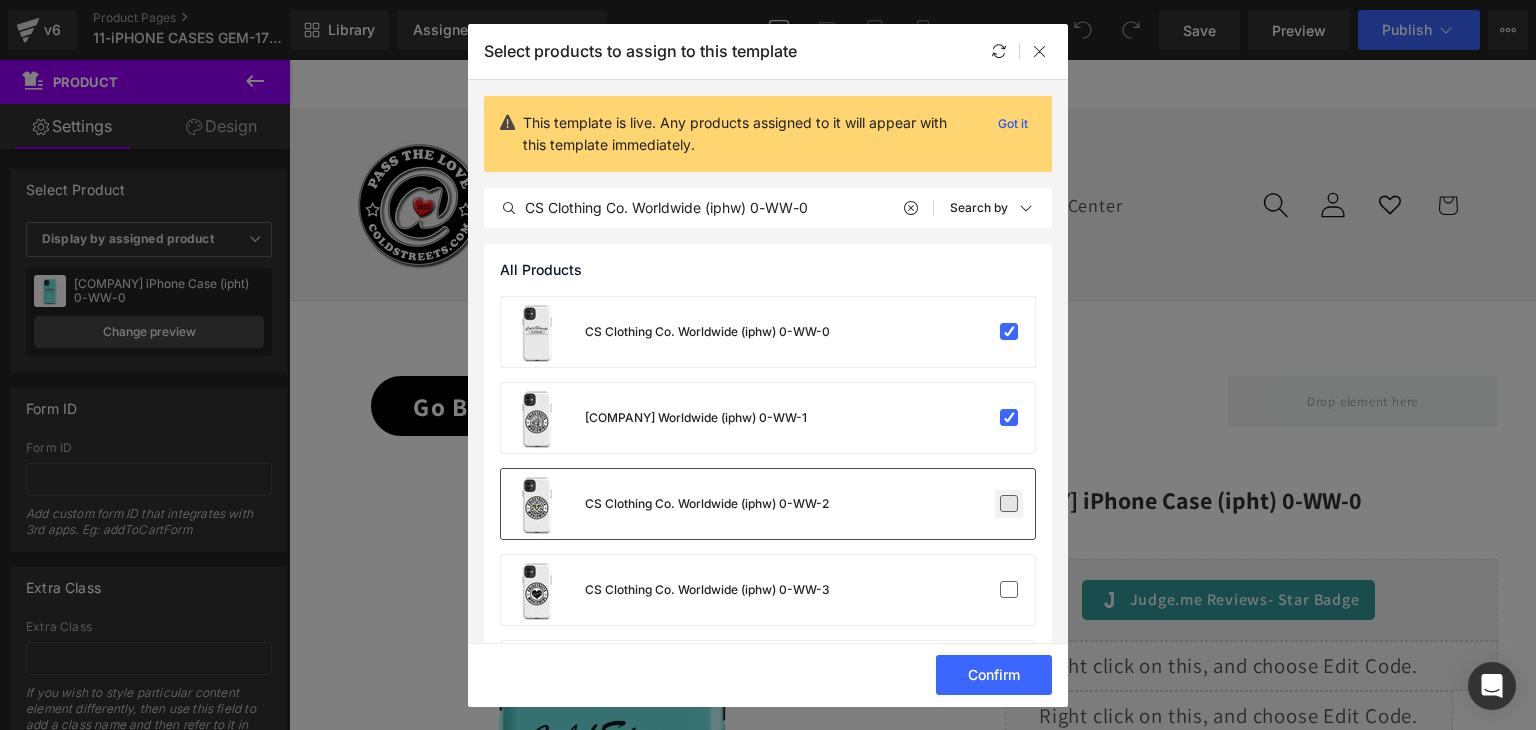 click at bounding box center (1009, 504) 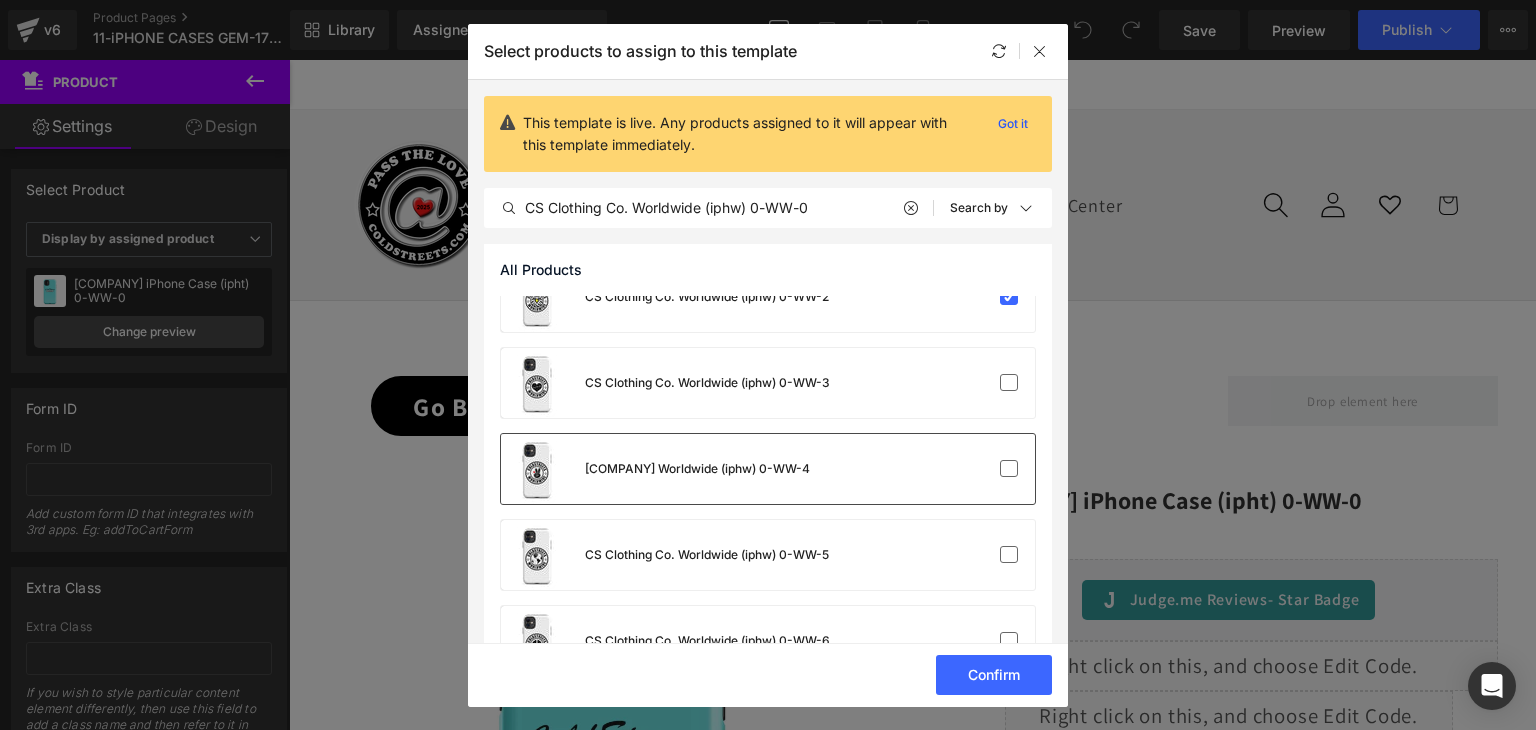 scroll, scrollTop: 200, scrollLeft: 0, axis: vertical 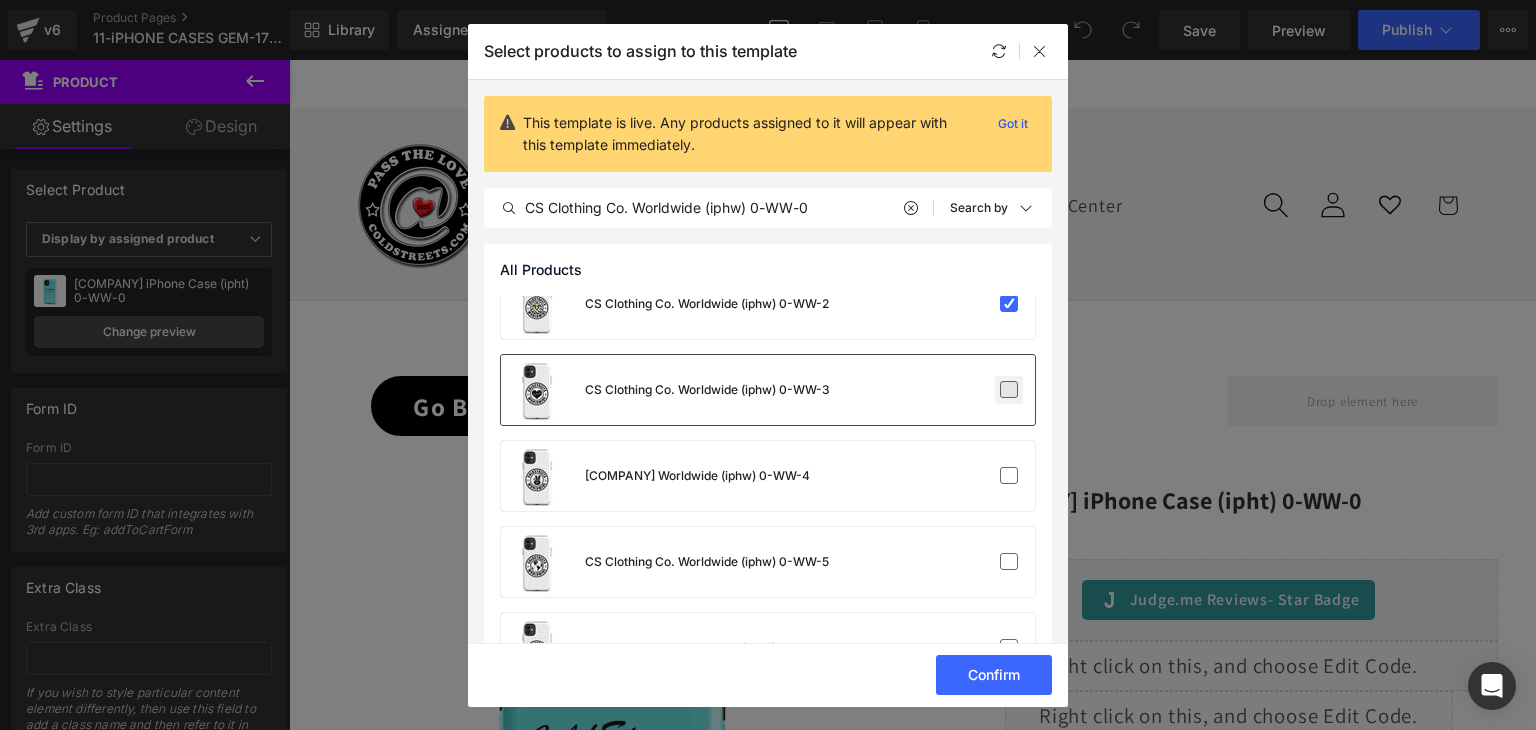 click at bounding box center (1009, 390) 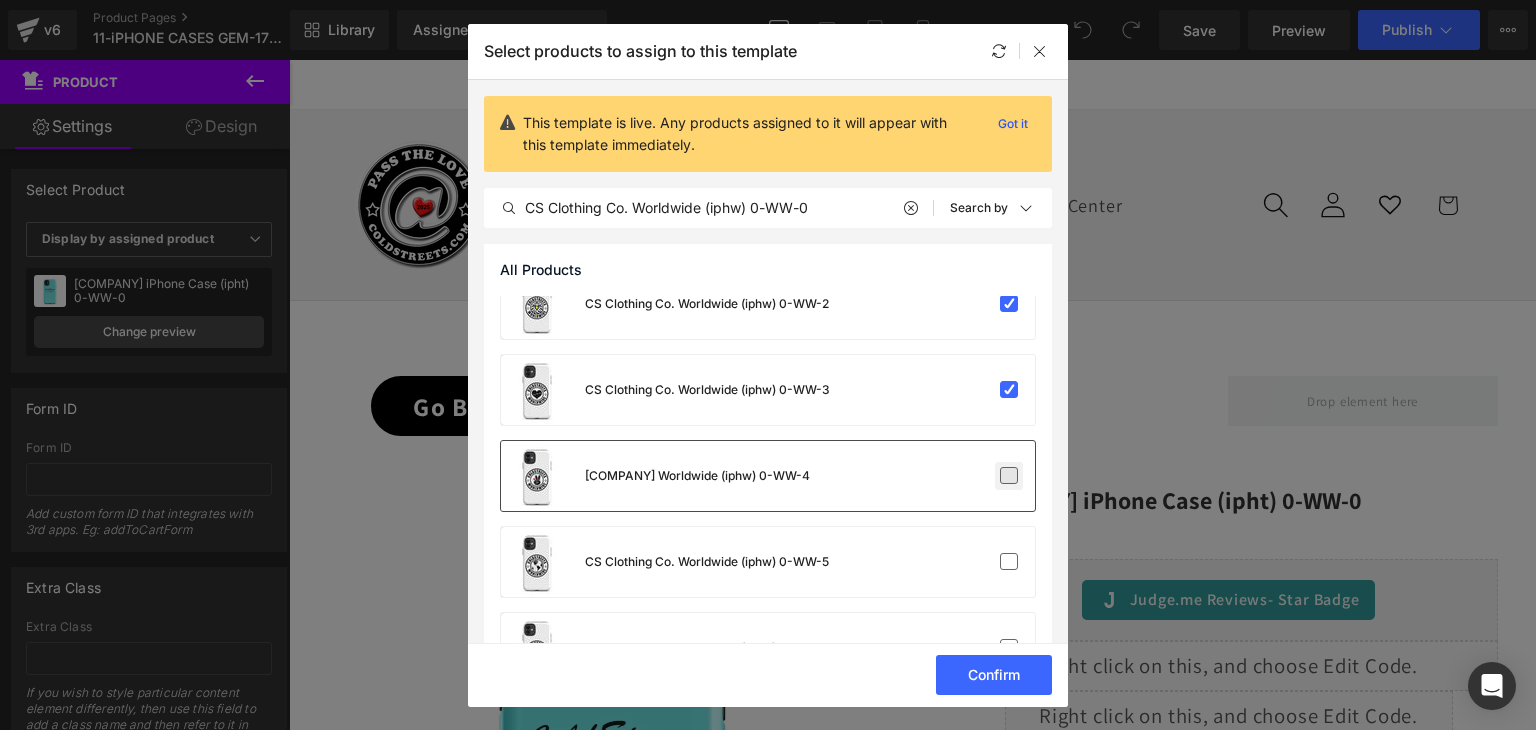 click at bounding box center [1009, 476] 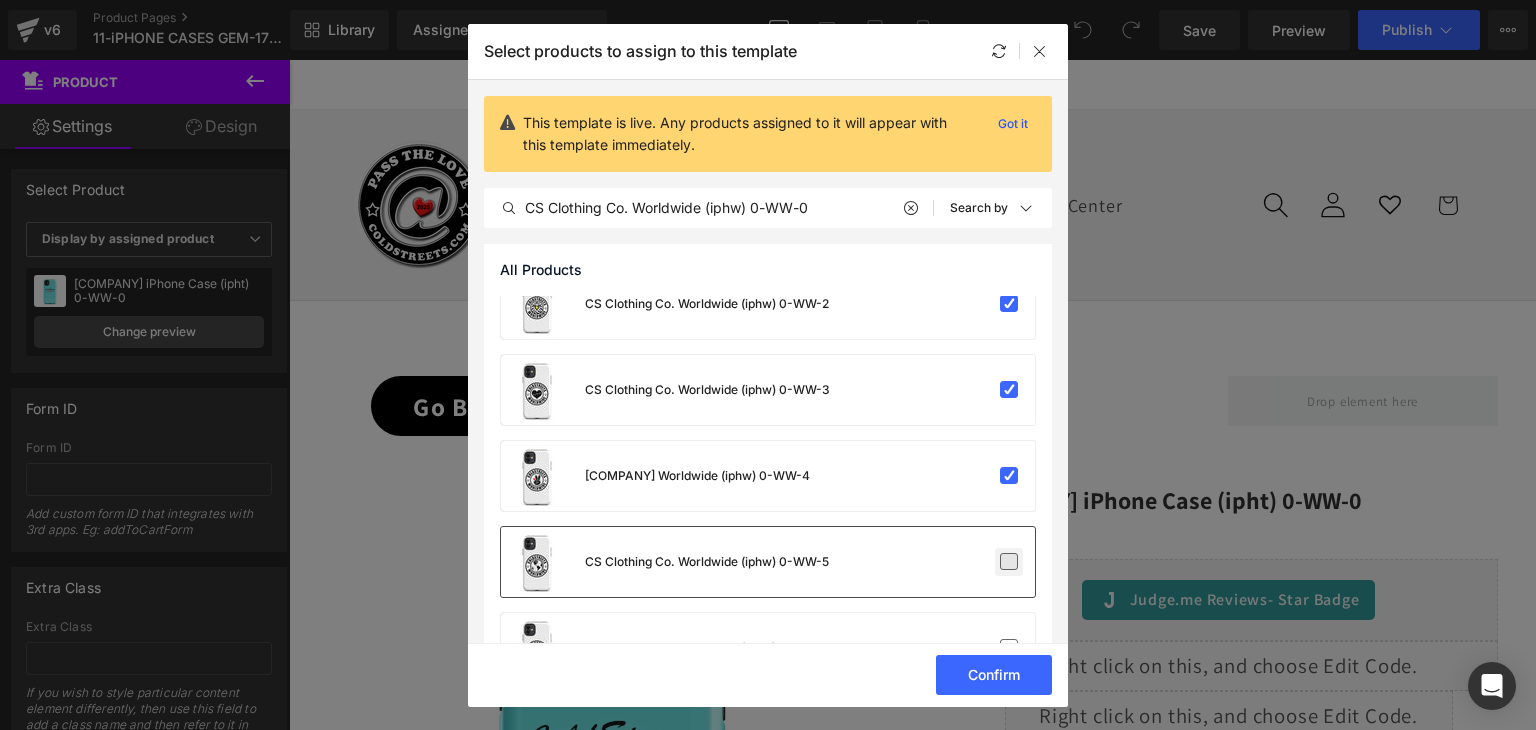 click at bounding box center [1009, 562] 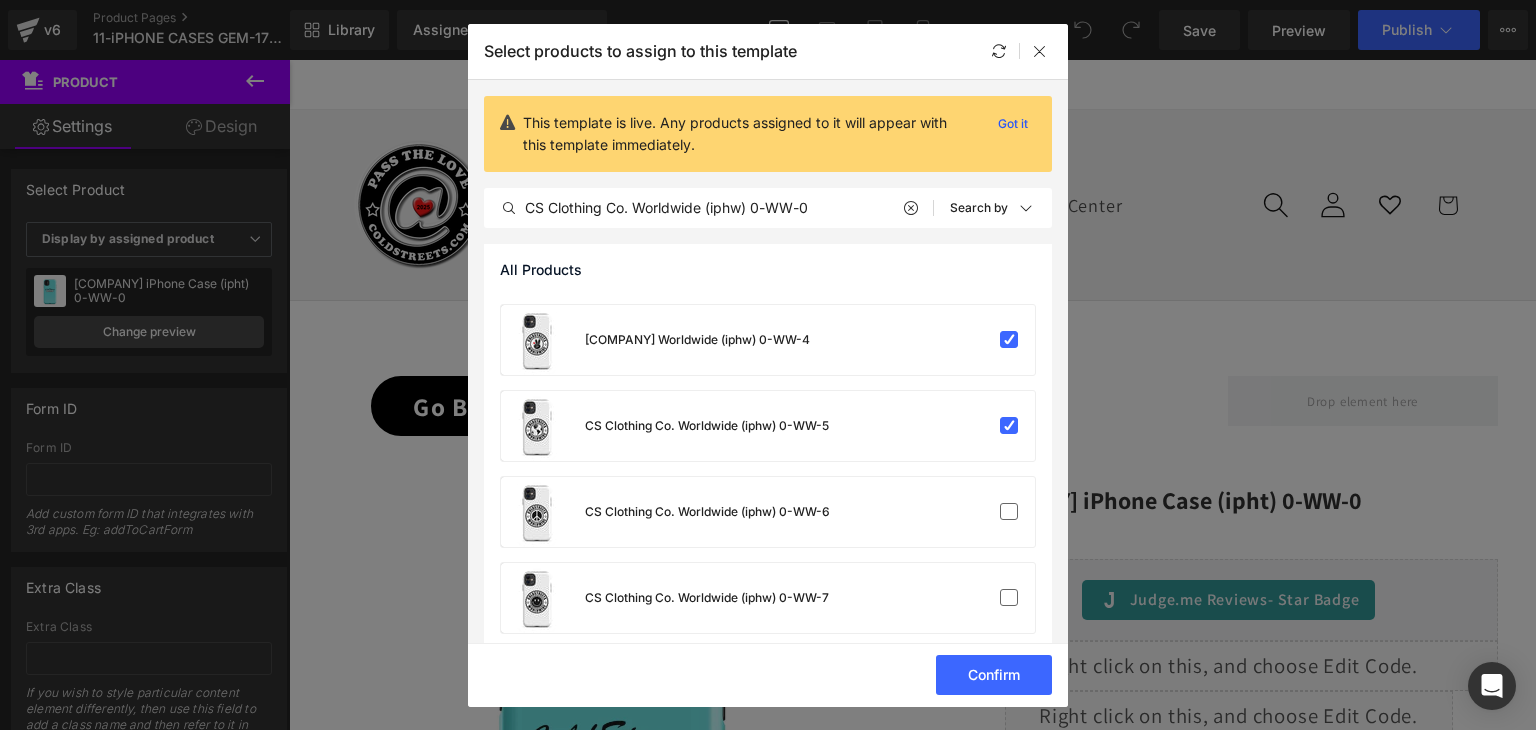 scroll, scrollTop: 355, scrollLeft: 0, axis: vertical 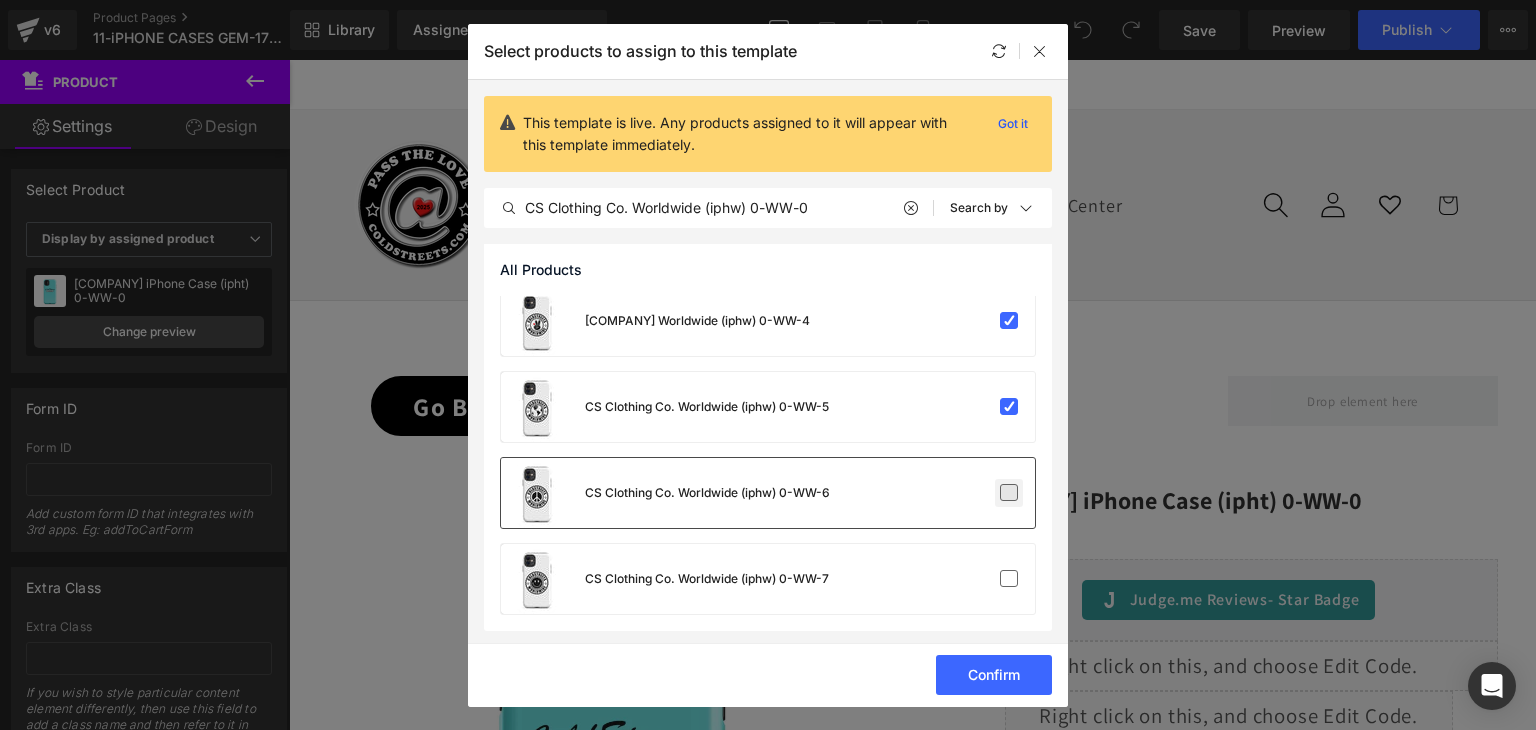 click at bounding box center (1009, 493) 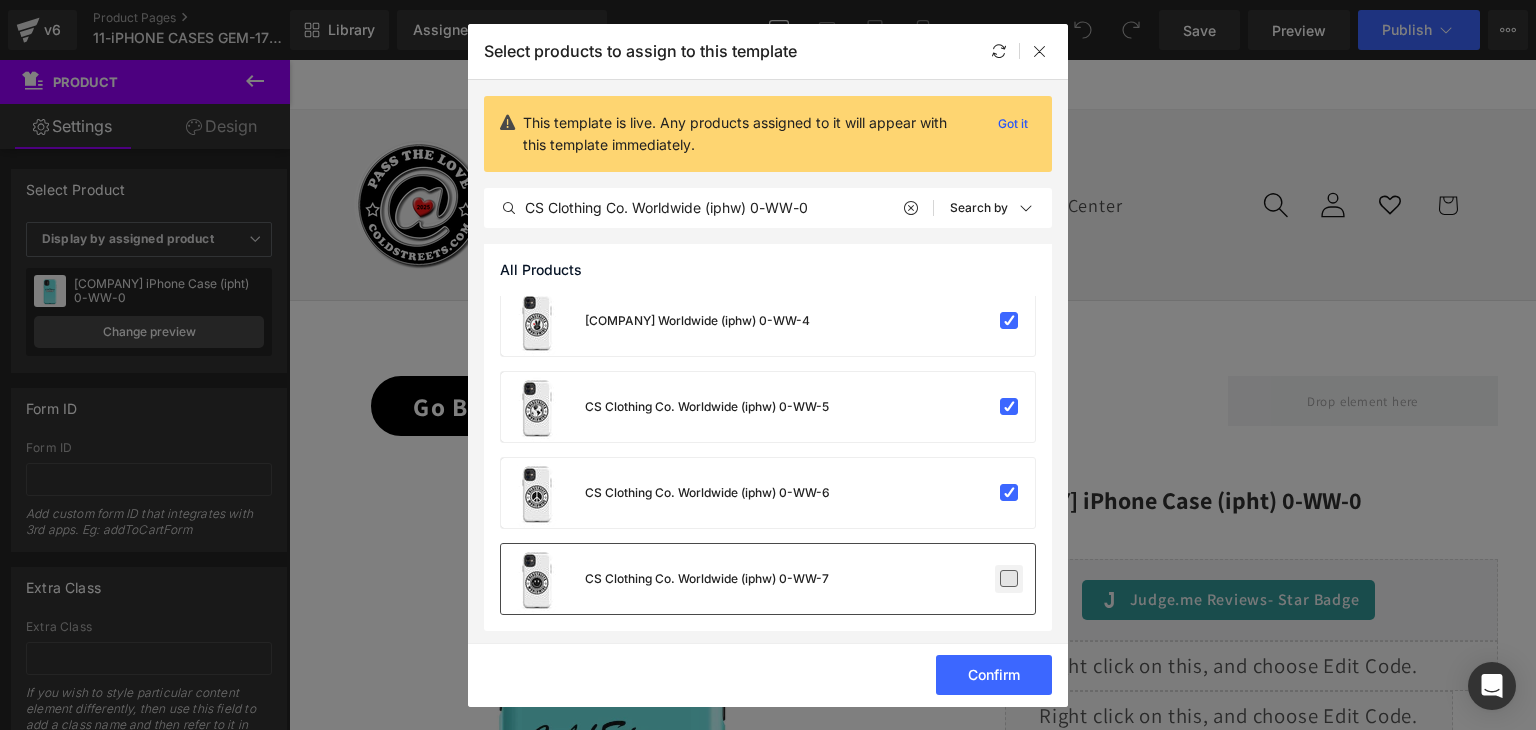 click at bounding box center (1009, 579) 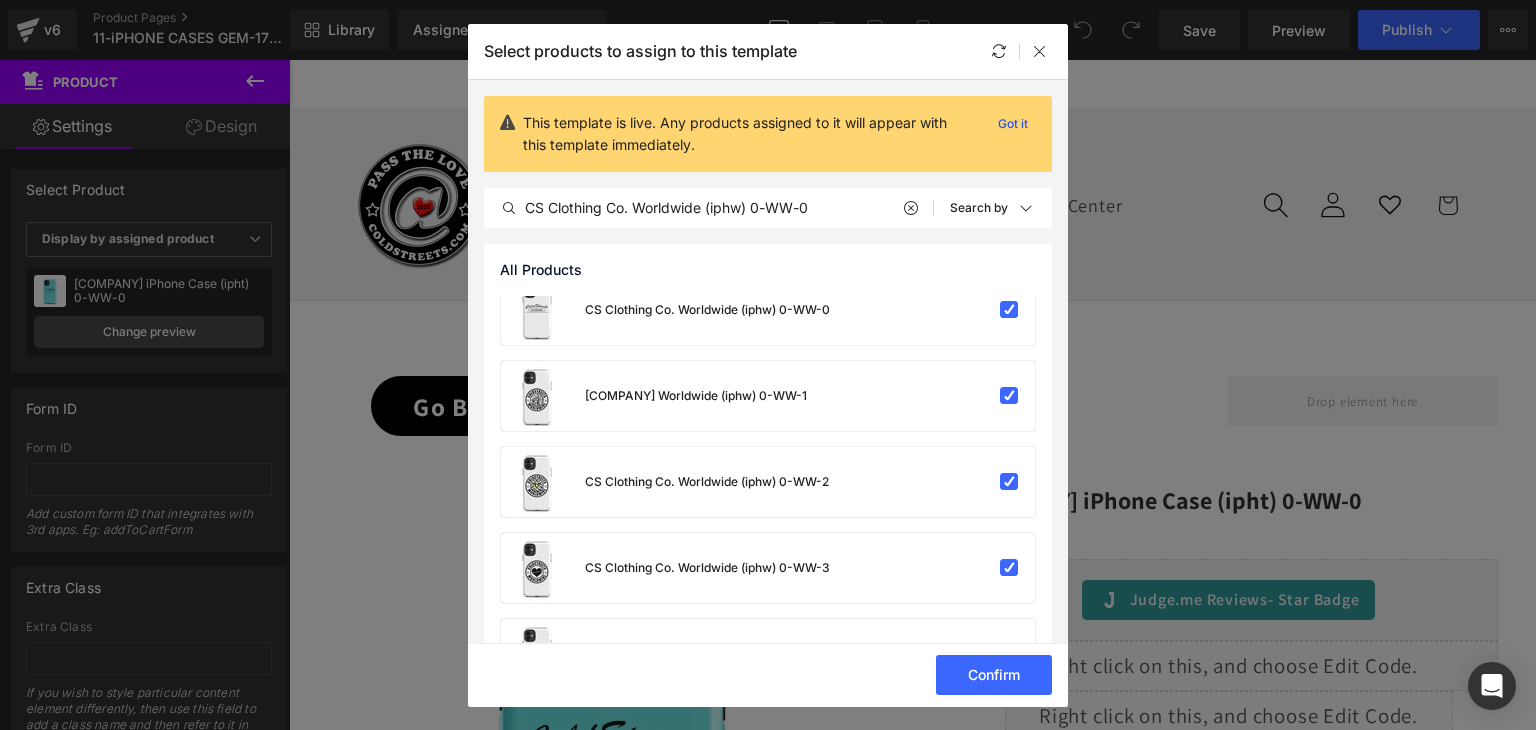 scroll, scrollTop: 0, scrollLeft: 0, axis: both 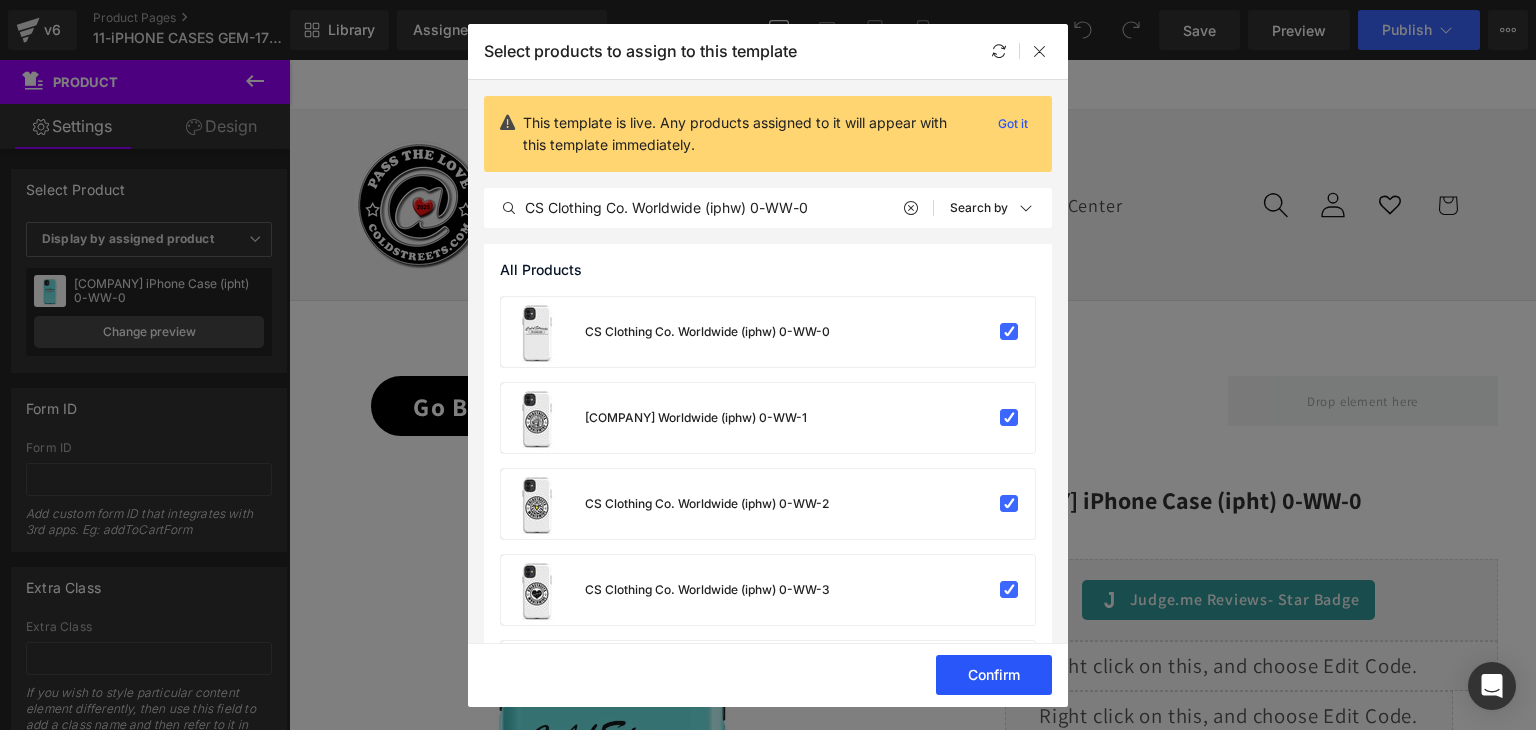 click on "Confirm" at bounding box center (994, 675) 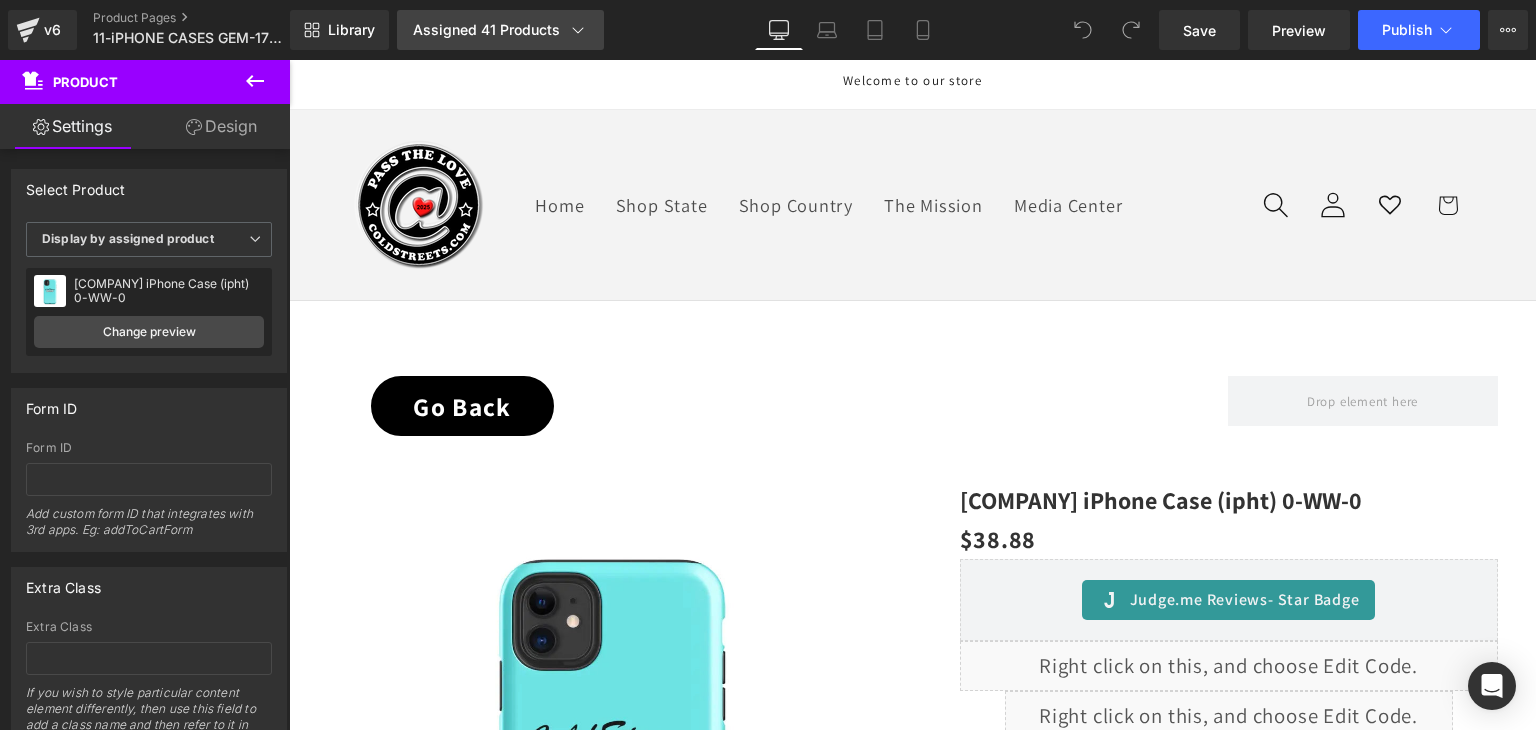 click on "Assigned 41 Products" at bounding box center (500, 30) 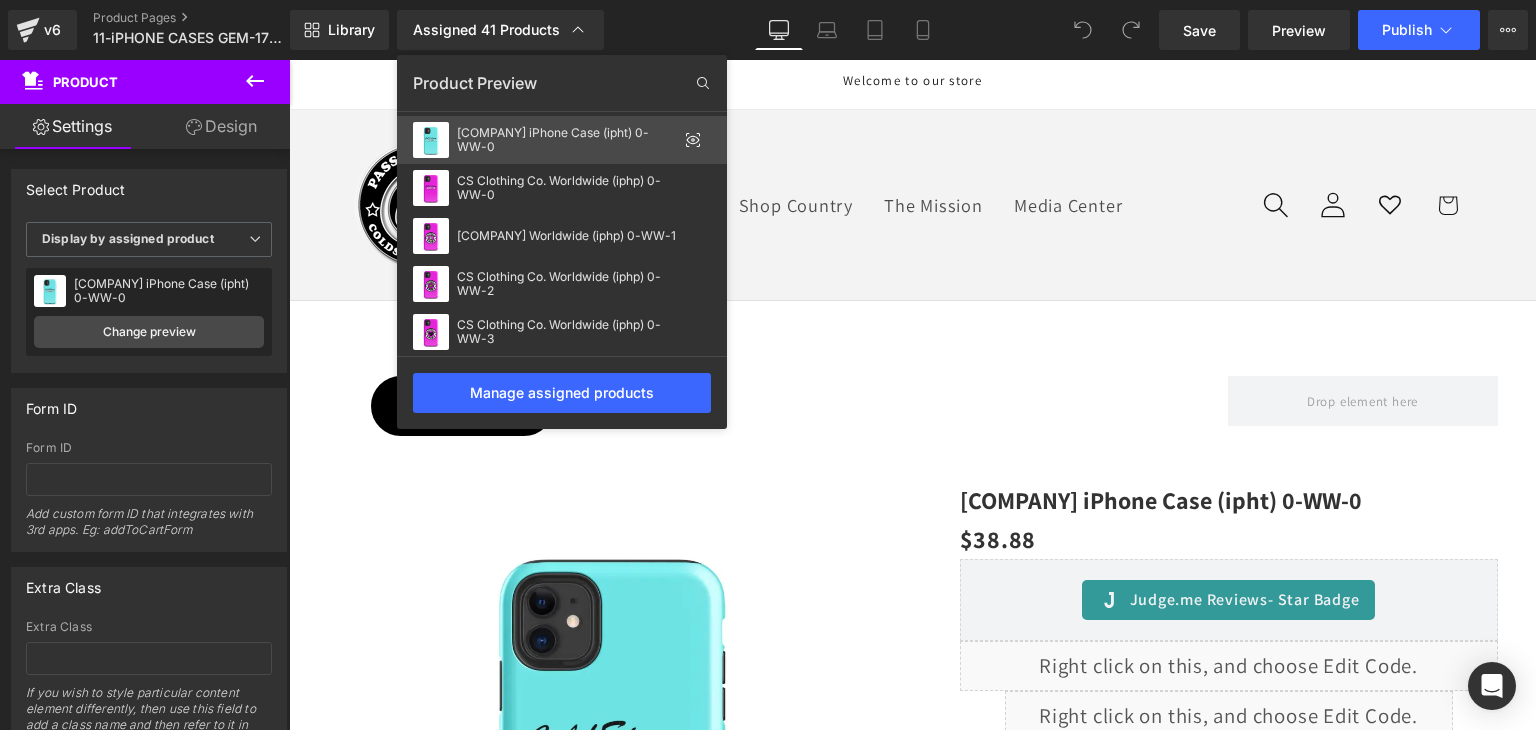 click on "CS Clothing Co. Worldwide (ipht) 0-WW-0" at bounding box center [567, 140] 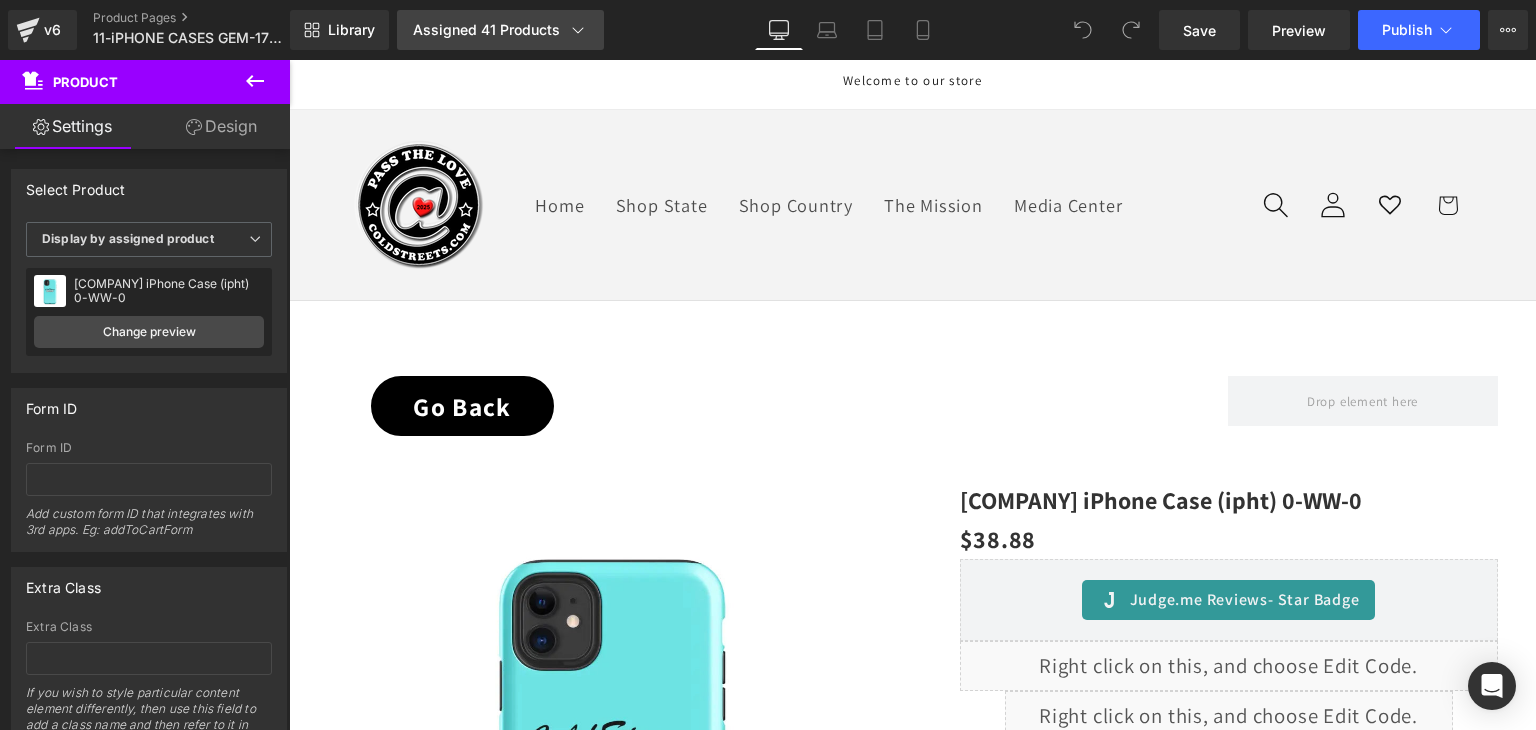 click on "Assigned 41 Products" at bounding box center [500, 30] 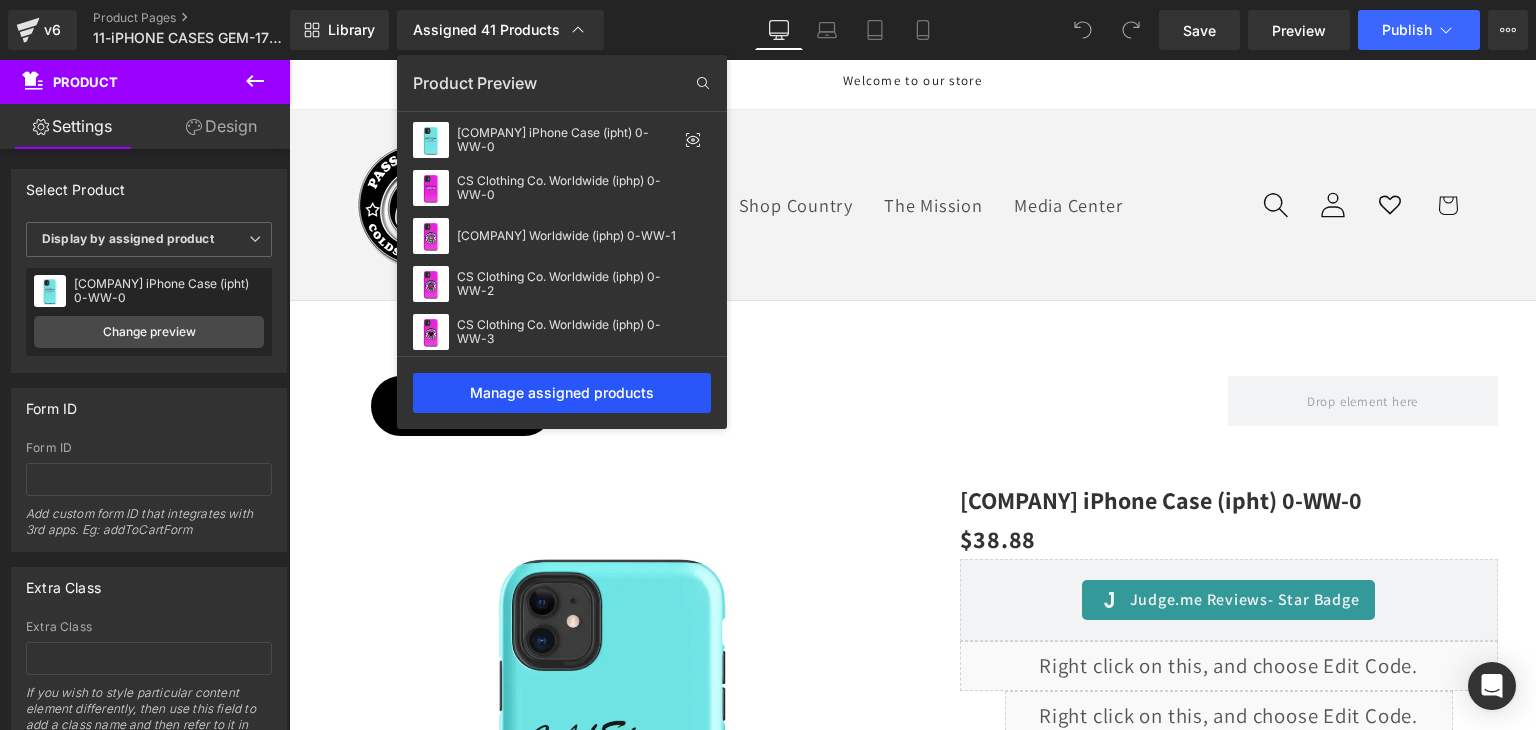 click on "Manage assigned products" at bounding box center [562, 393] 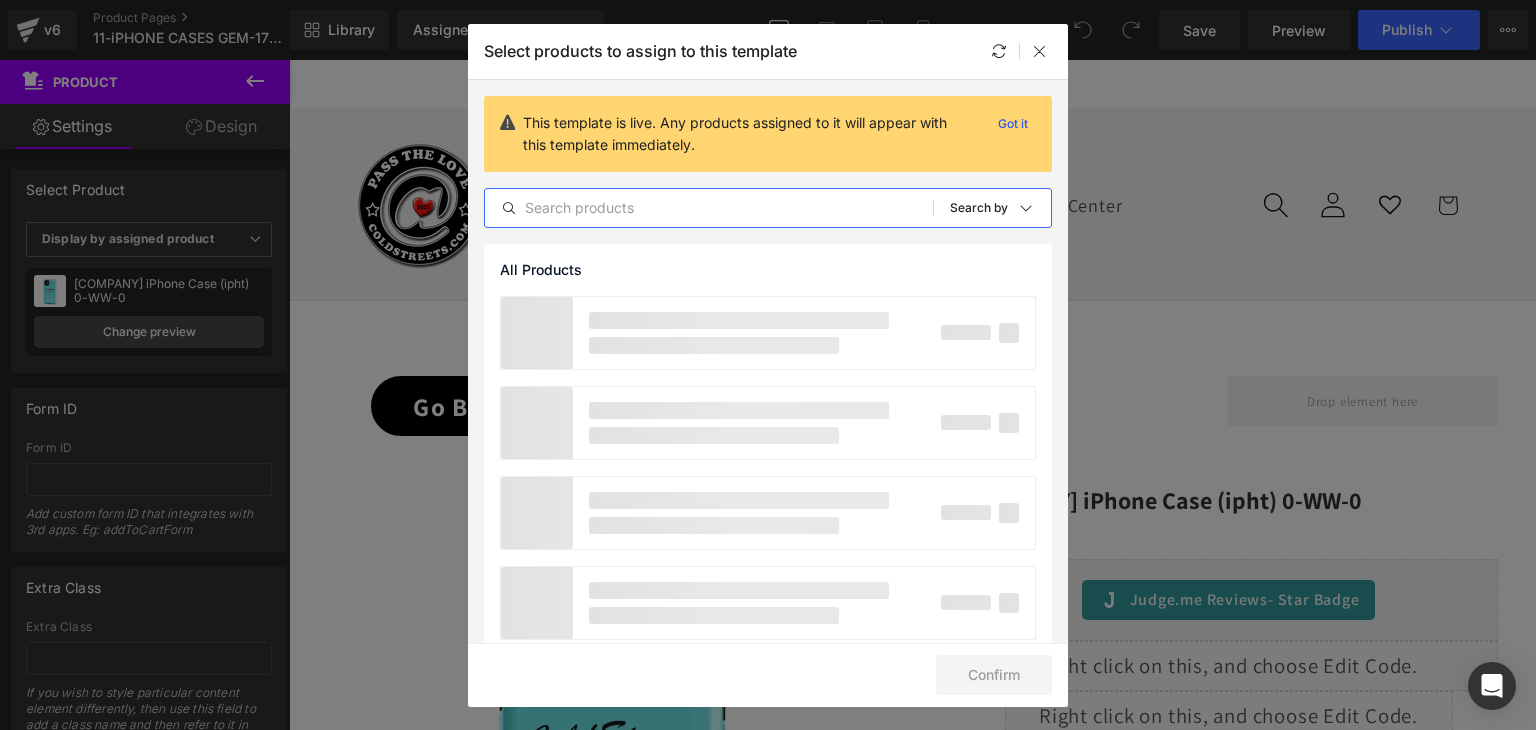 click at bounding box center (709, 208) 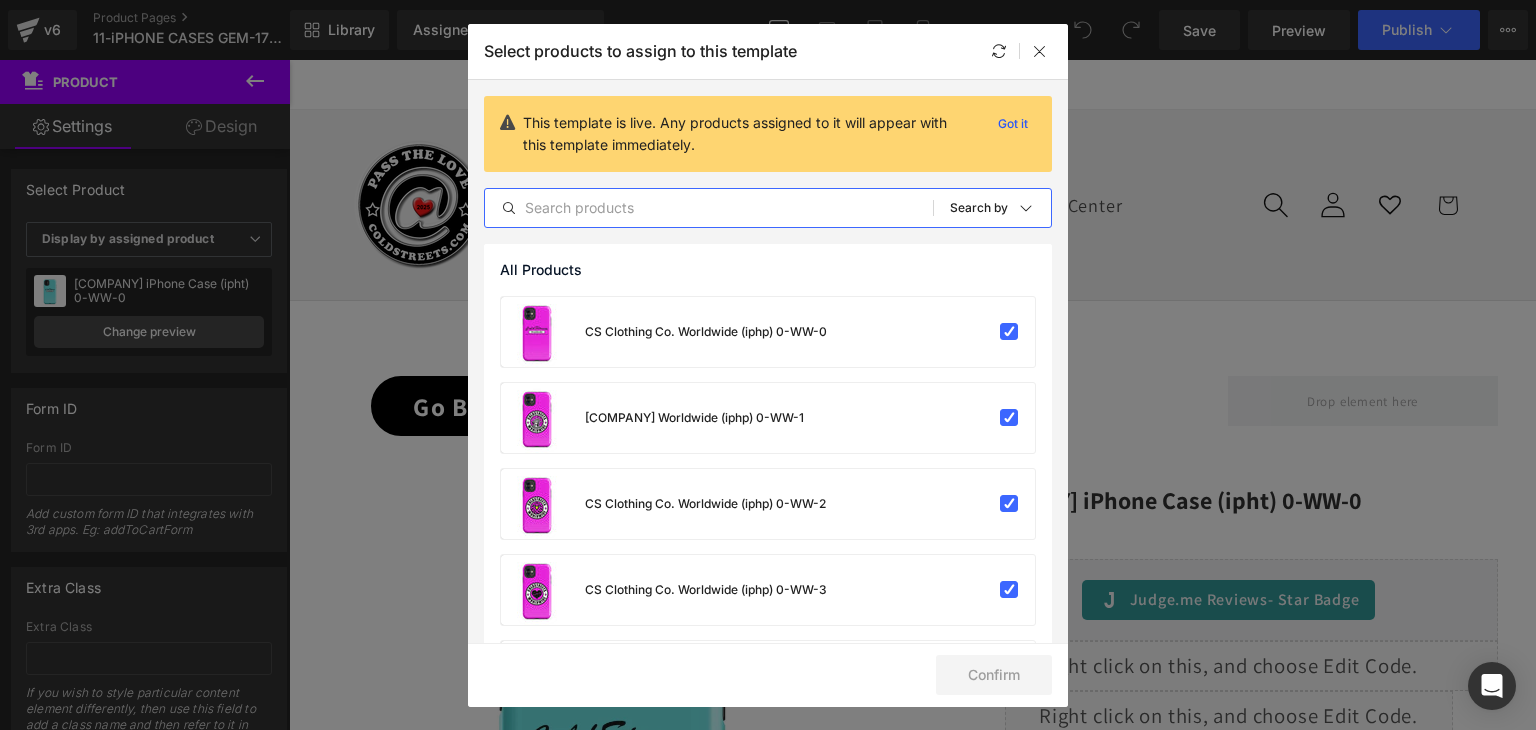 paste on "CS Clothing Co. Worldwide (iphy) 0-WW-0" 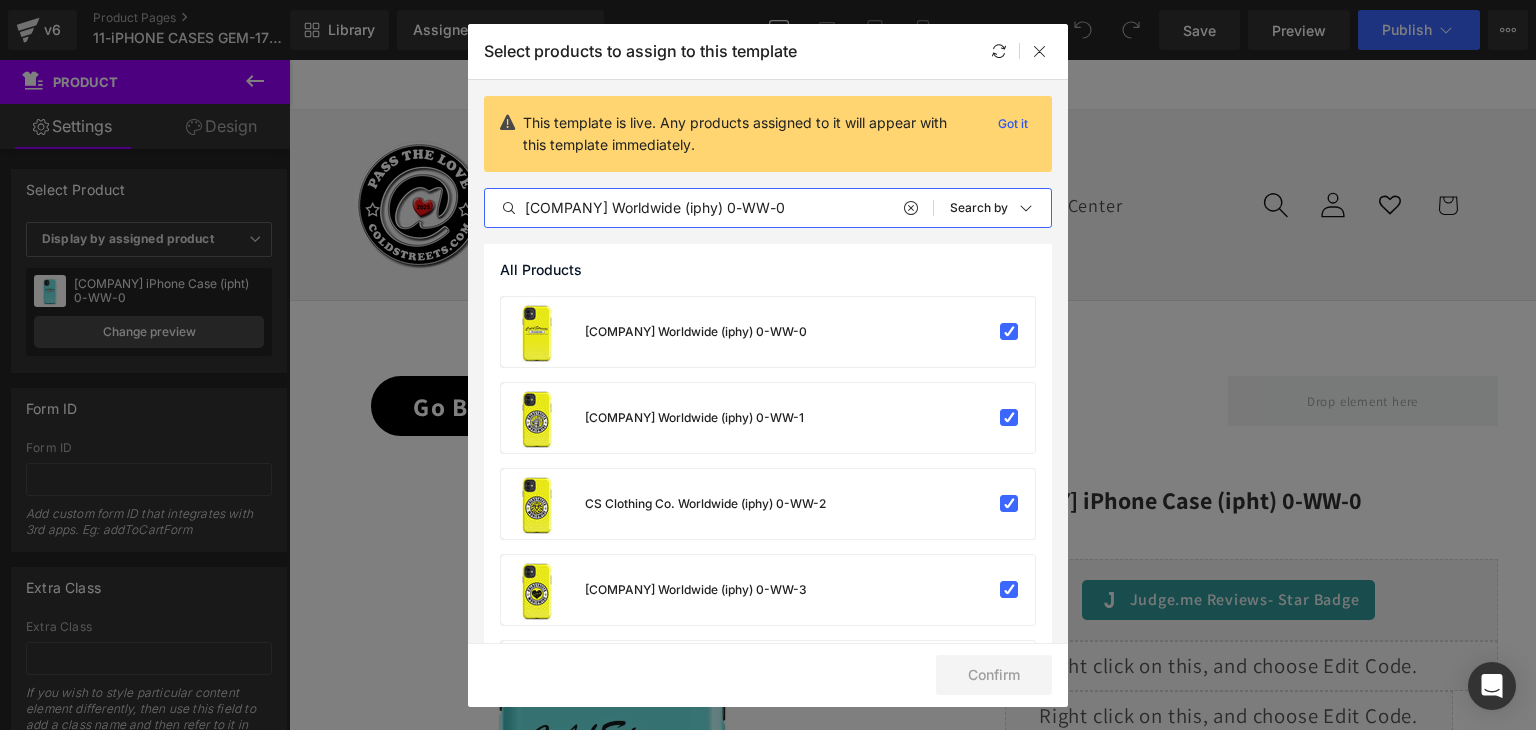 click on "CS Clothing Co. Worldwide (iphy) 0-WW-0" at bounding box center (709, 208) 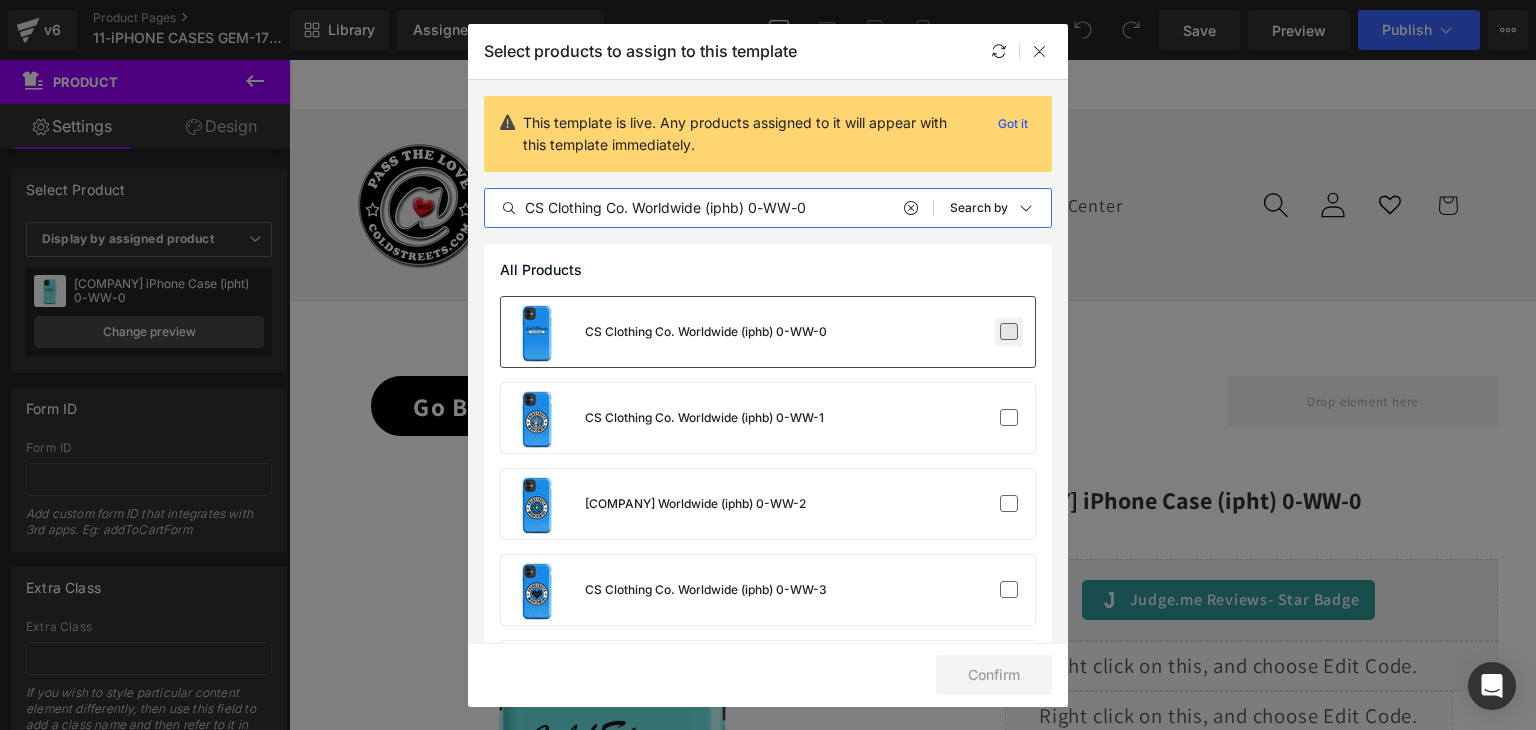 type on "CS Clothing Co. Worldwide (iphb) 0-WW-0" 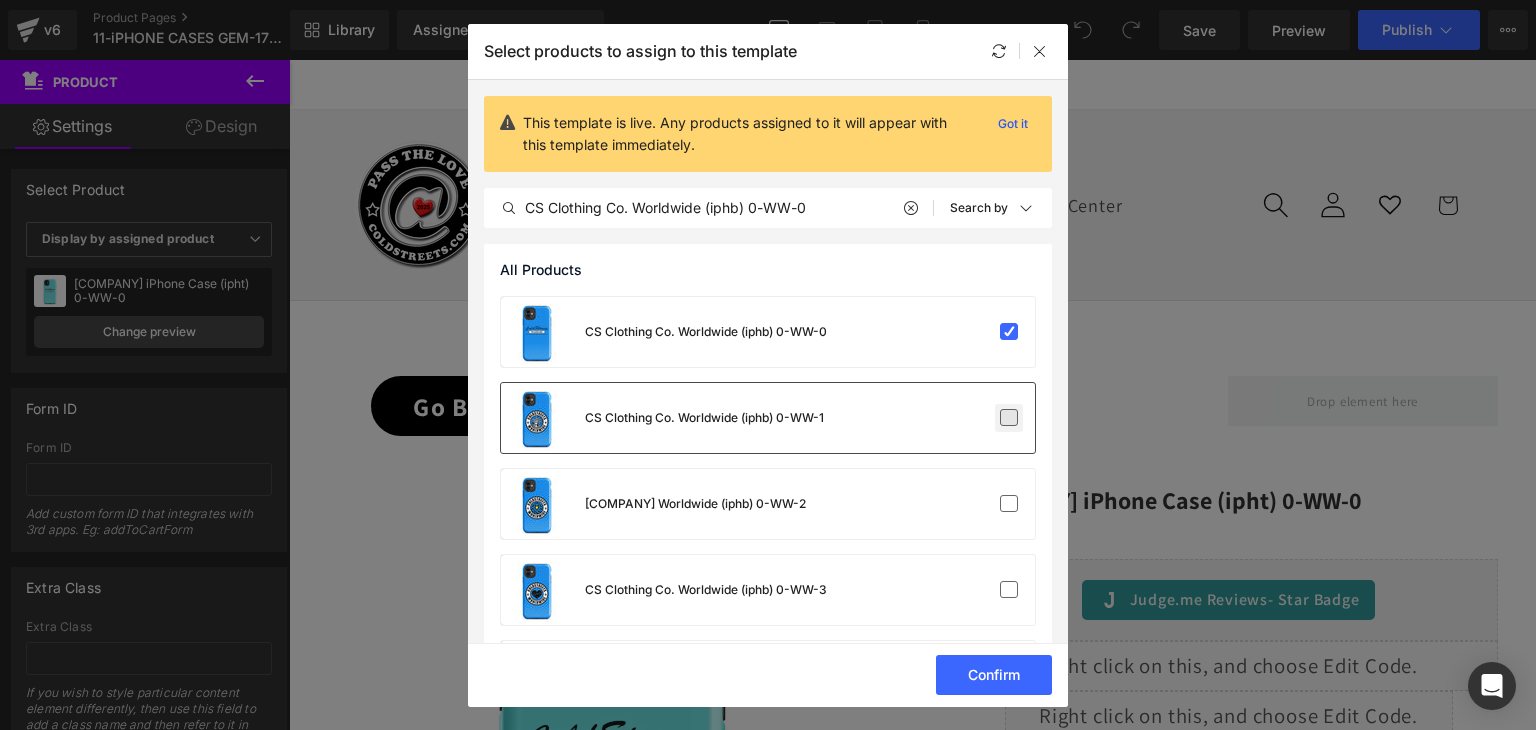 click at bounding box center (1009, 418) 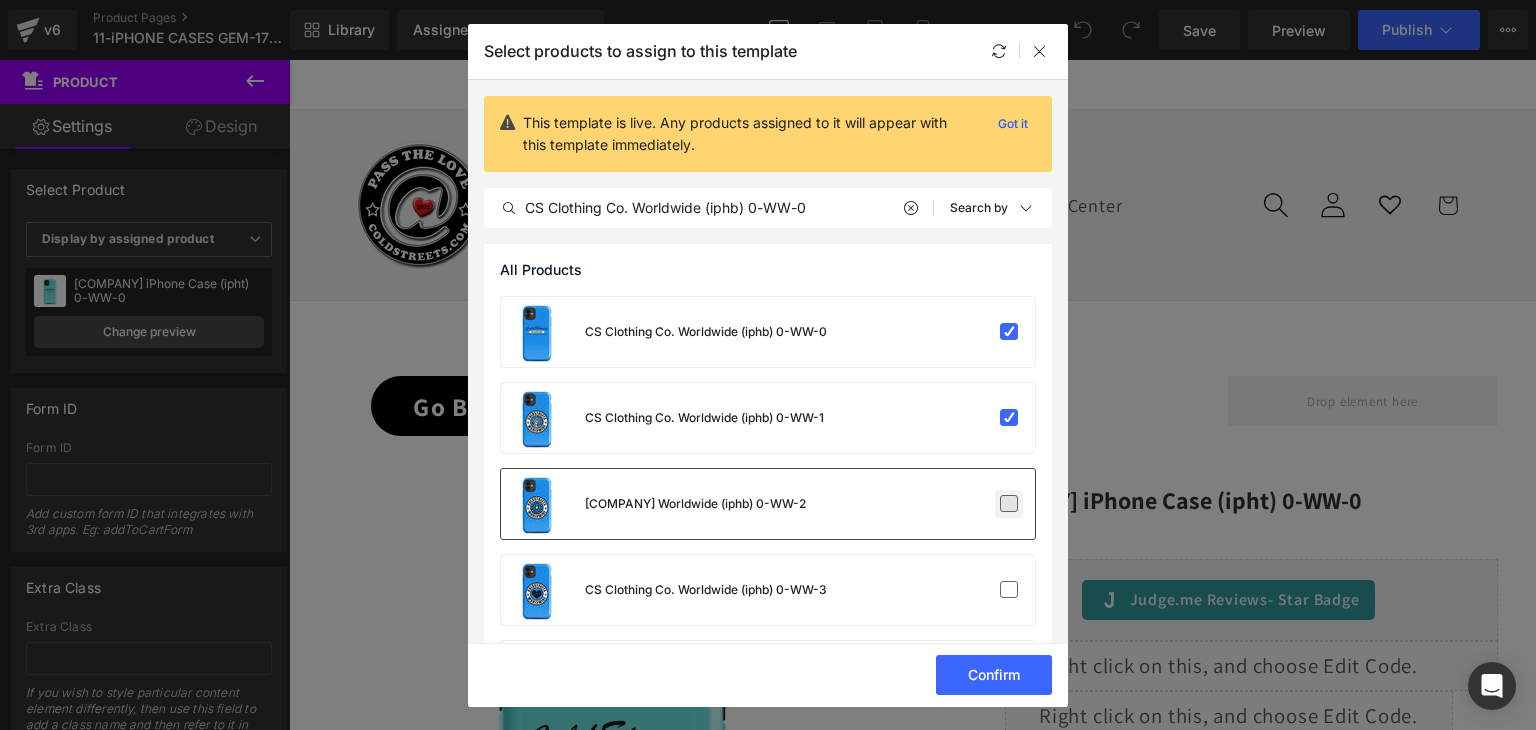 click at bounding box center [1009, 504] 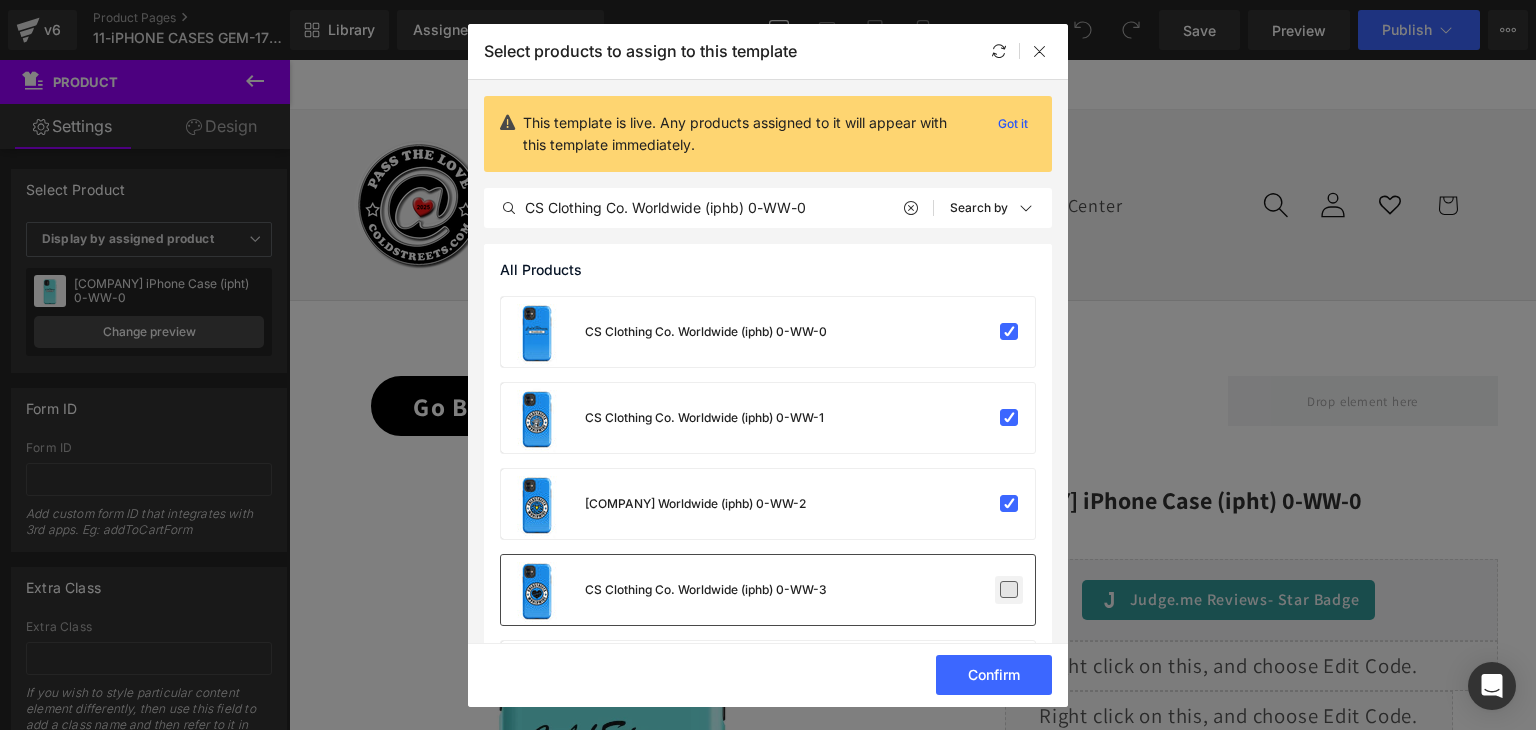 click at bounding box center (1009, 590) 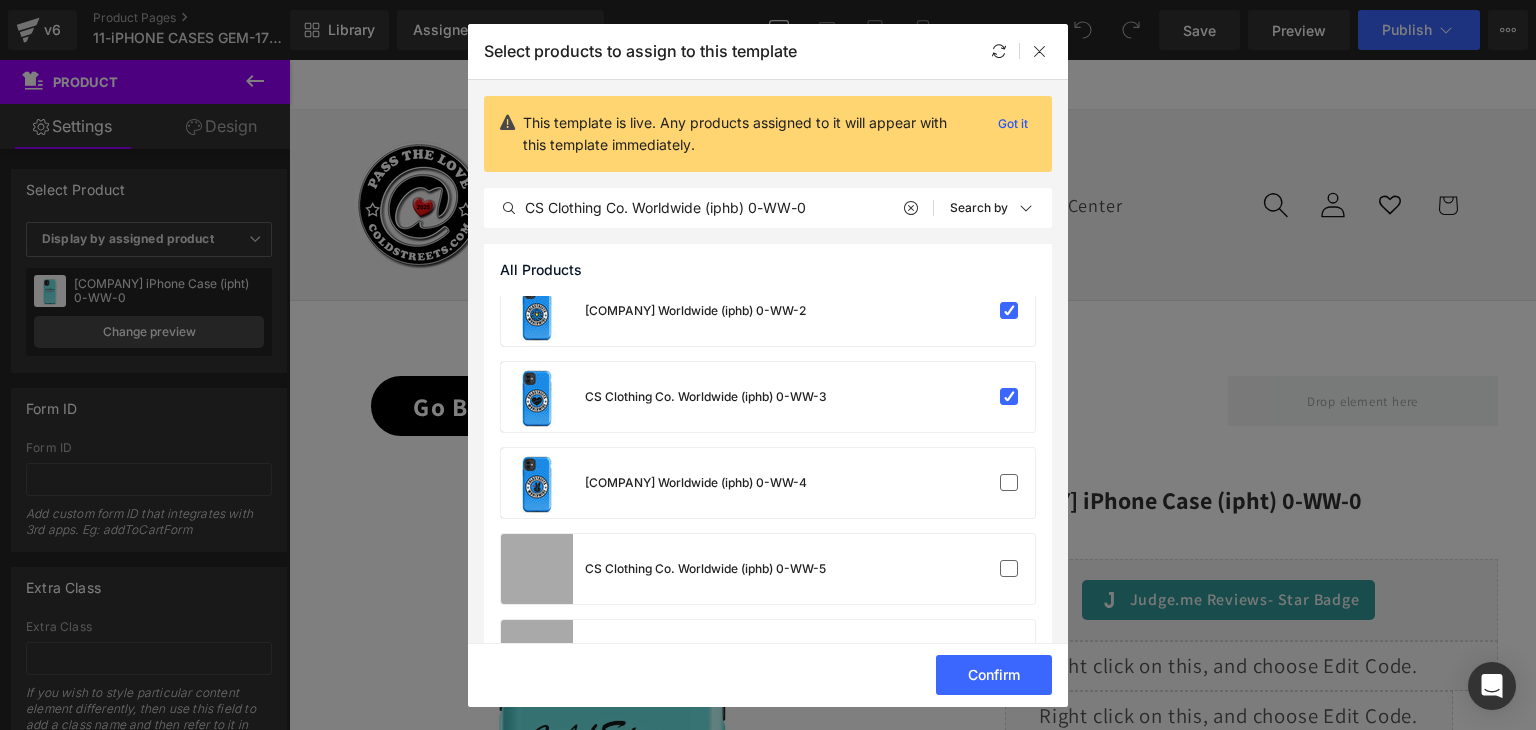 scroll, scrollTop: 200, scrollLeft: 0, axis: vertical 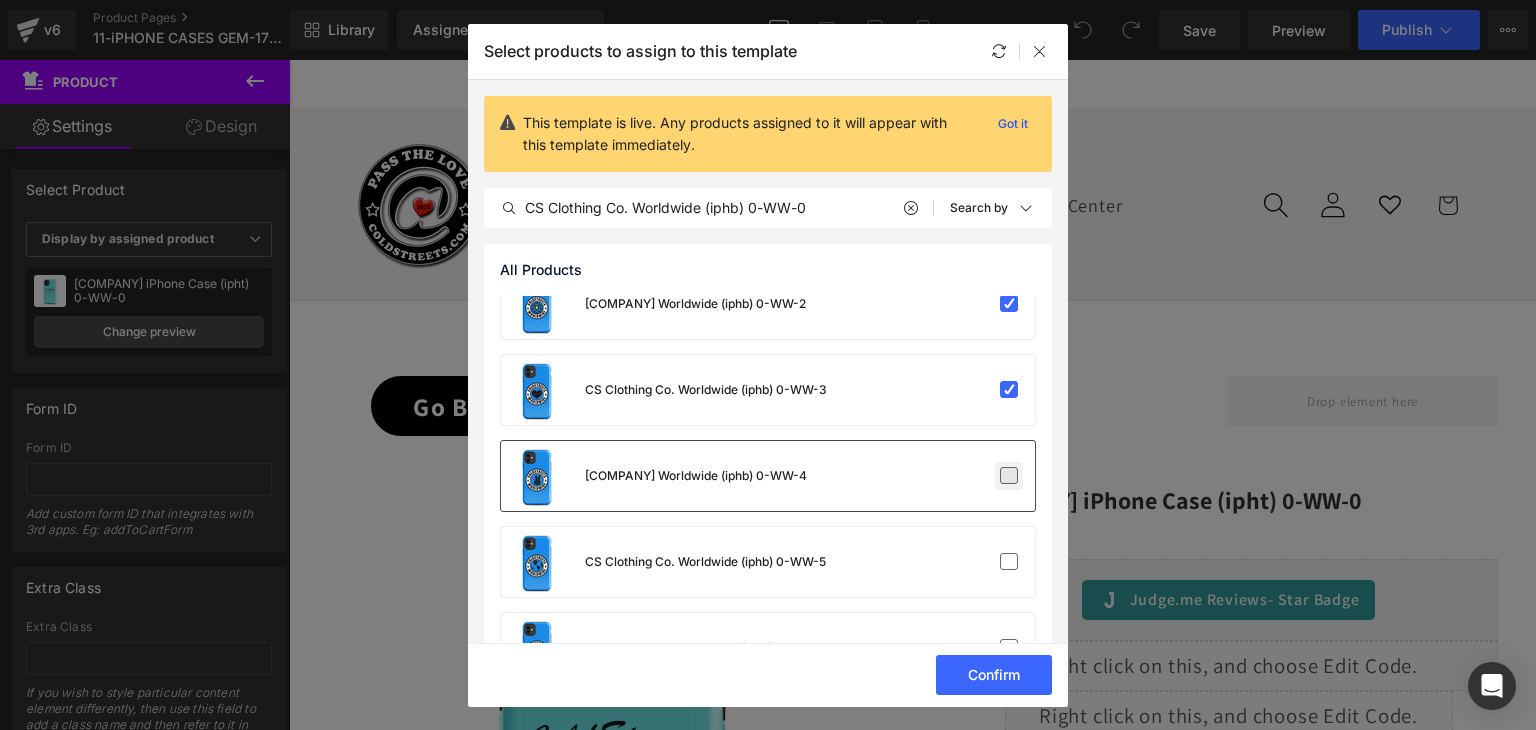 click at bounding box center [1009, 476] 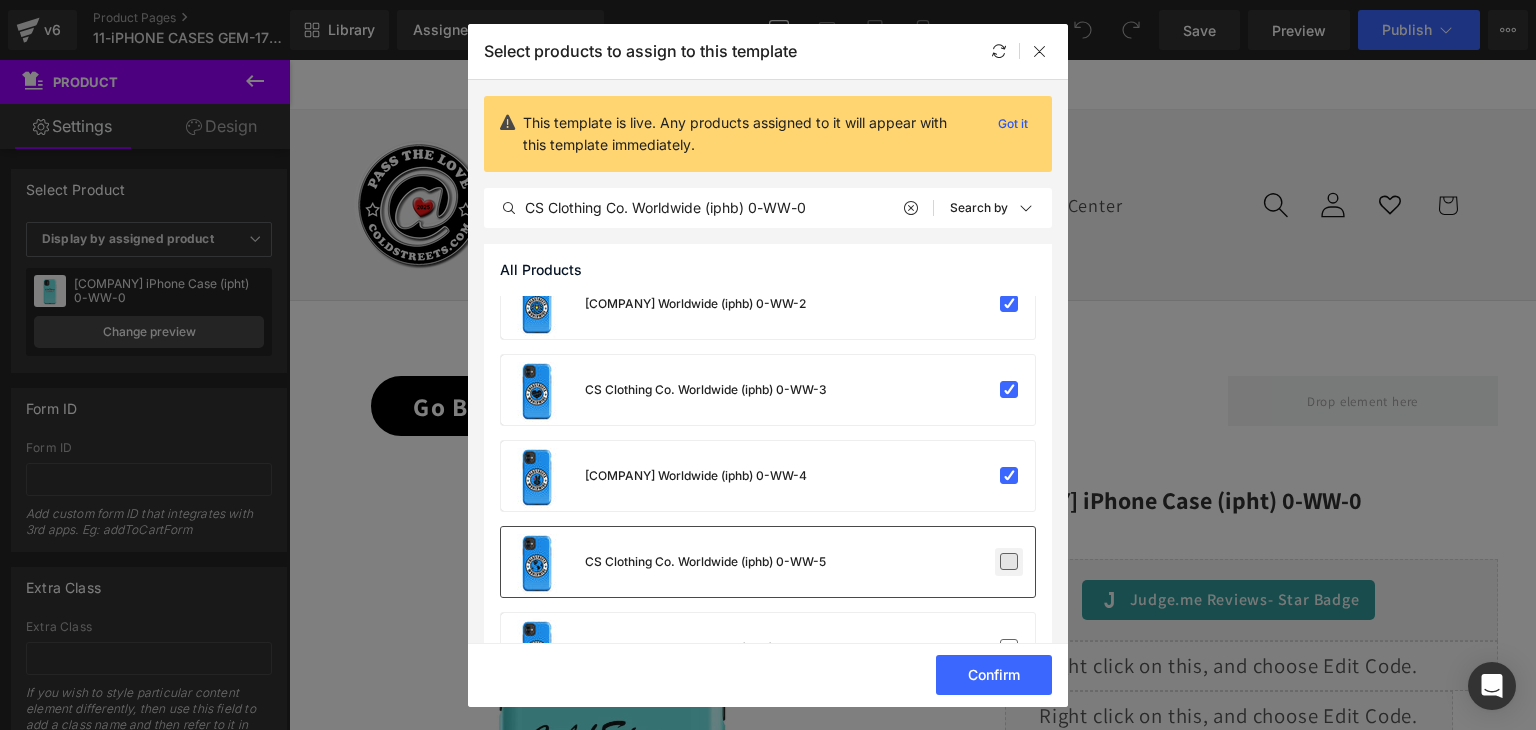 click at bounding box center [1009, 562] 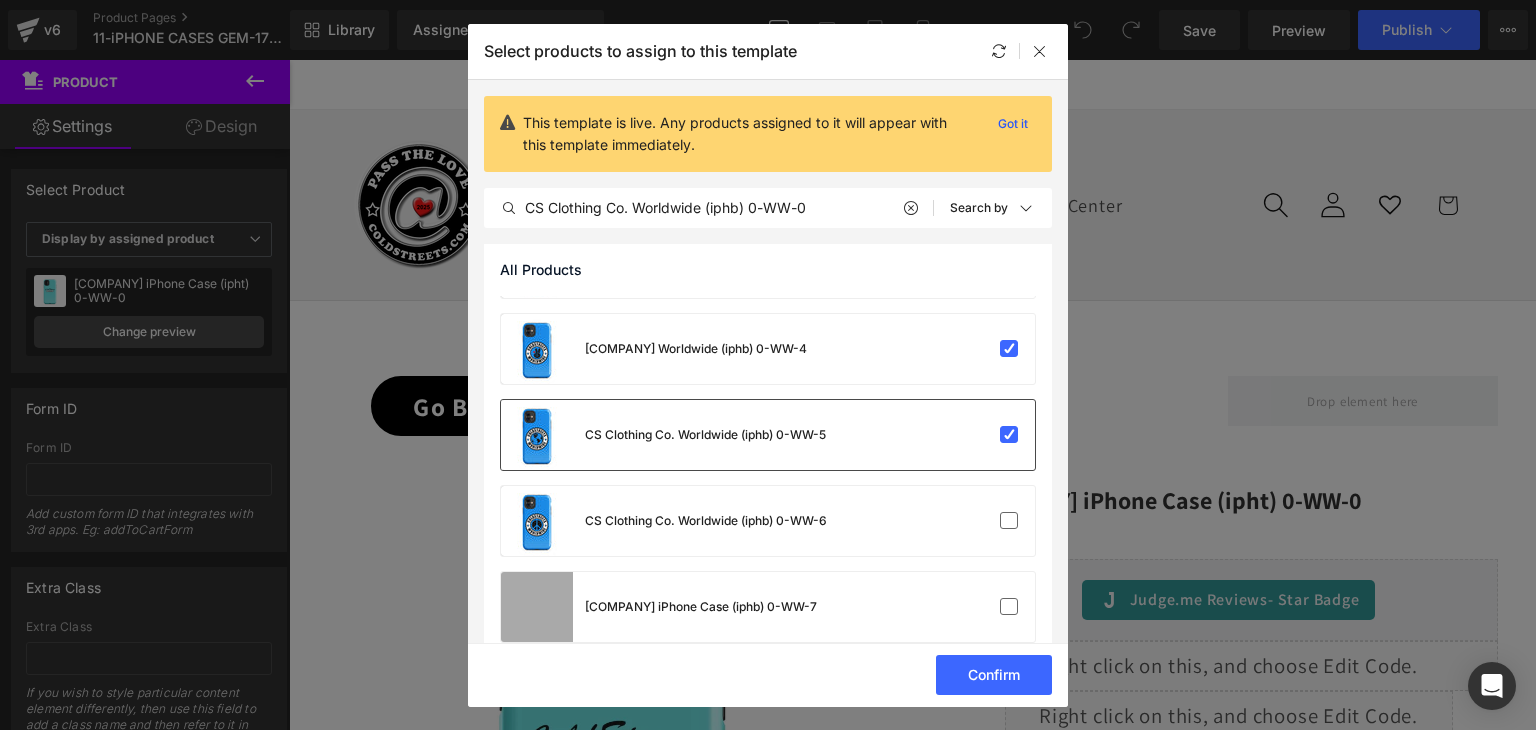 scroll, scrollTop: 355, scrollLeft: 0, axis: vertical 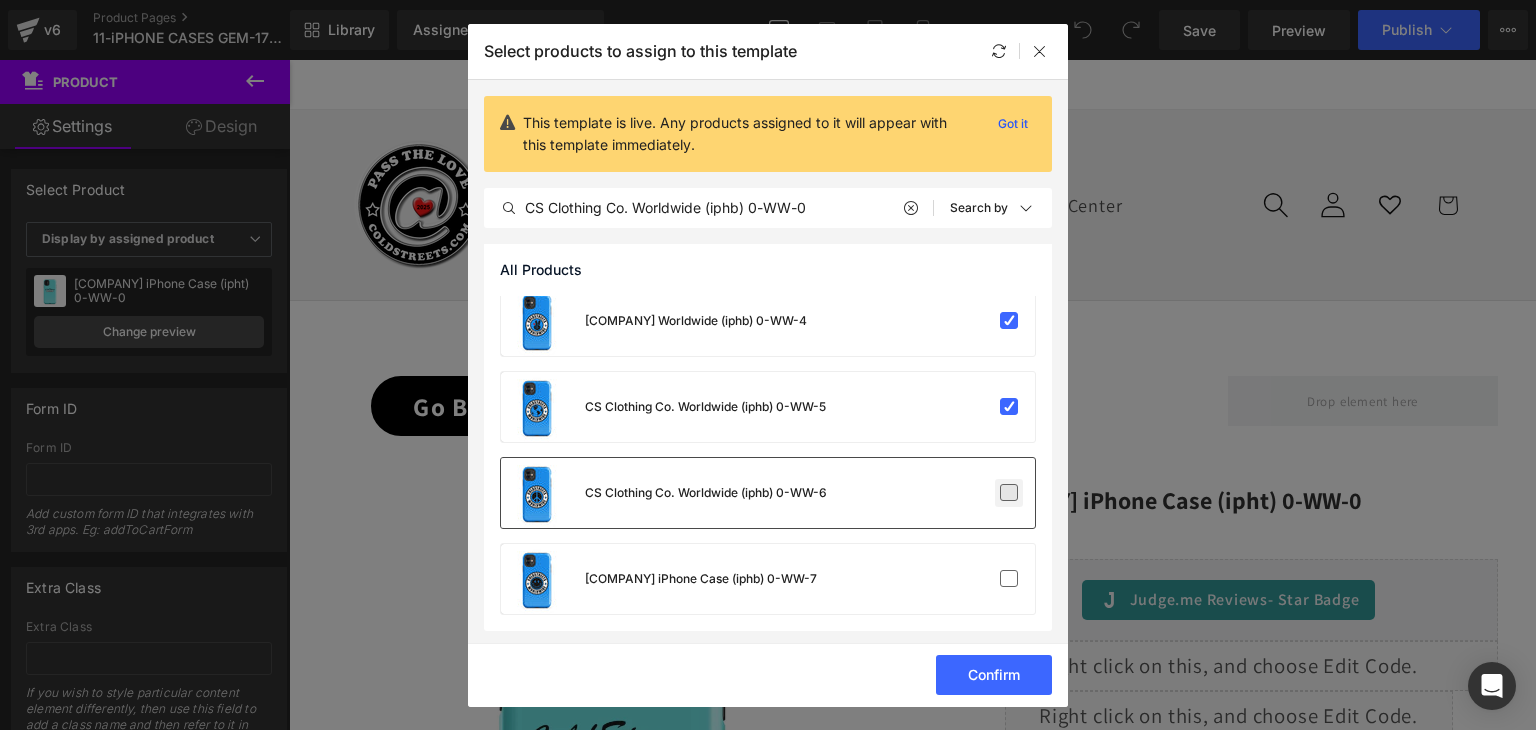 click at bounding box center [1009, 493] 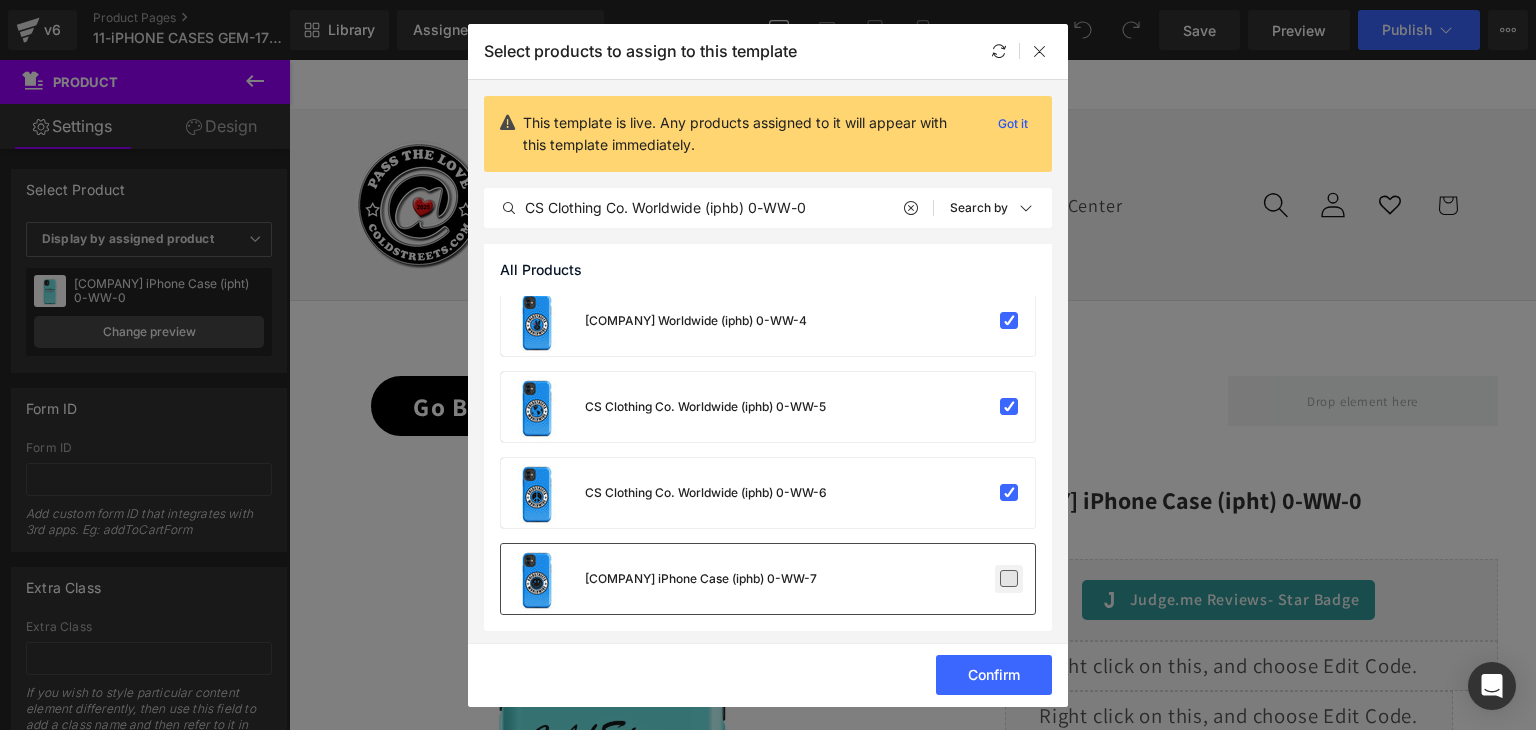 click at bounding box center [1009, 579] 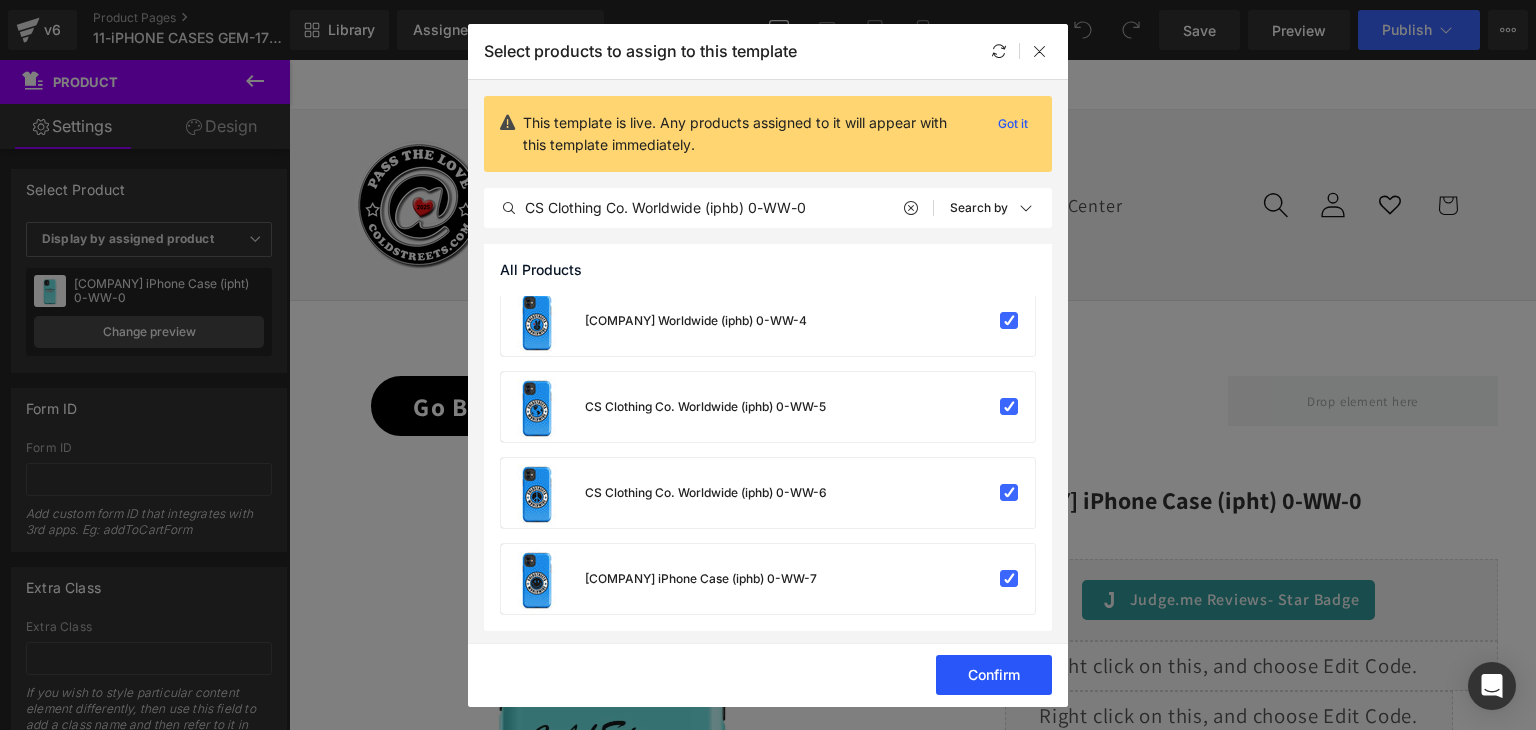 click on "Confirm" at bounding box center [994, 675] 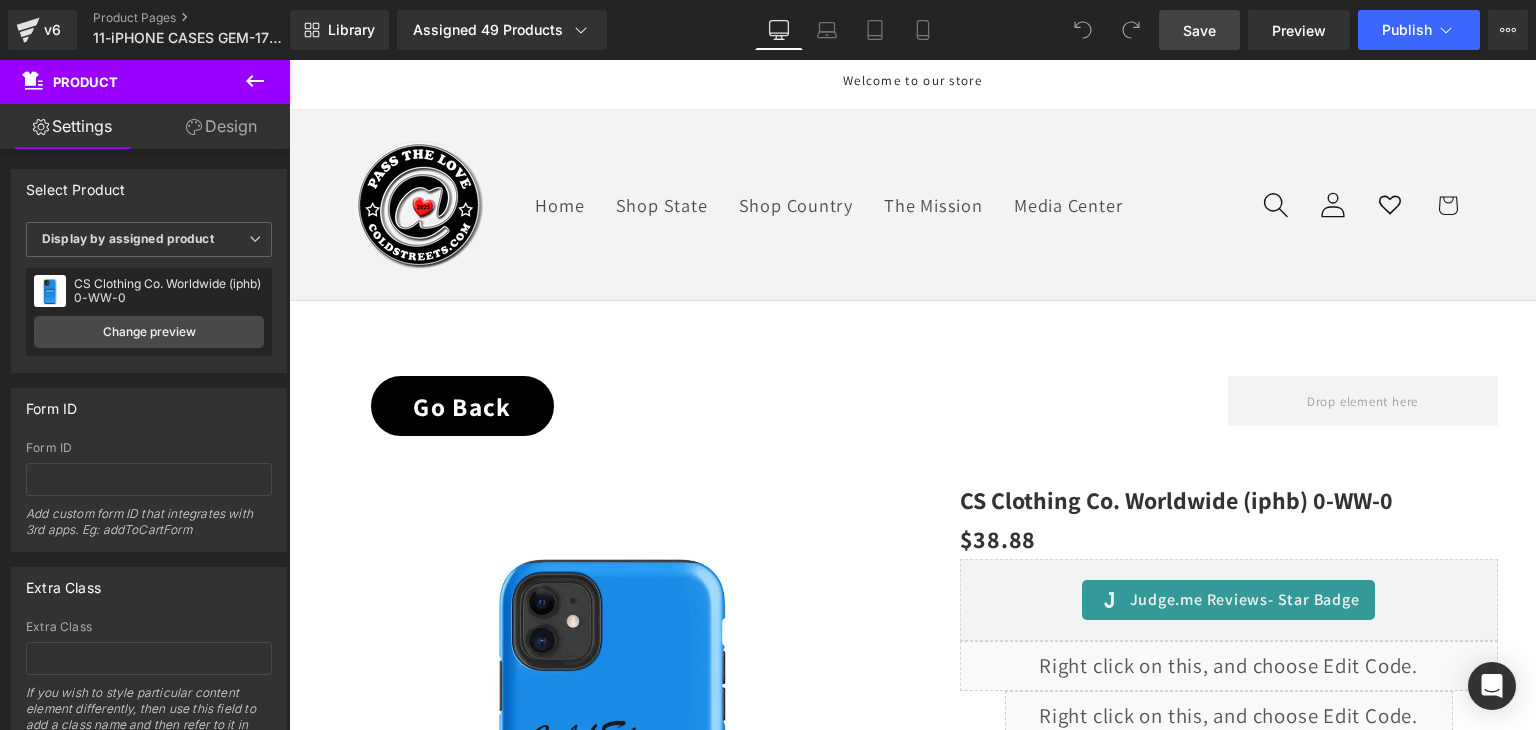 click on "Save" at bounding box center [1199, 30] 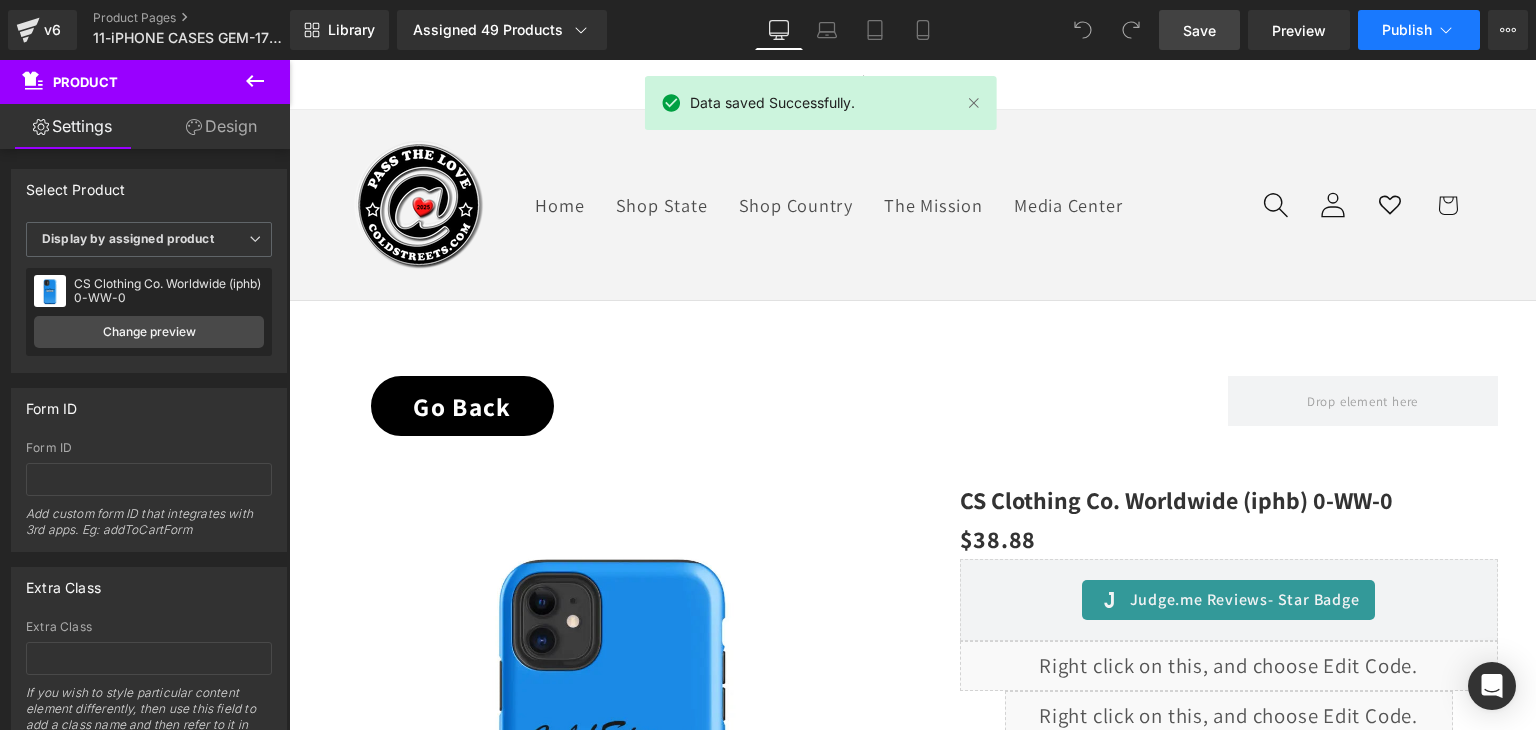 click 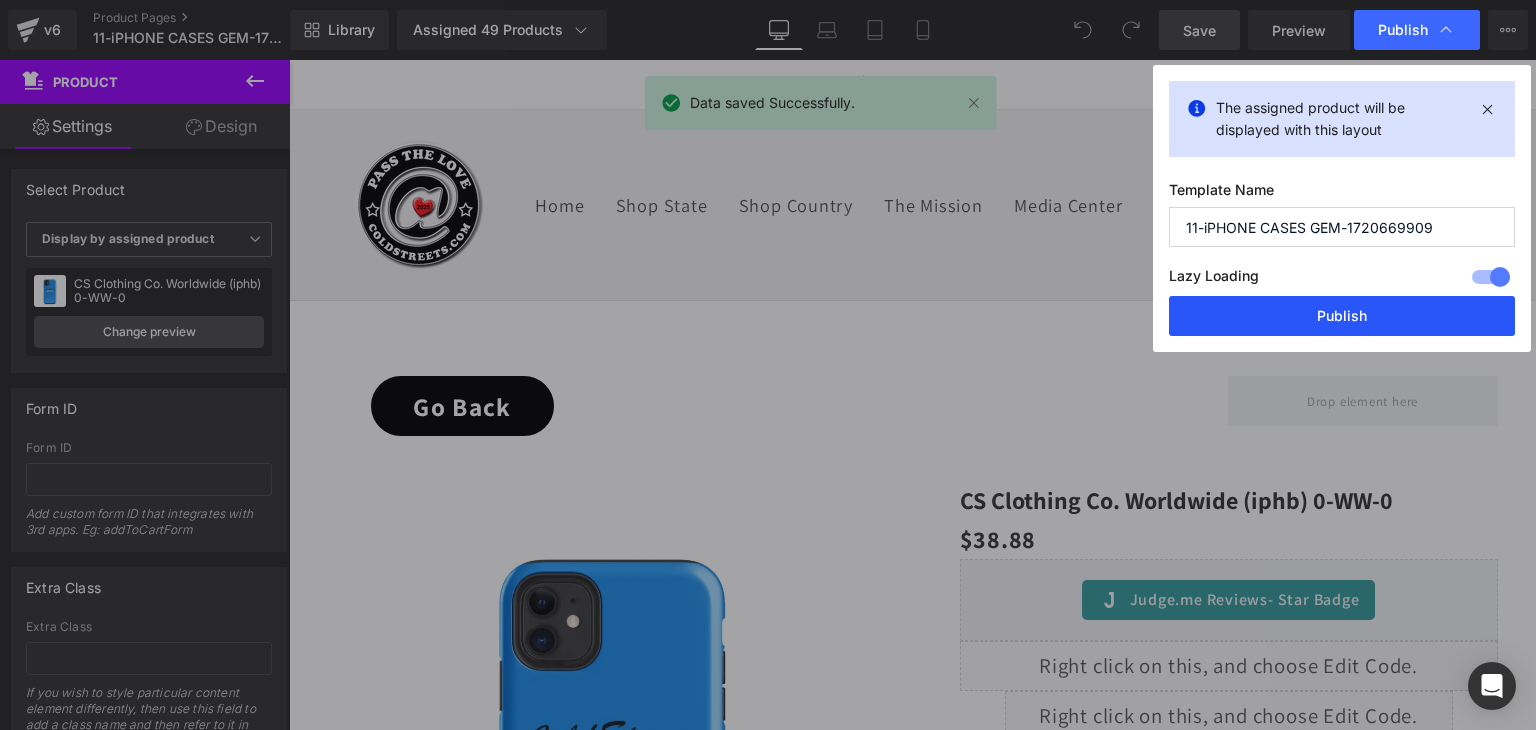 click on "Publish" at bounding box center (1342, 316) 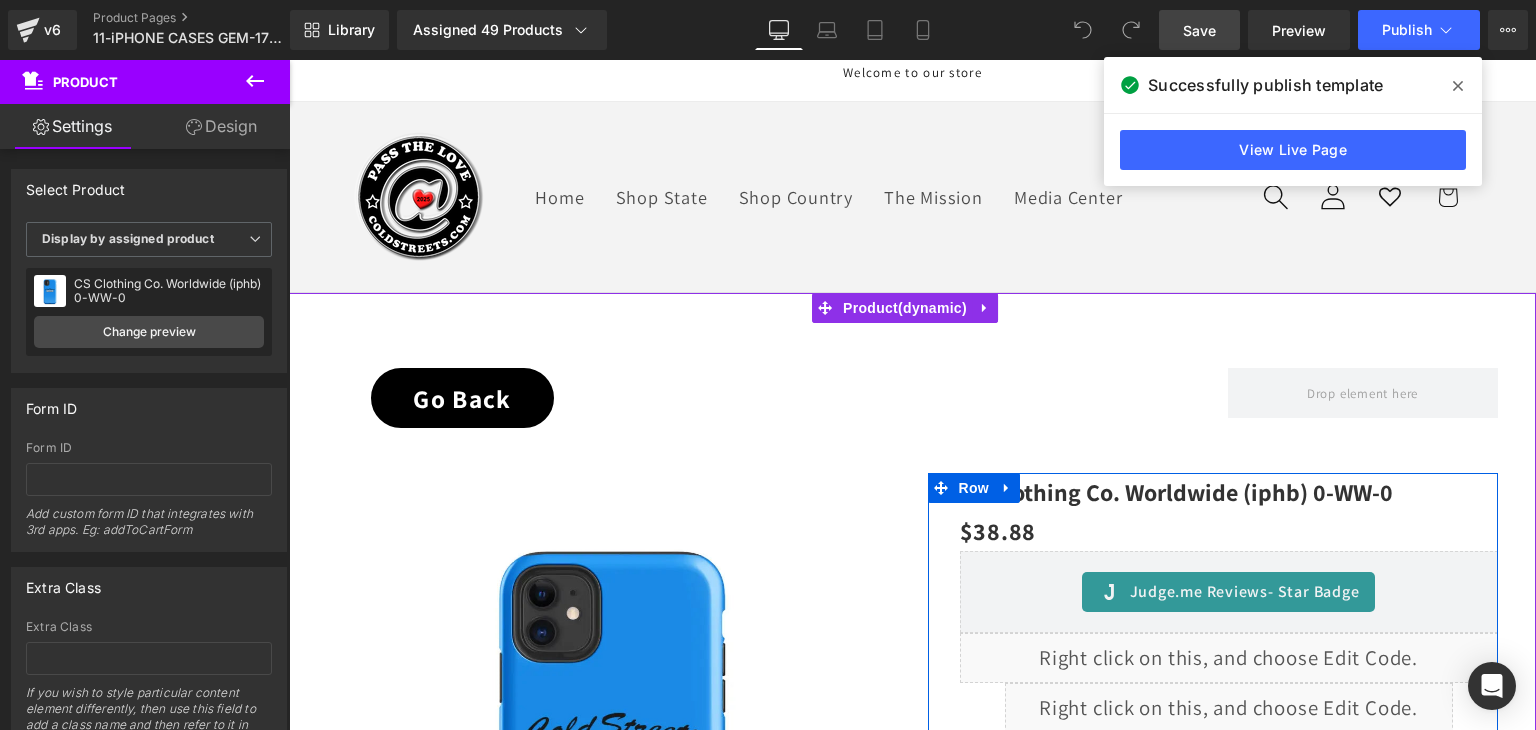 scroll, scrollTop: 0, scrollLeft: 0, axis: both 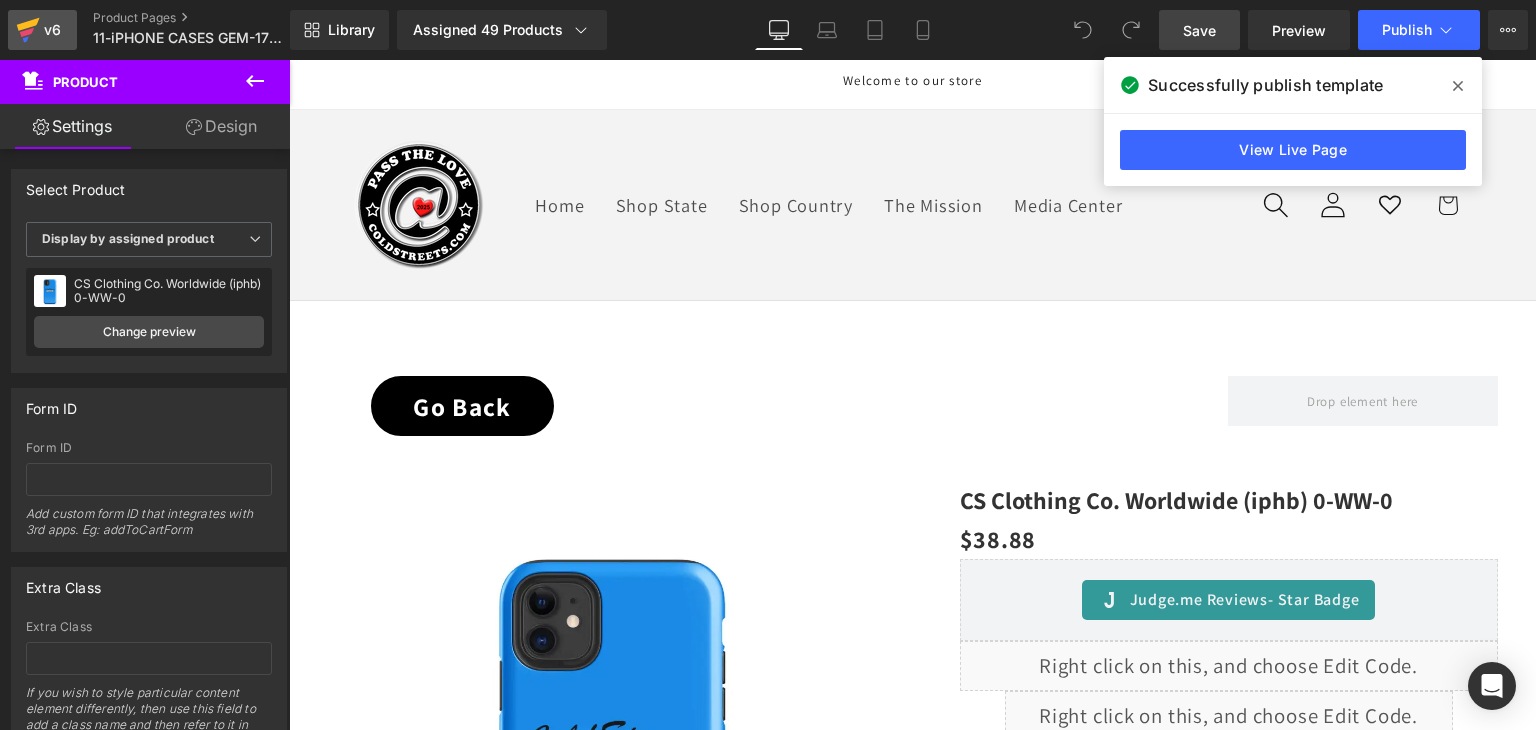 click 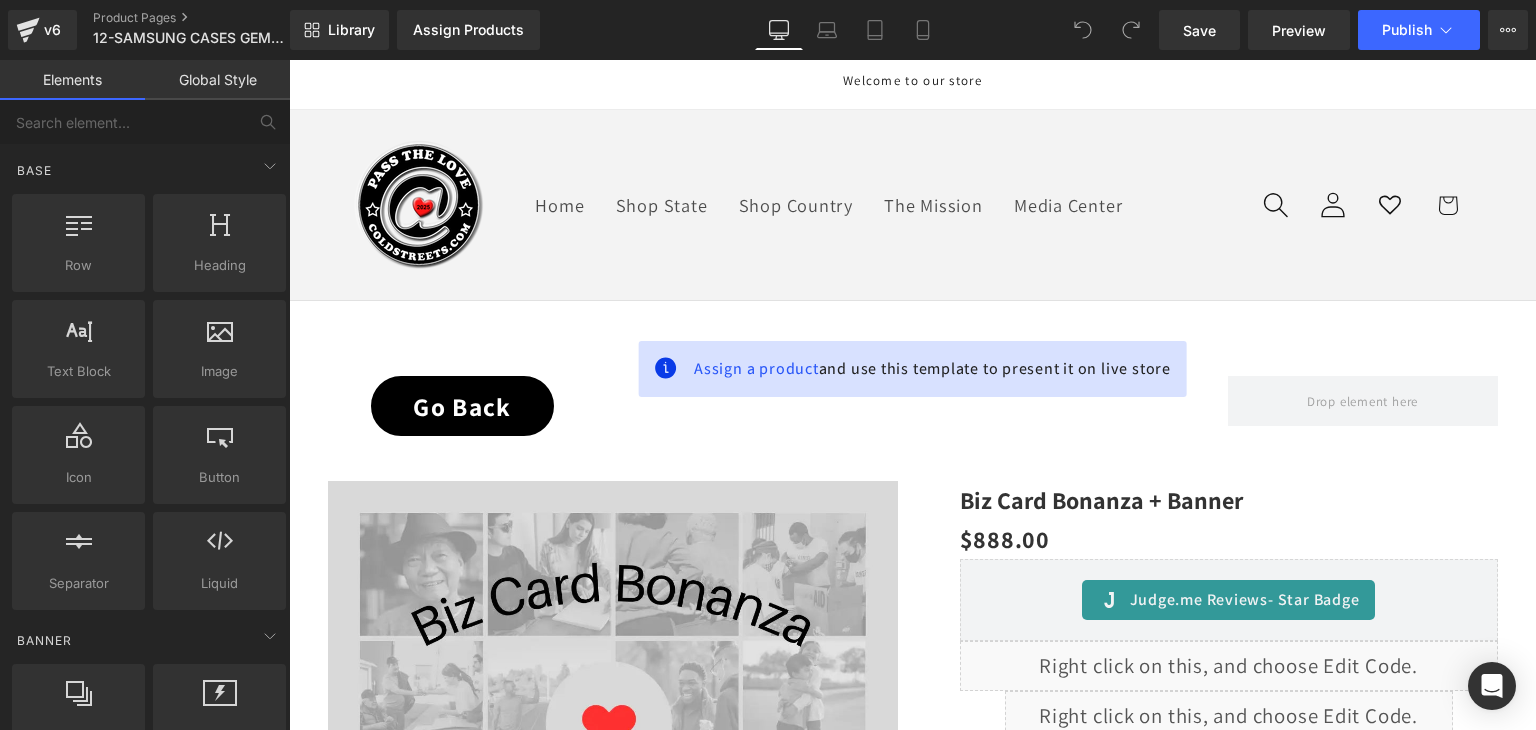 scroll, scrollTop: 0, scrollLeft: 0, axis: both 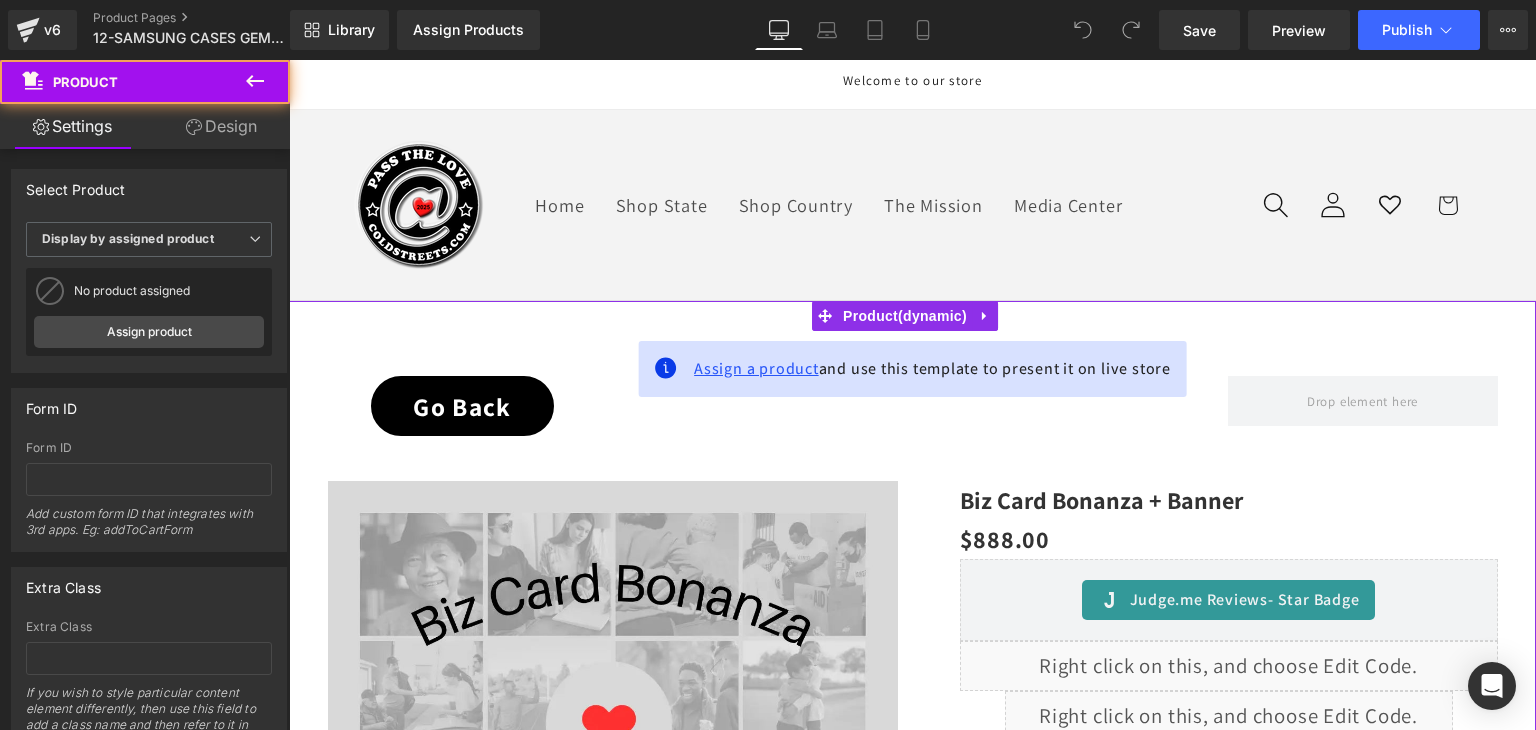 click on "Assign a product" at bounding box center (756, 368) 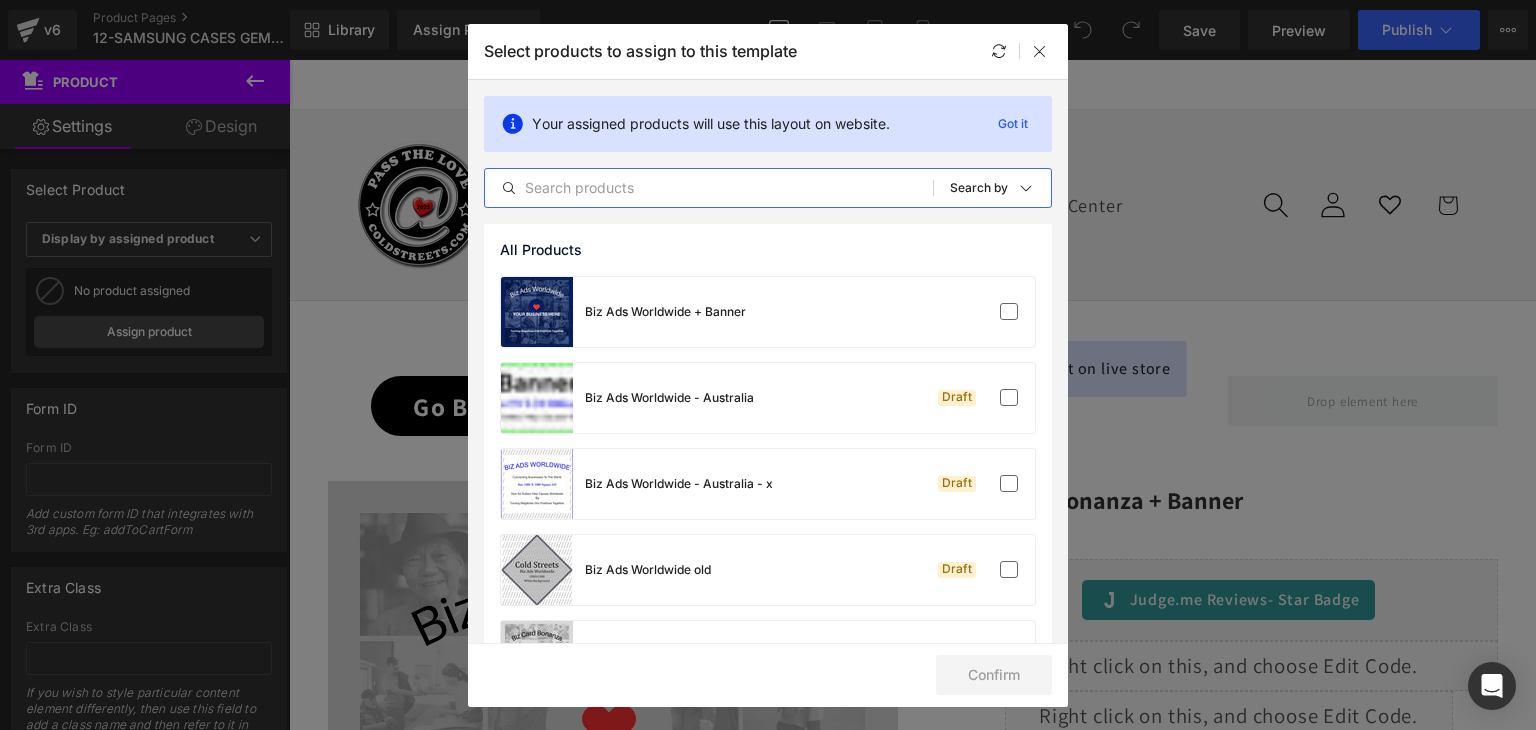 click at bounding box center [709, 188] 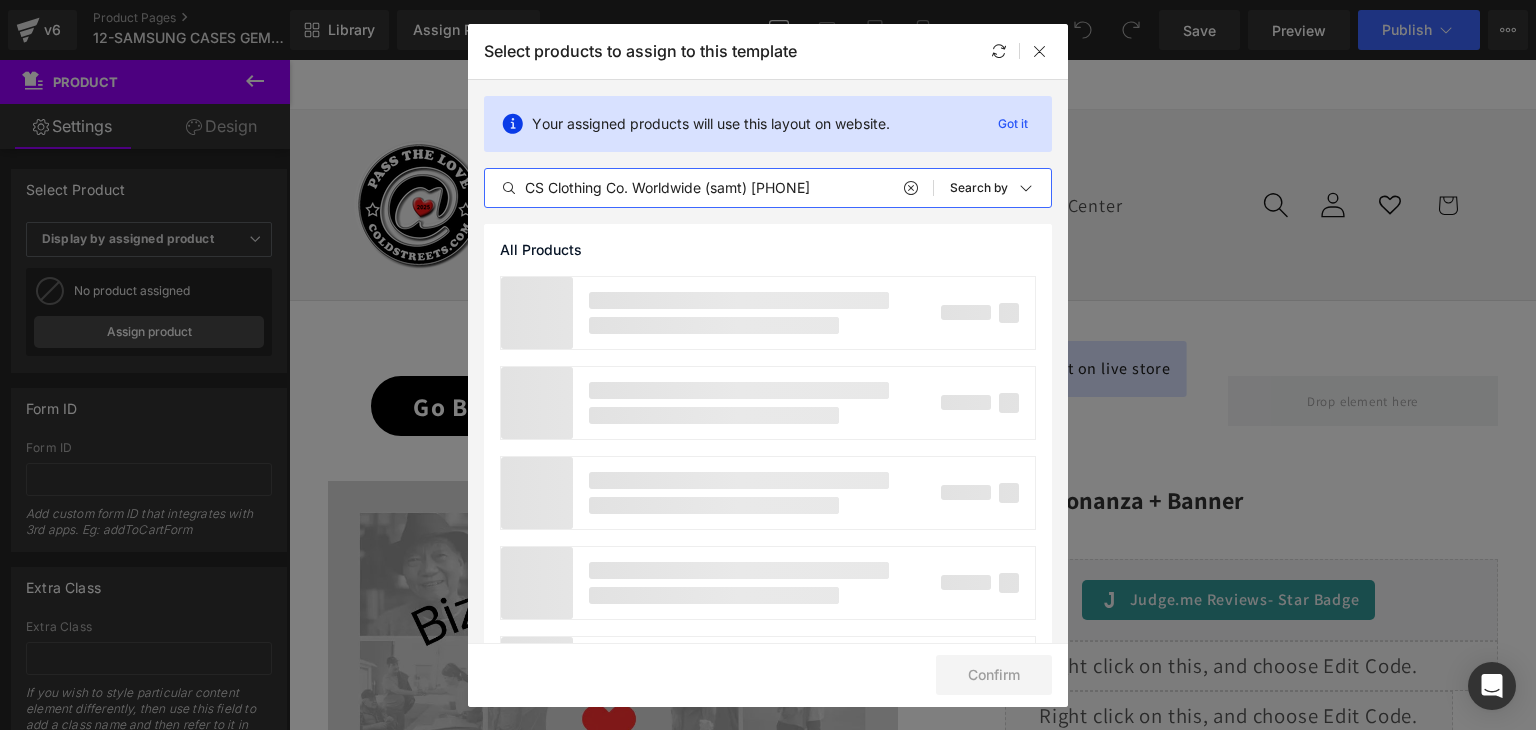 click on "CS Clothing Co. Worldwide (samt) 0-WW-" at bounding box center (709, 188) 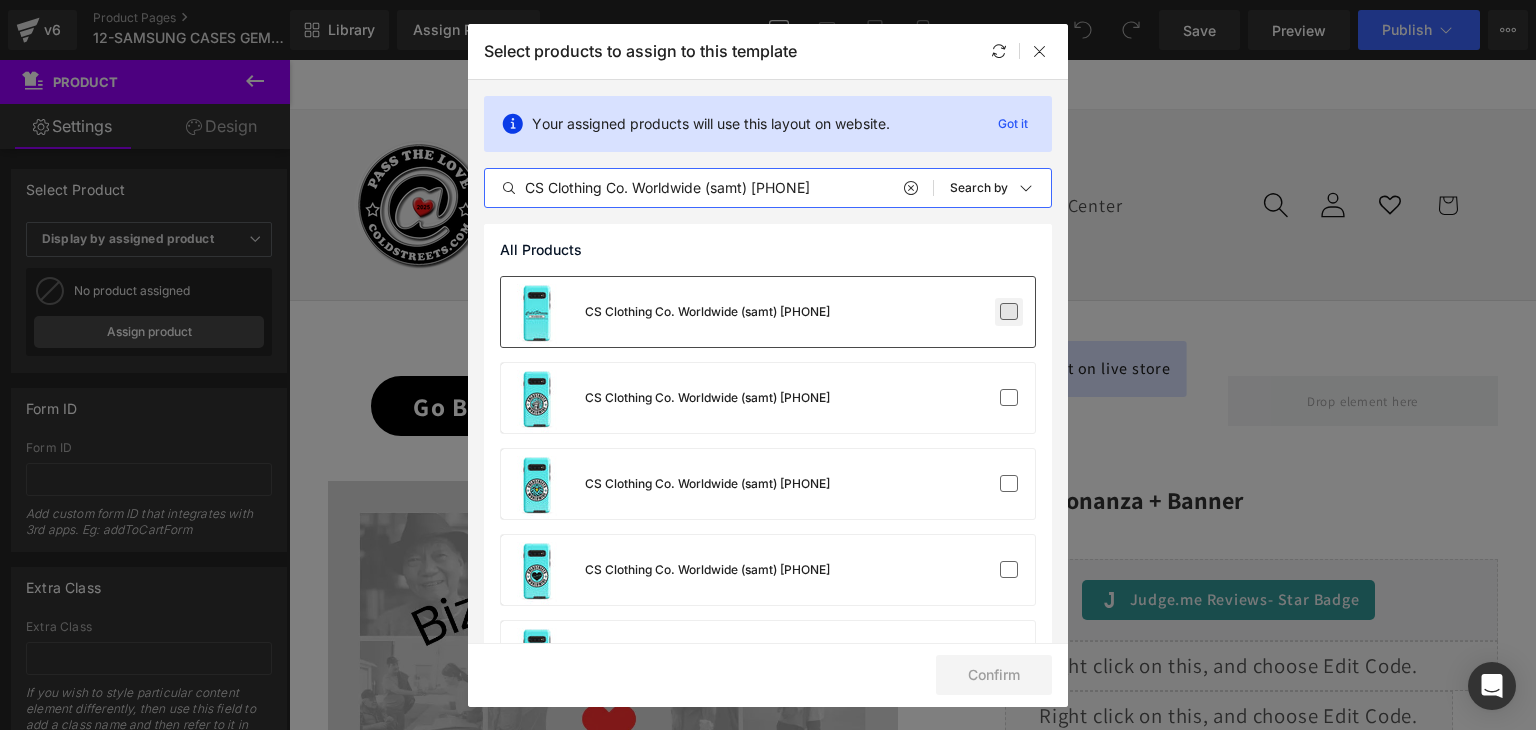 type on "CS Clothing Co. Worldwide (samt) 0-WW-" 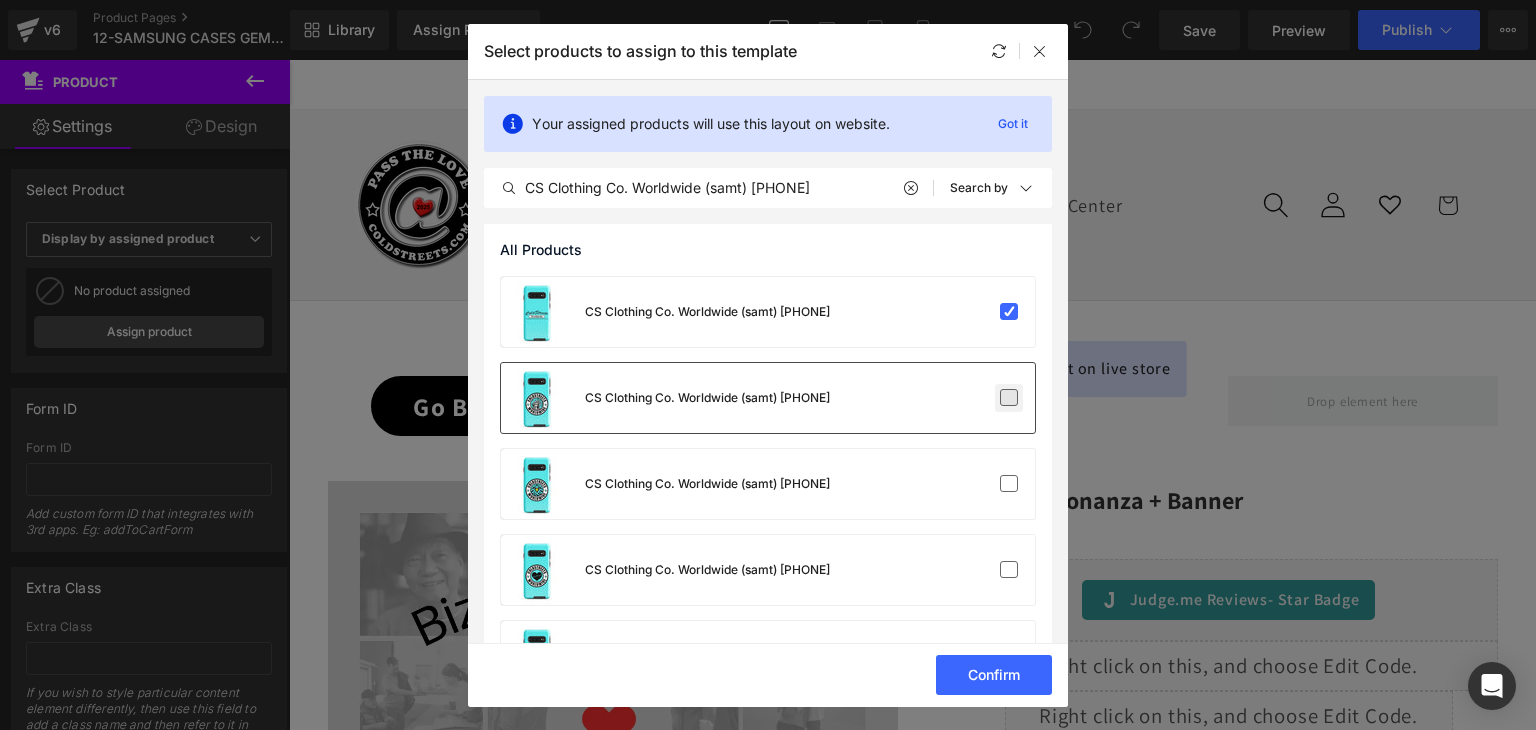 click at bounding box center [1009, 398] 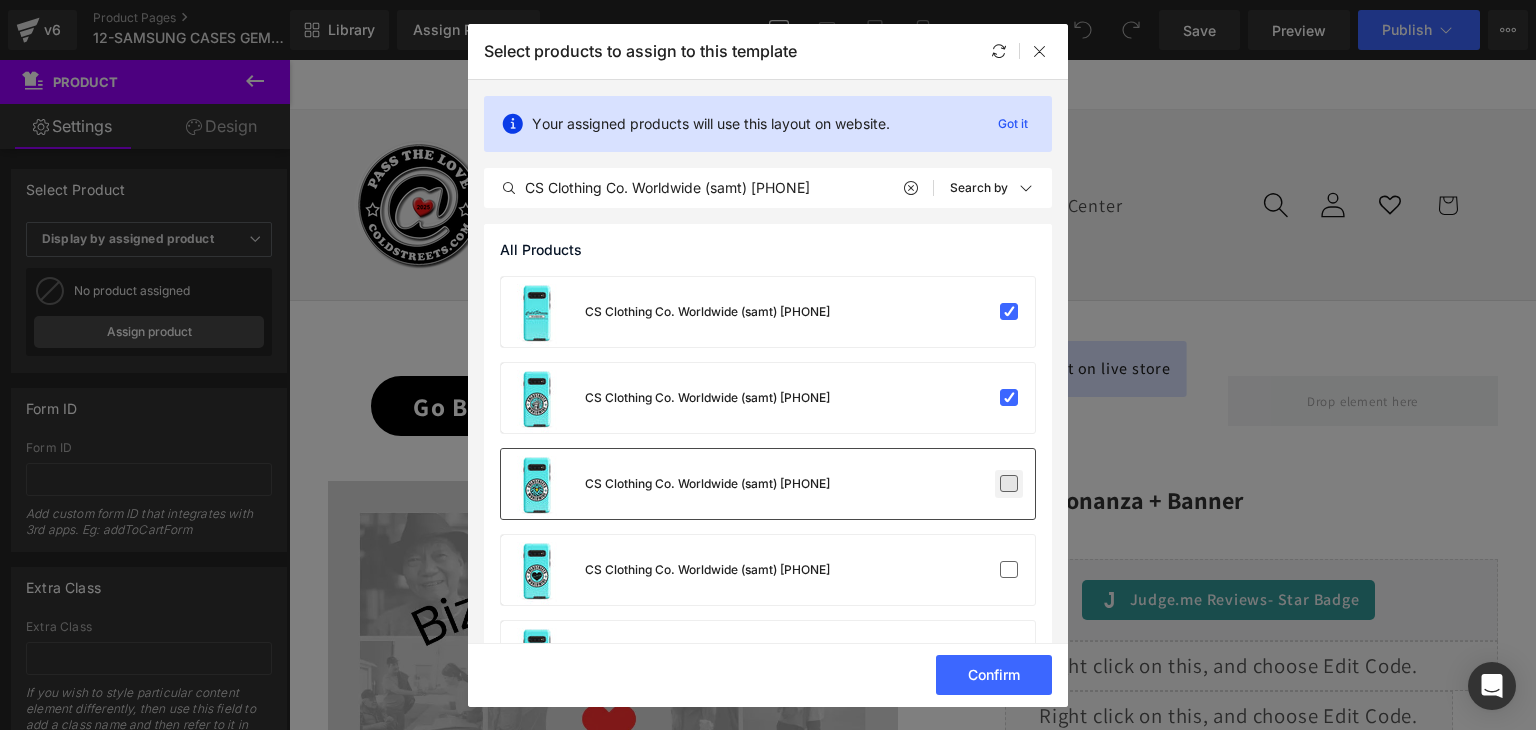 click at bounding box center [1009, 484] 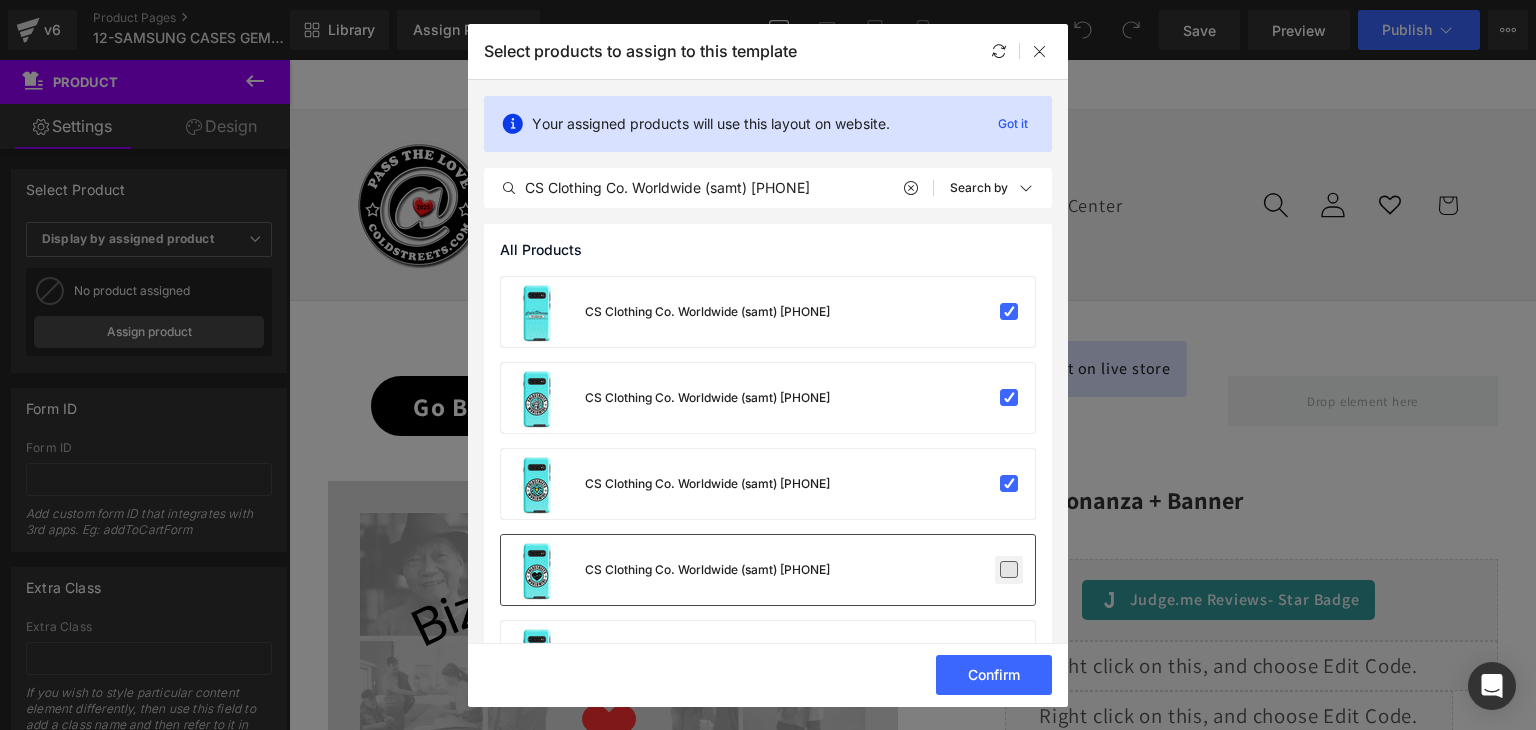click at bounding box center (1009, 570) 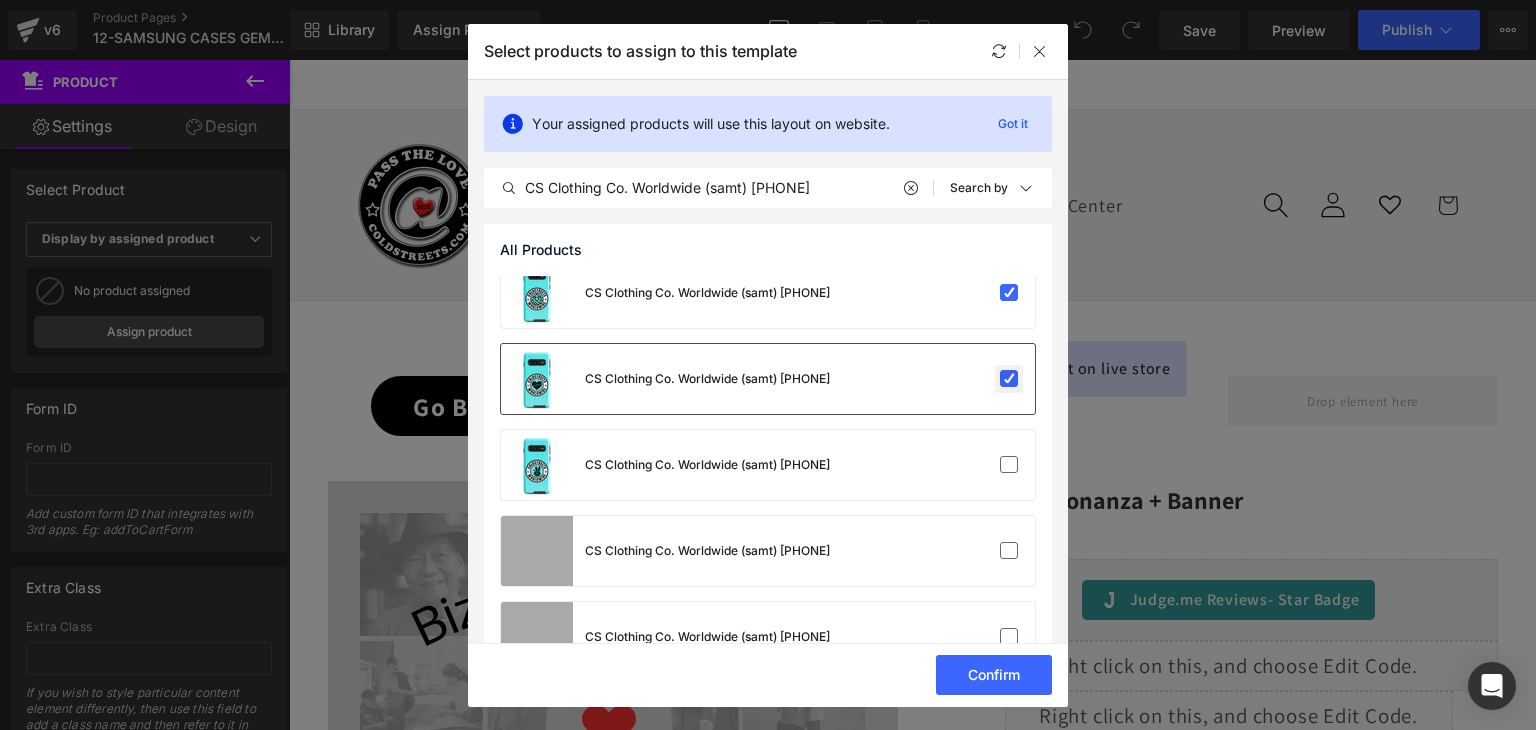 scroll, scrollTop: 200, scrollLeft: 0, axis: vertical 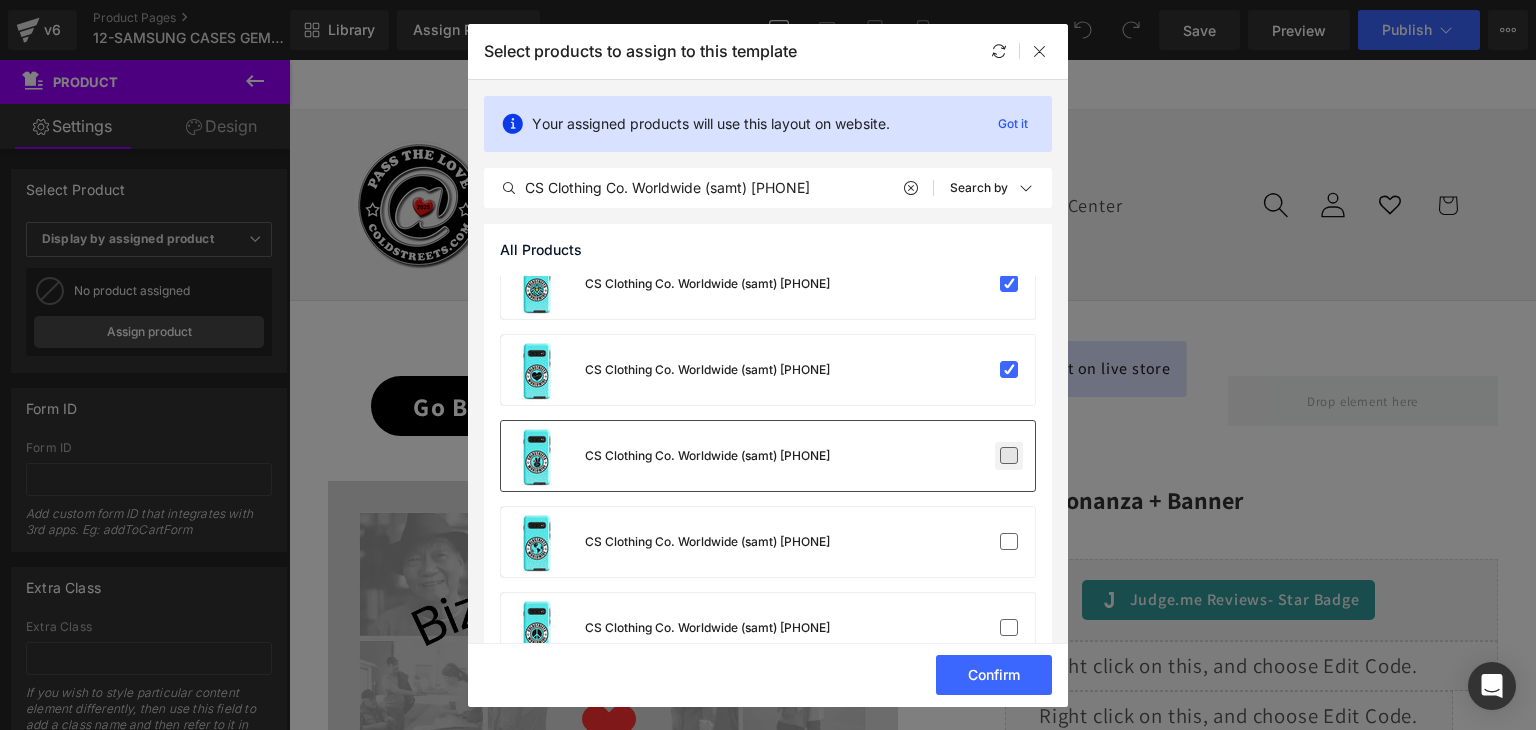 click at bounding box center [1009, 456] 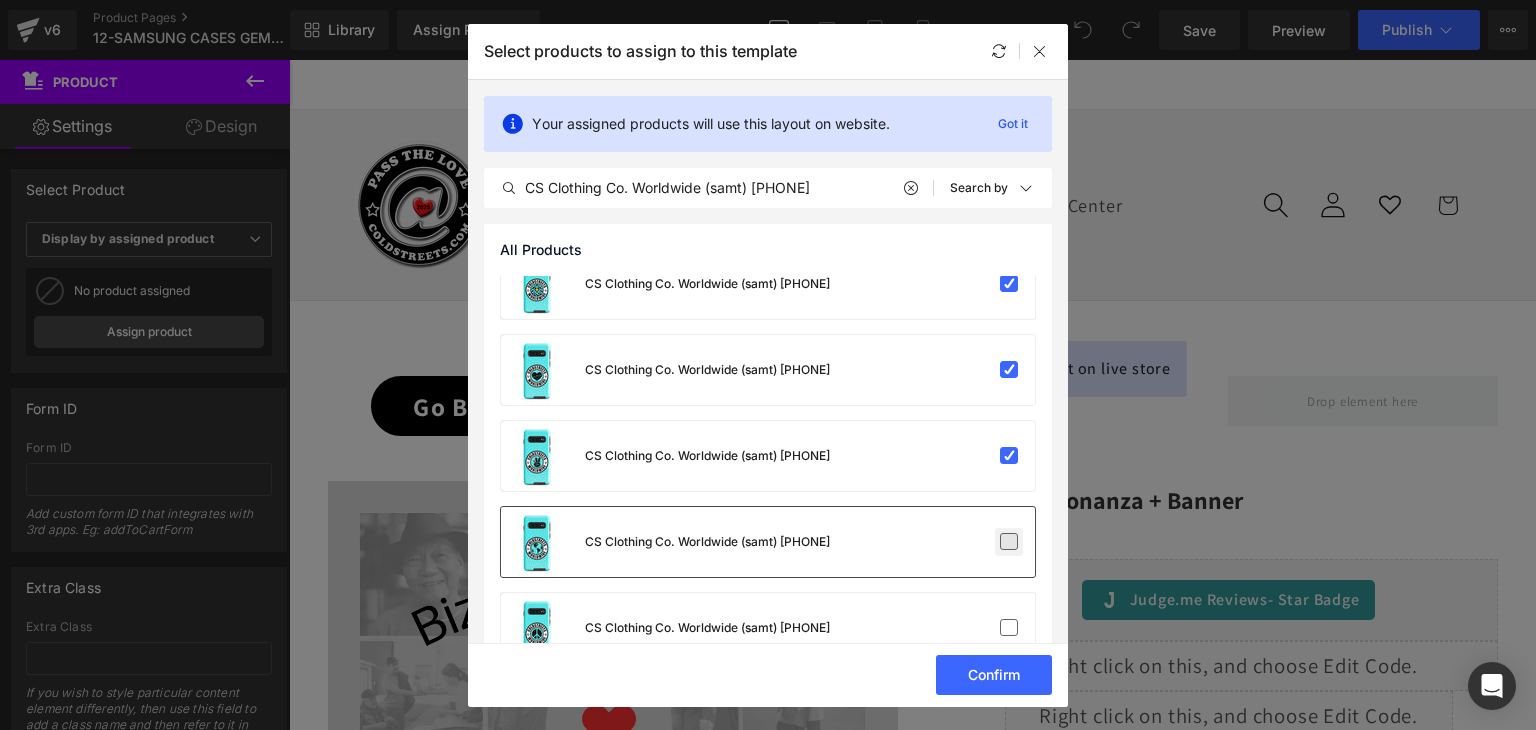 click at bounding box center [1009, 542] 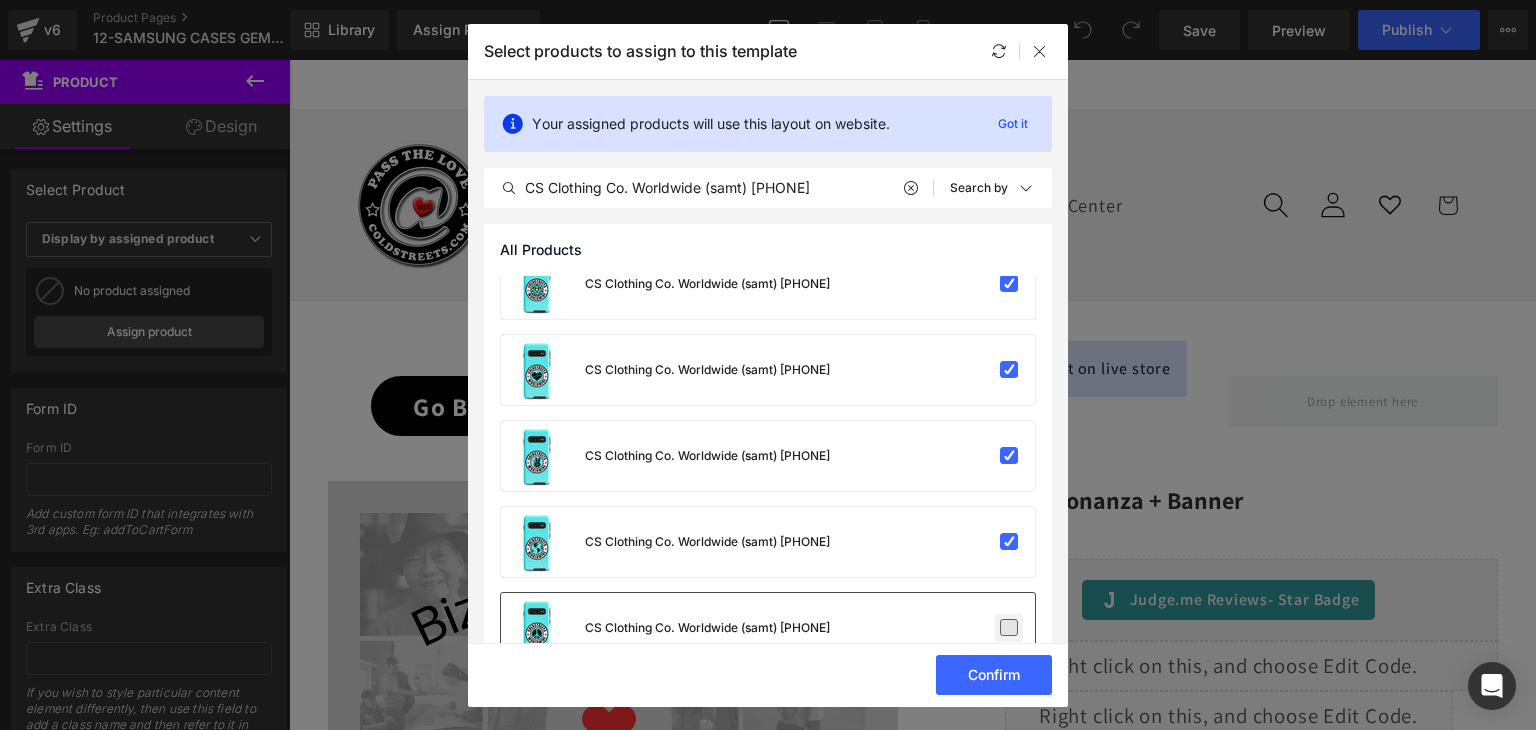 click at bounding box center (1009, 628) 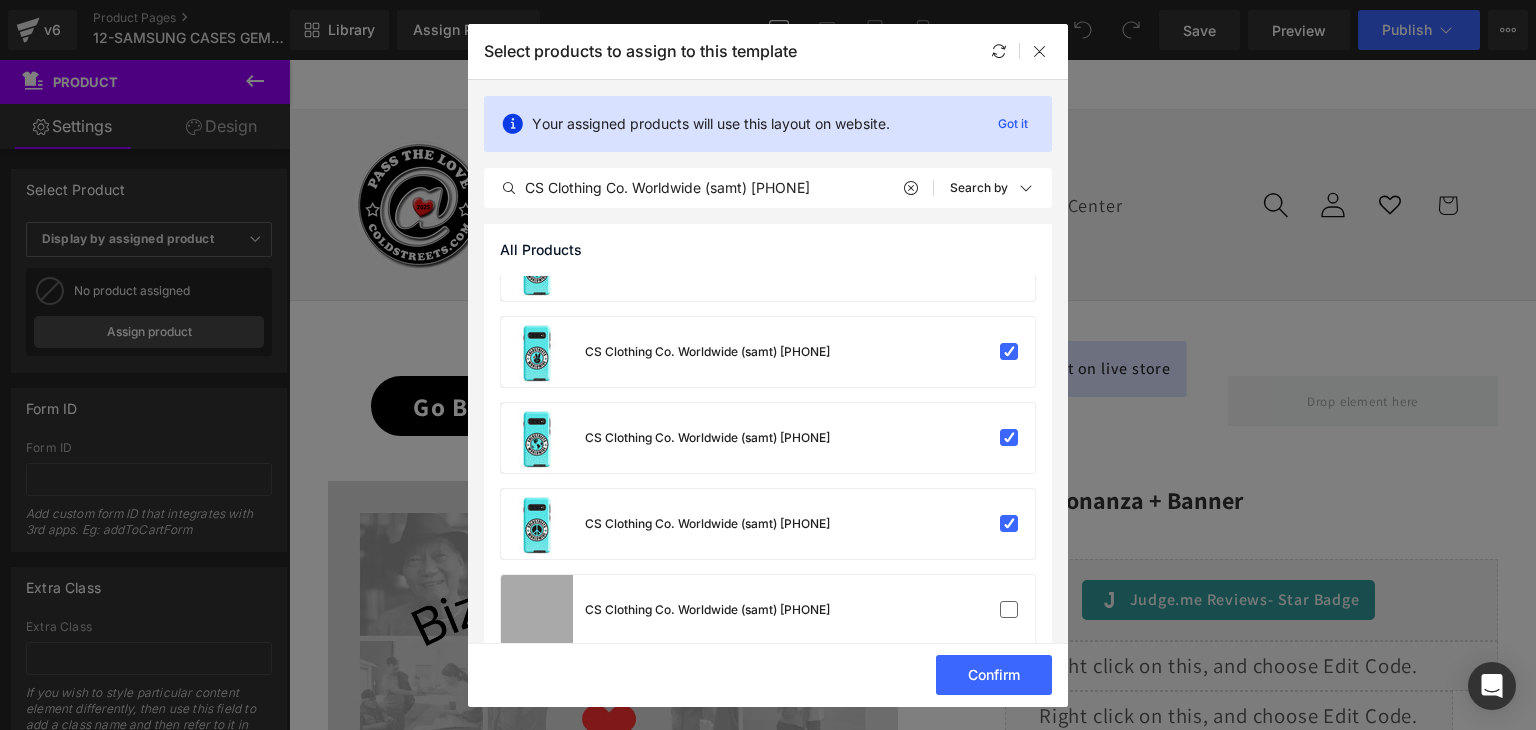 scroll, scrollTop: 335, scrollLeft: 0, axis: vertical 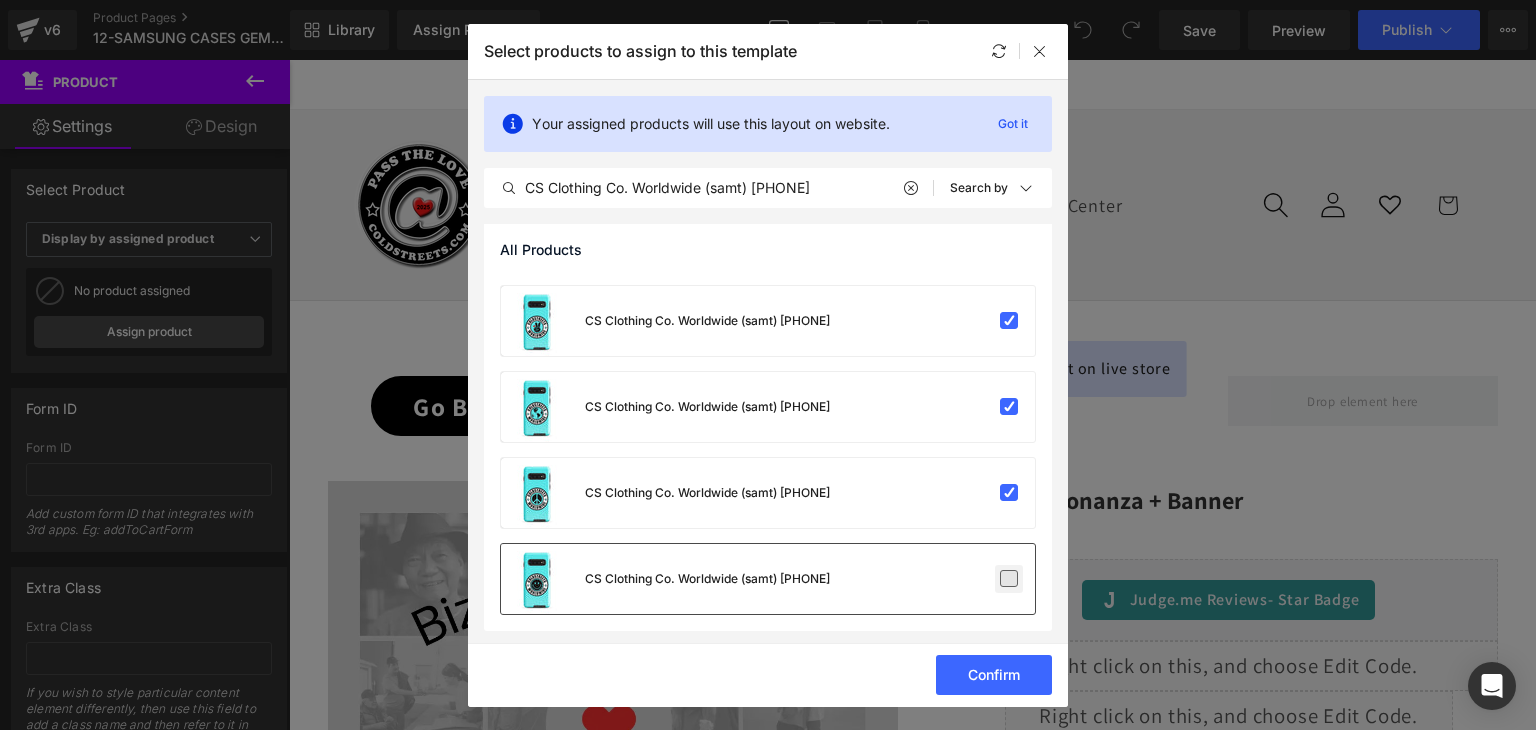 click at bounding box center (1009, 579) 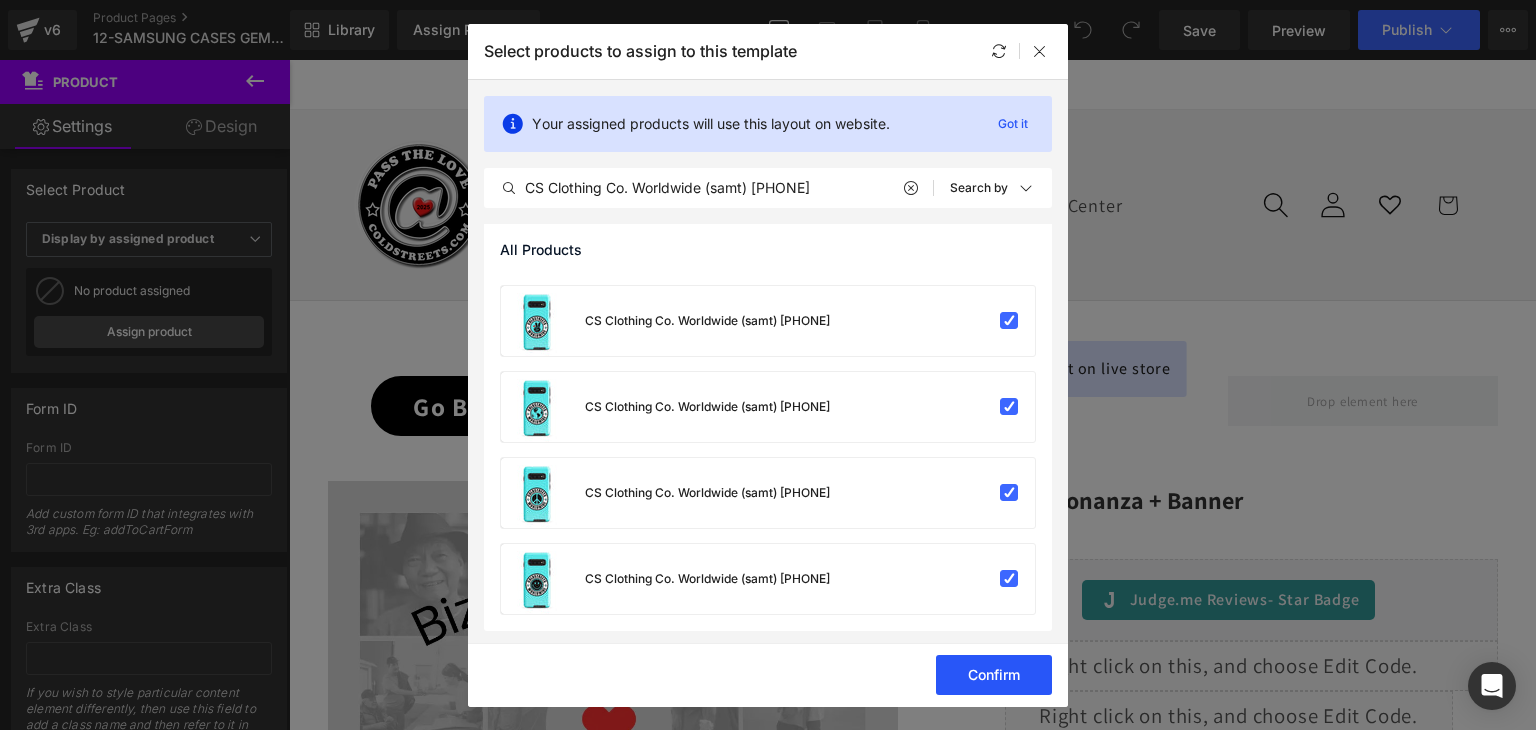 click on "Confirm" at bounding box center [994, 675] 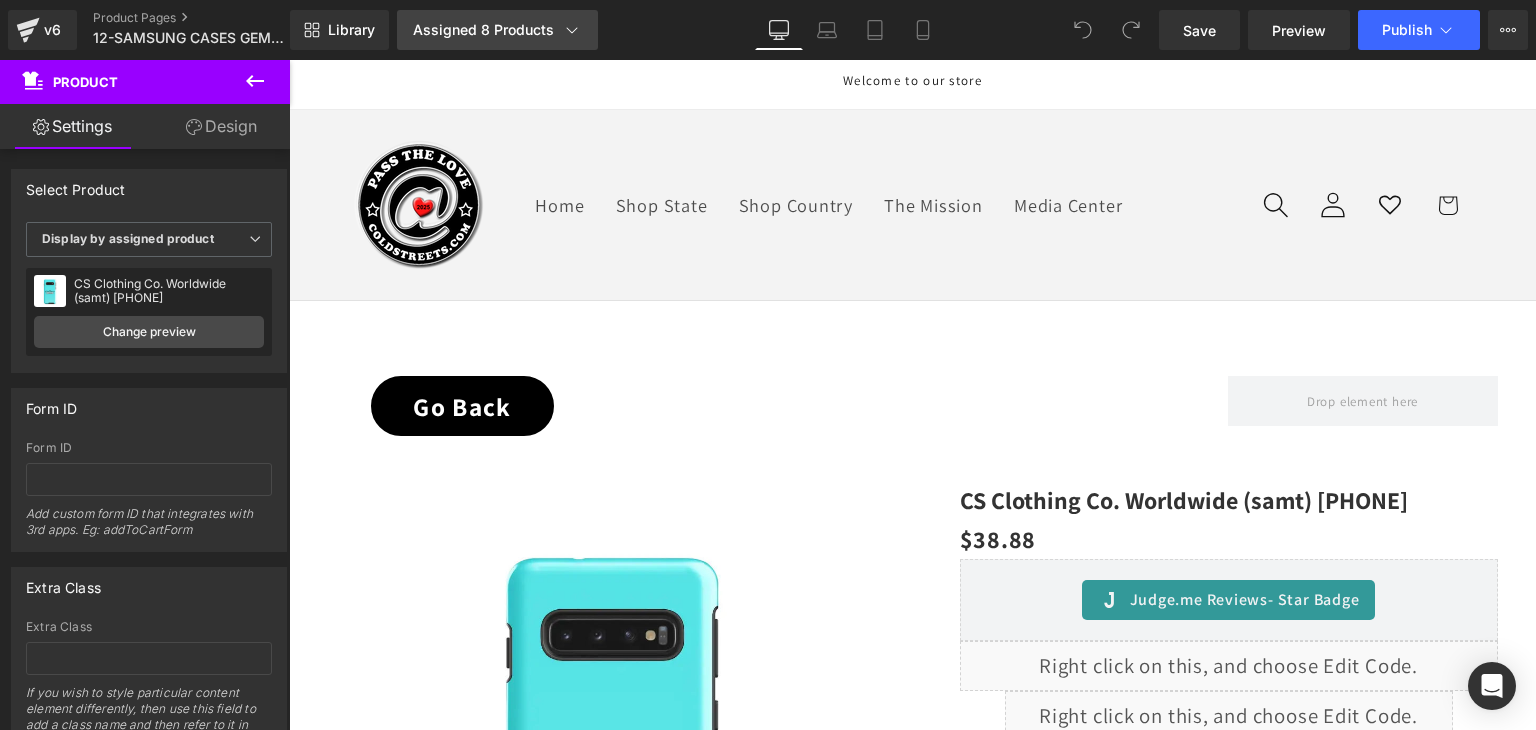 click on "Assigned 8 Products" at bounding box center [497, 30] 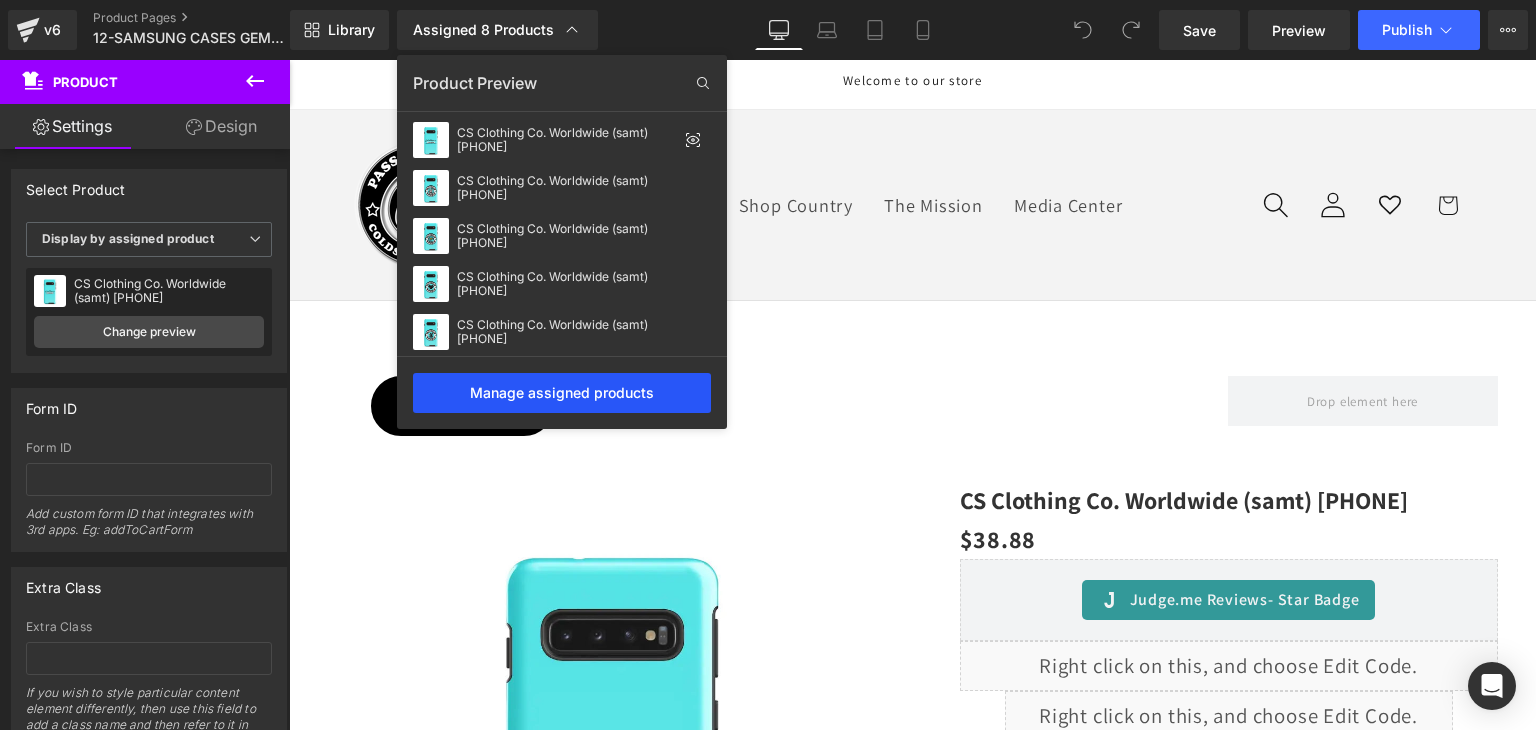 click on "Manage assigned products" at bounding box center [562, 393] 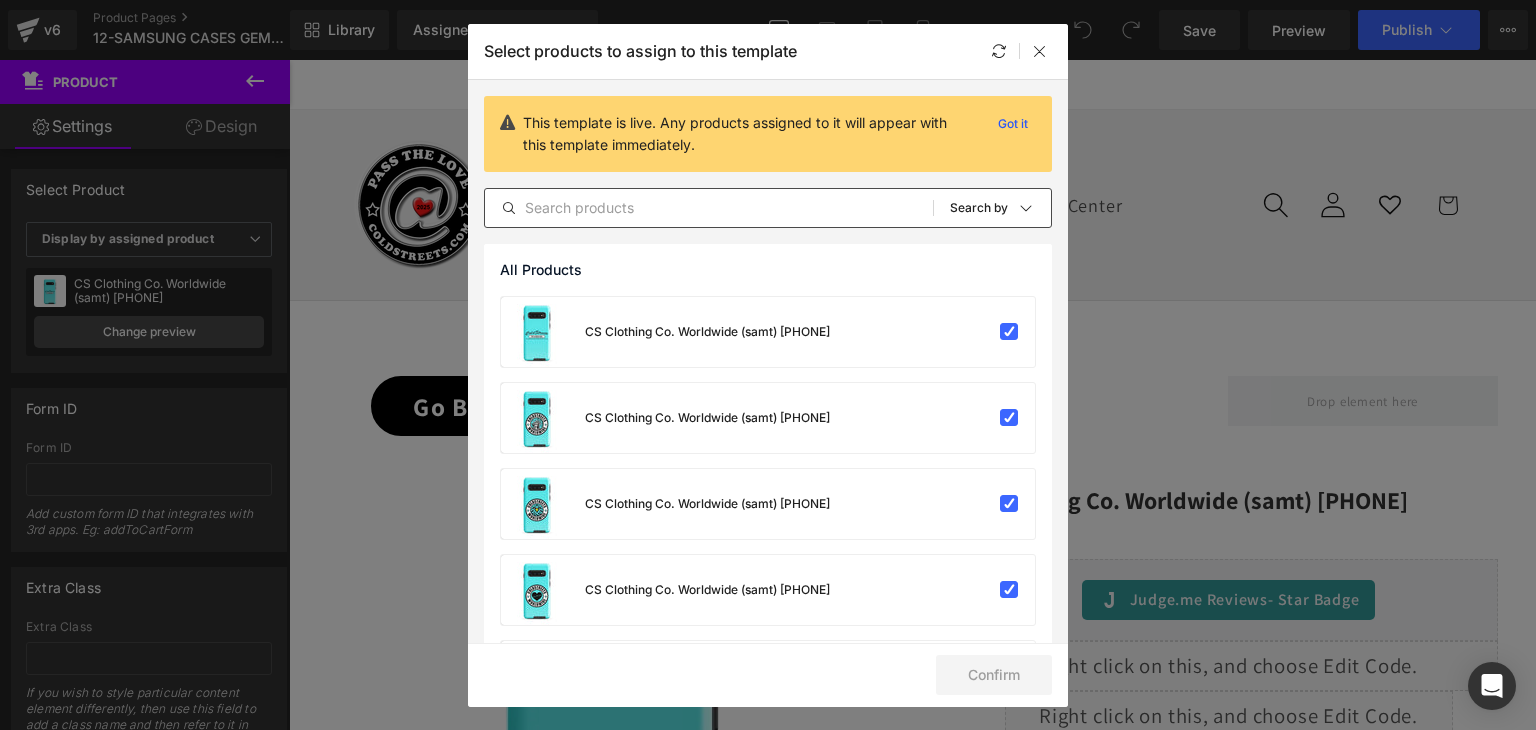 click at bounding box center [709, 208] 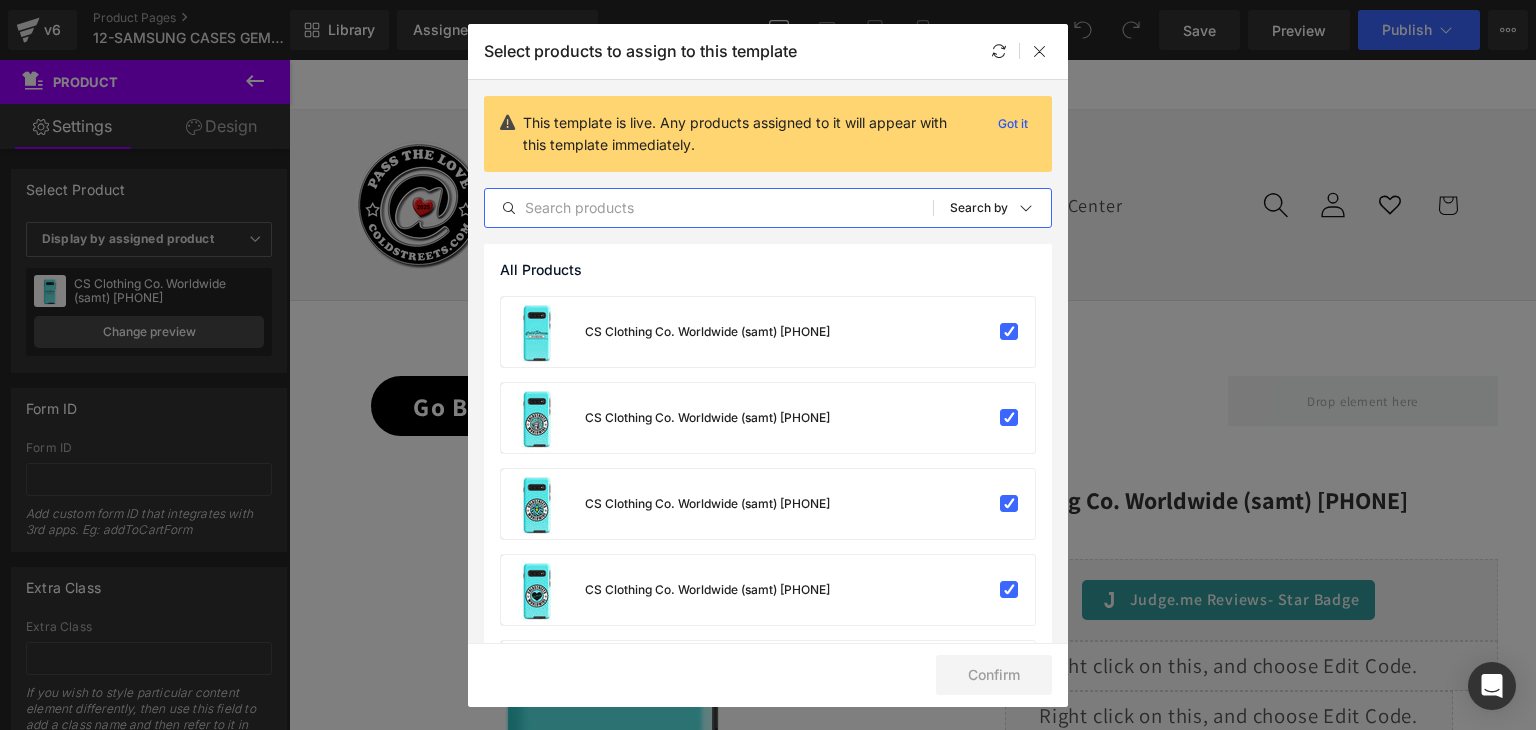 paste on "CS Clothing Co. Worldwide (samt) 0-WW-" 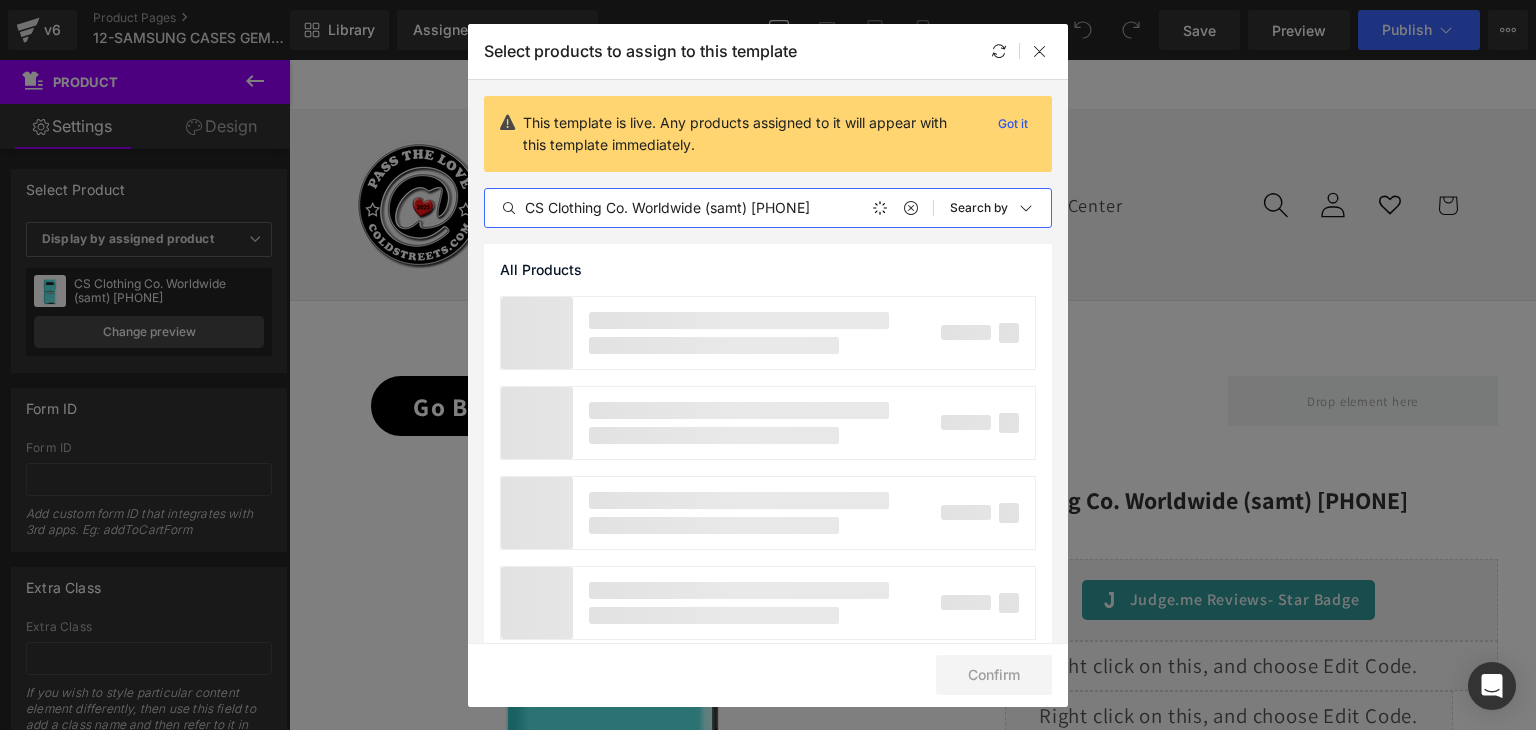 click on "CS Clothing Co. Worldwide (samt) 0-WW-" at bounding box center (709, 208) 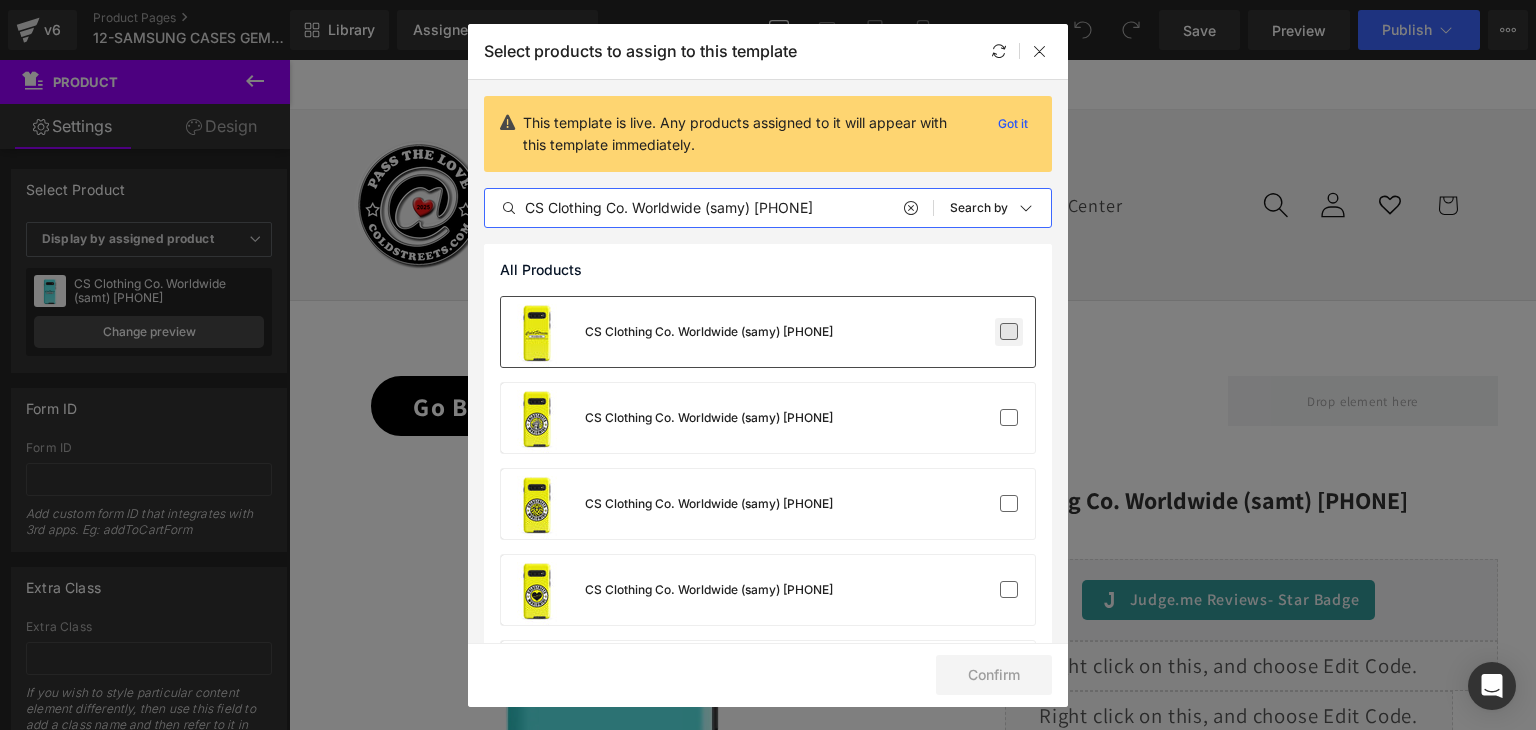type on "CS Clothing Co. Worldwide (samy) 0-WW-" 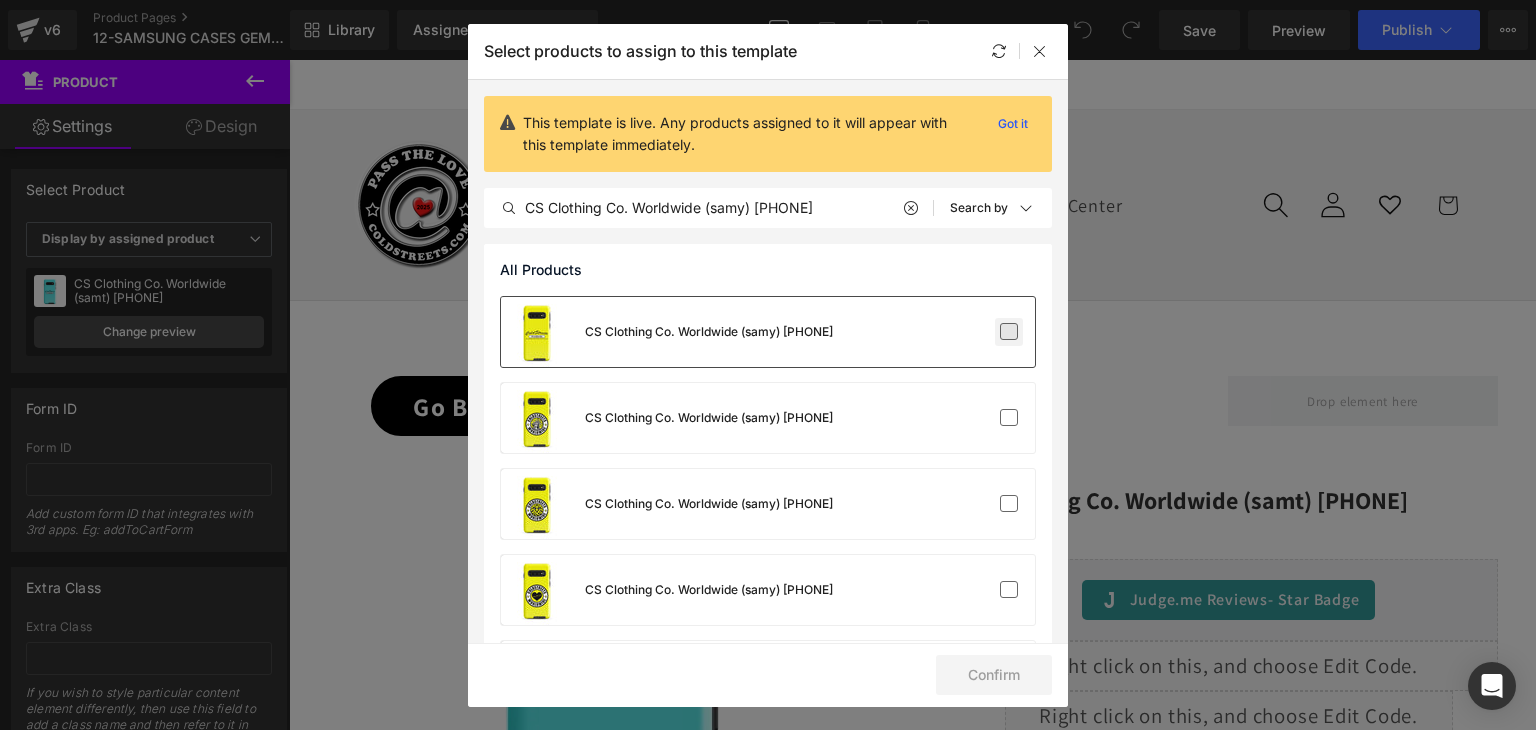 click at bounding box center [1009, 332] 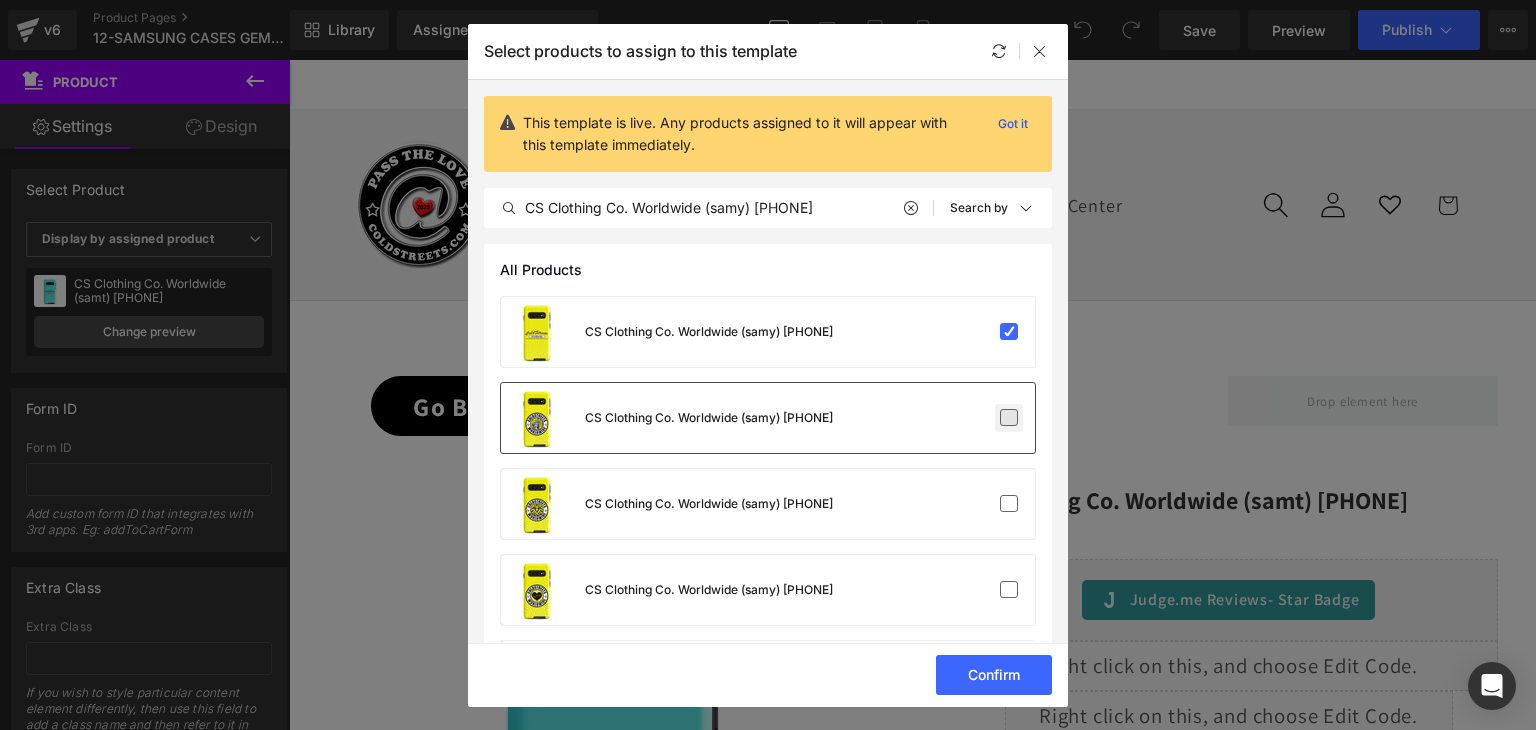 click at bounding box center (1009, 418) 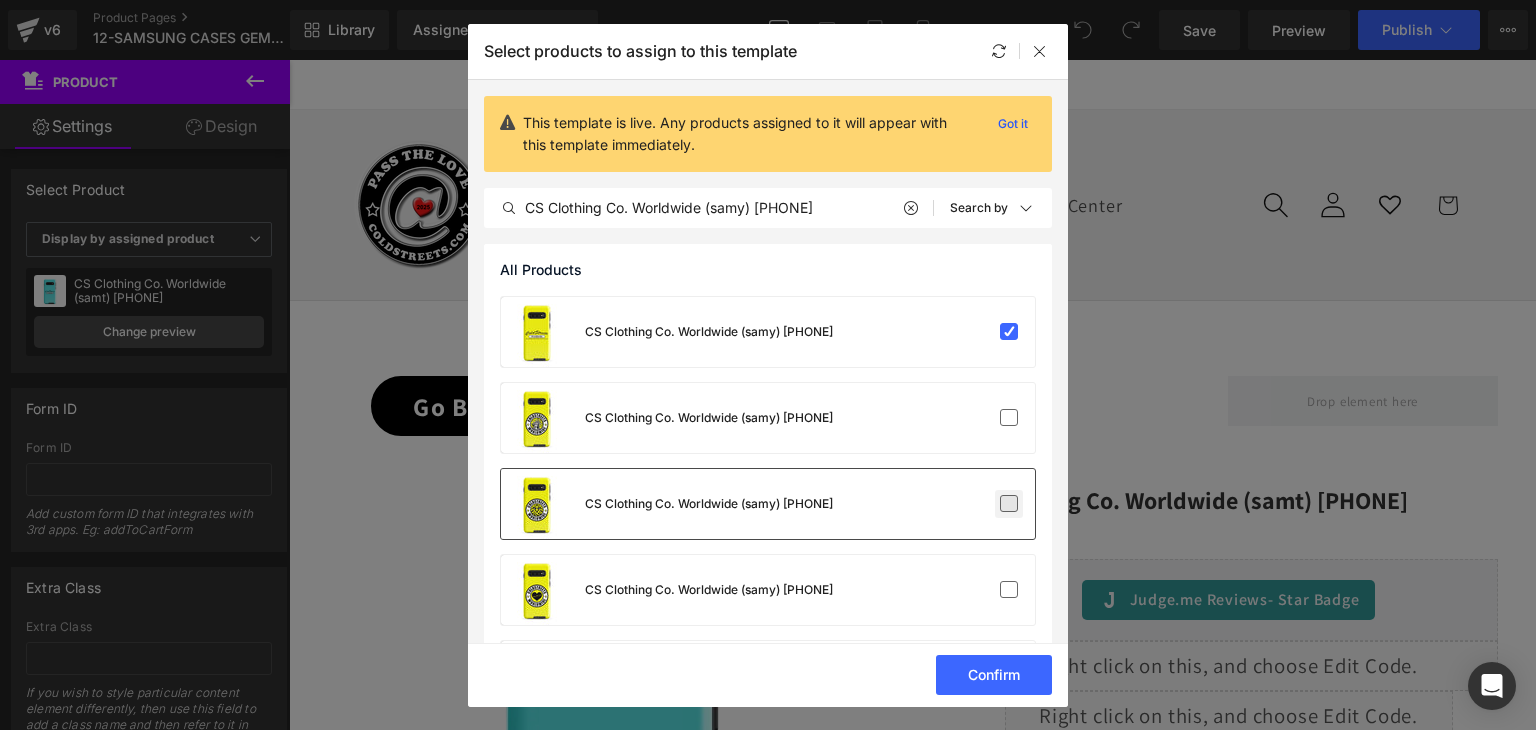 click at bounding box center [1009, 504] 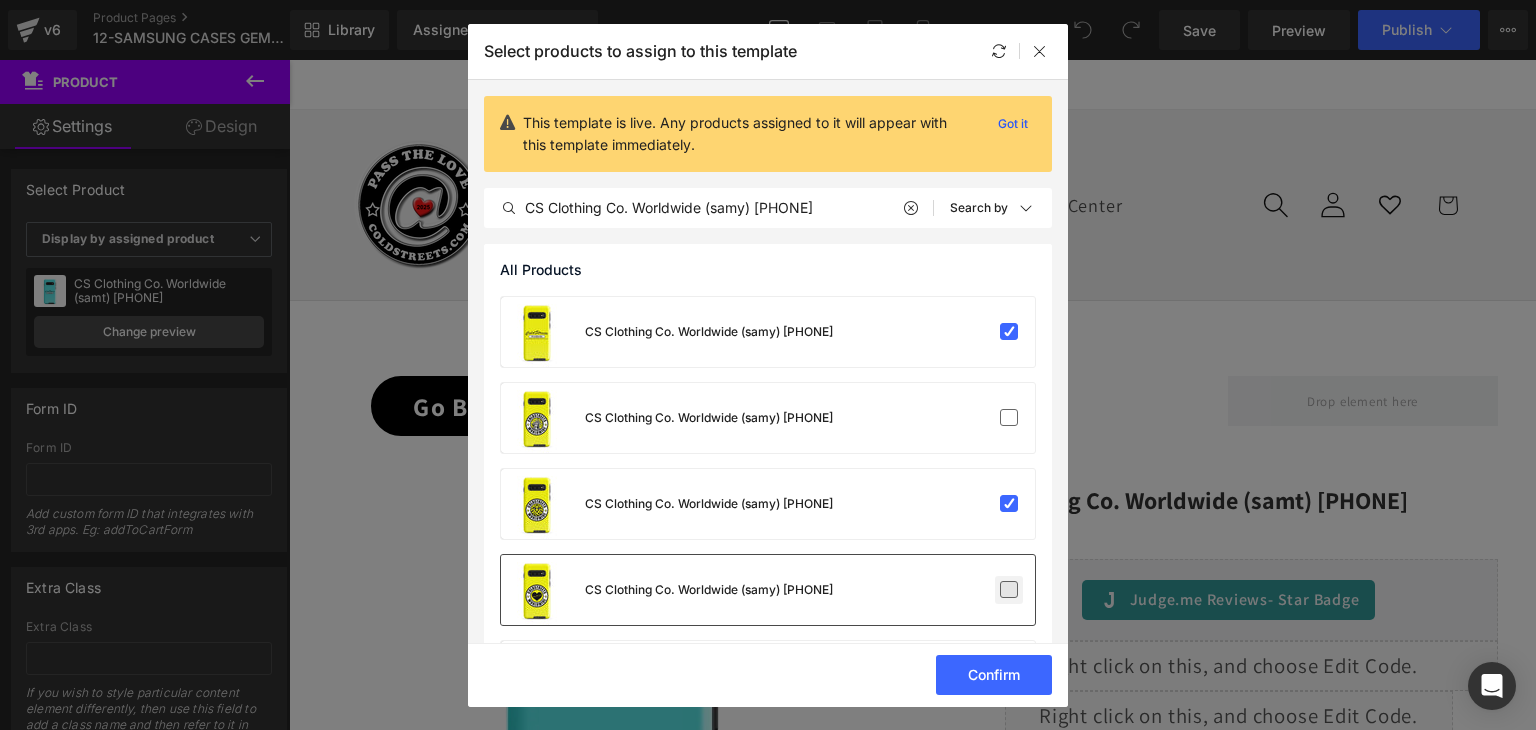 click at bounding box center [1009, 590] 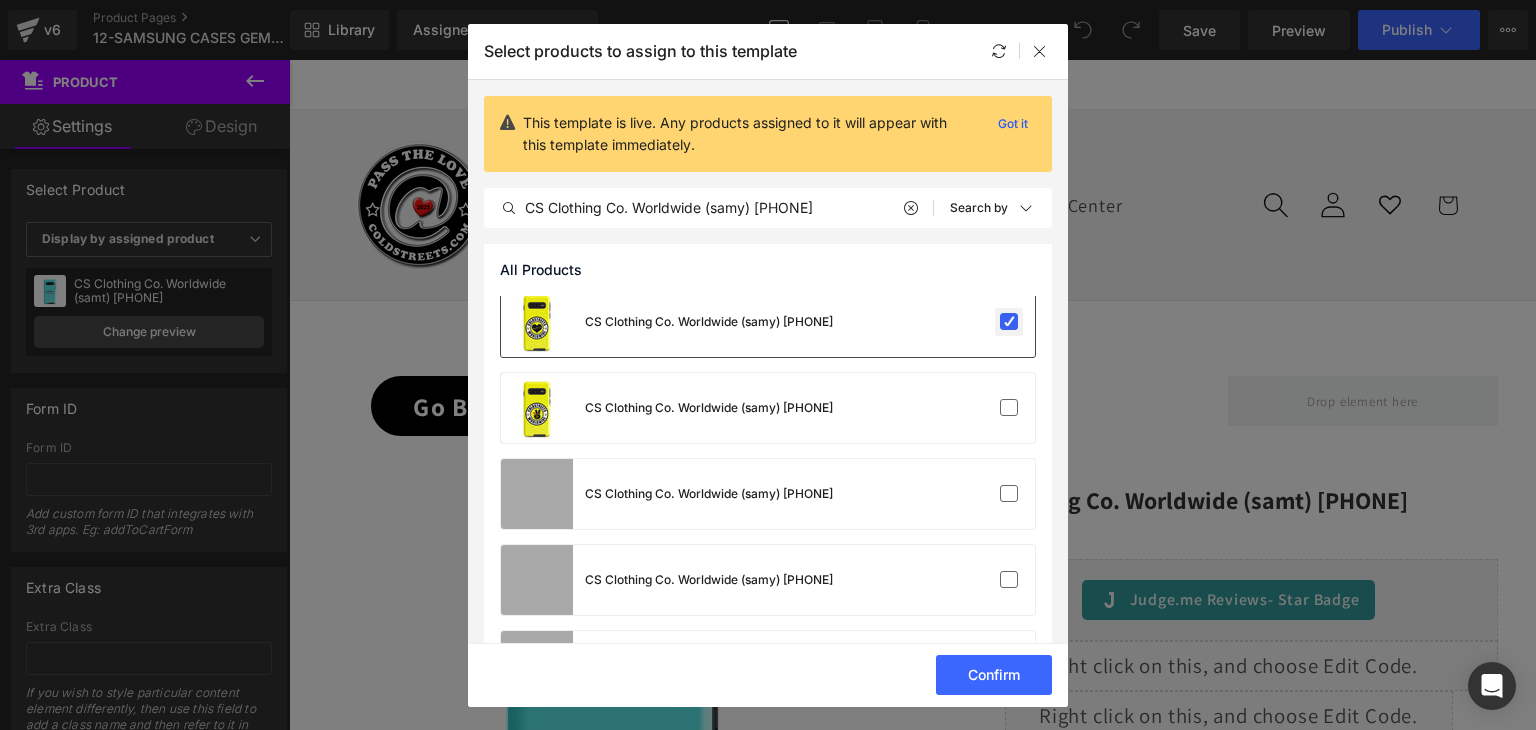 scroll, scrollTop: 300, scrollLeft: 0, axis: vertical 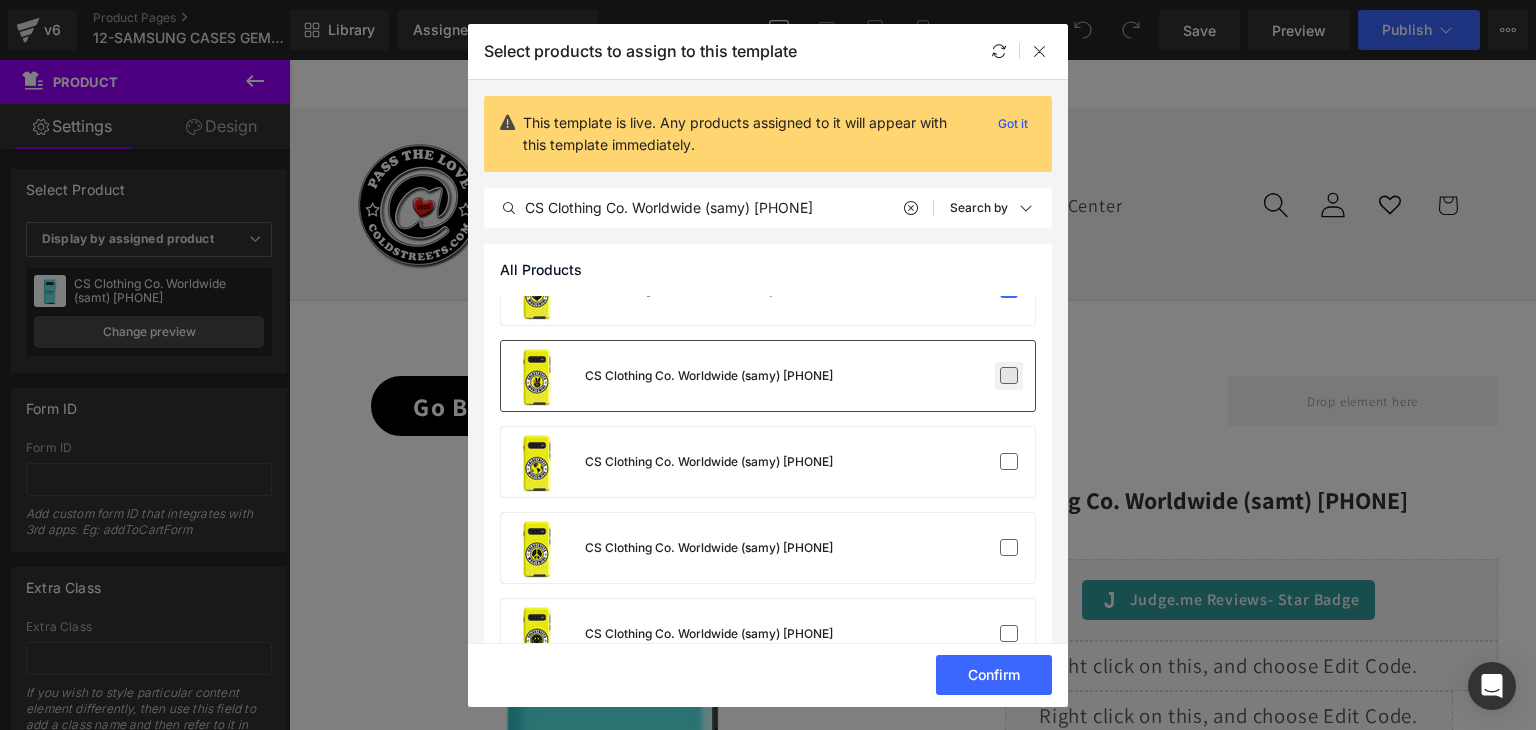 click at bounding box center [1009, 376] 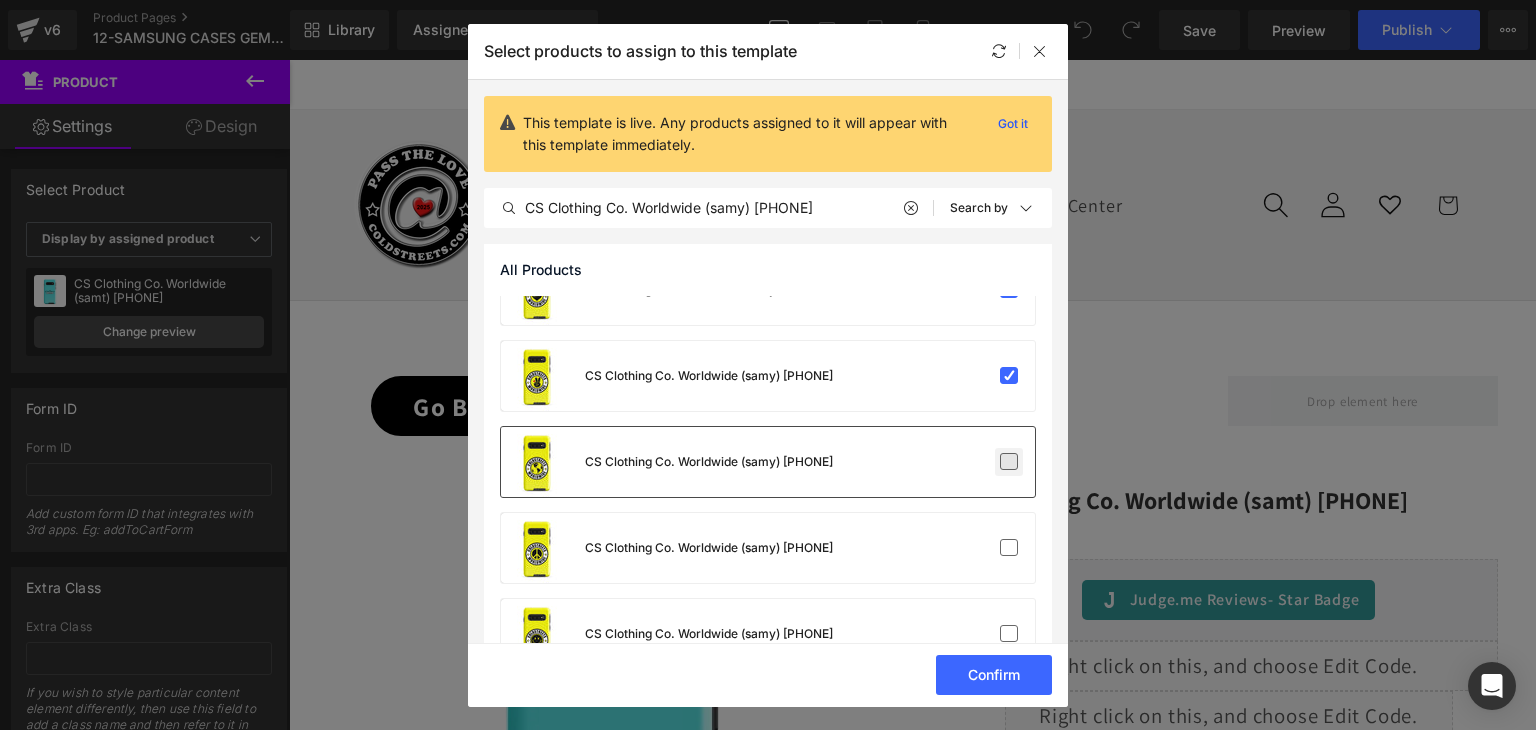 click at bounding box center (1009, 462) 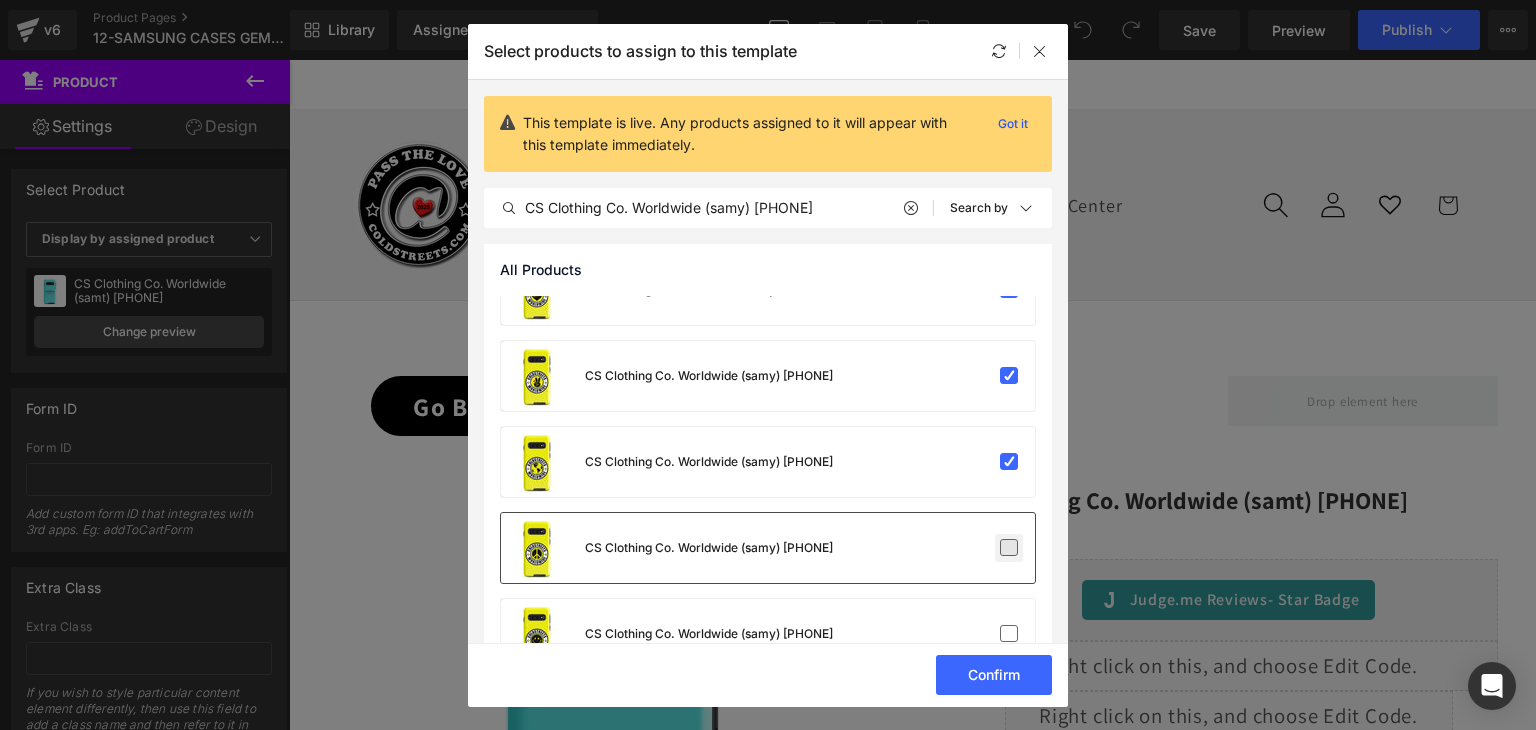 click at bounding box center (1009, 548) 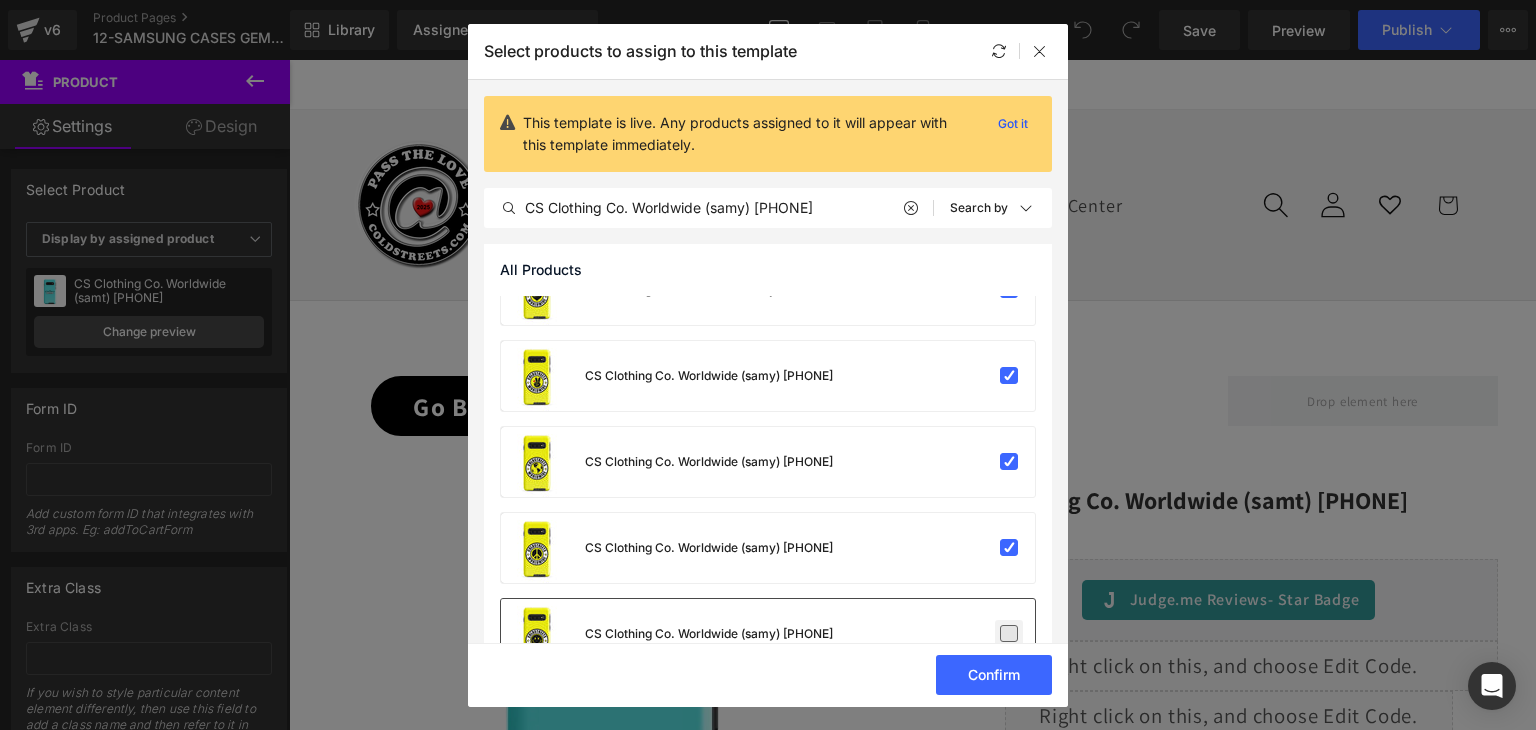 click at bounding box center (1009, 634) 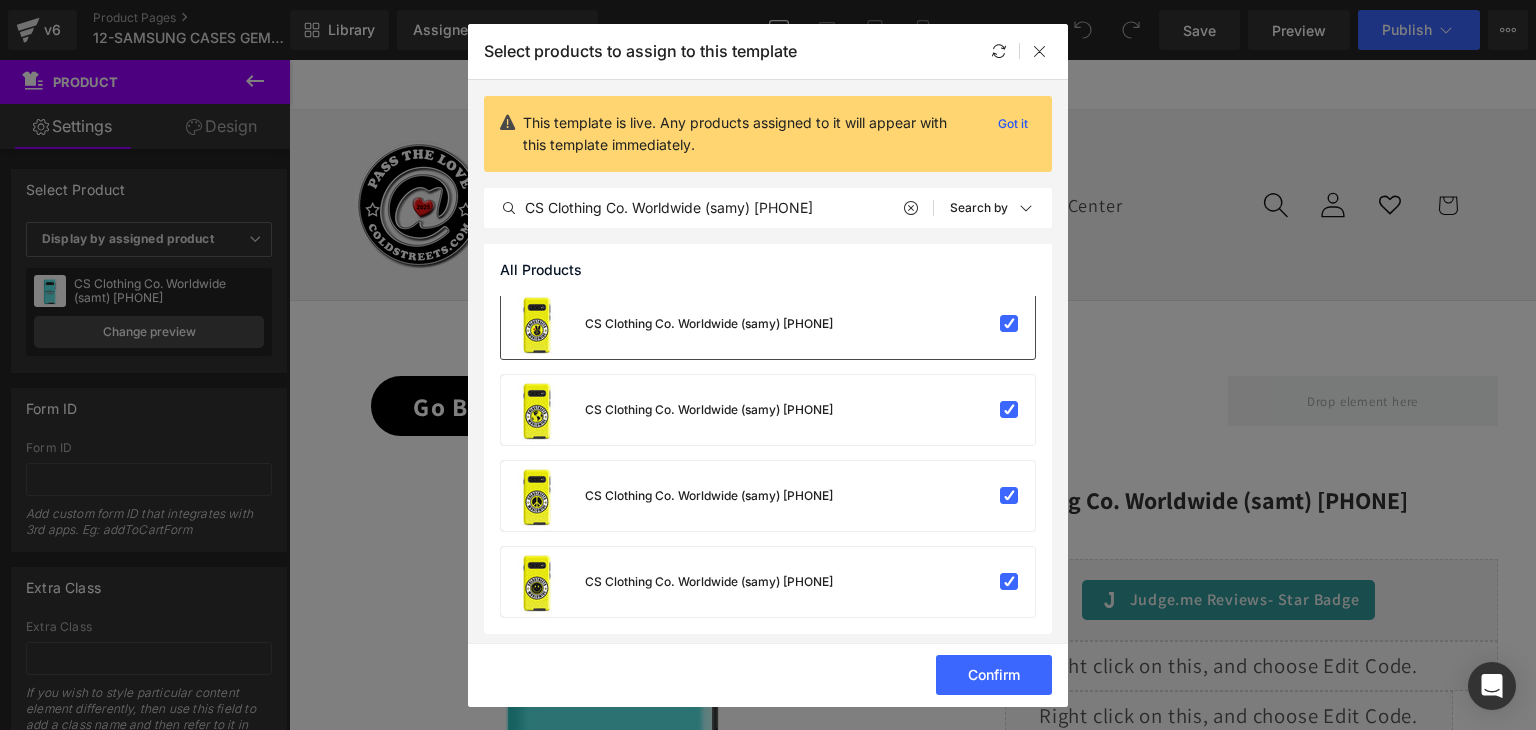 scroll, scrollTop: 355, scrollLeft: 0, axis: vertical 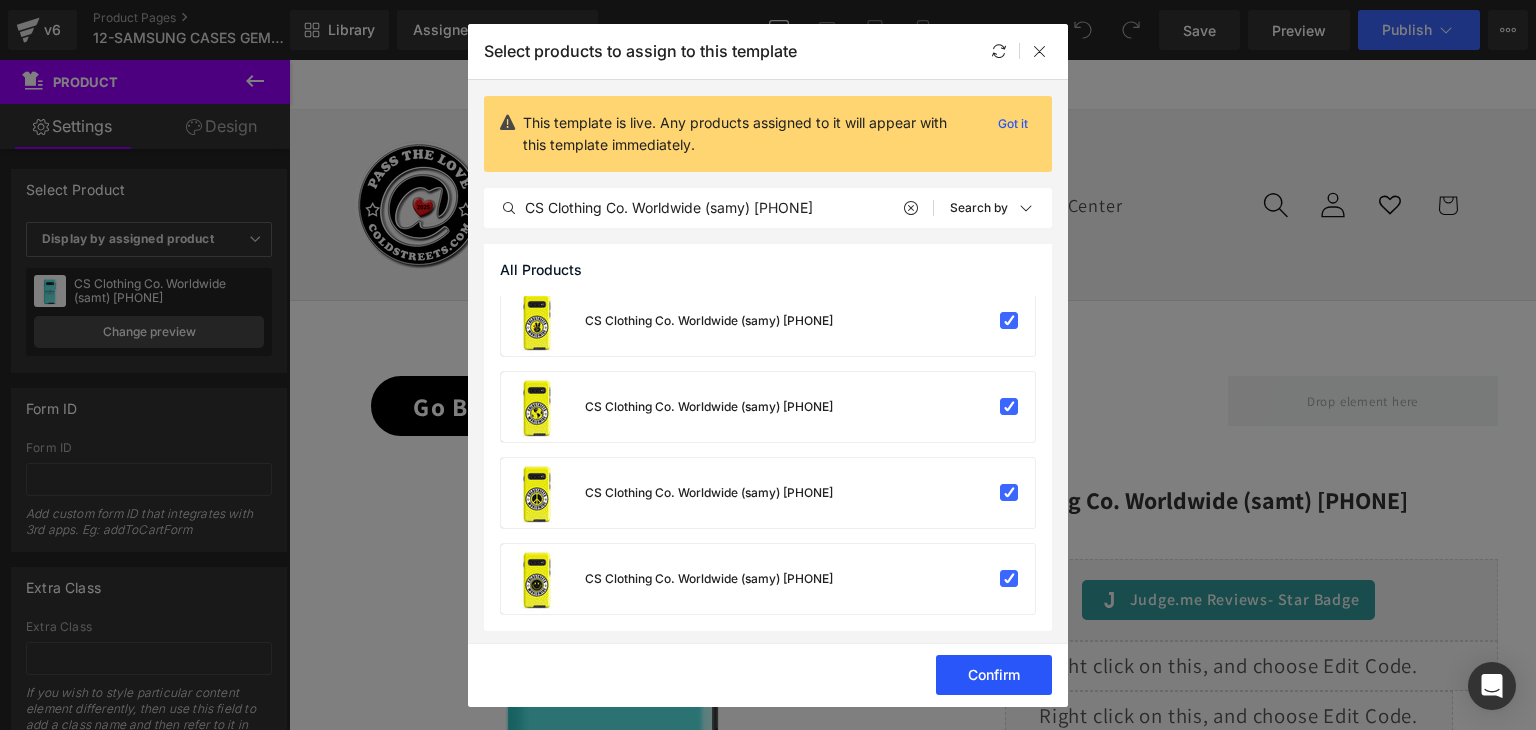 click on "Confirm" at bounding box center [994, 675] 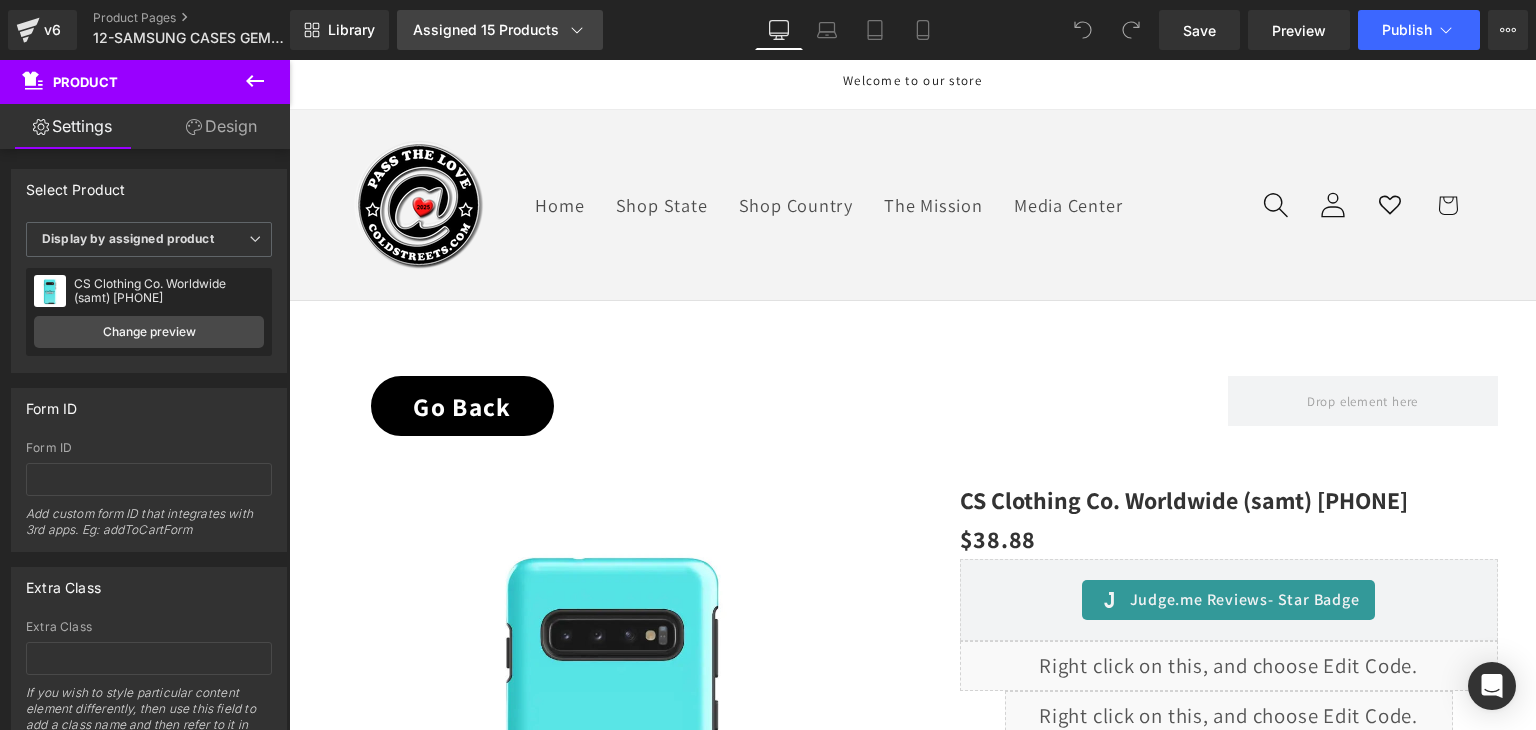 click 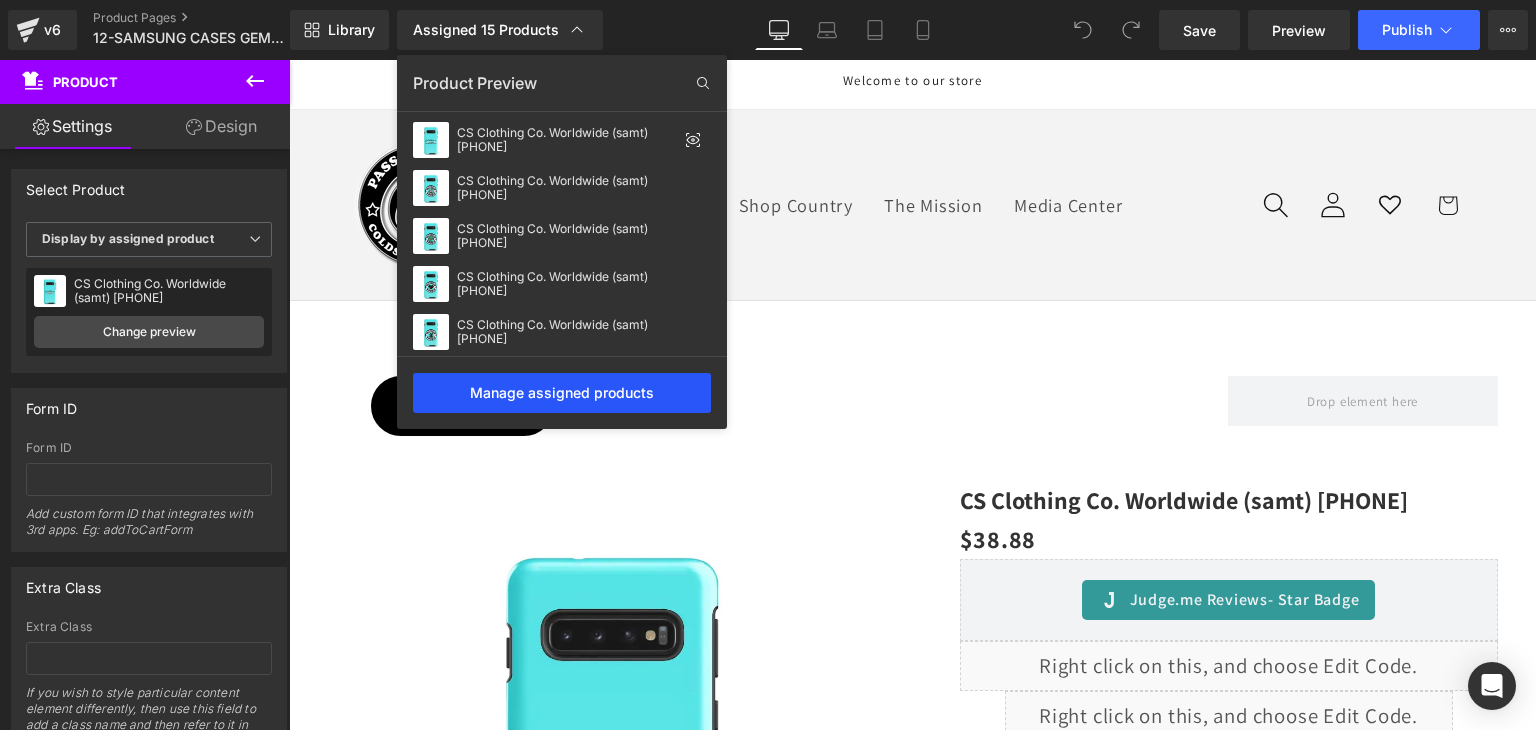 click on "Manage assigned products" at bounding box center (562, 393) 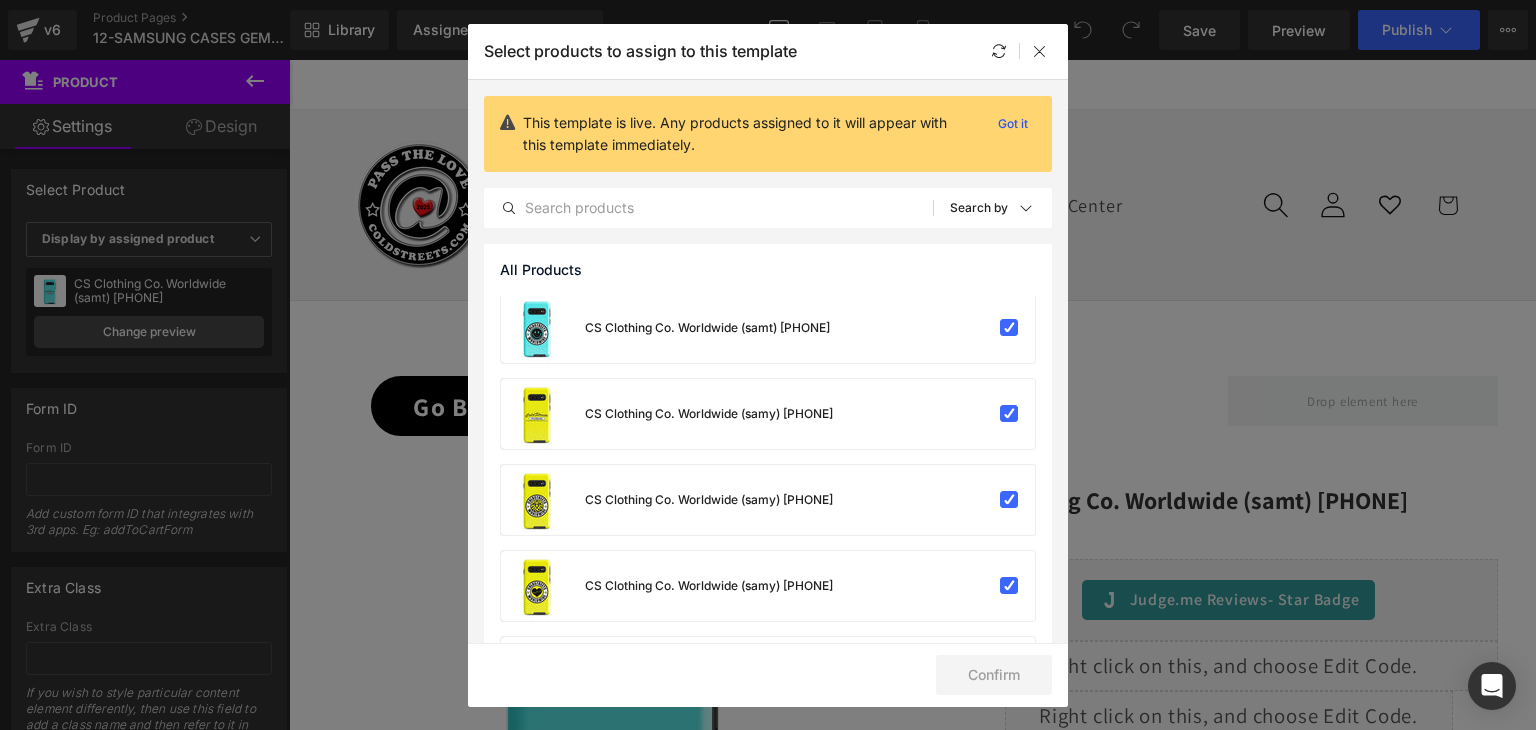 scroll, scrollTop: 600, scrollLeft: 0, axis: vertical 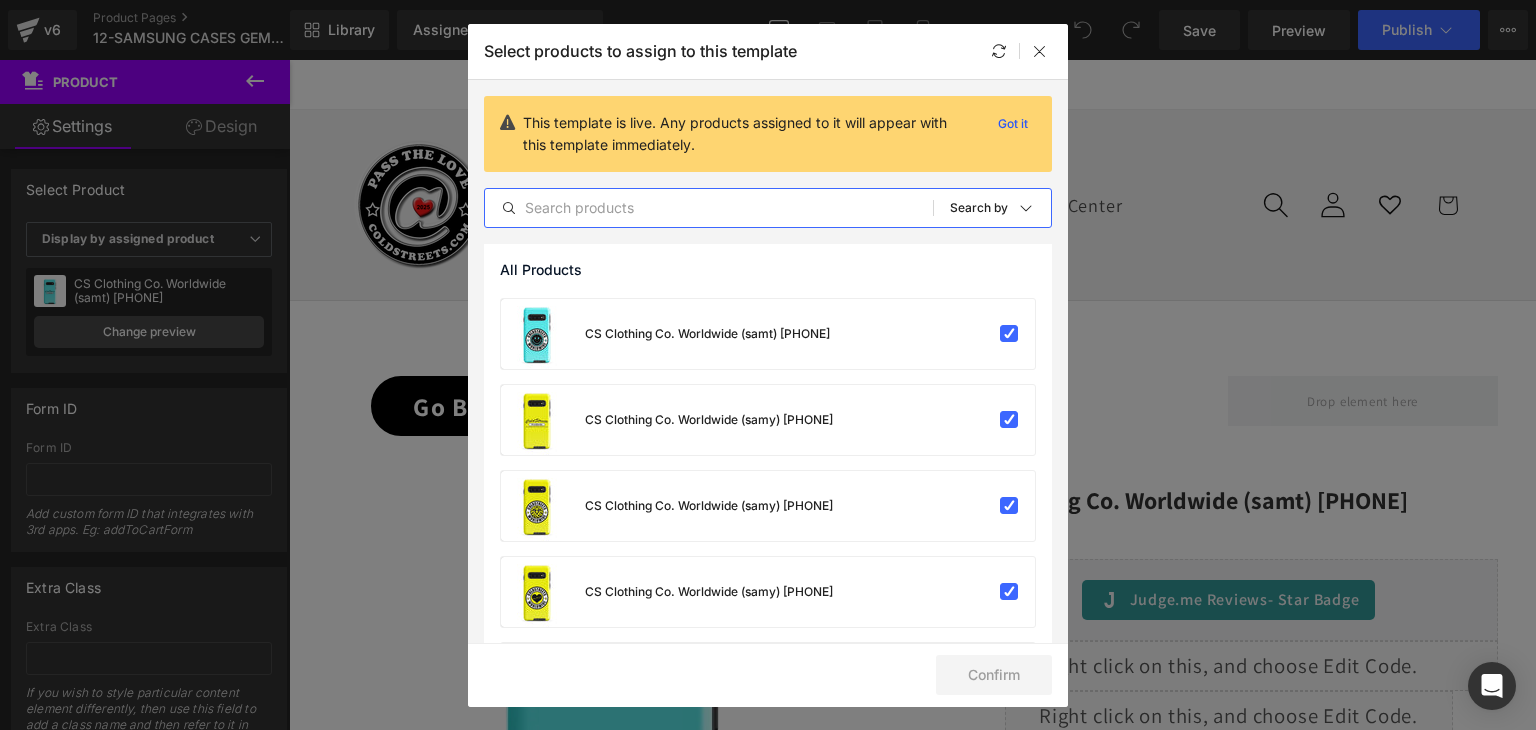click at bounding box center (709, 208) 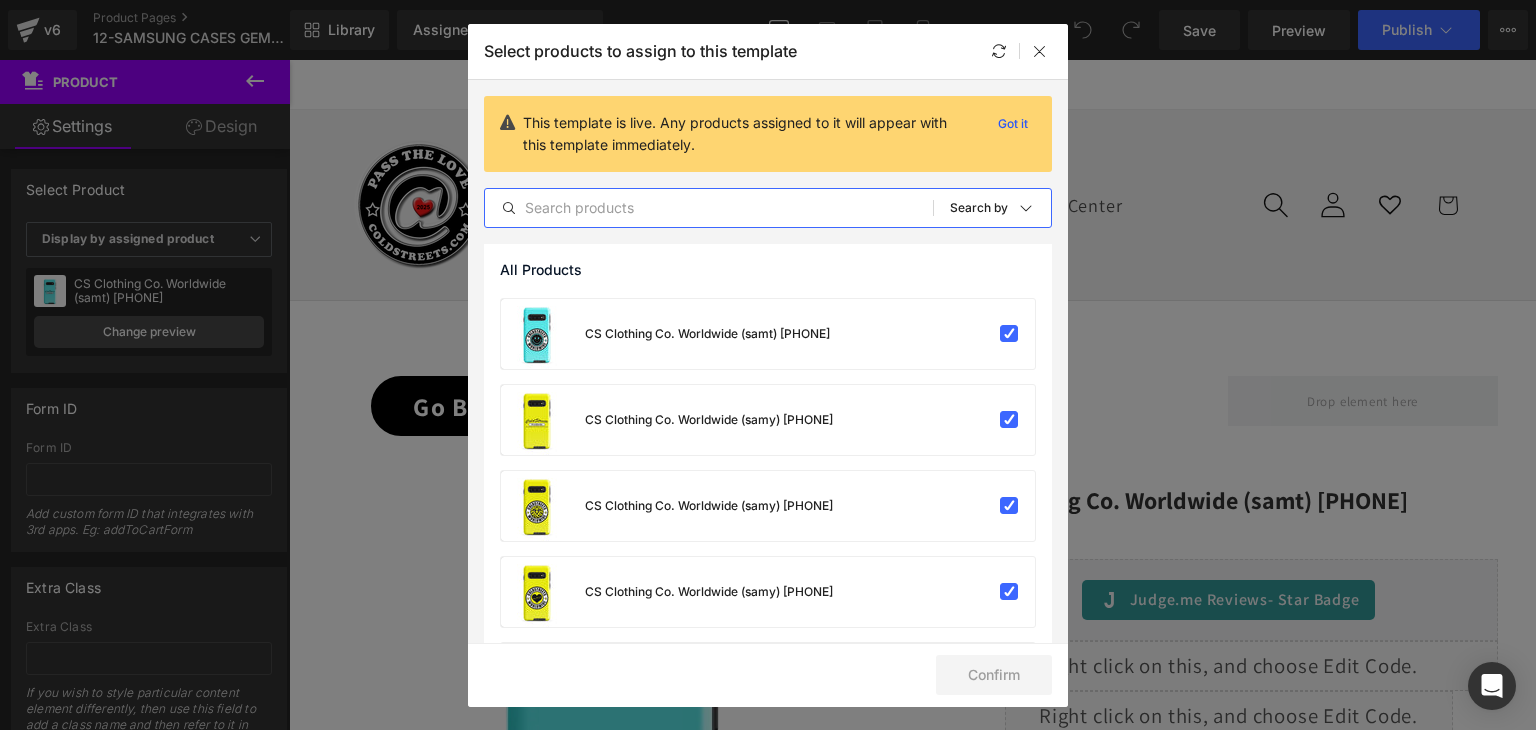 paste on "CS Clothing Co. Worldwide (samt) 0-WW-" 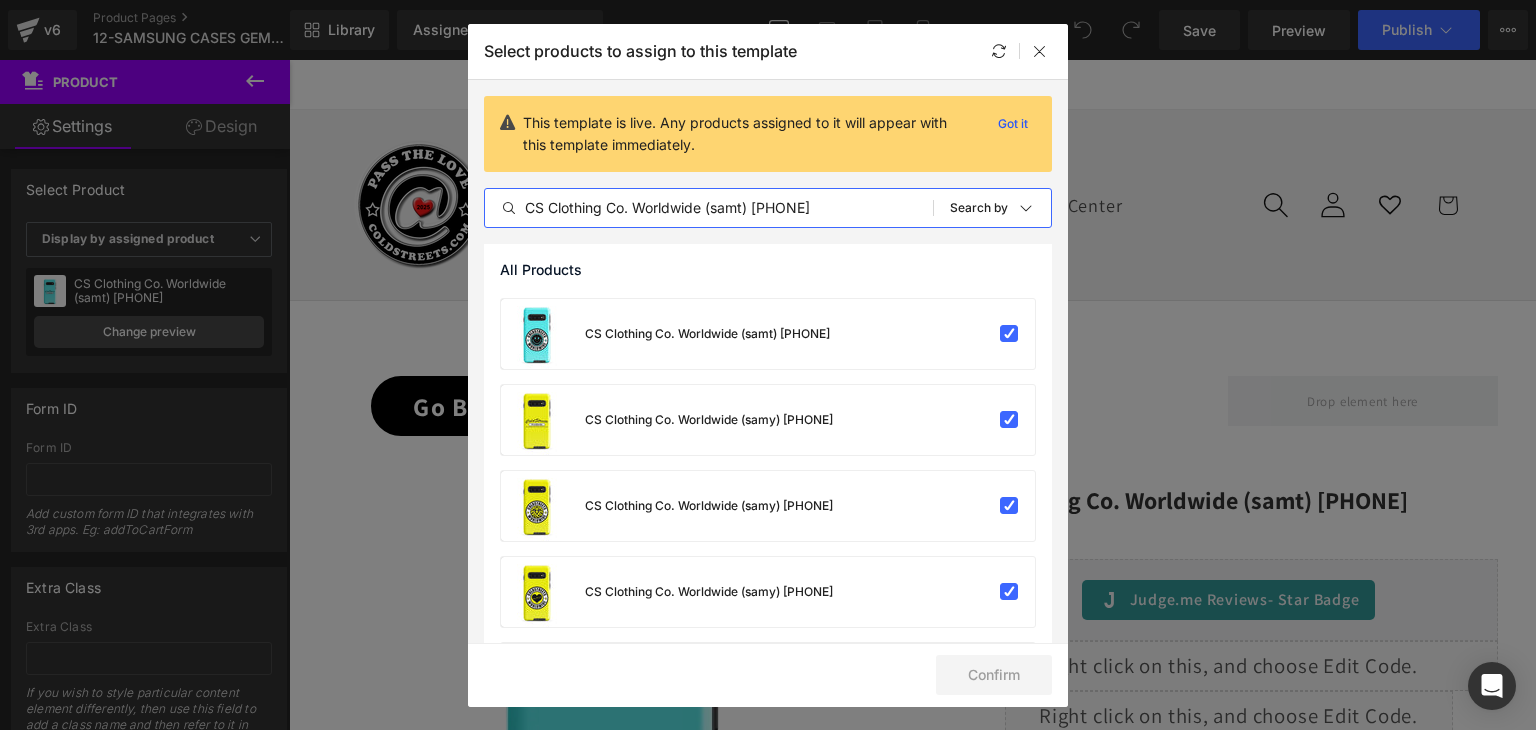 scroll, scrollTop: 0, scrollLeft: 0, axis: both 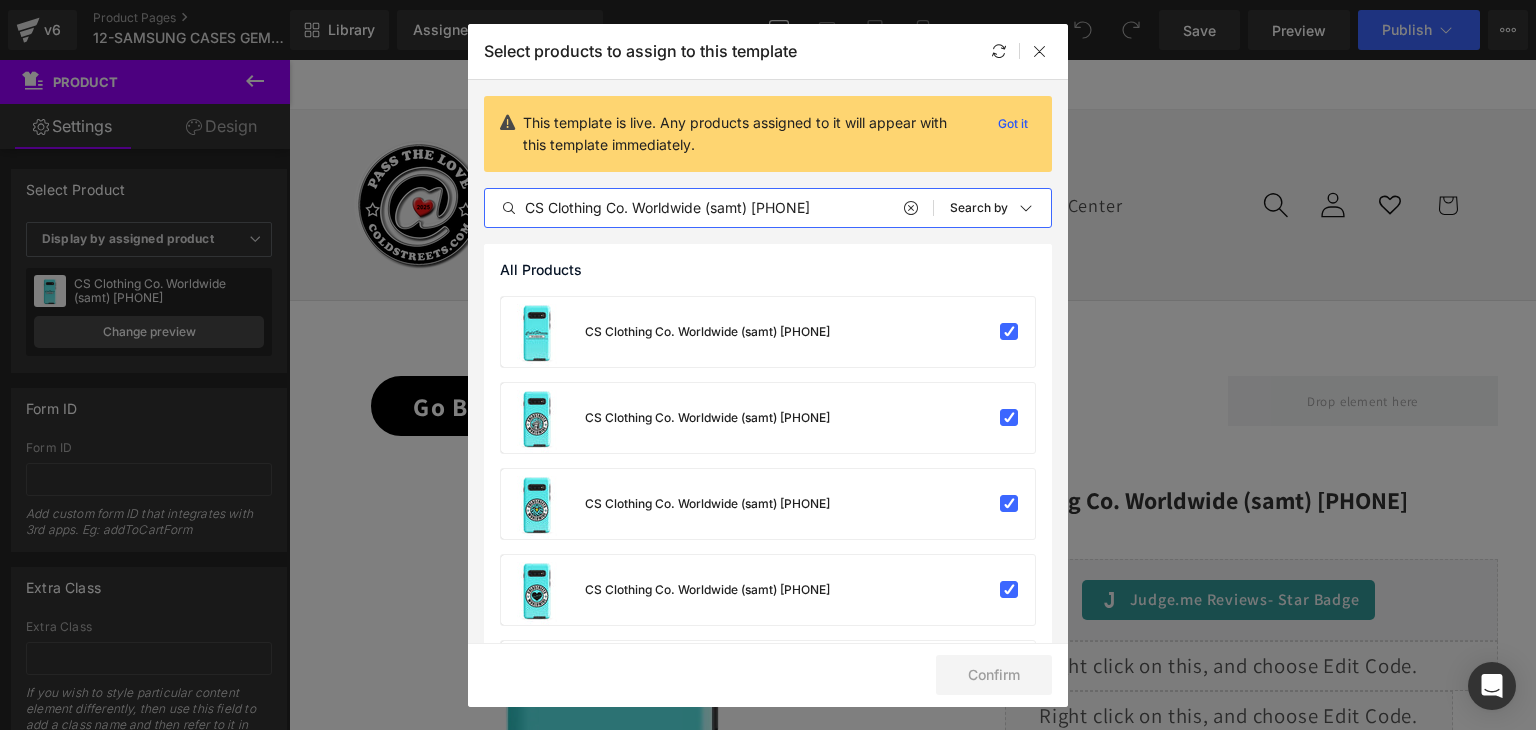 click on "CS Clothing Co. Worldwide (samt) 0-WW-" at bounding box center [709, 208] 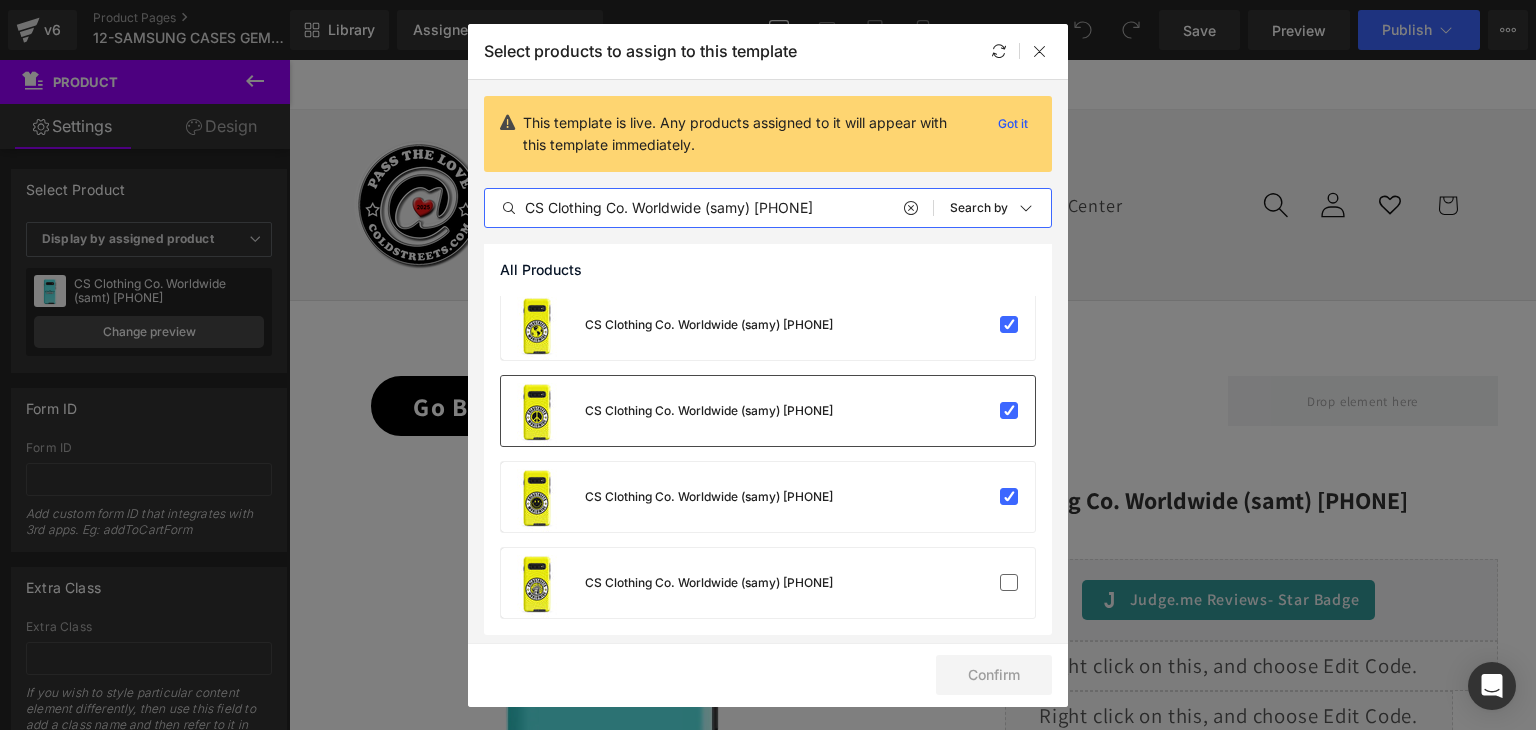scroll, scrollTop: 355, scrollLeft: 0, axis: vertical 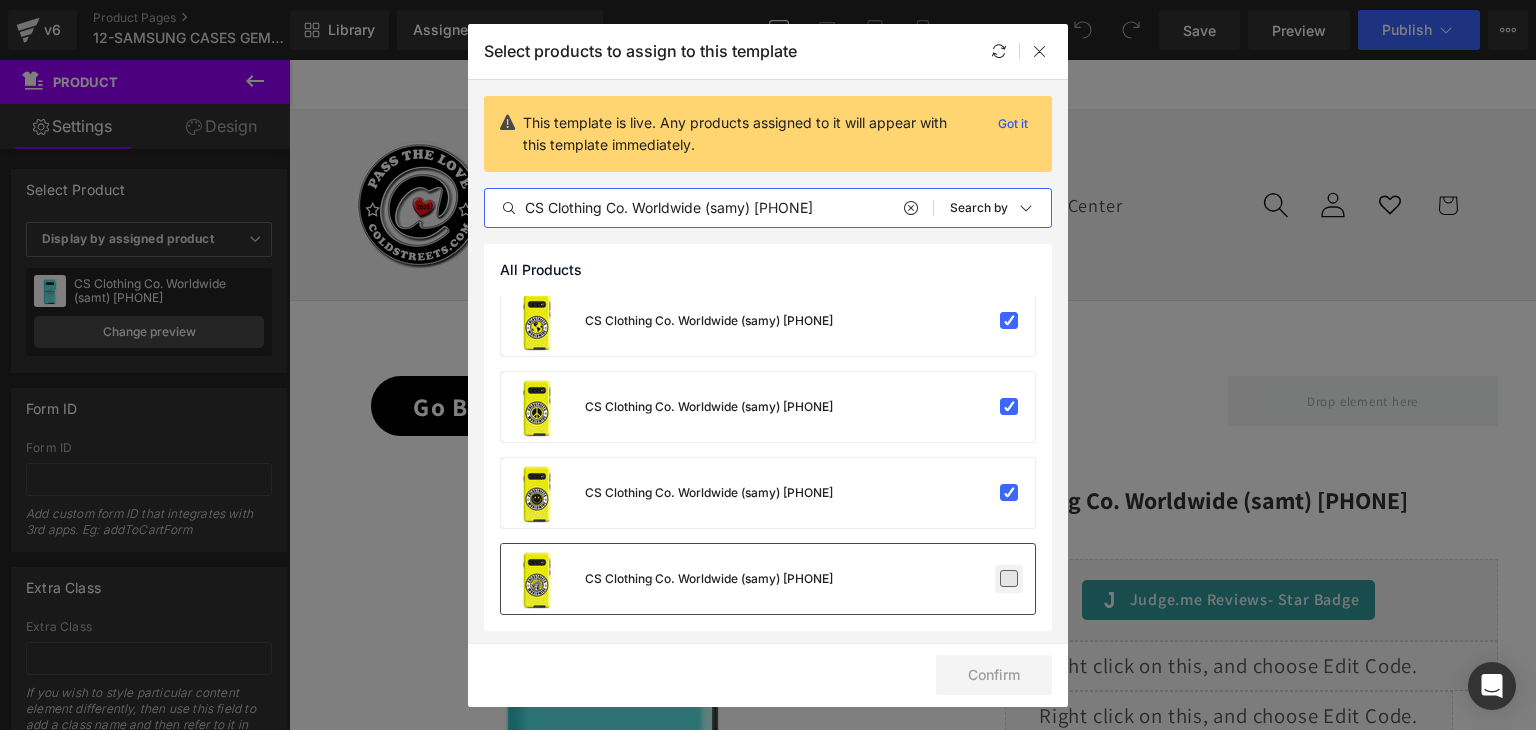 type on "CS Clothing Co. Worldwide (samy) 0-WW-" 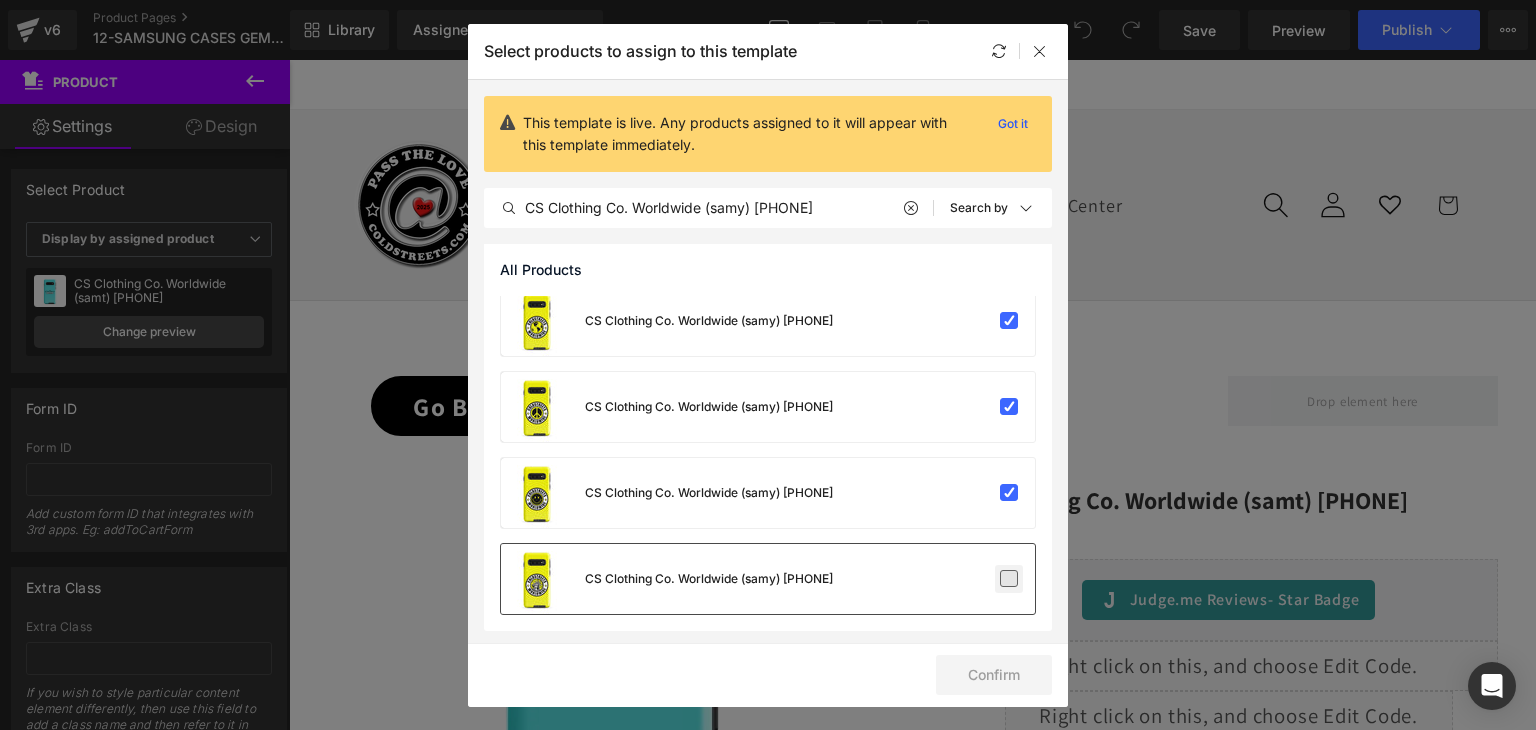 click at bounding box center (1009, 579) 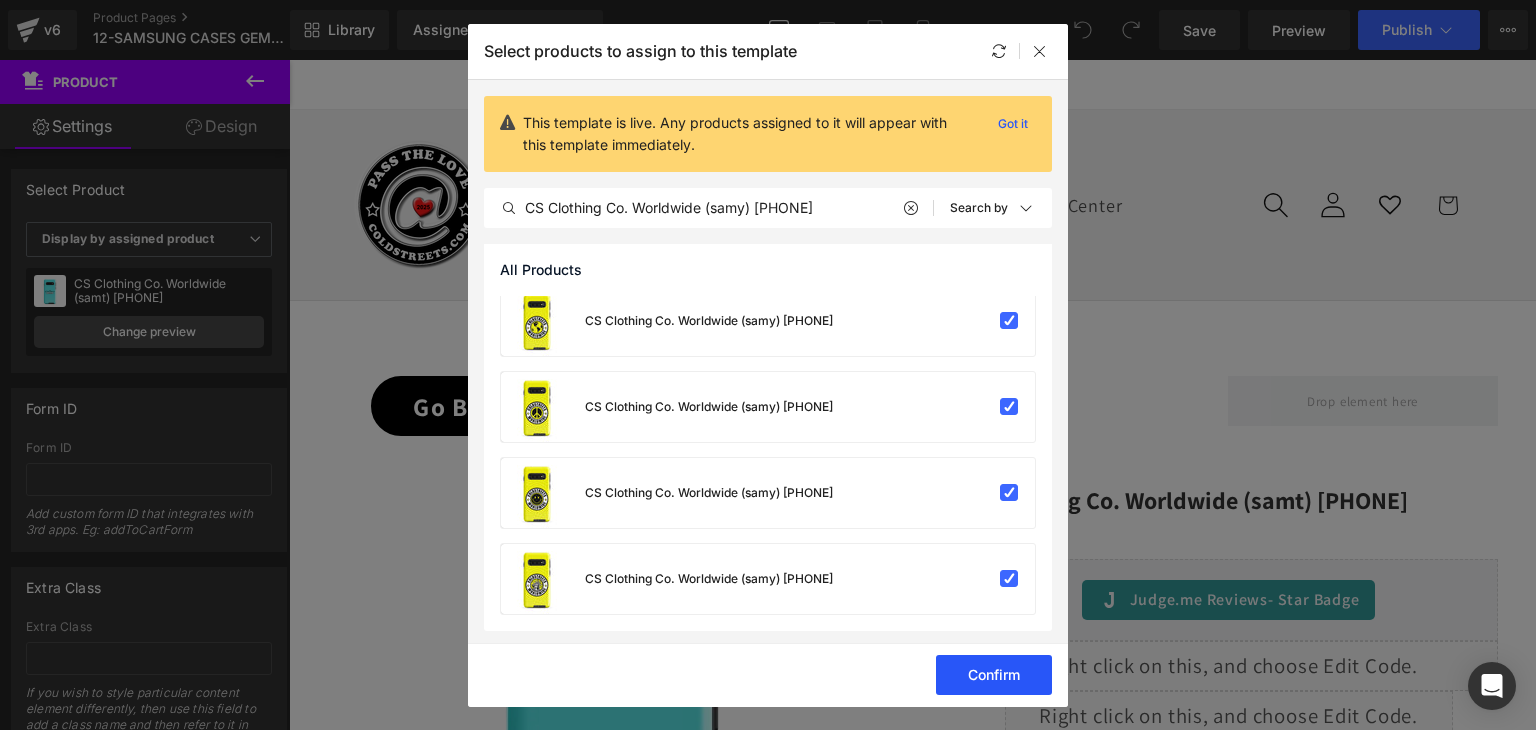 click on "Confirm" at bounding box center (994, 675) 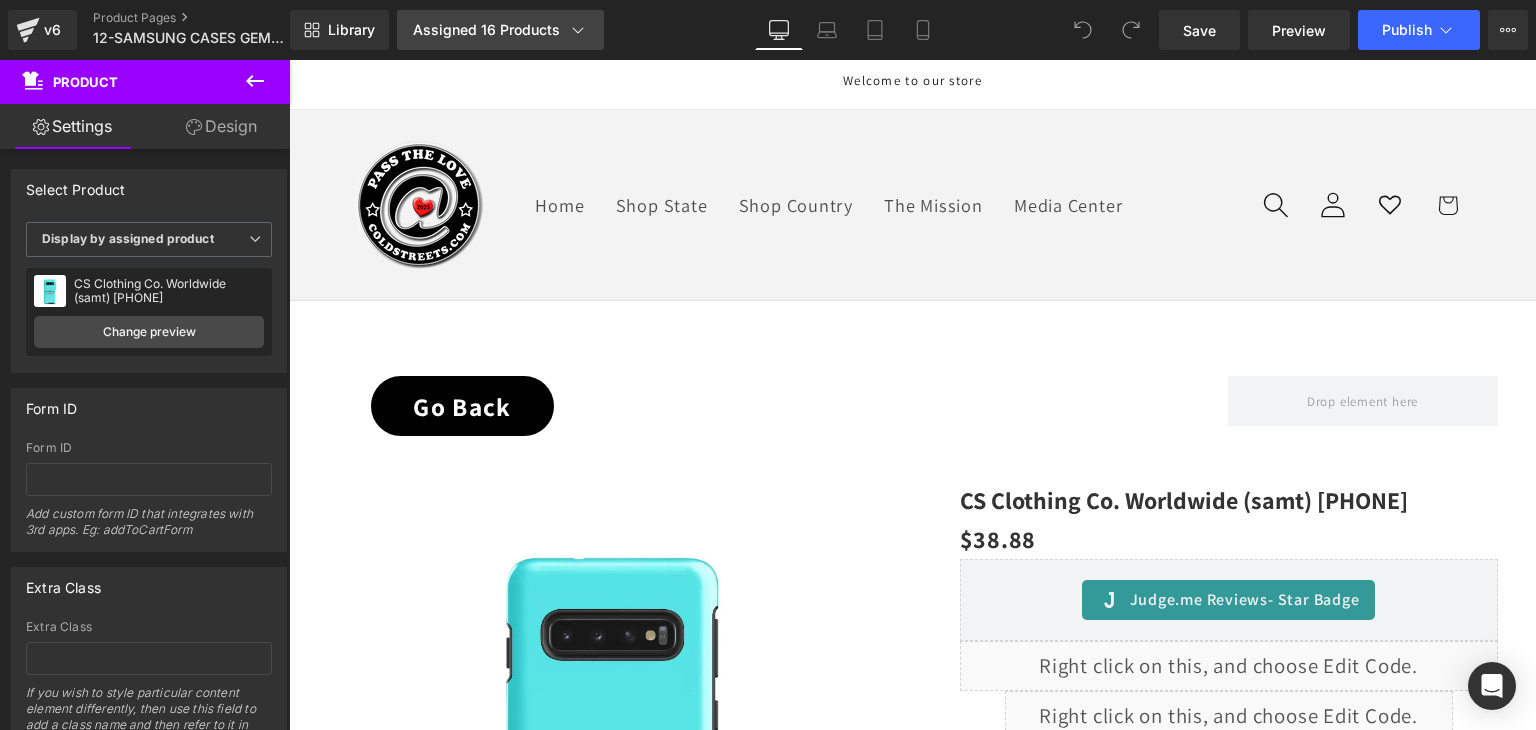 click on "Assigned 16 Products" at bounding box center [500, 30] 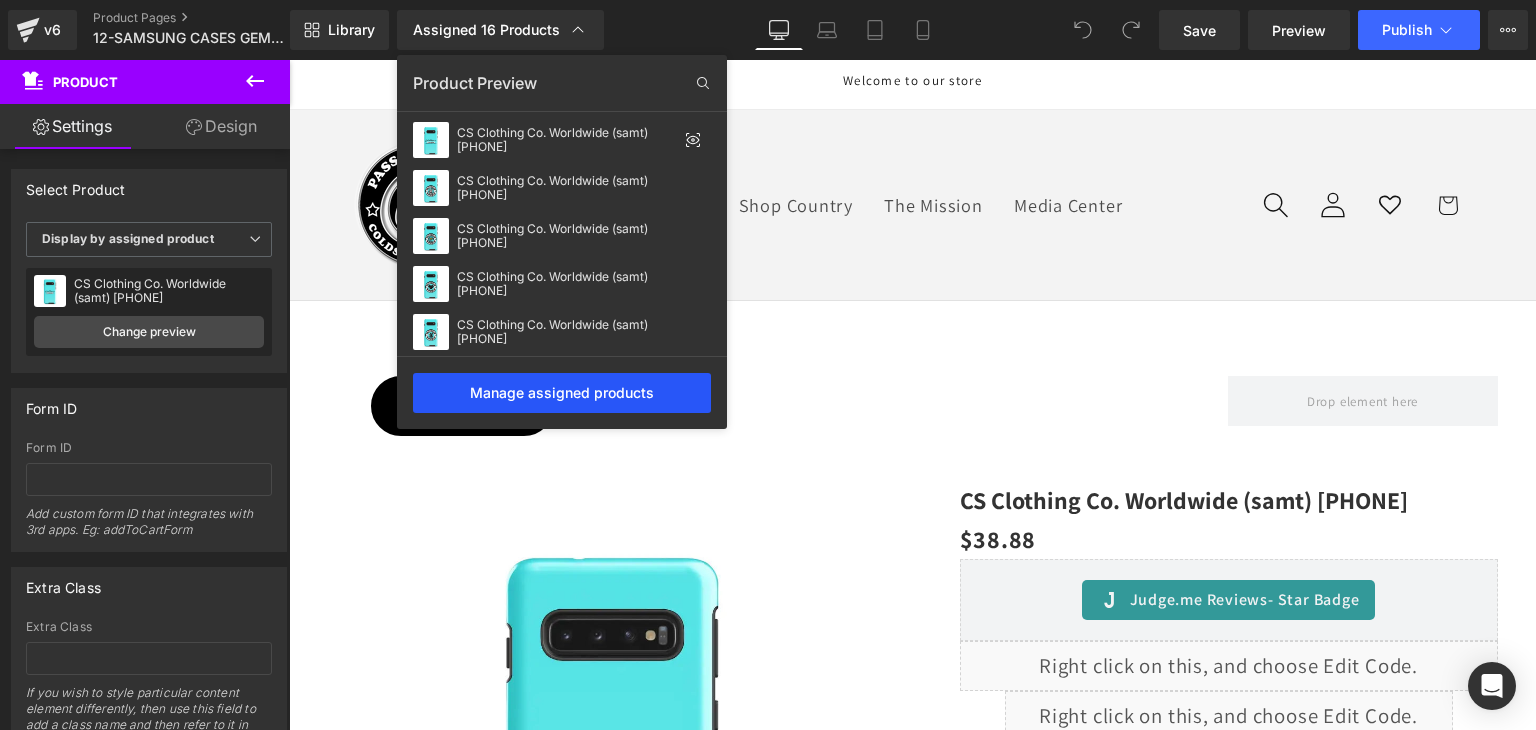 click on "Manage assigned products" at bounding box center (562, 393) 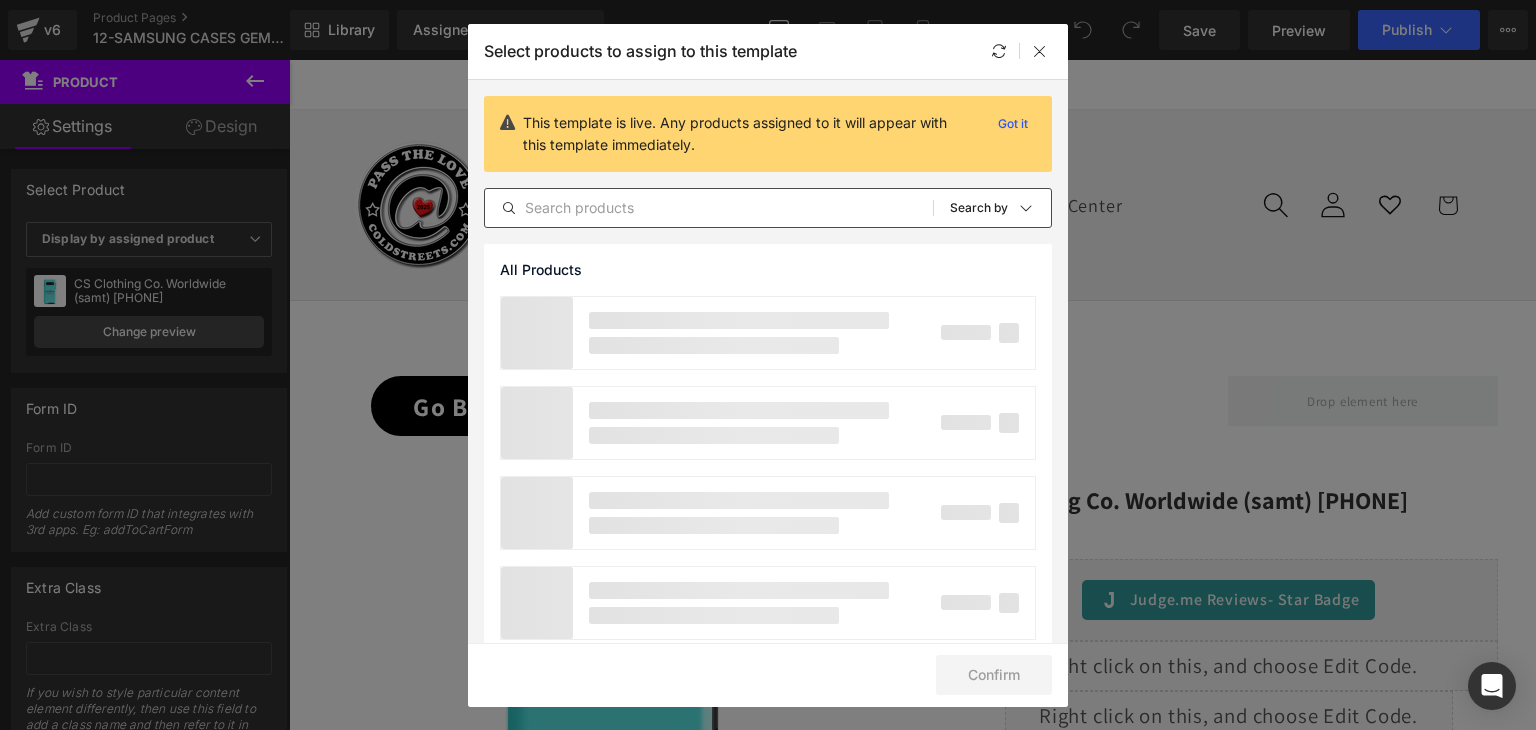 click at bounding box center (709, 208) 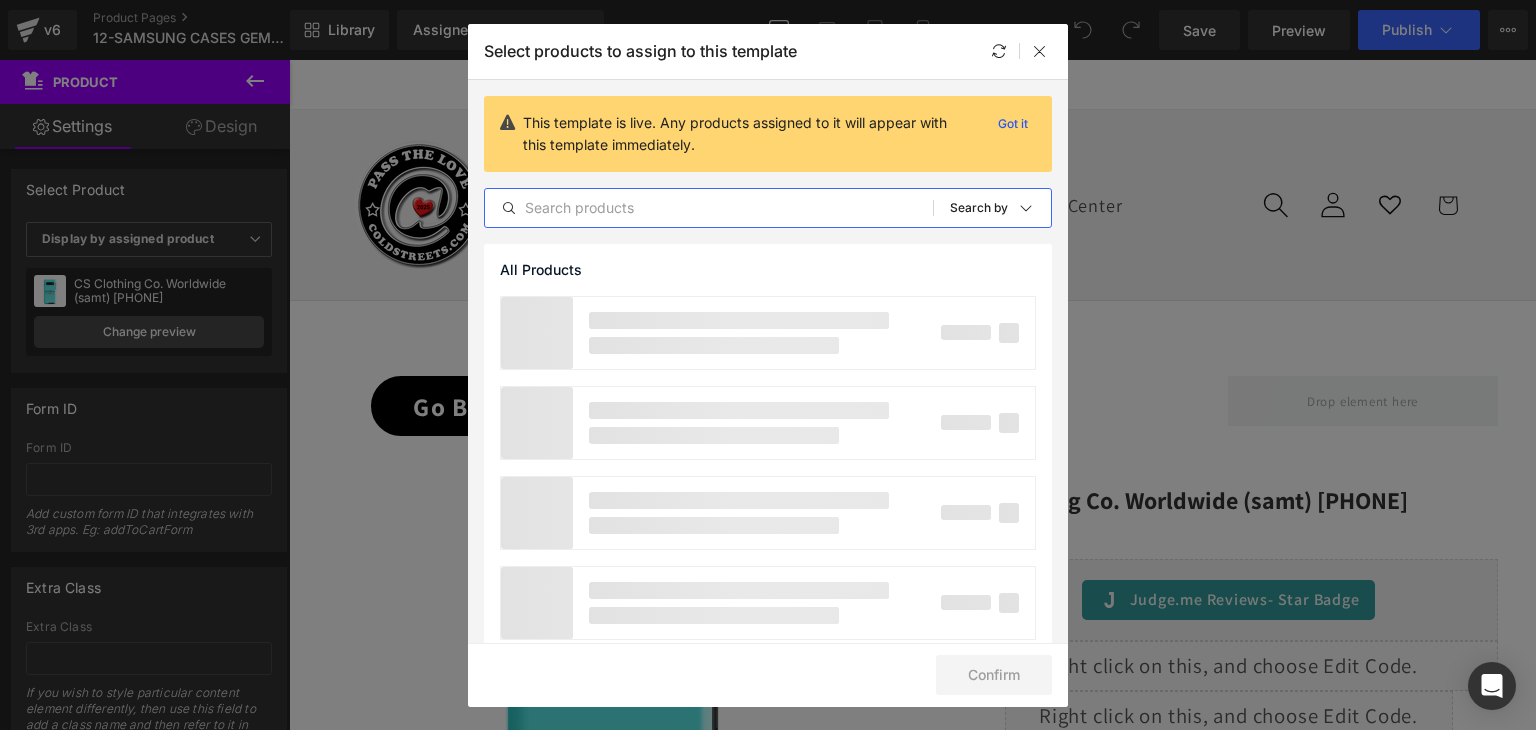 paste on "CS Clothing Co. Worldwide (samt) 0-WW-" 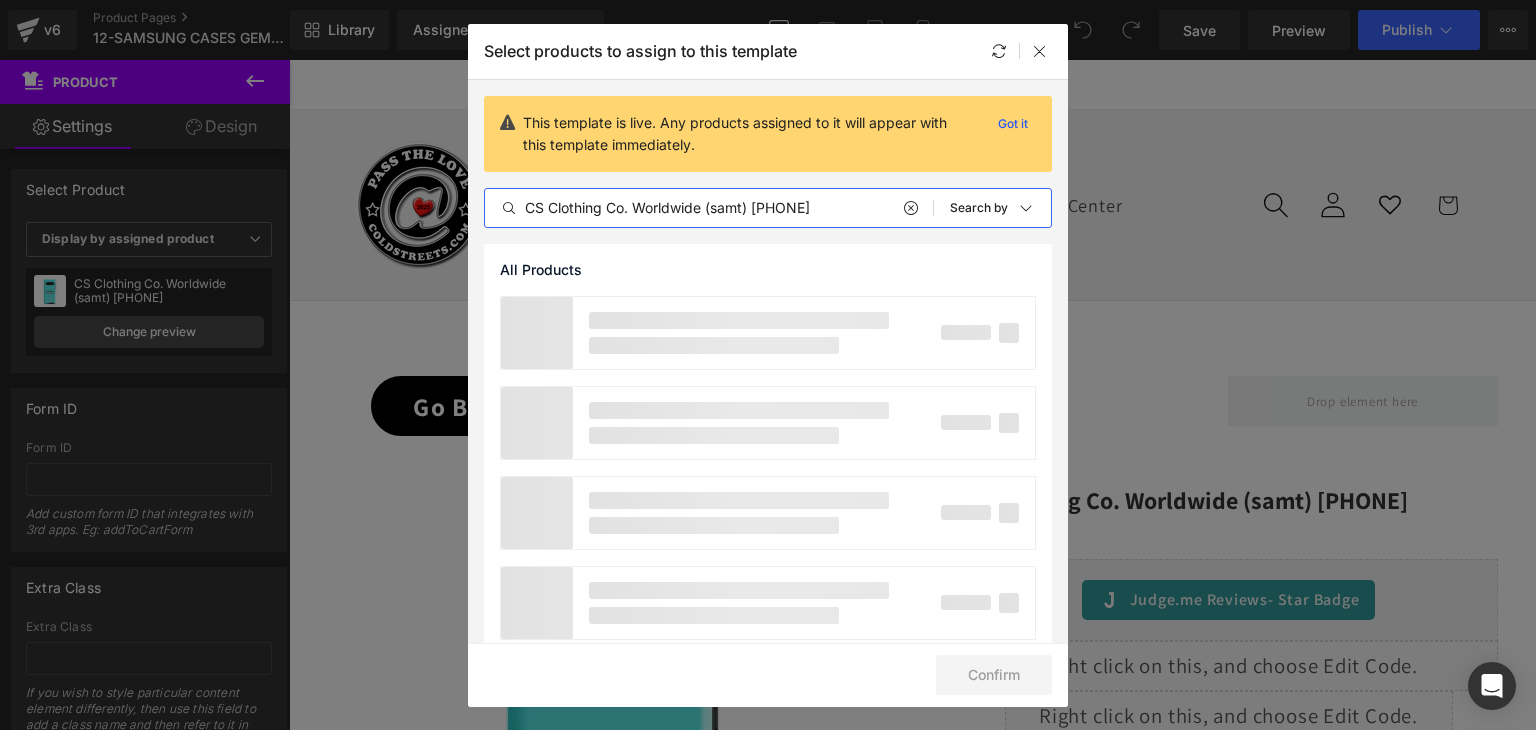 click on "CS Clothing Co. Worldwide (samt) 0-WW-" at bounding box center [709, 208] 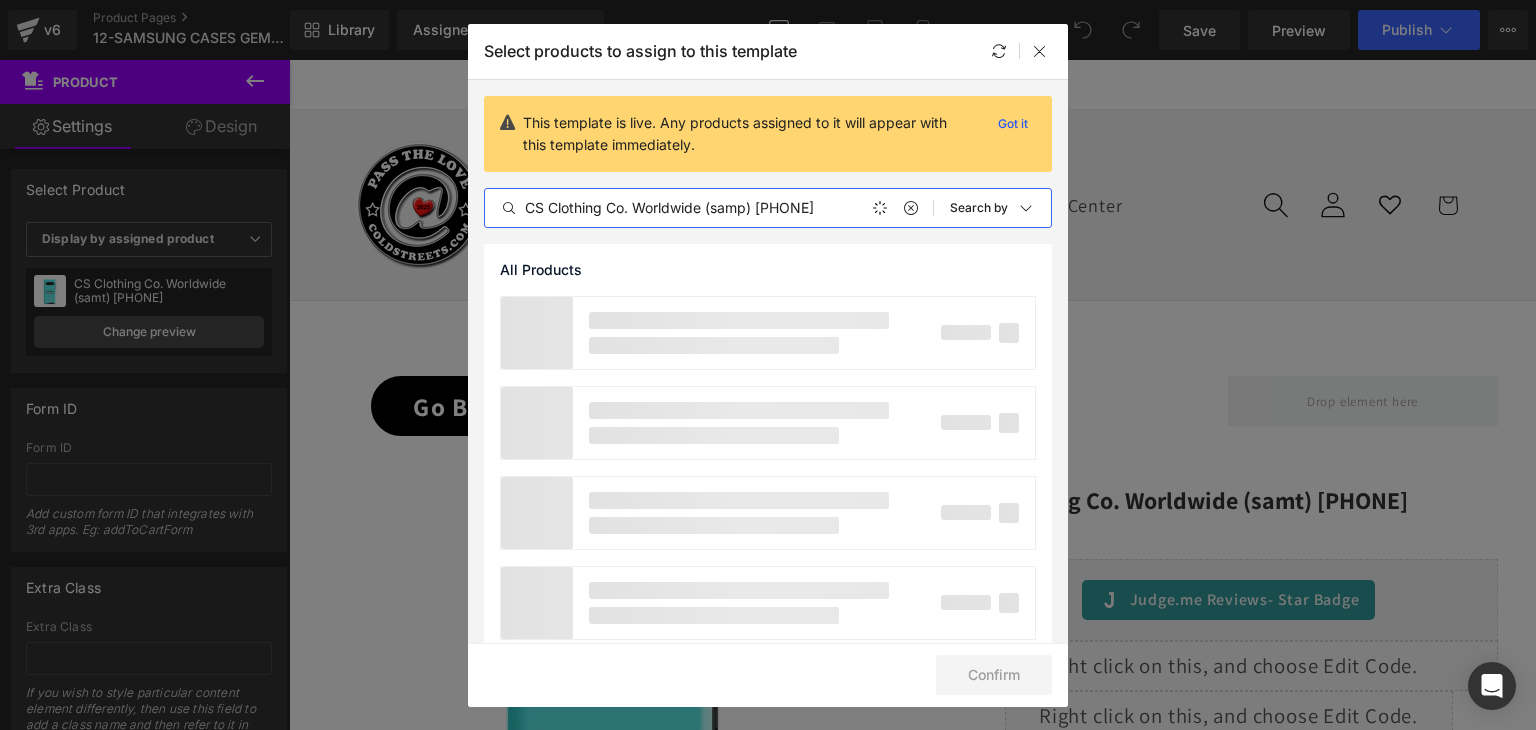 type on "CS Clothing Co. Worldwide (samp) 0-WW-" 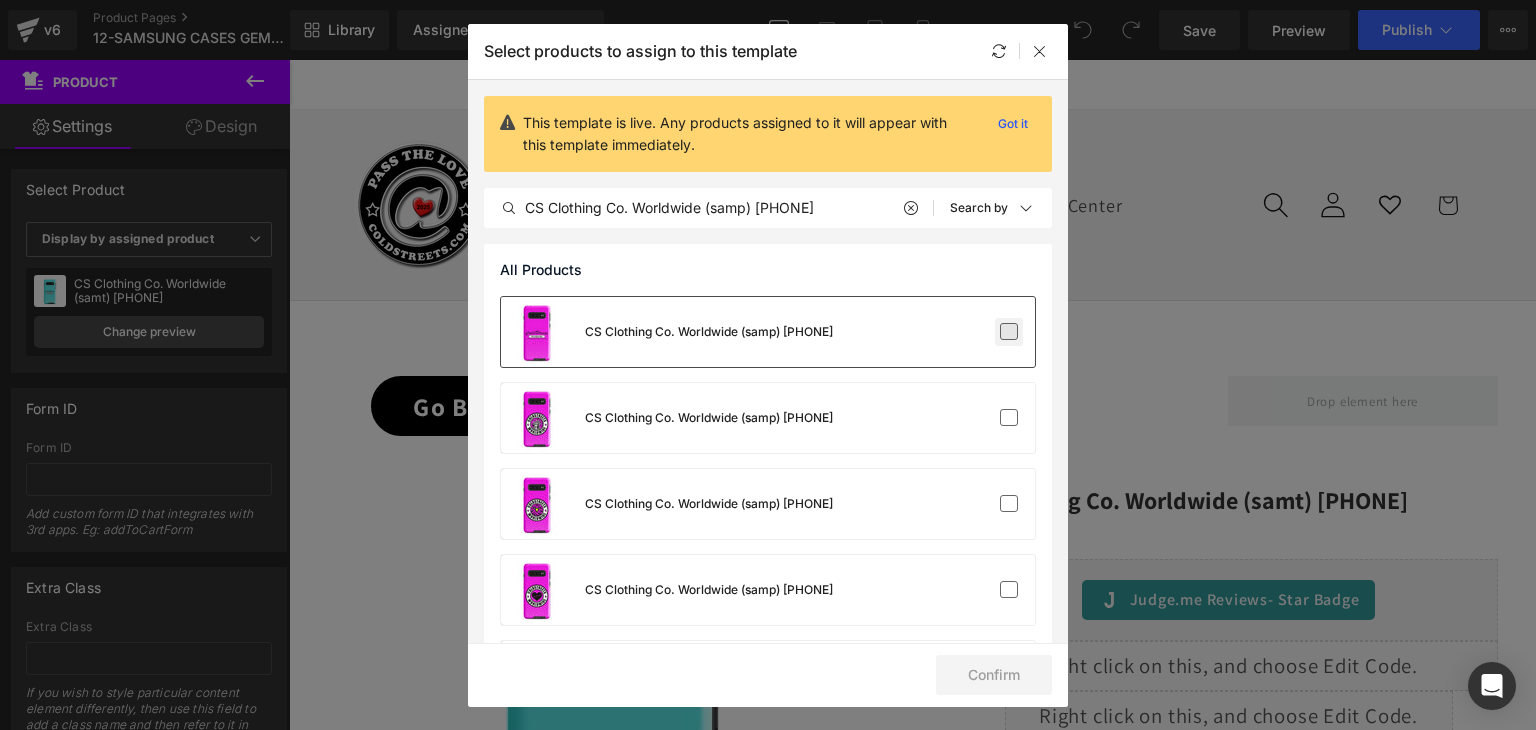 click at bounding box center [1009, 332] 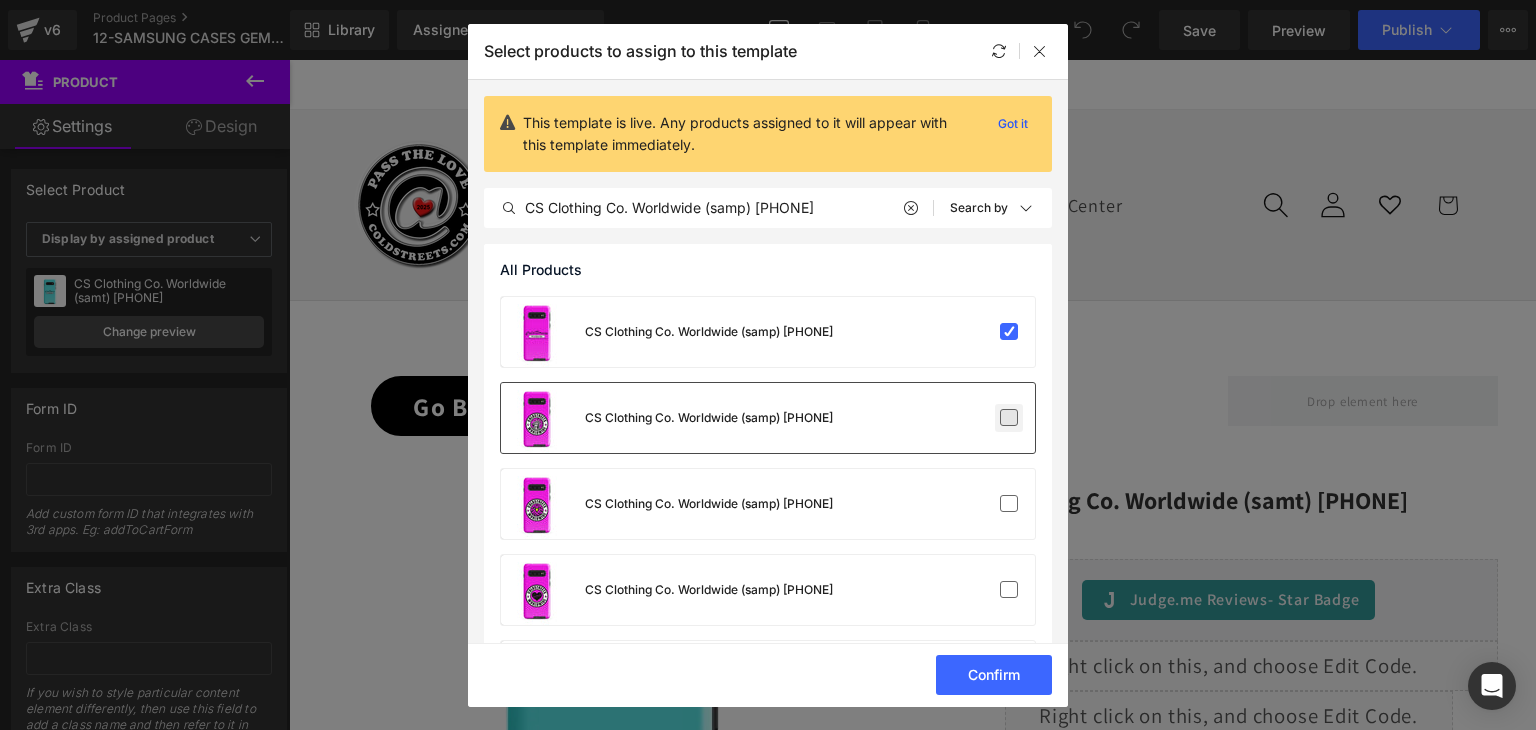 click at bounding box center [1009, 418] 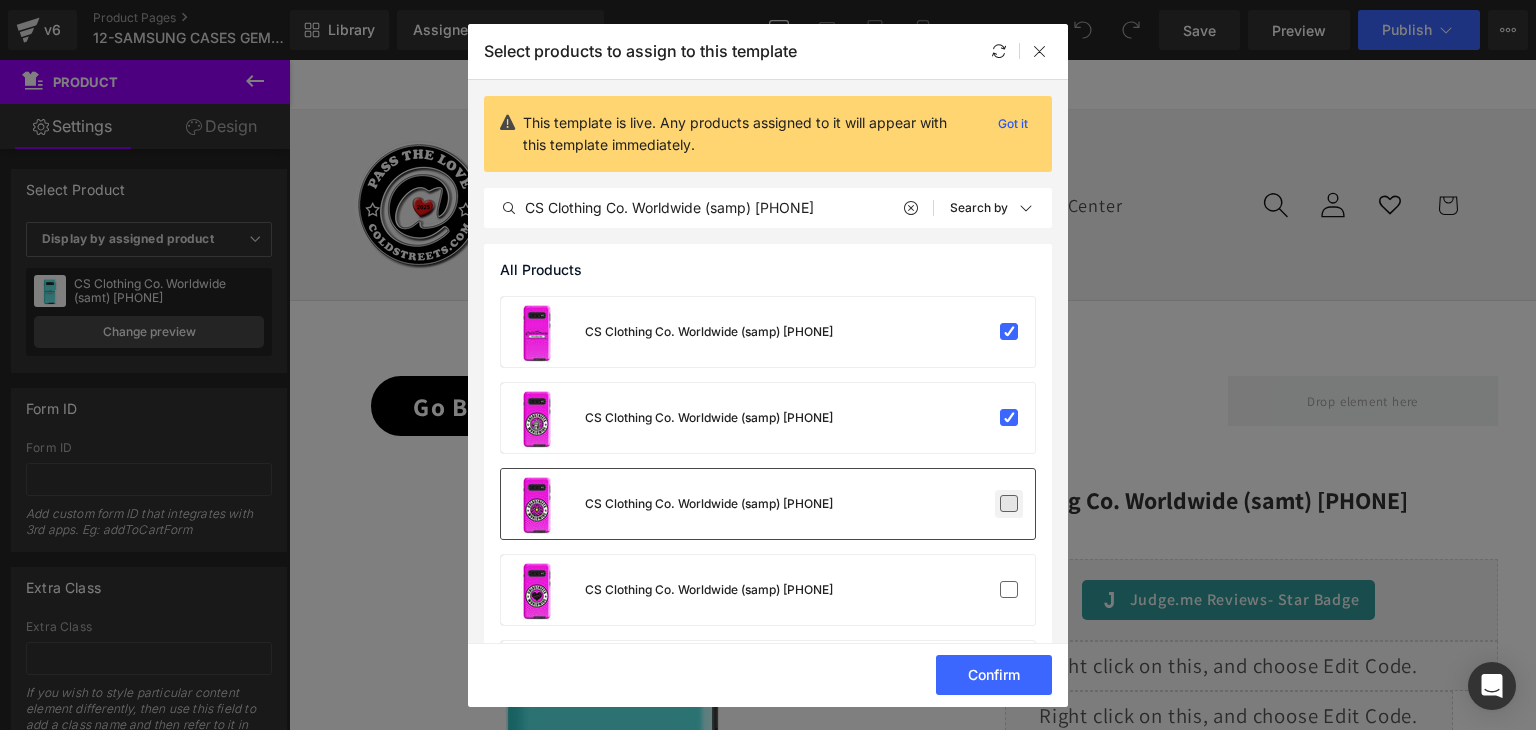 click at bounding box center (1009, 504) 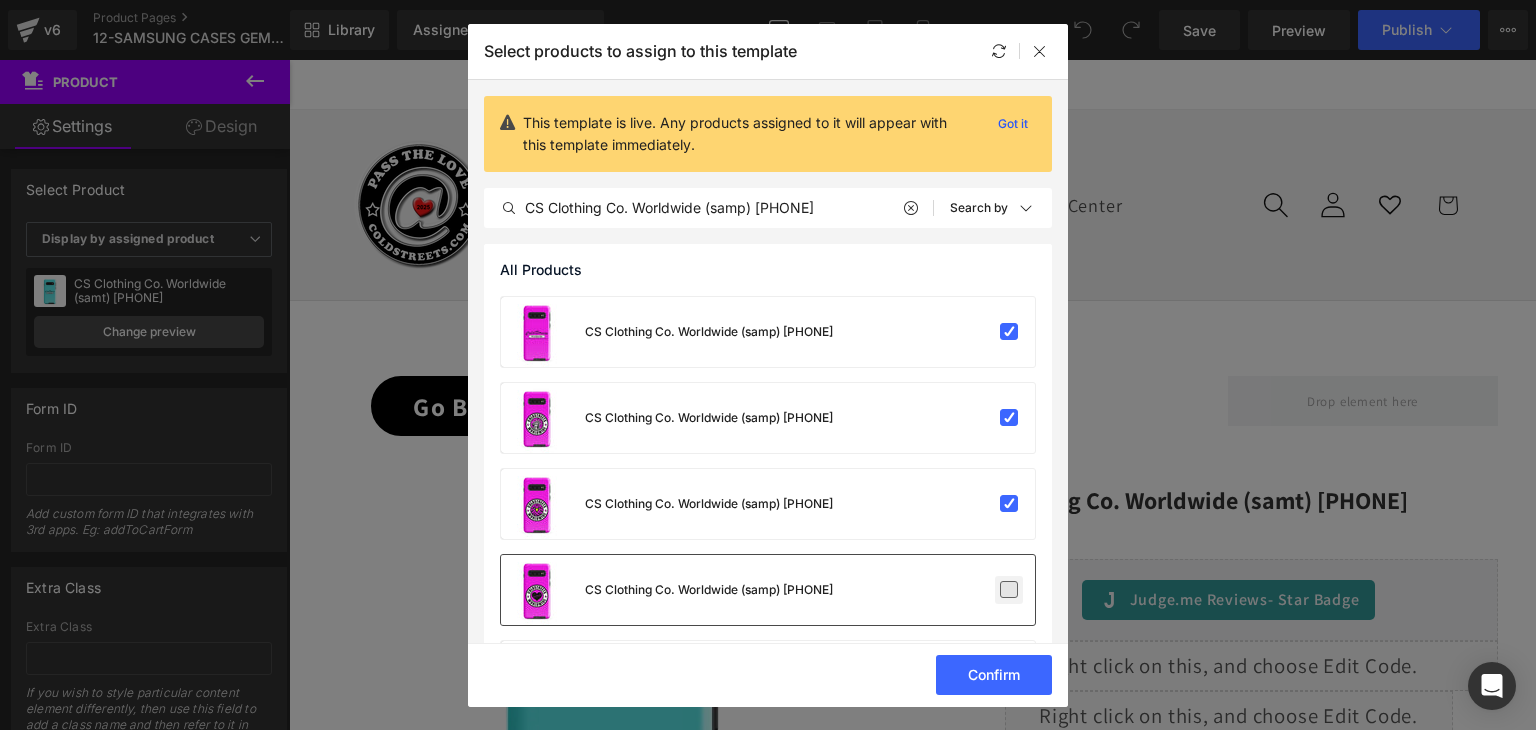click at bounding box center [1009, 590] 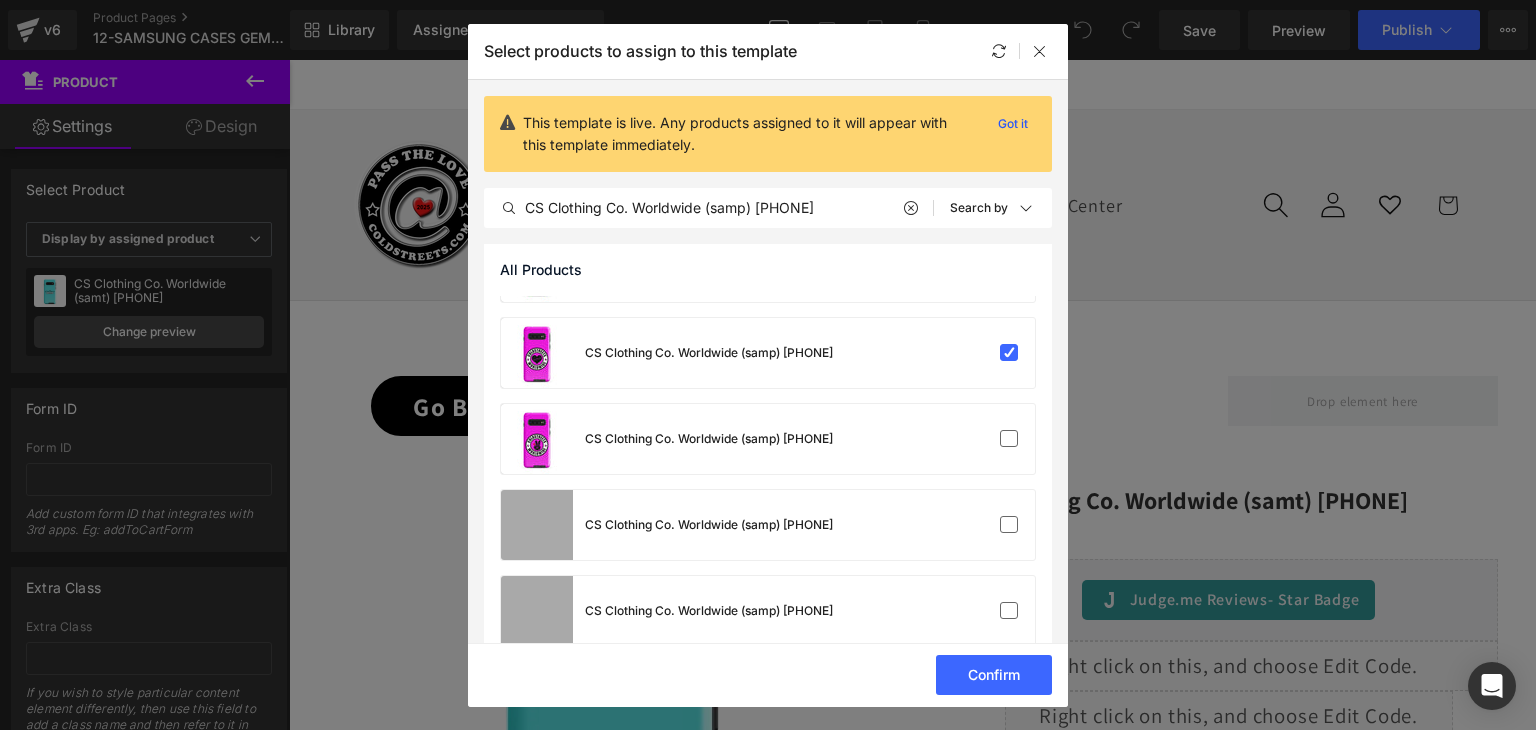 scroll, scrollTop: 300, scrollLeft: 0, axis: vertical 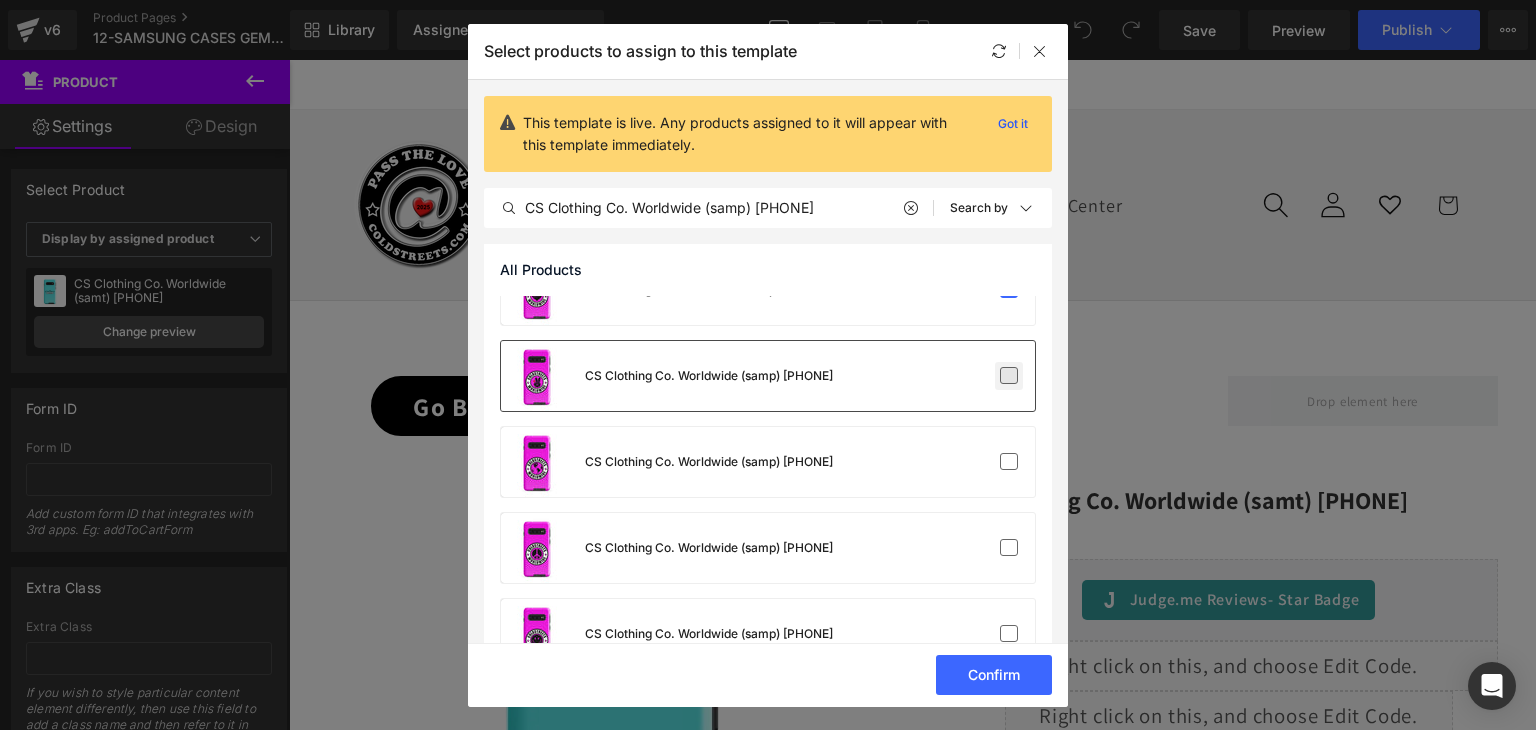 click at bounding box center (1009, 376) 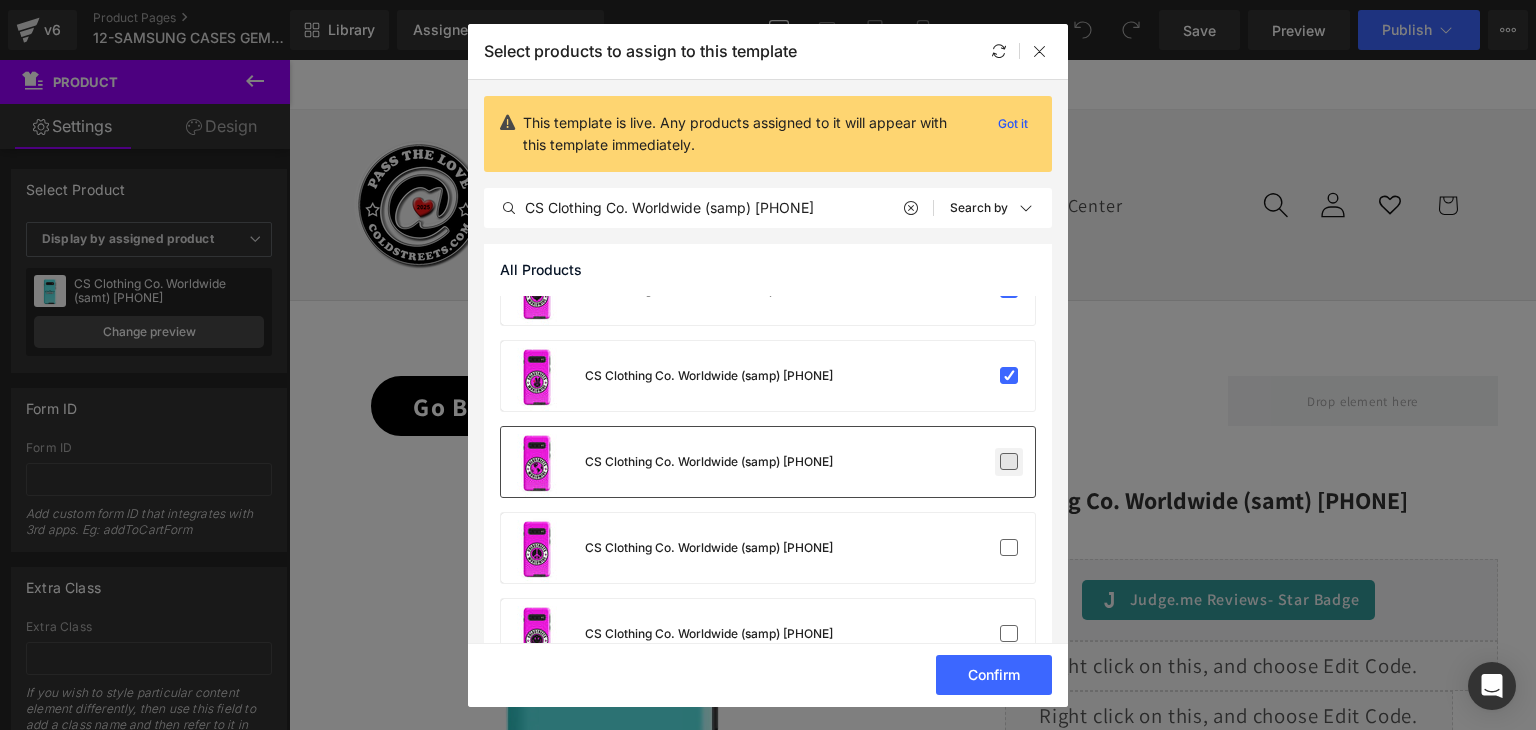 click at bounding box center [1009, 462] 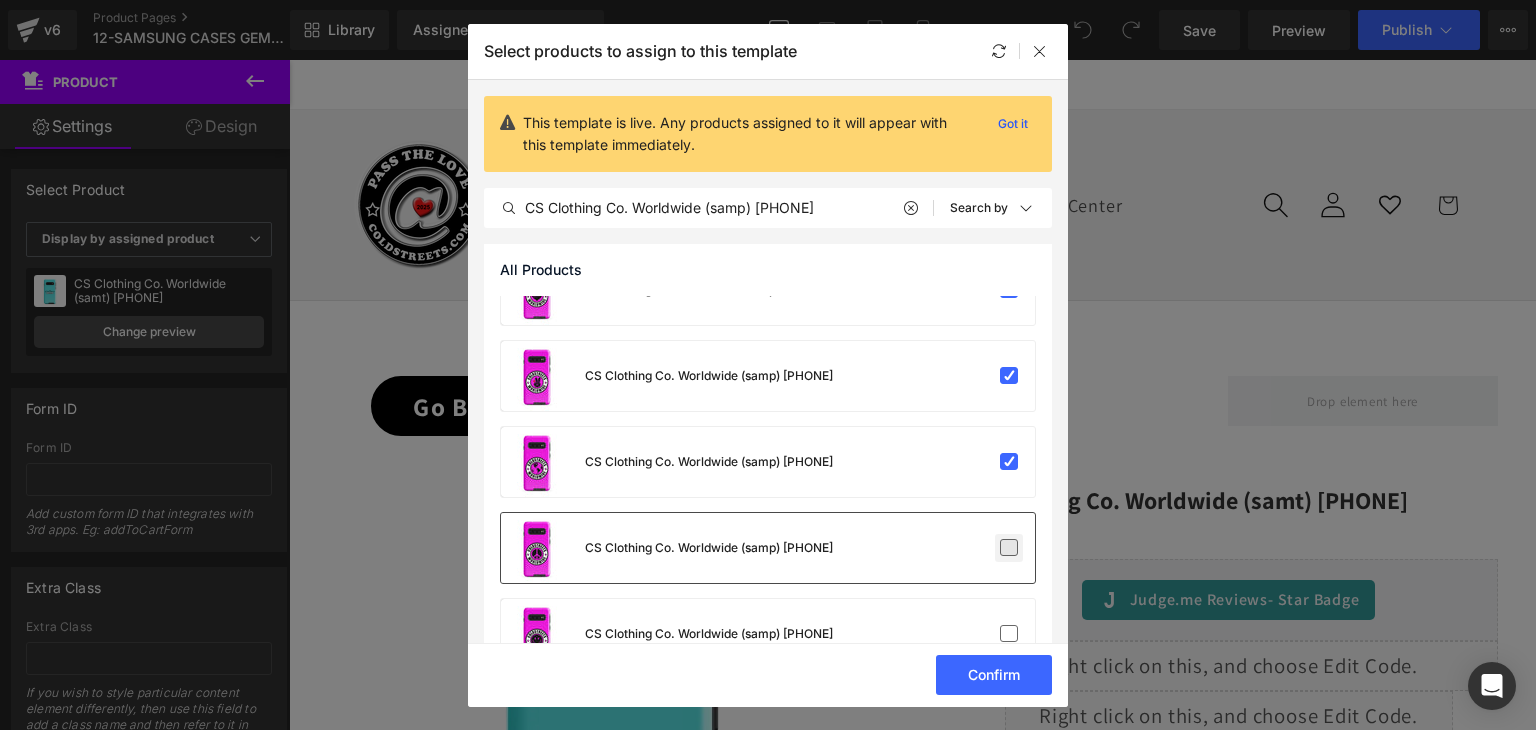 click at bounding box center [1009, 548] 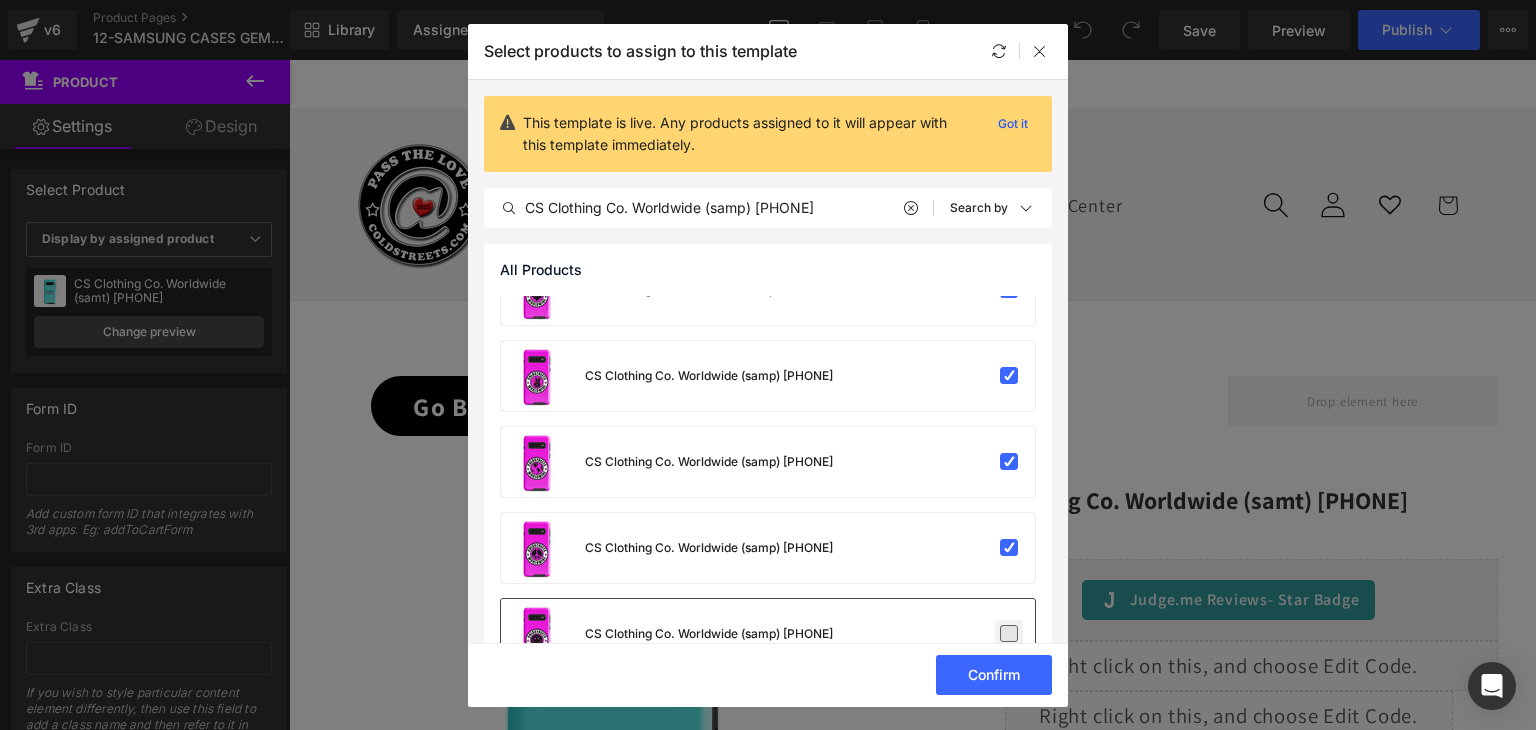 click at bounding box center [1009, 634] 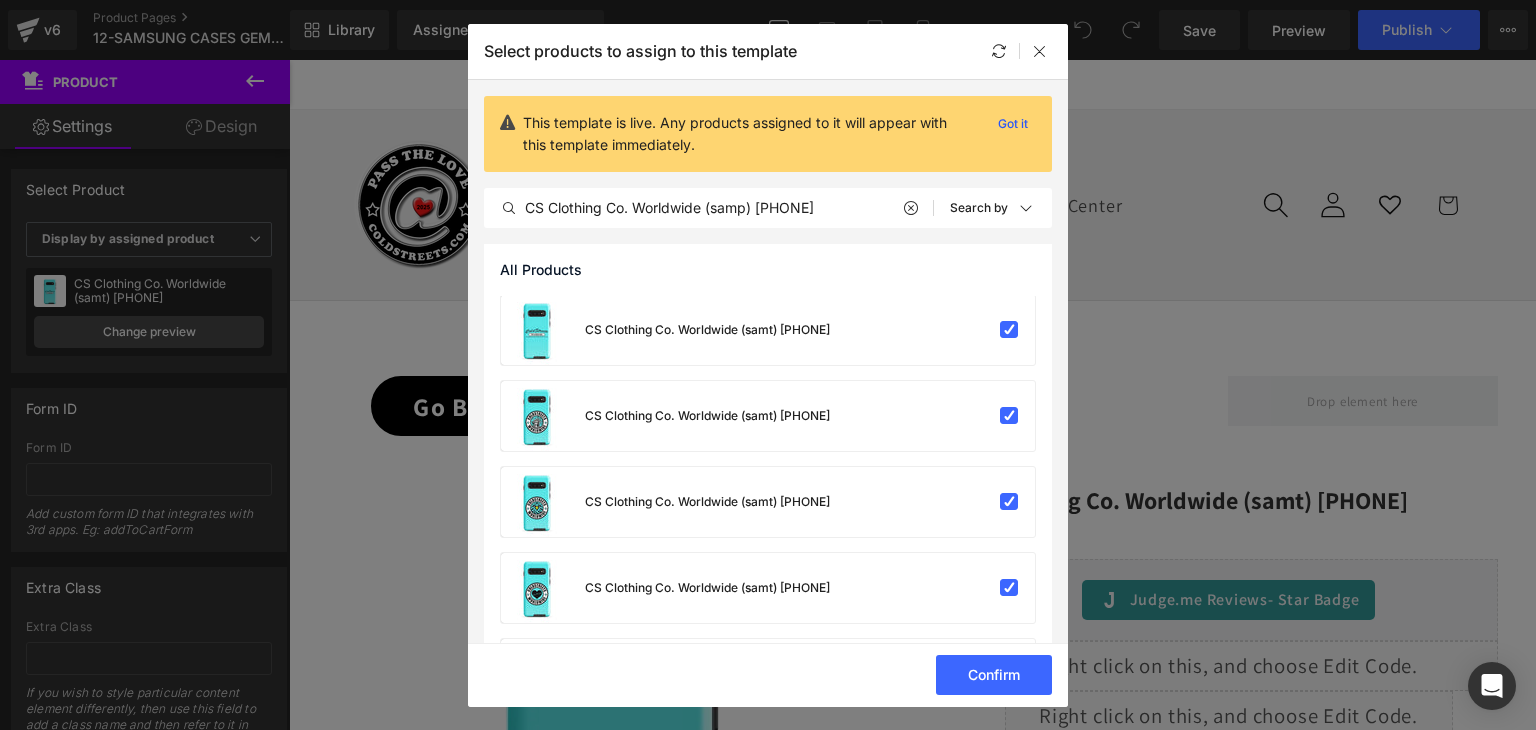 scroll, scrollTop: 0, scrollLeft: 0, axis: both 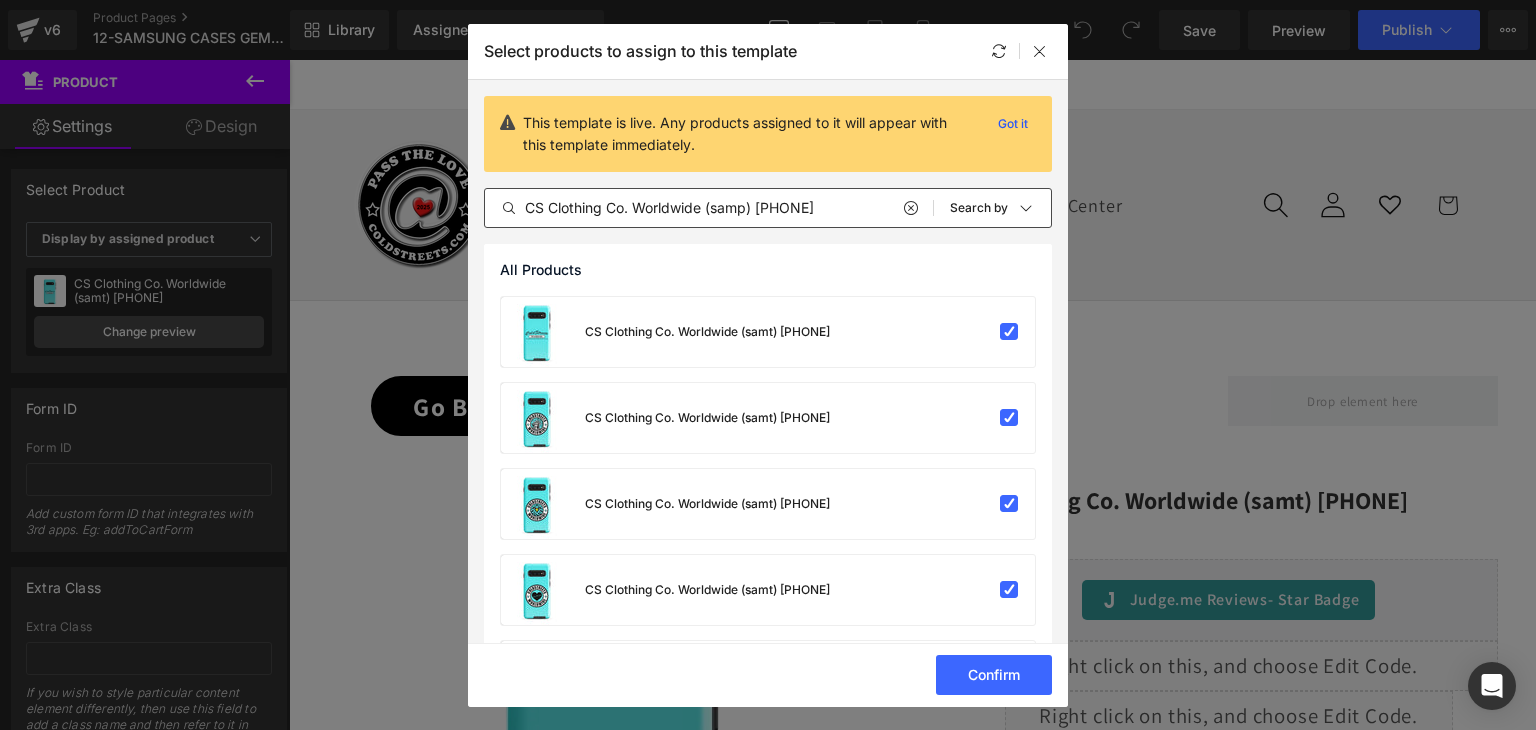 click on "CS Clothing Co. Worldwide (samp) 0-WW-" at bounding box center [709, 208] 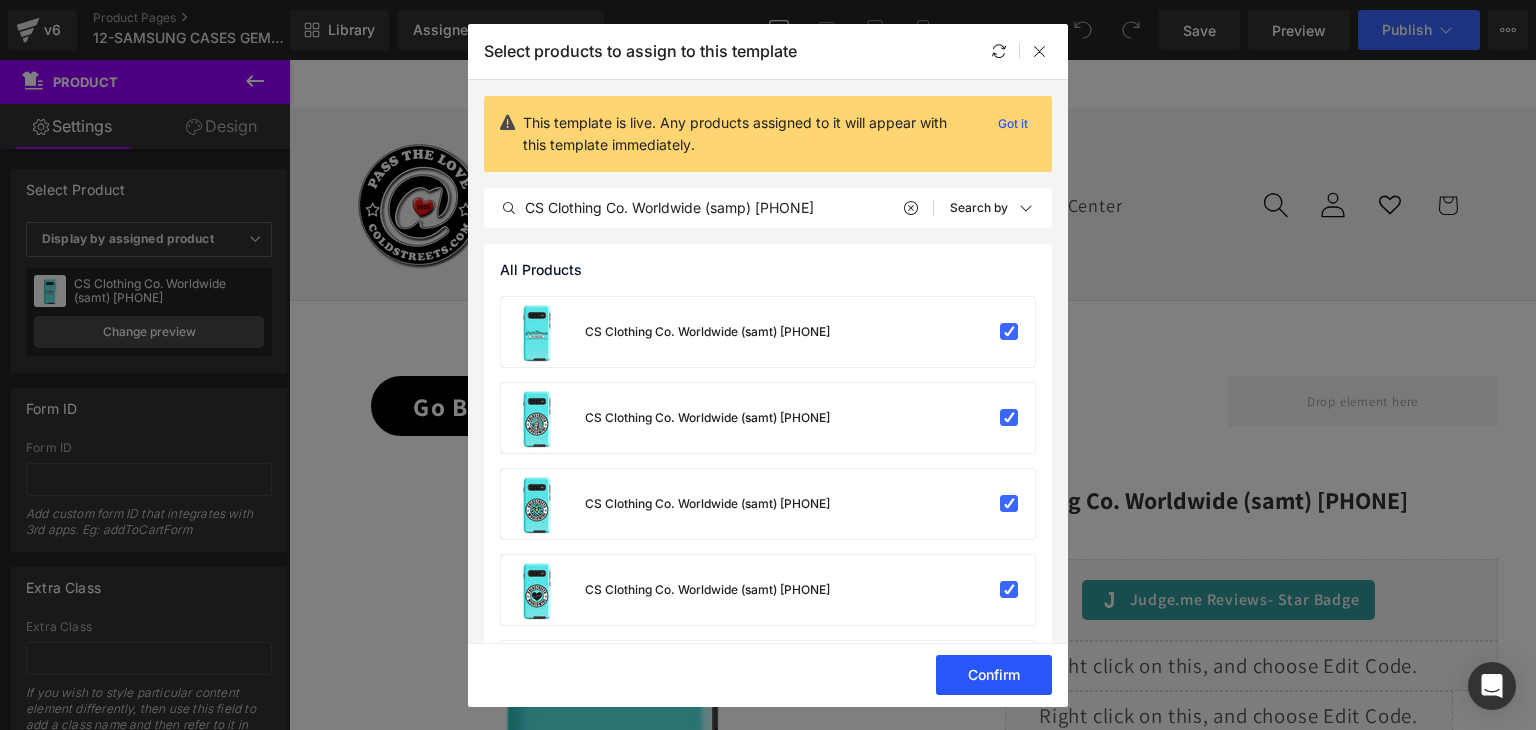 click on "Confirm" at bounding box center [994, 675] 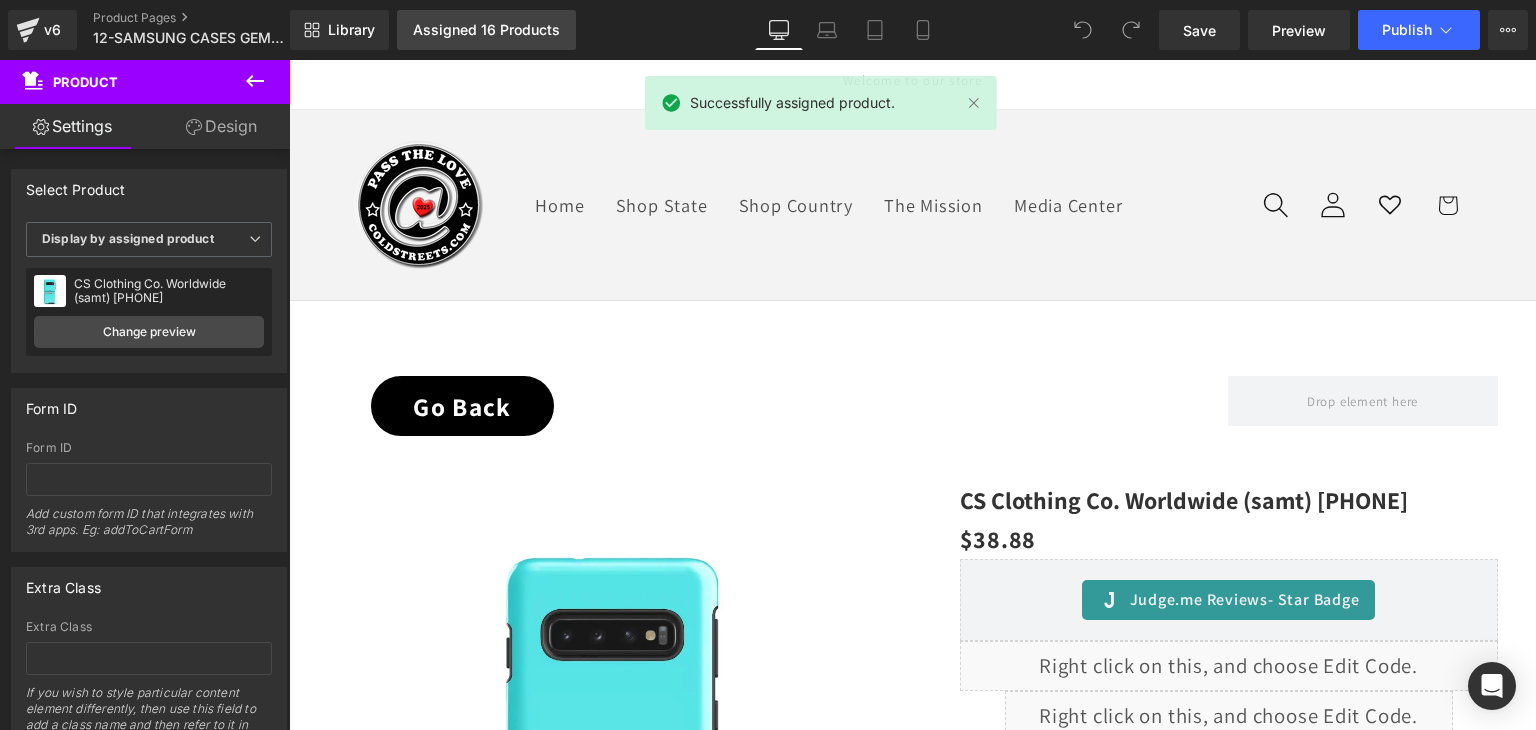 click on "Assigned 16 Products" at bounding box center [486, 30] 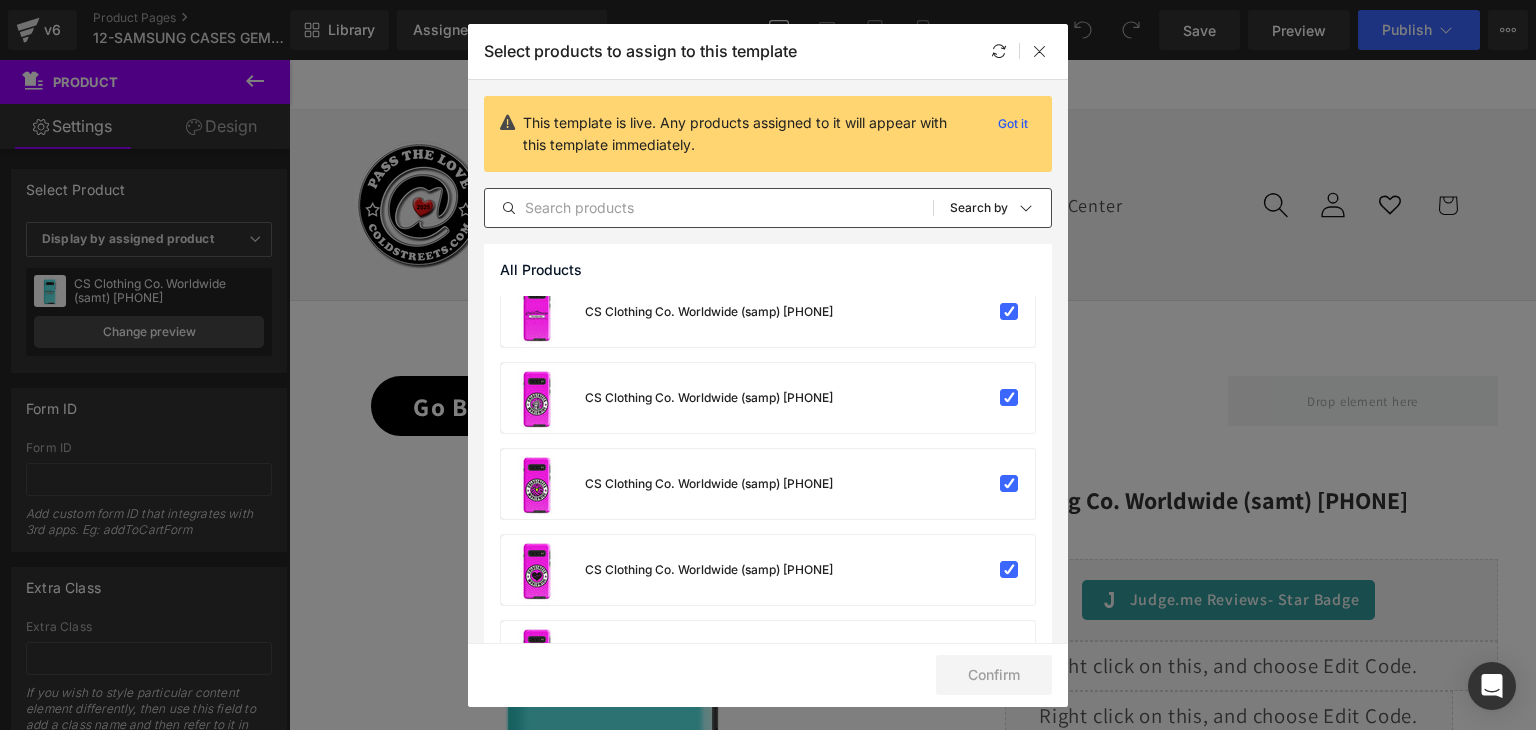 scroll, scrollTop: 0, scrollLeft: 0, axis: both 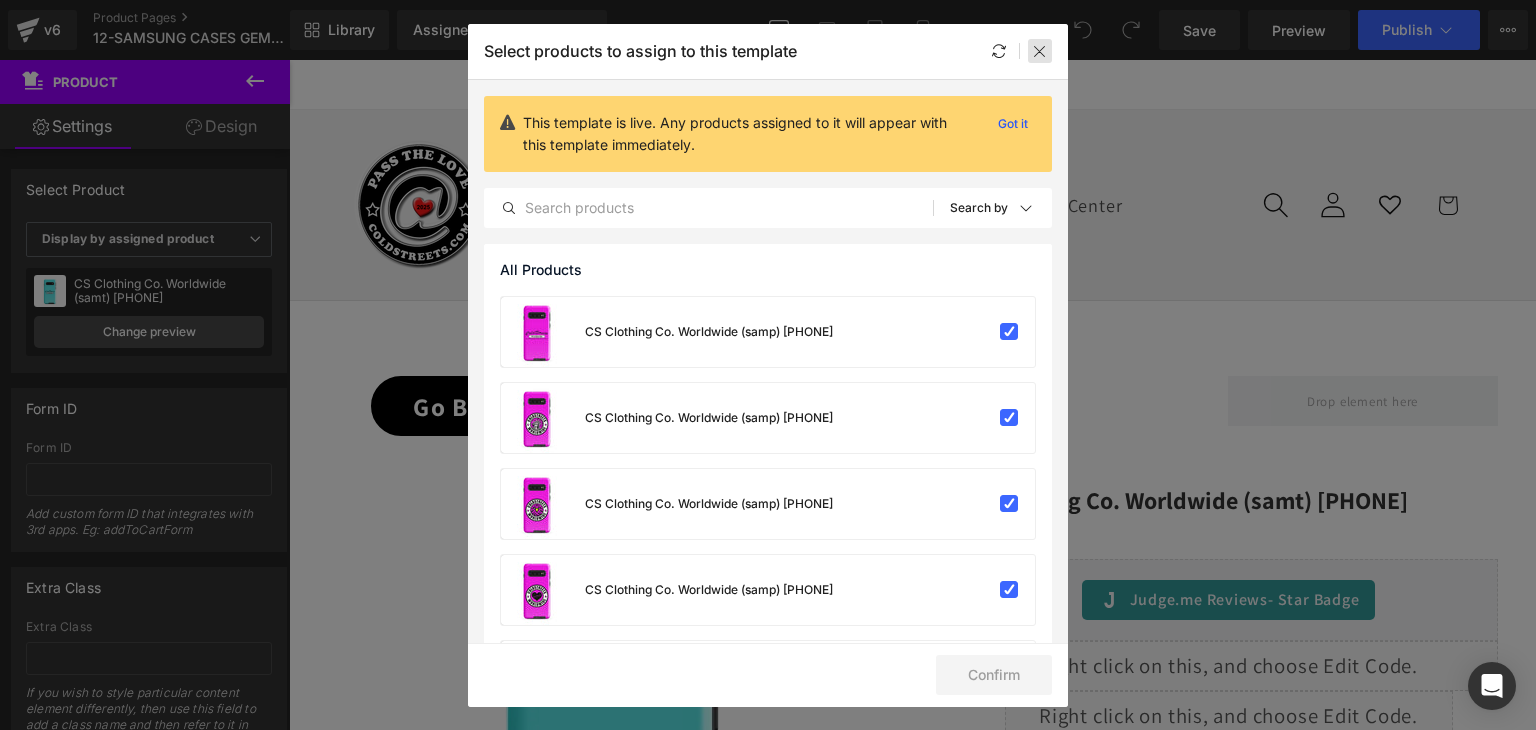 click at bounding box center (1040, 51) 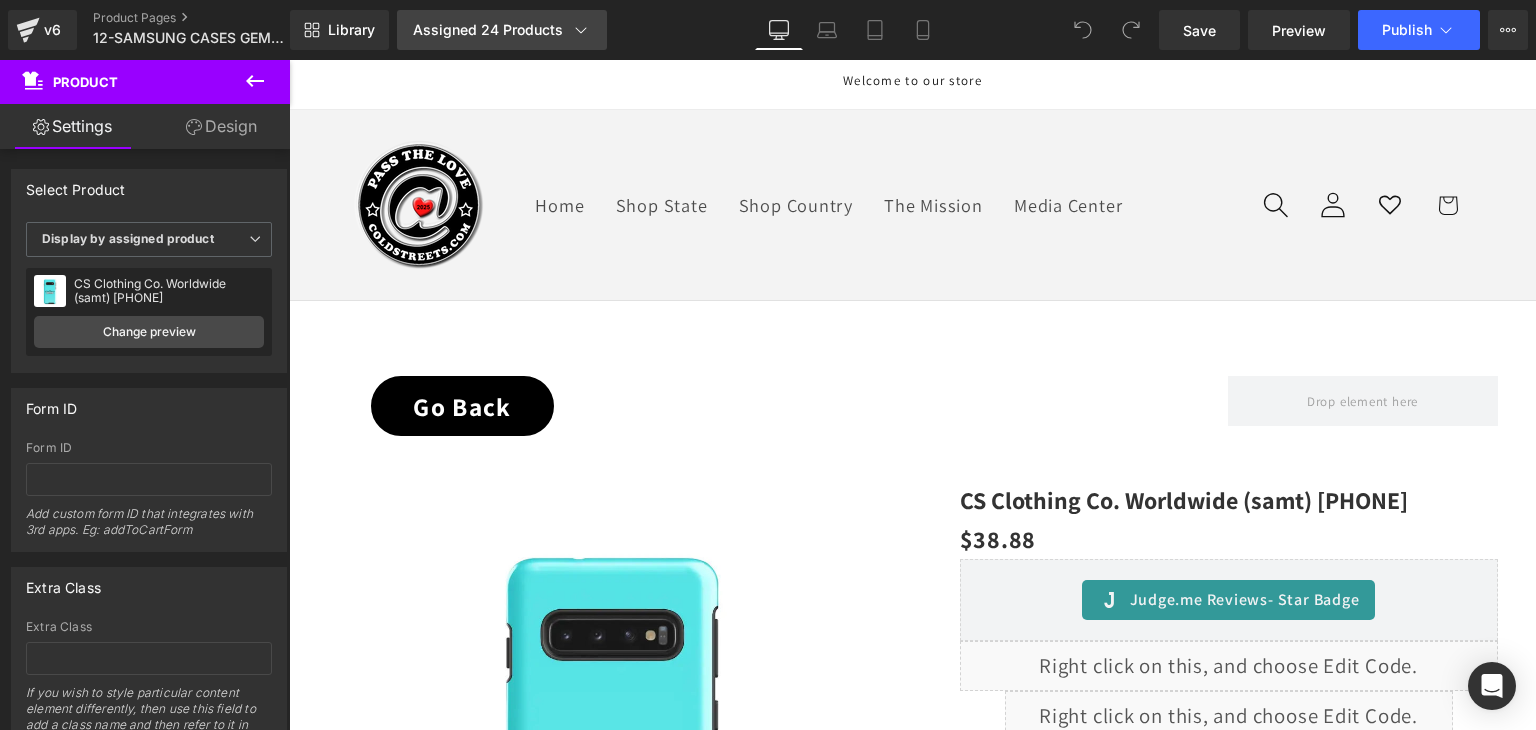 click 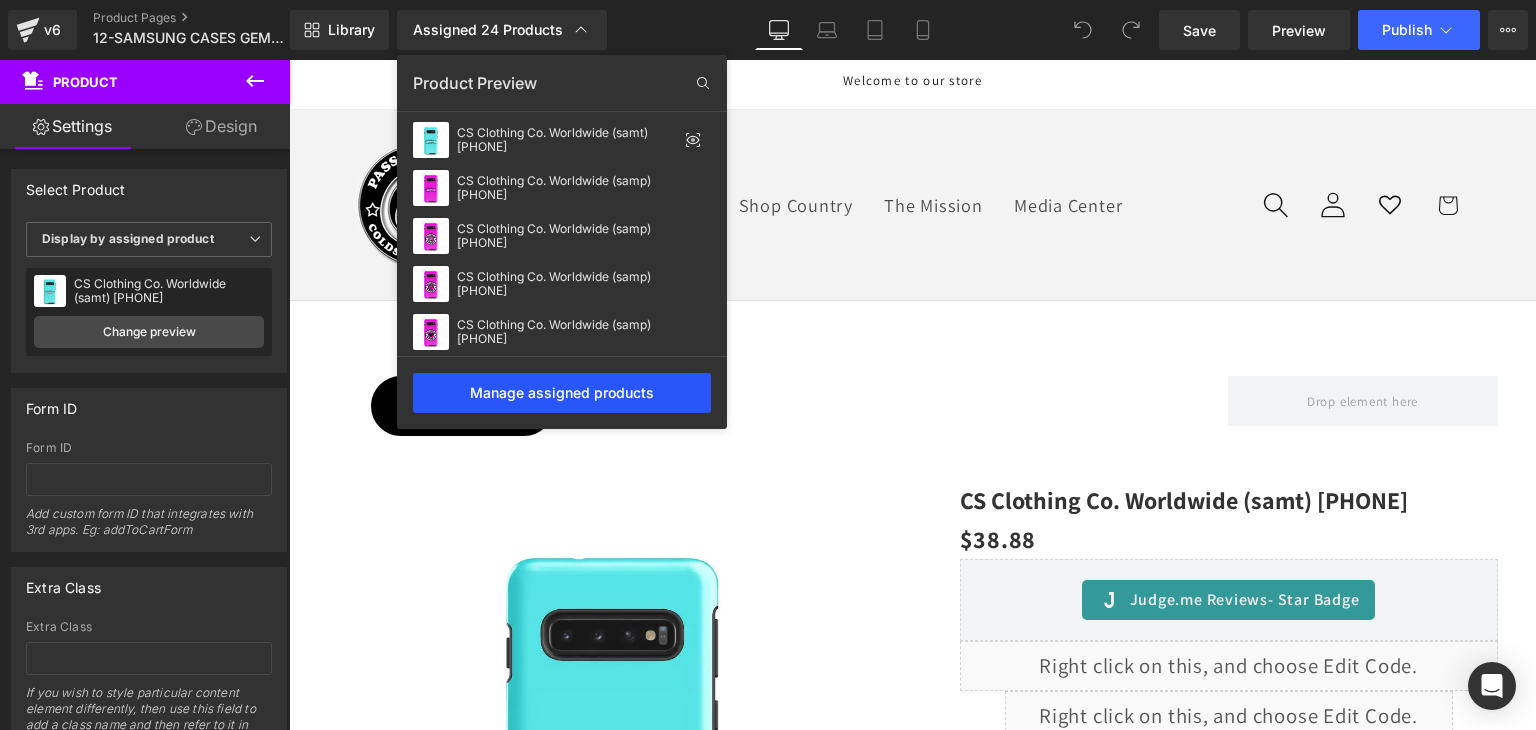 click on "Manage assigned products" at bounding box center (562, 393) 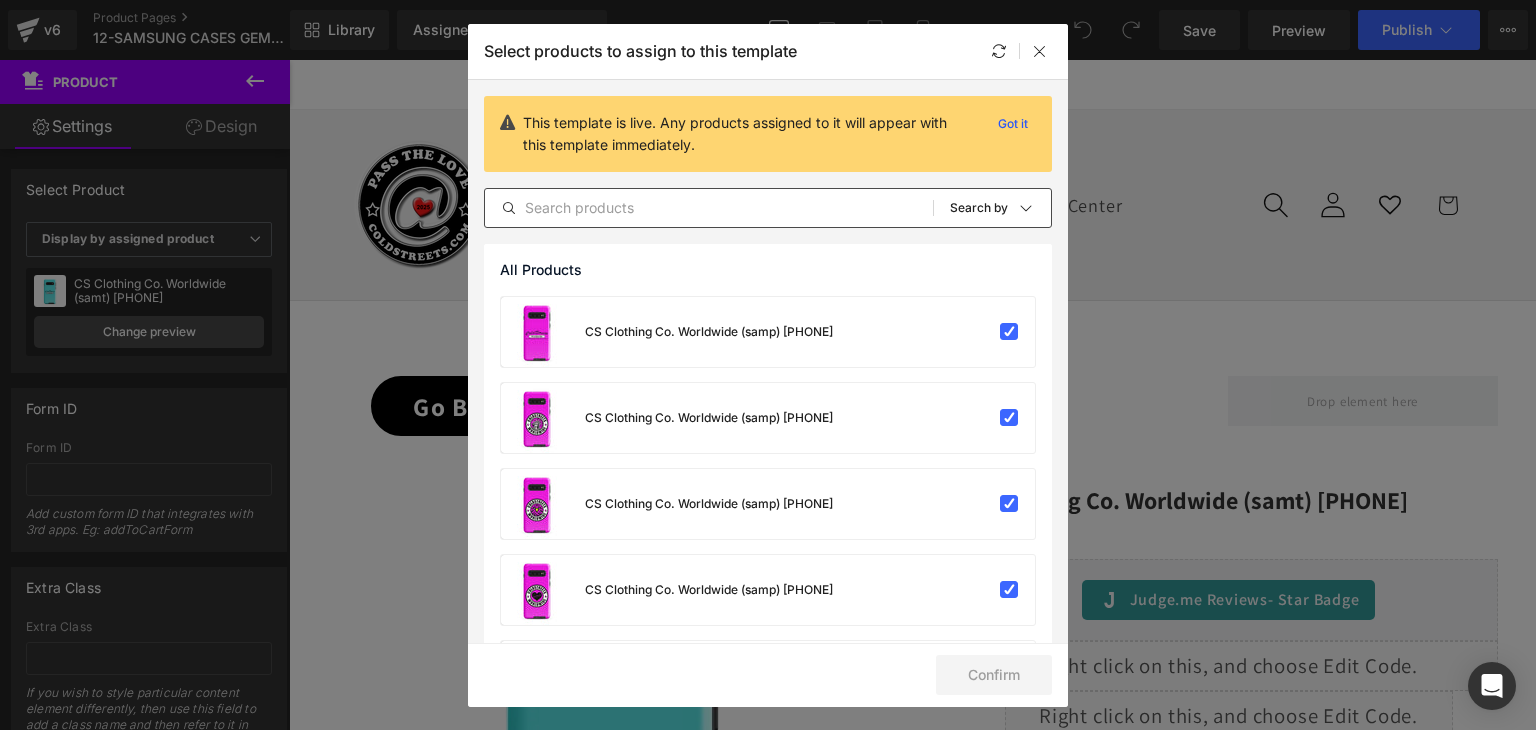 click at bounding box center (709, 208) 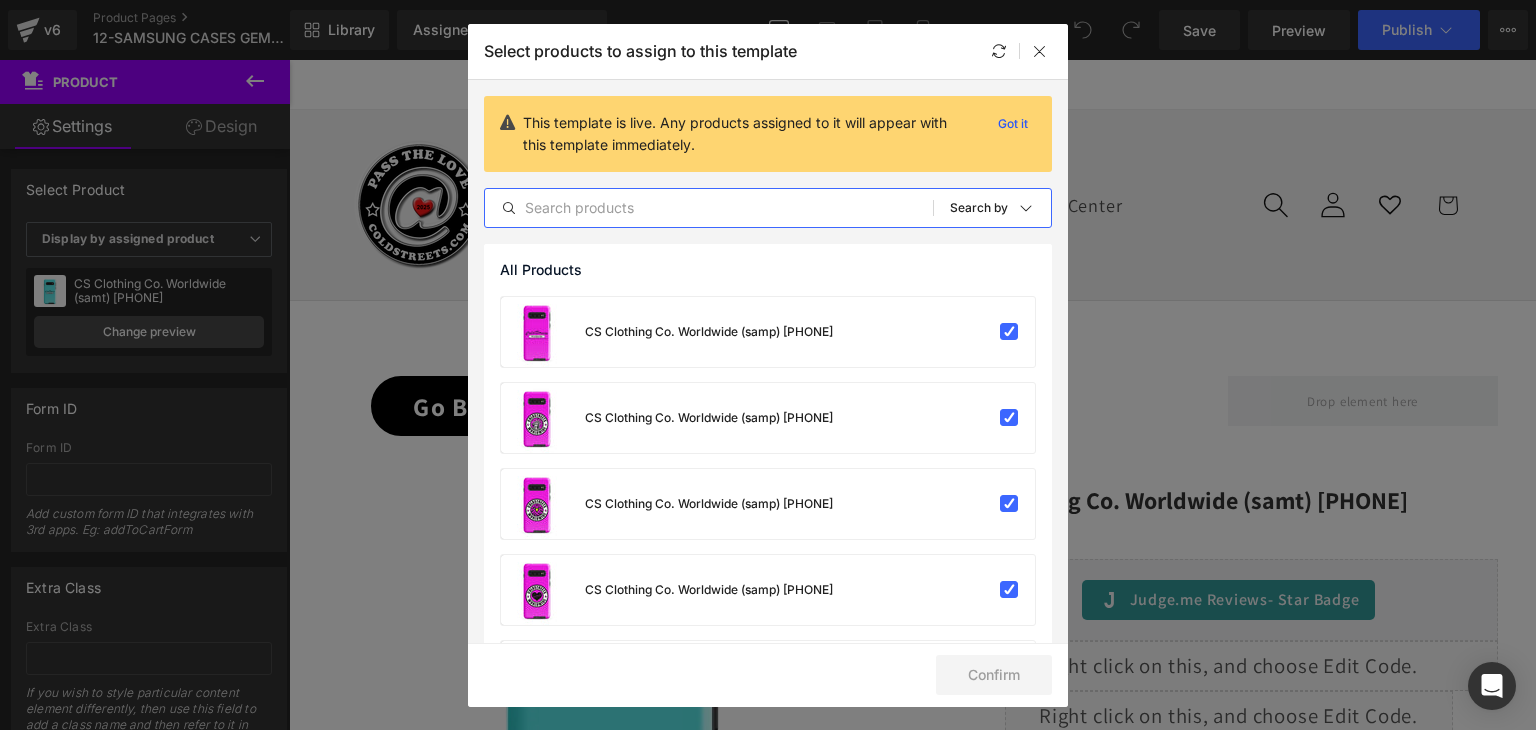 paste on "CS Clothing Co. Worldwide (samt) 0-WW-" 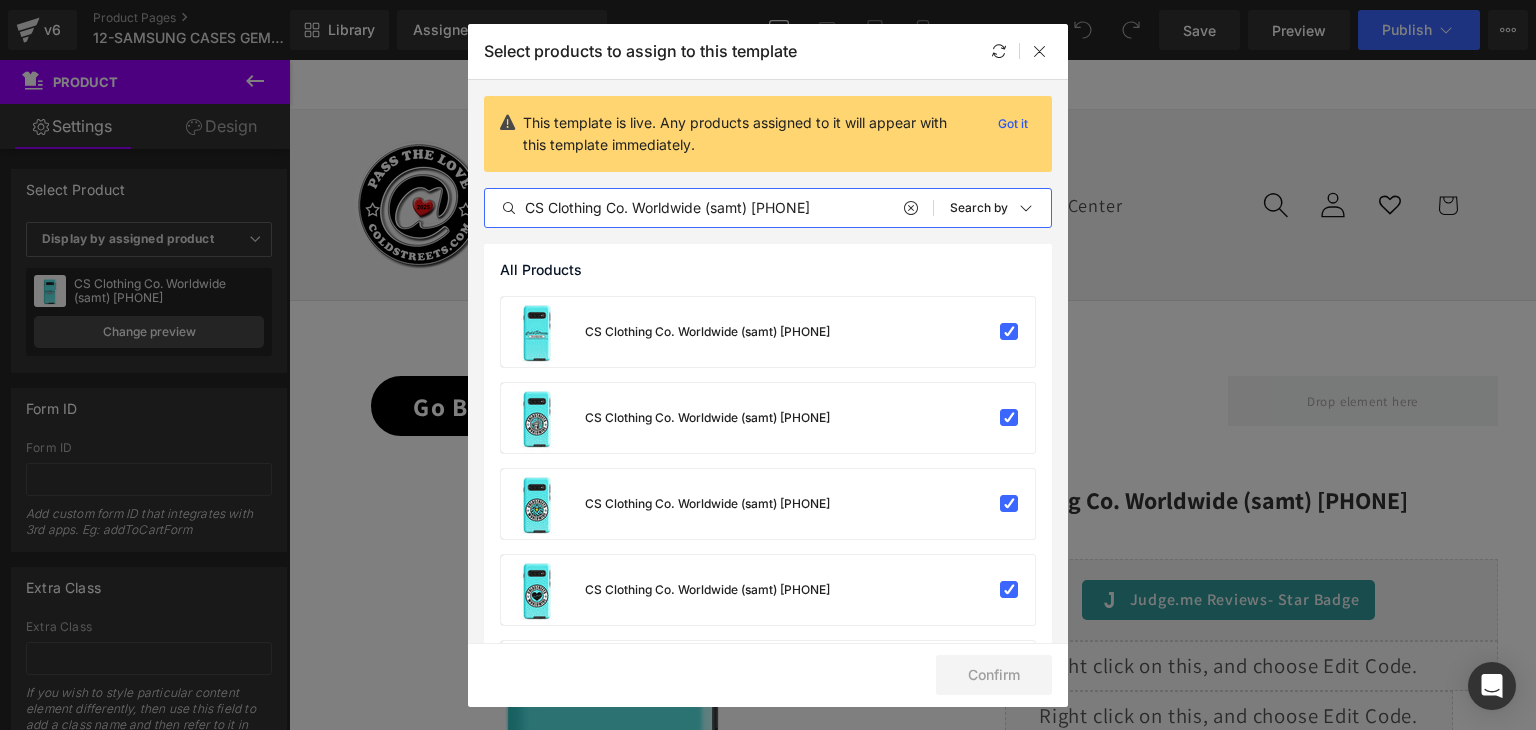 click on "CS Clothing Co. Worldwide (samt) 0-WW-" at bounding box center (709, 208) 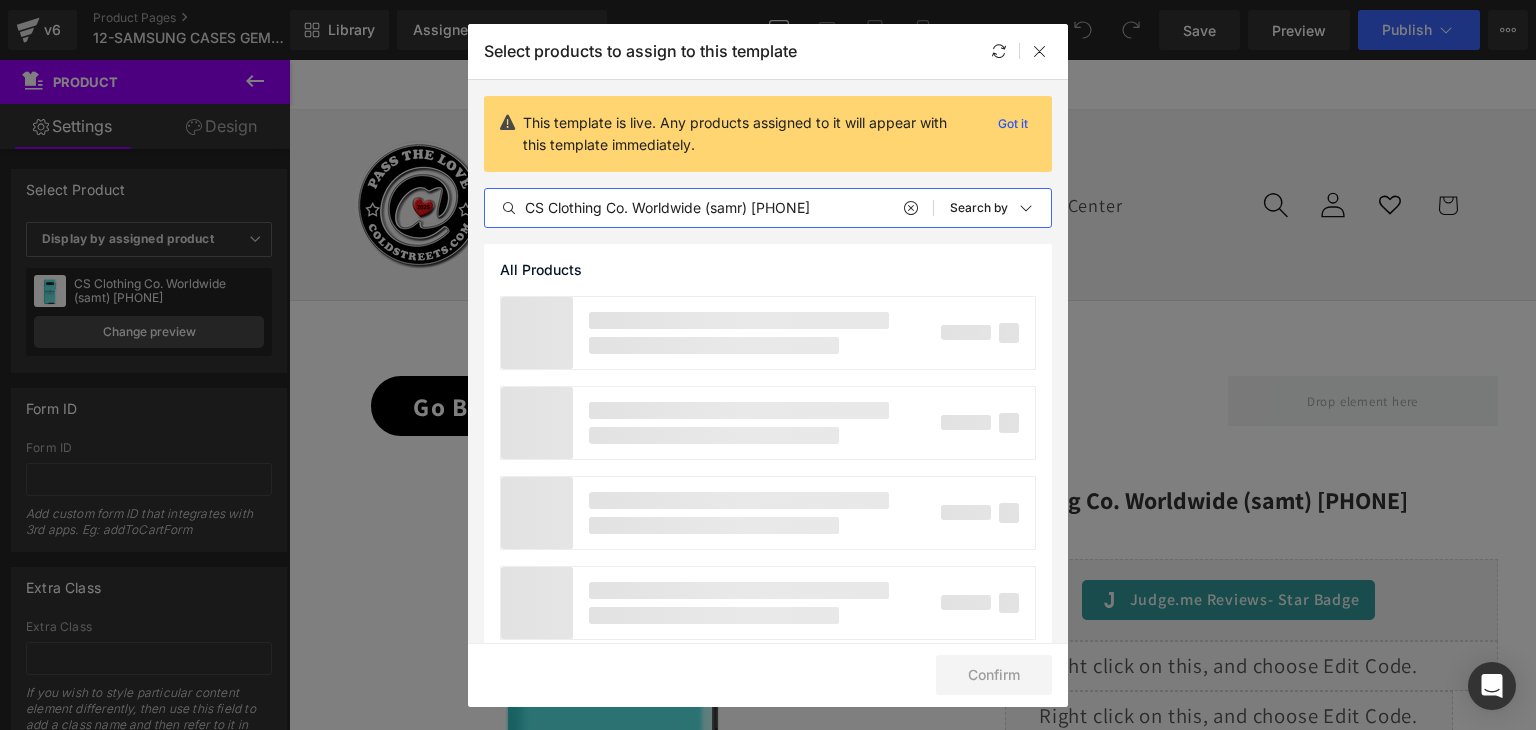 click on "CS Clothing Co. Worldwide (samr) 0-WW-" at bounding box center (709, 208) 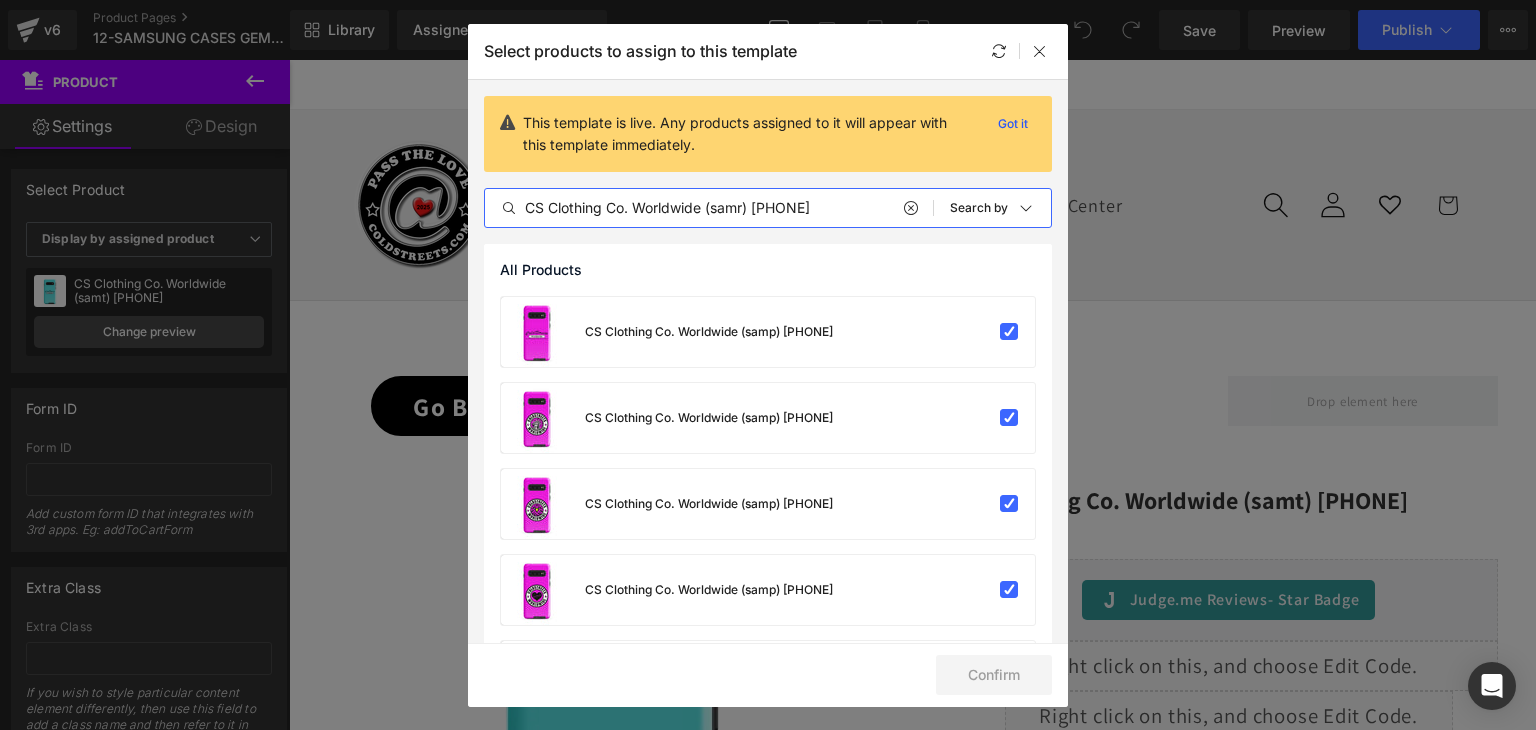 click on "CS Clothing Co. Worldwide (samr) 0-WW-" at bounding box center [709, 208] 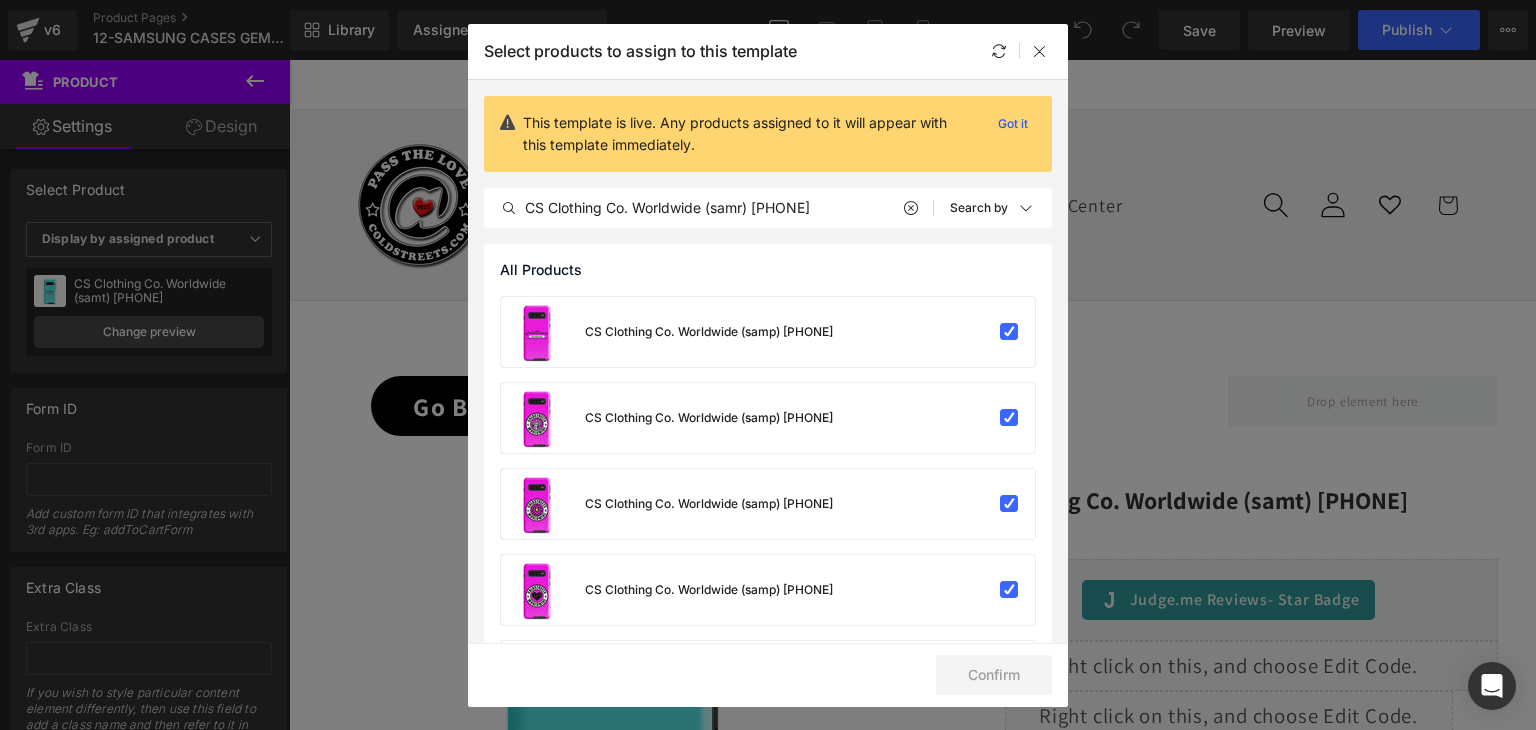 click on "All Products" at bounding box center (768, 270) 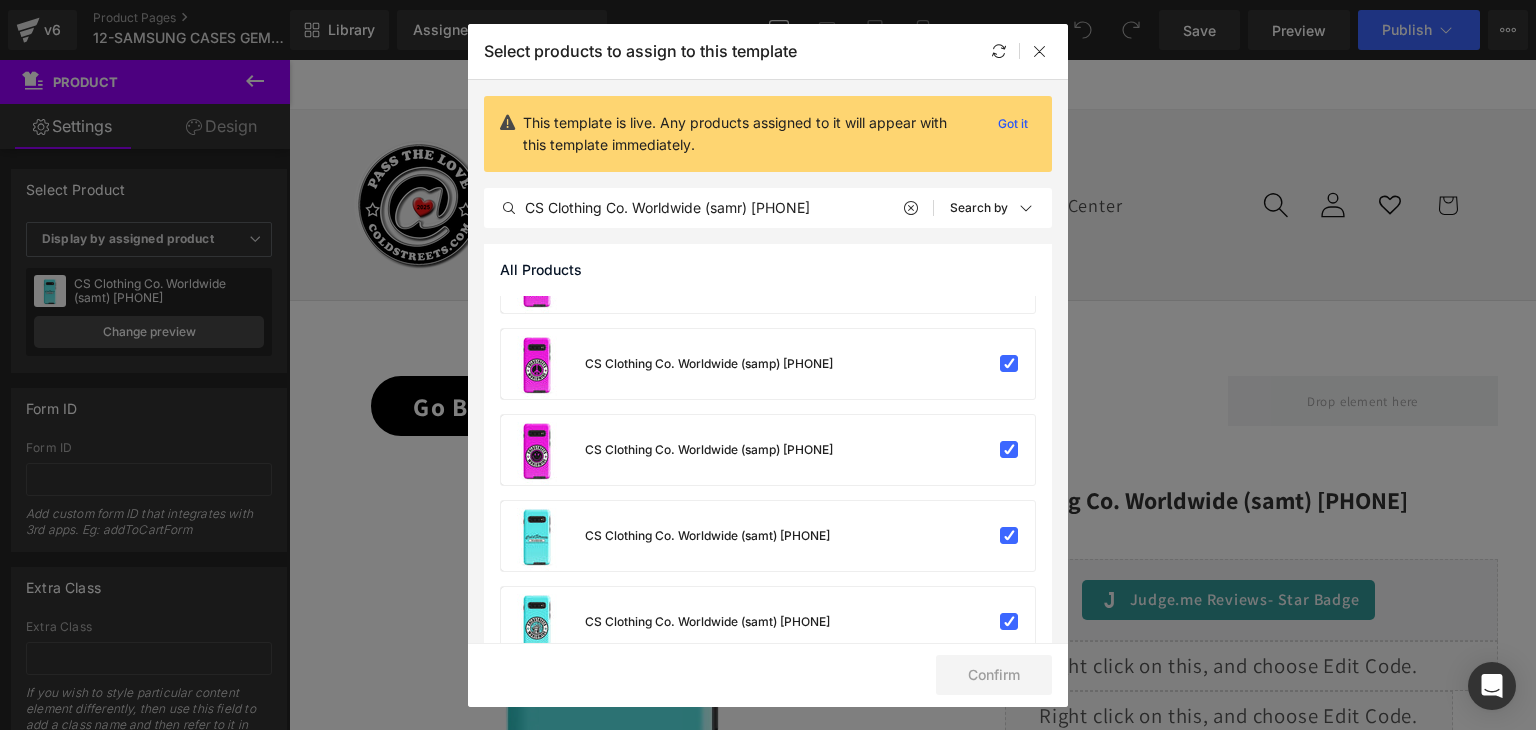 scroll, scrollTop: 0, scrollLeft: 0, axis: both 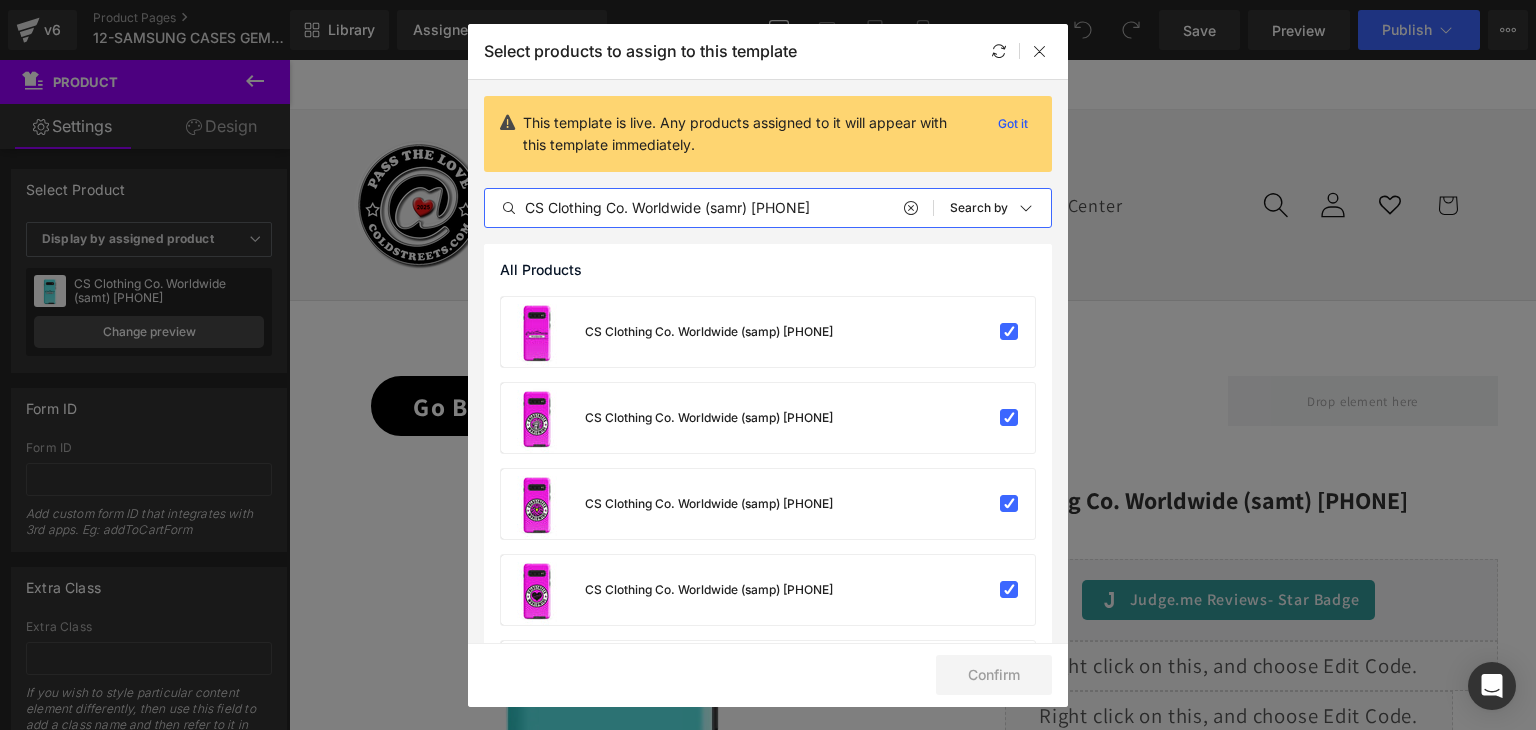 click on "CS Clothing Co. Worldwide (samr) 0-WW-" at bounding box center (709, 208) 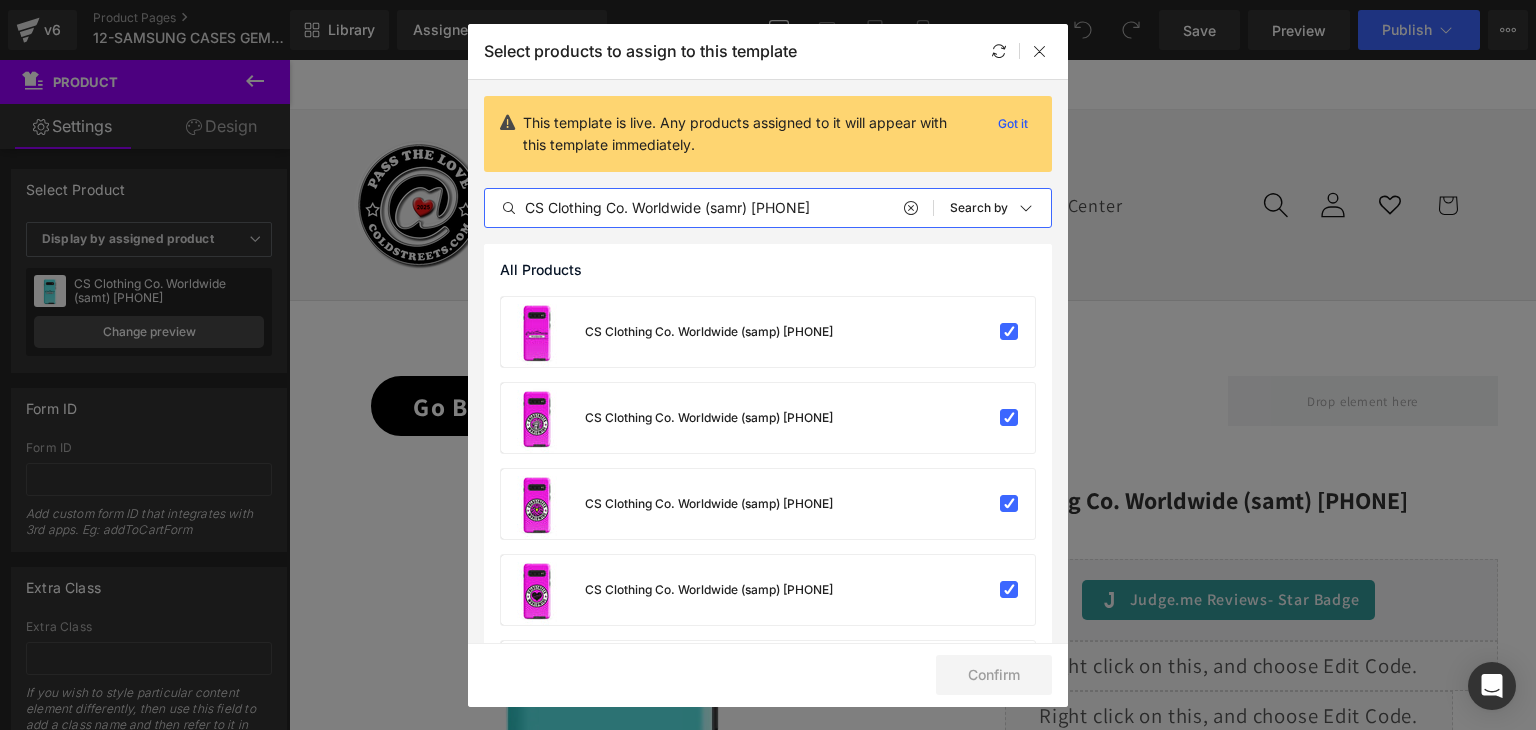 click on "CS Clothing Co. Worldwide (samr) 0-WW-" at bounding box center (709, 208) 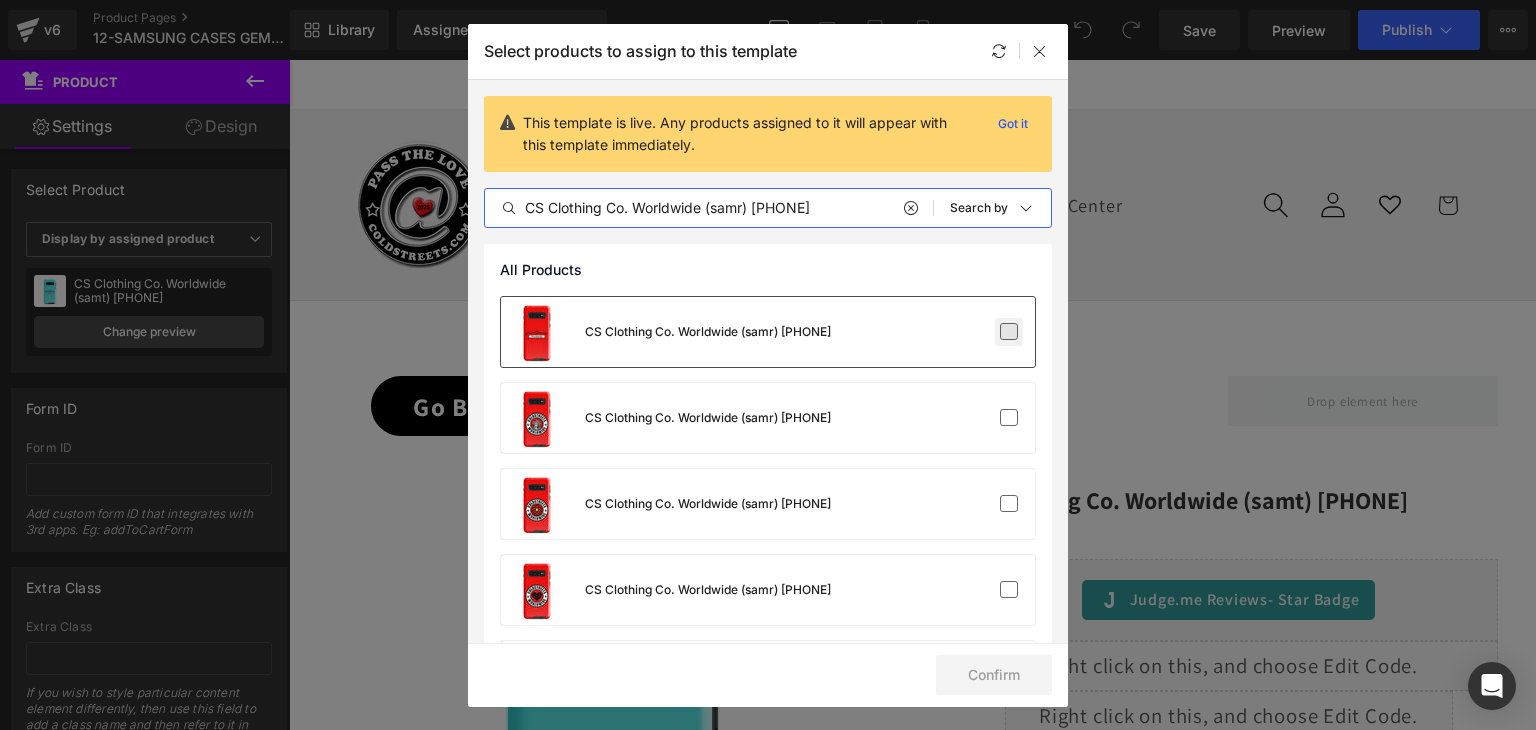 type on "CS Clothing Co. Worldwide (samr) 0-WW-0" 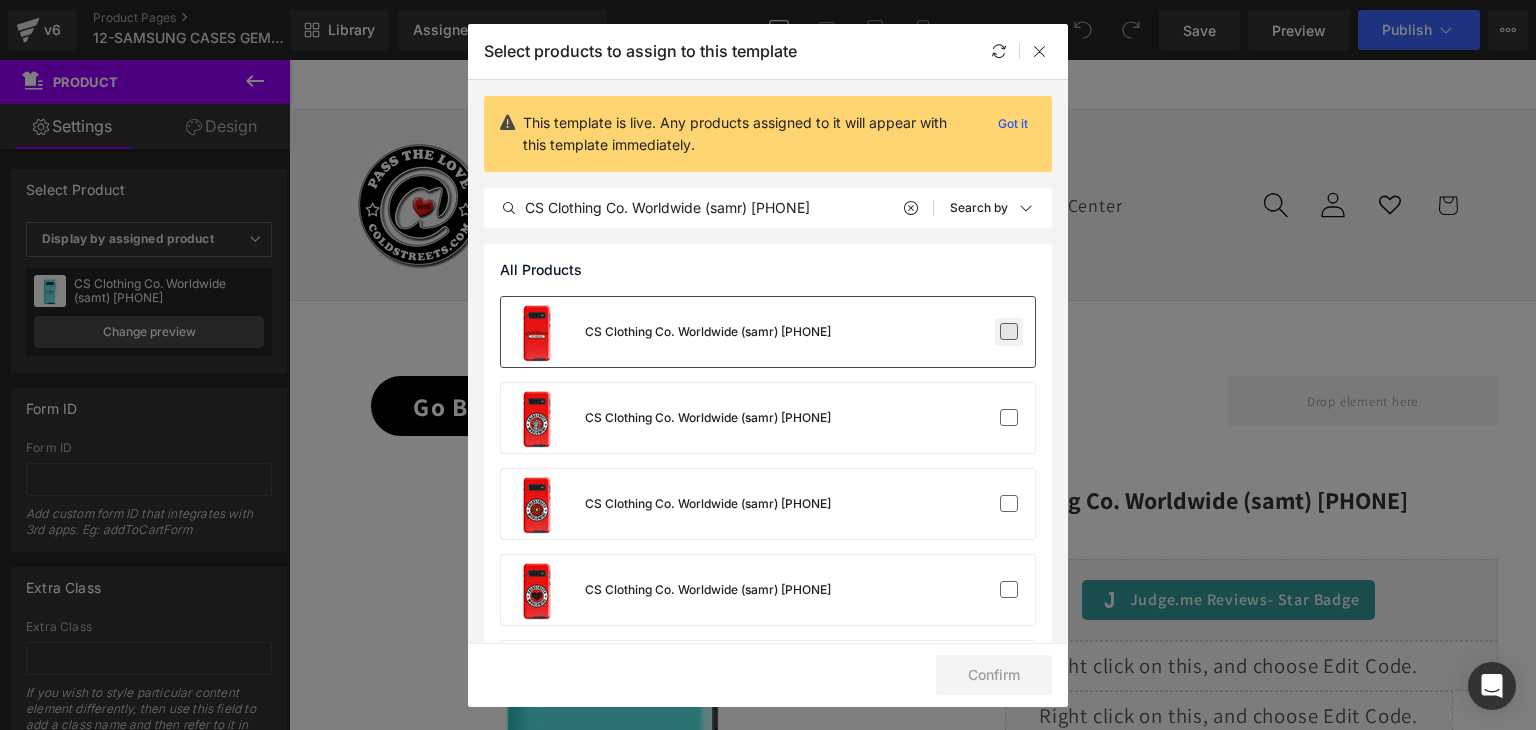 click at bounding box center (1009, 332) 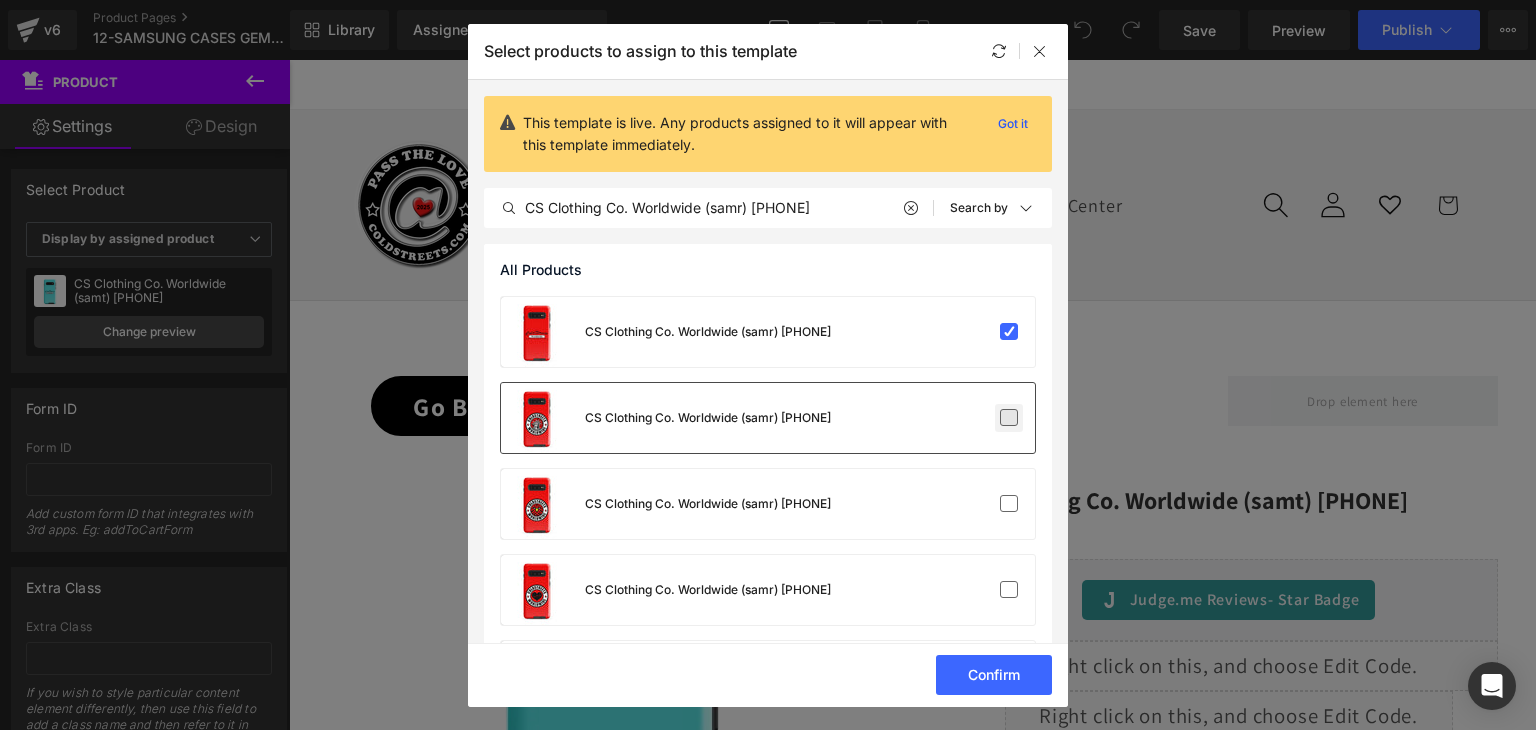 click at bounding box center (1009, 418) 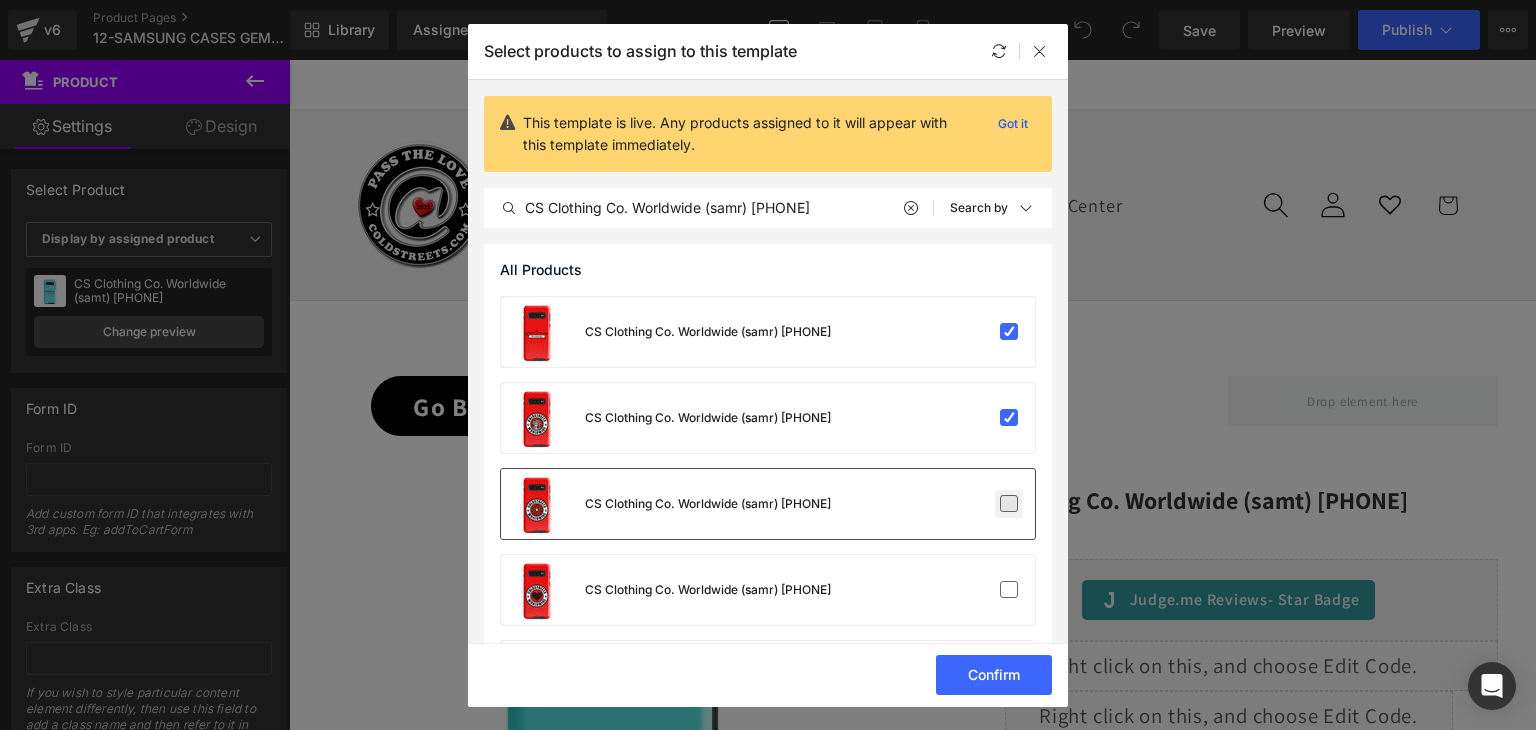 click at bounding box center (1009, 504) 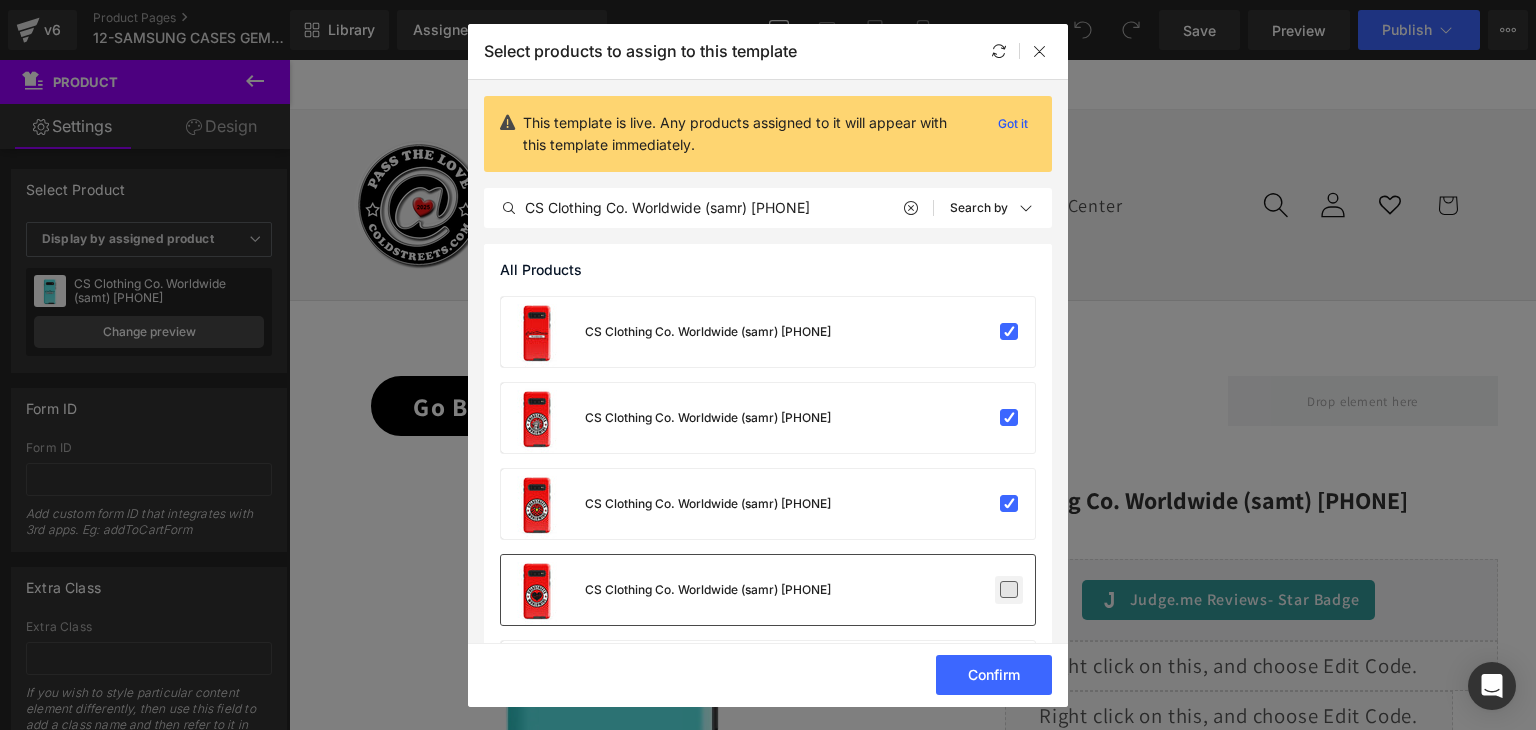 click at bounding box center (1009, 590) 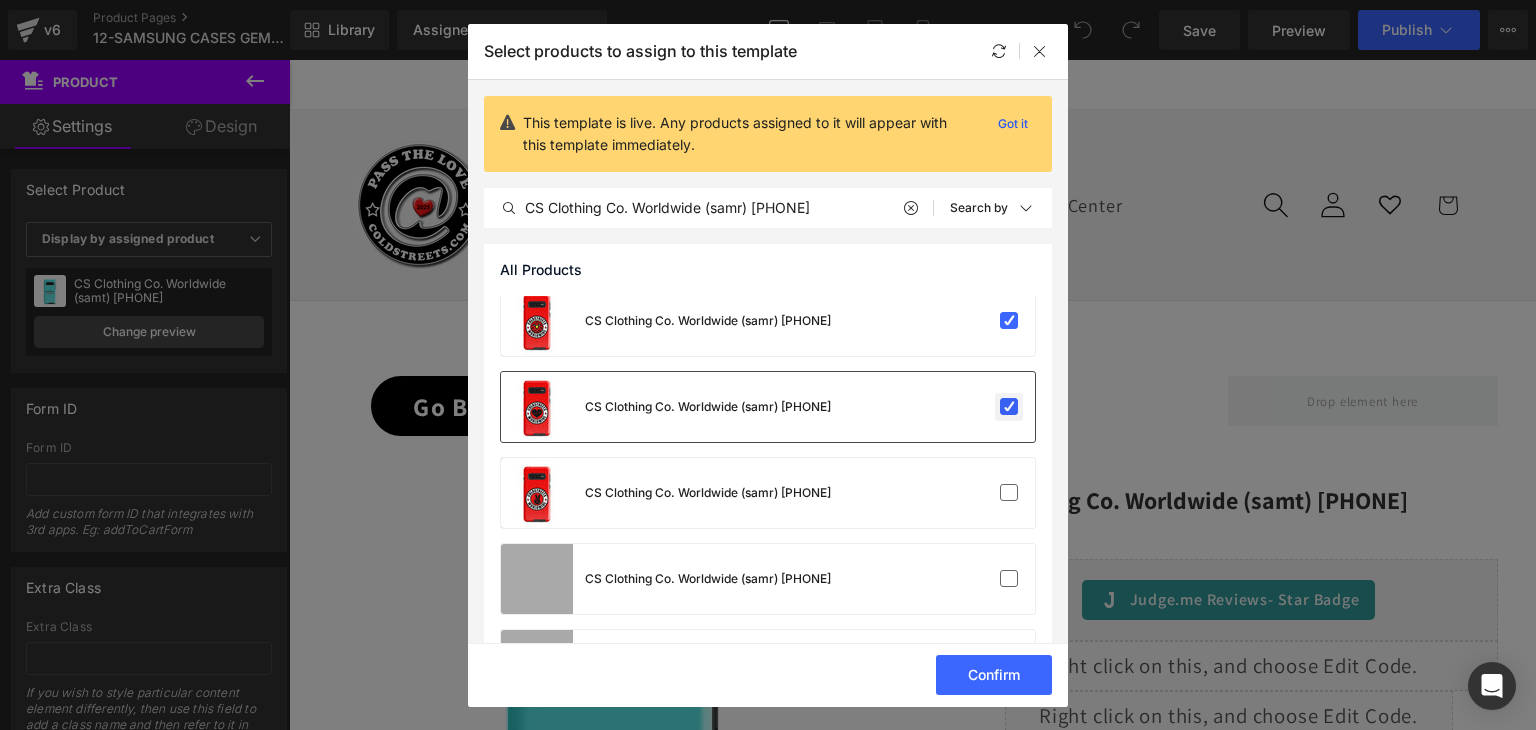 scroll, scrollTop: 200, scrollLeft: 0, axis: vertical 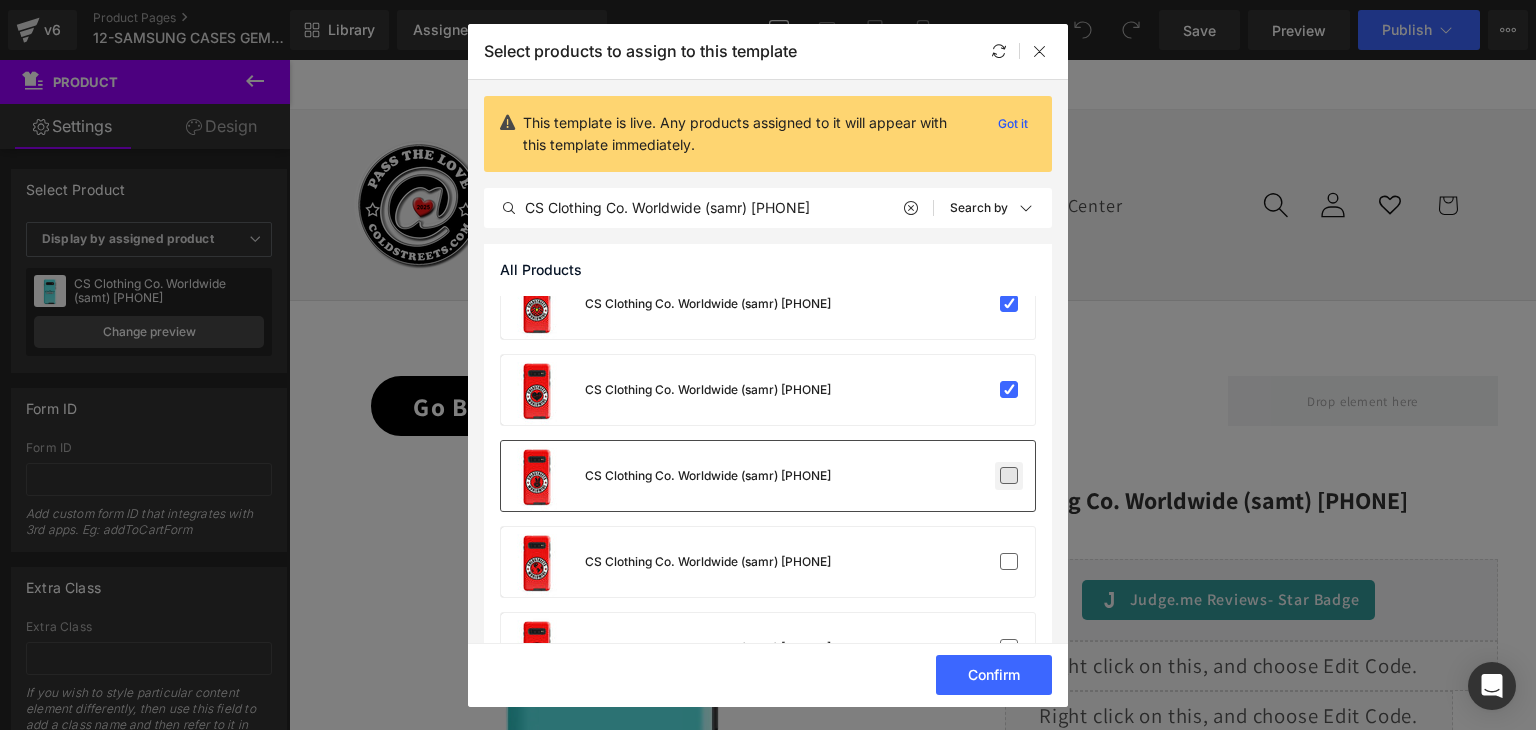 click at bounding box center (1009, 476) 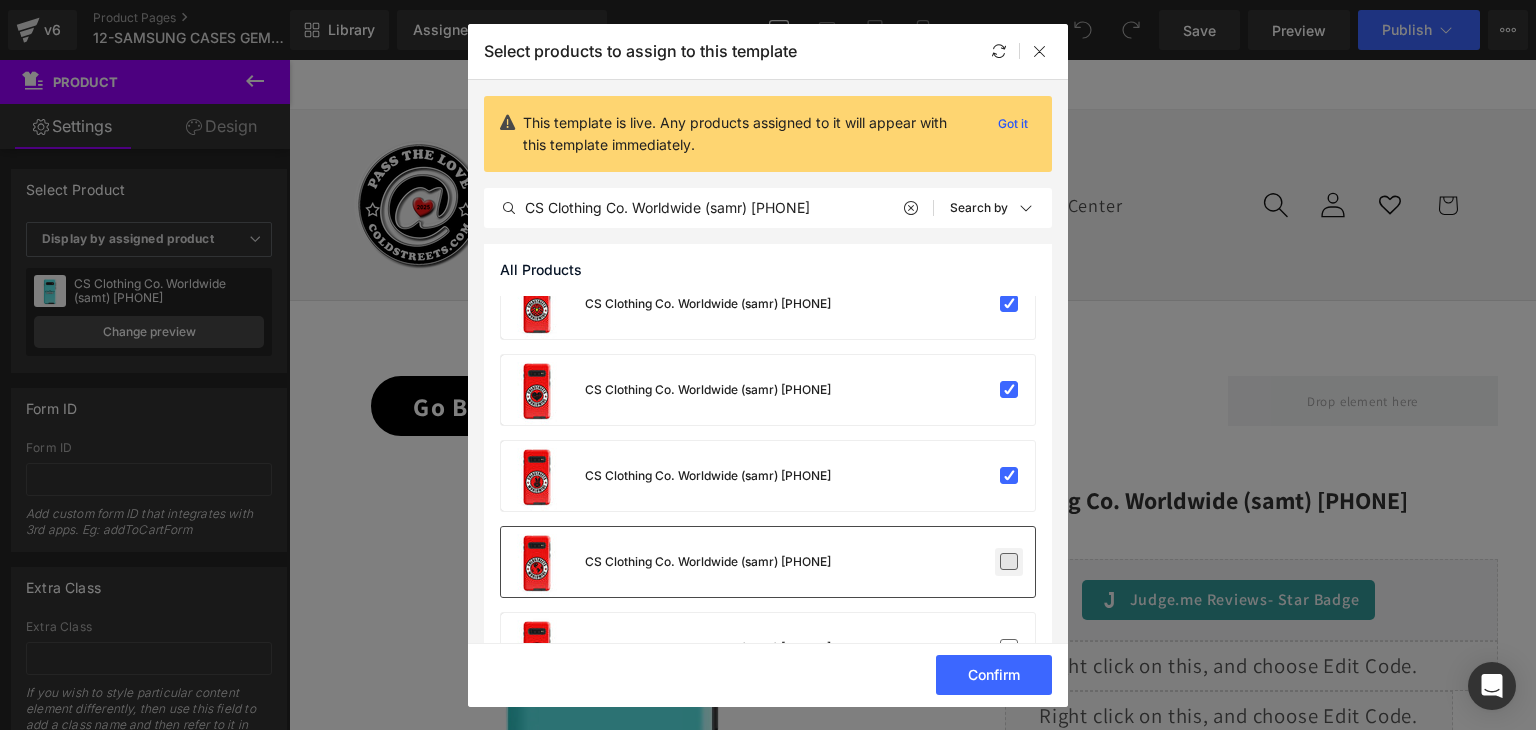 click at bounding box center [1009, 562] 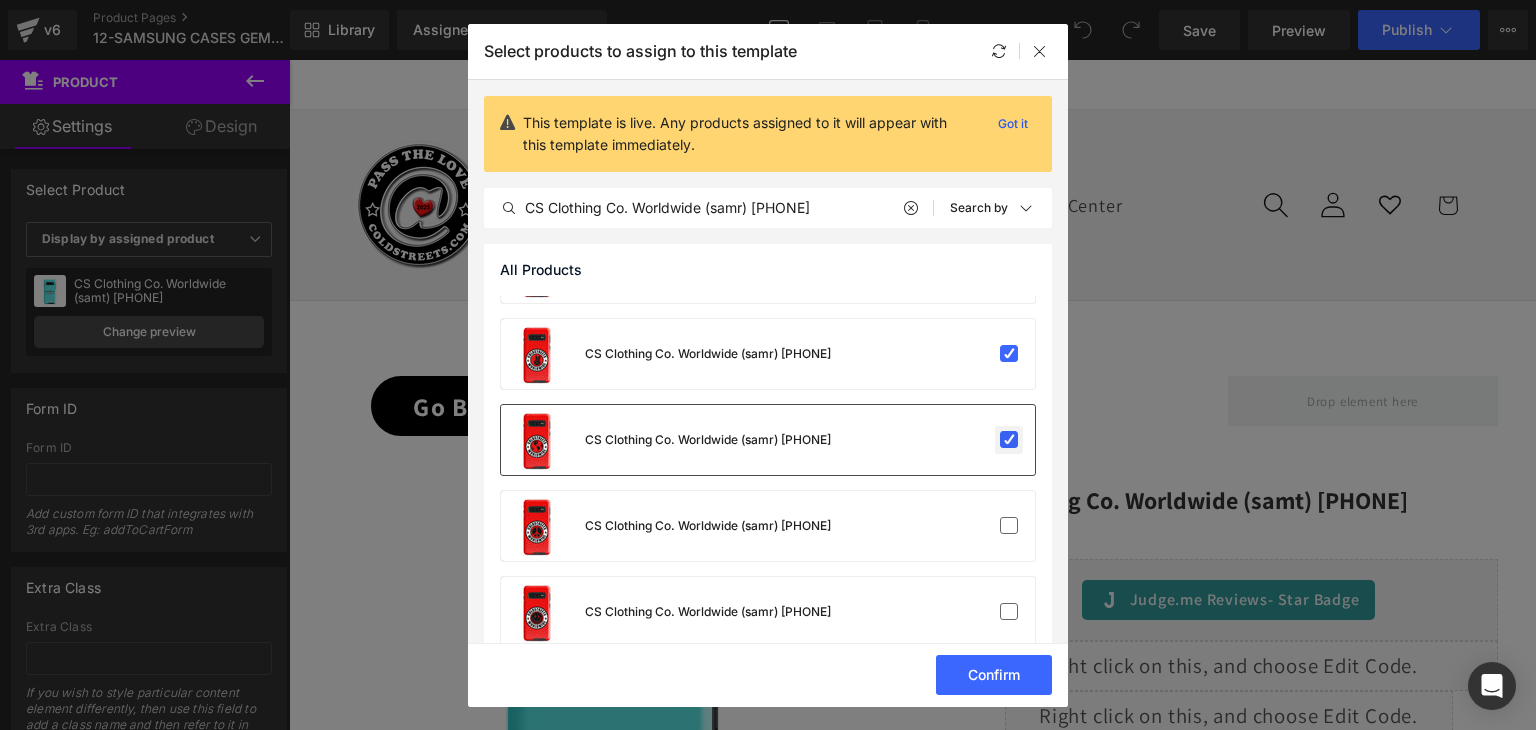 scroll, scrollTop: 355, scrollLeft: 0, axis: vertical 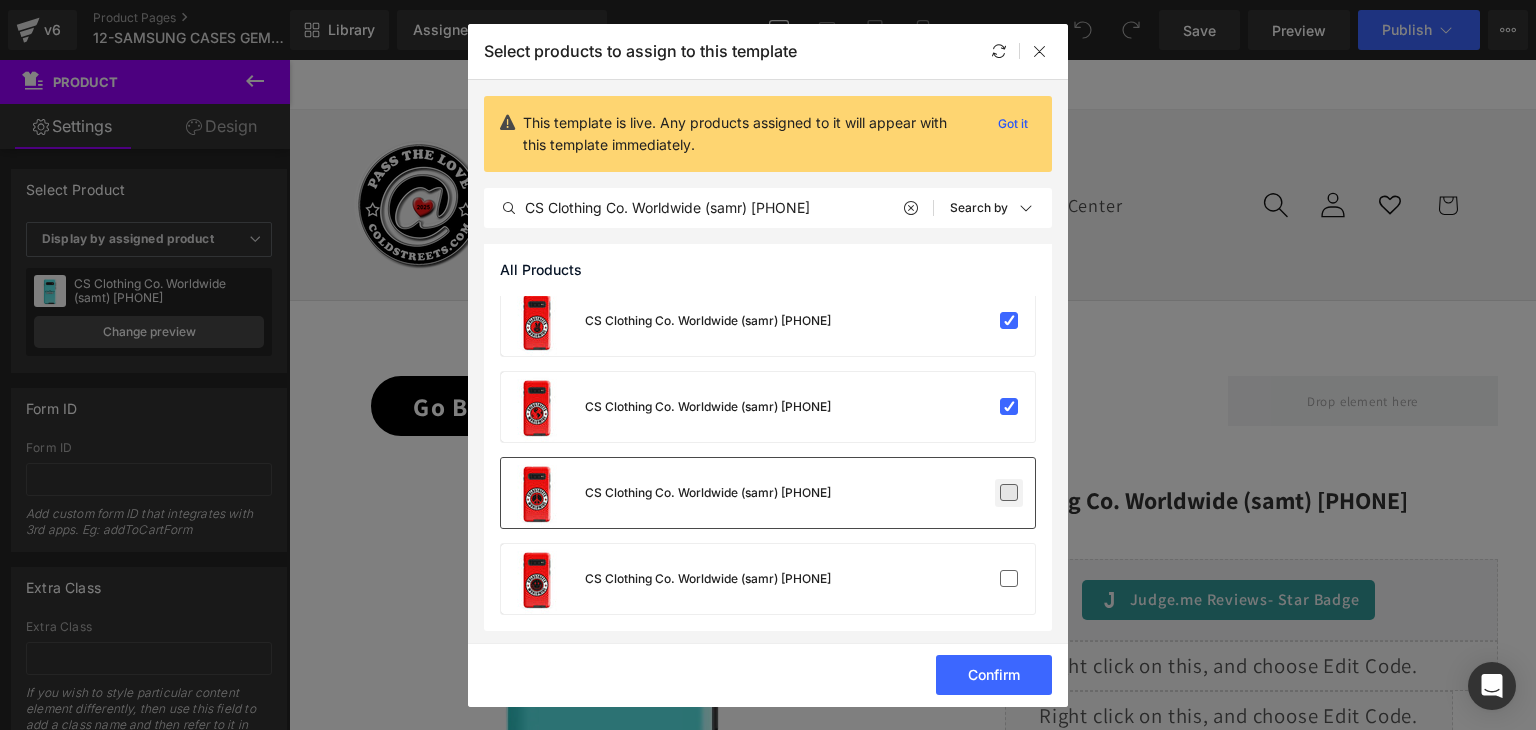 click at bounding box center [1009, 493] 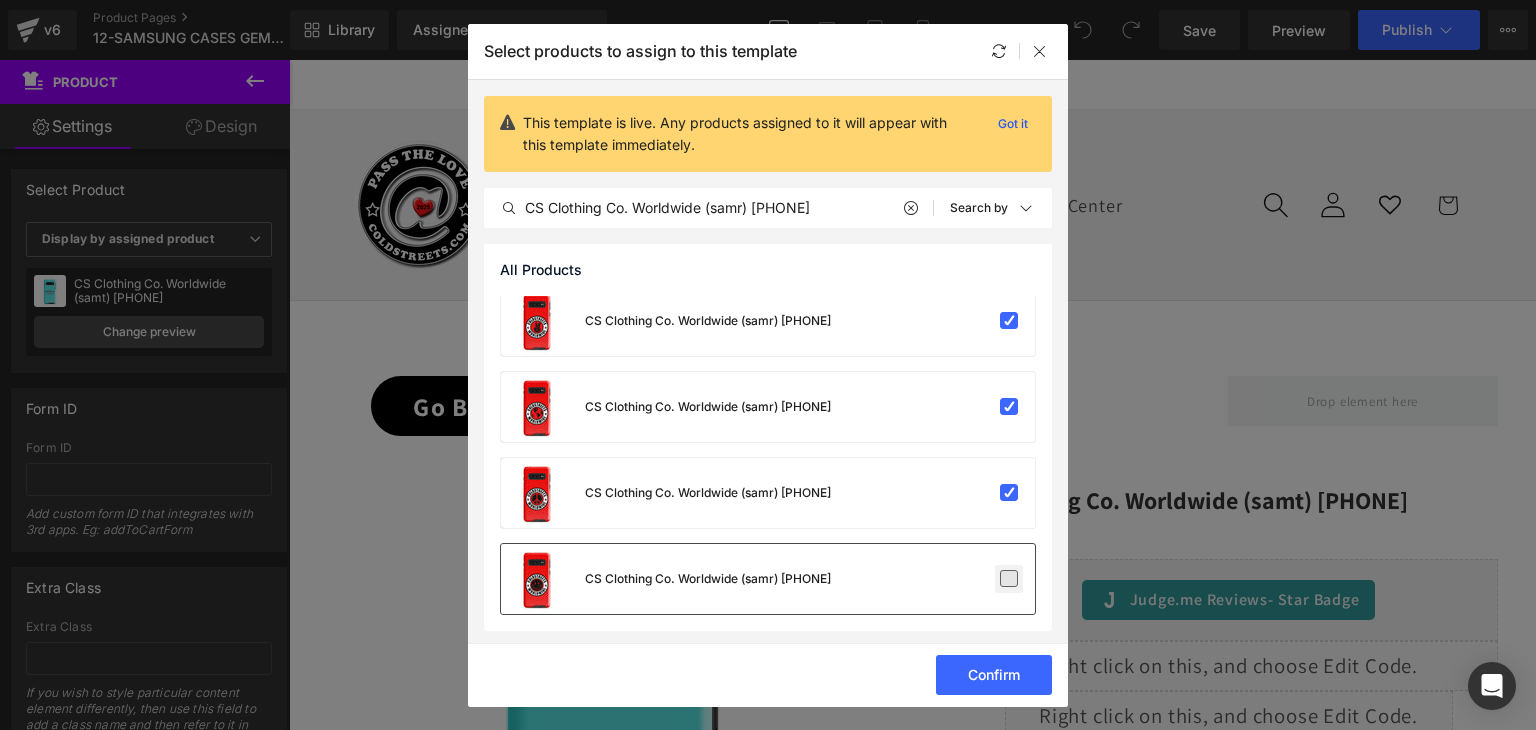 click at bounding box center (1009, 579) 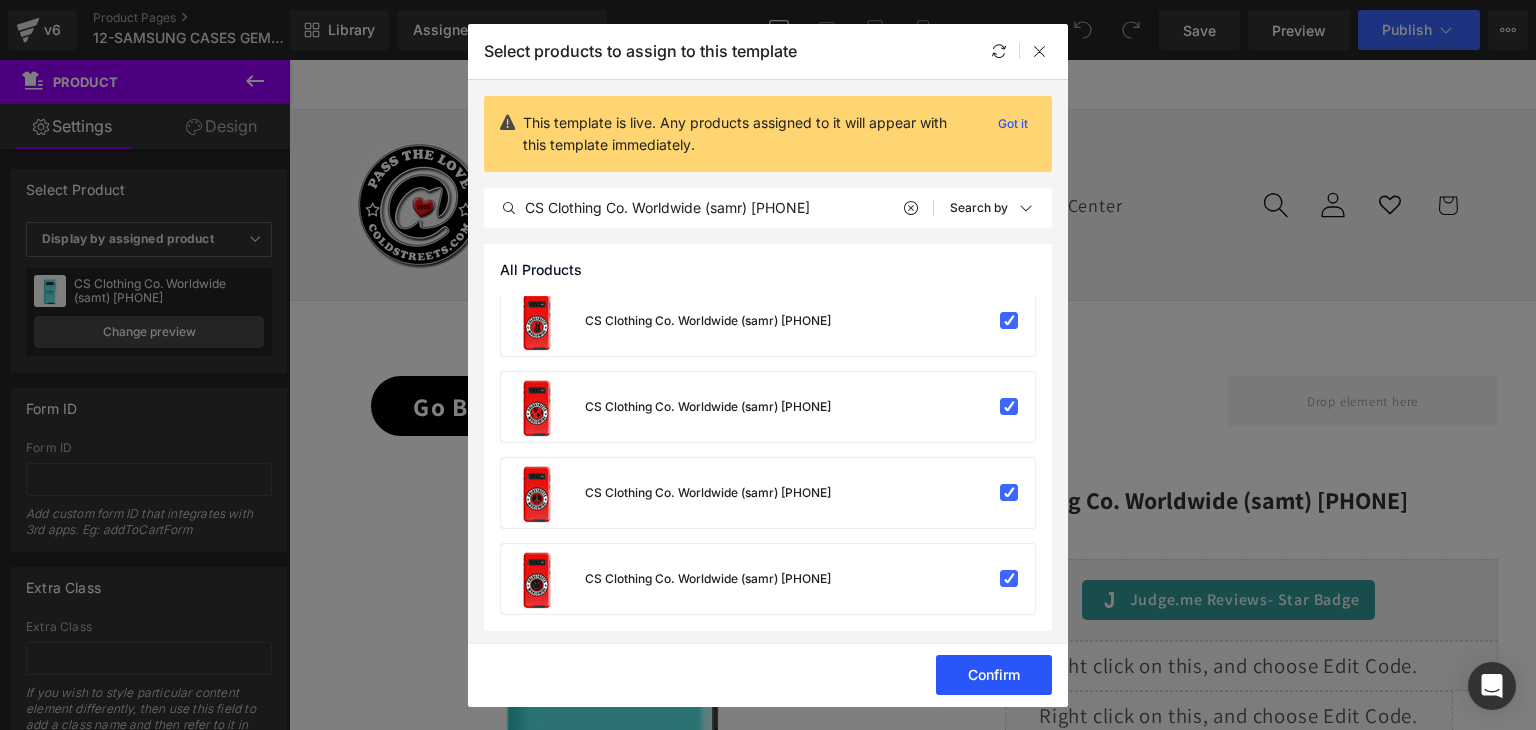 click on "Confirm" at bounding box center (994, 675) 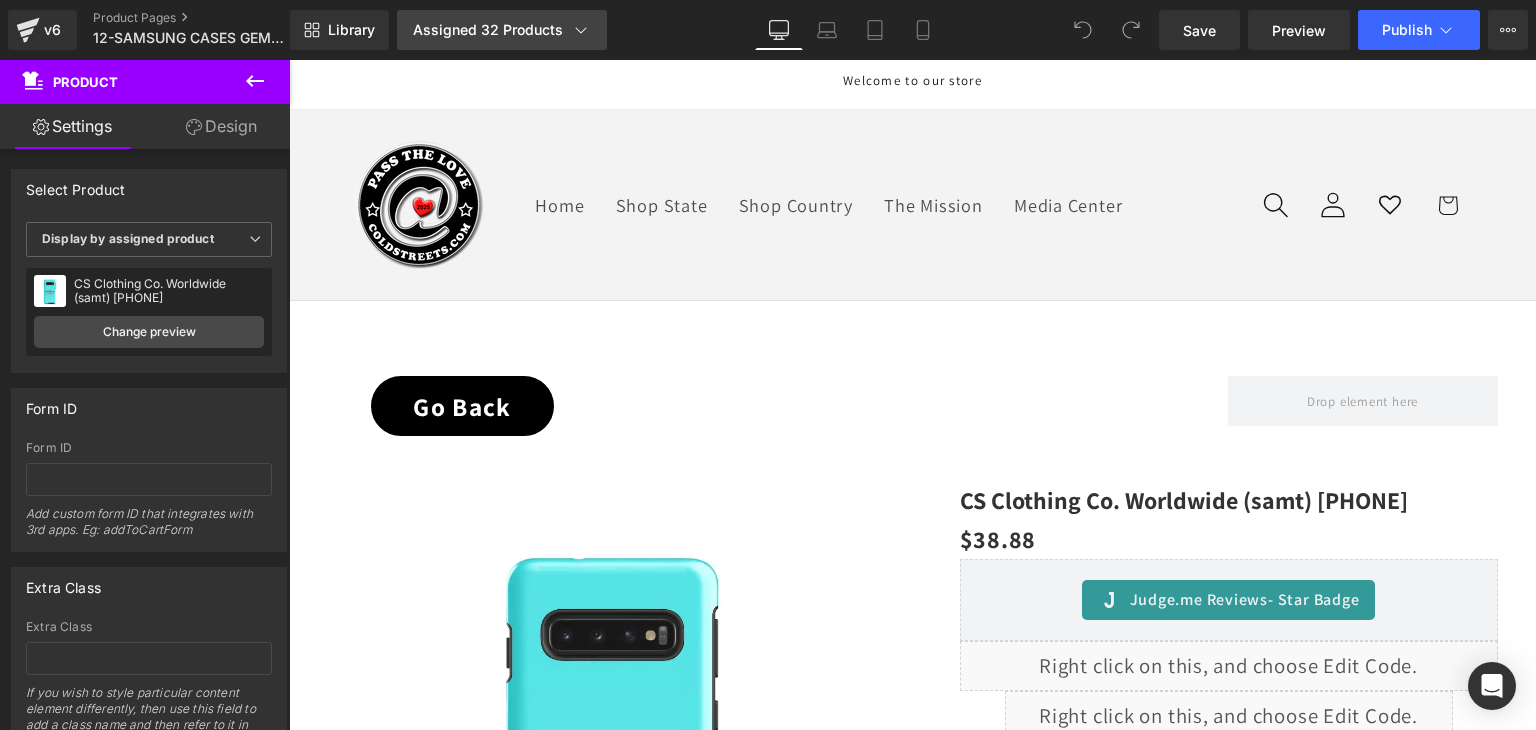 click 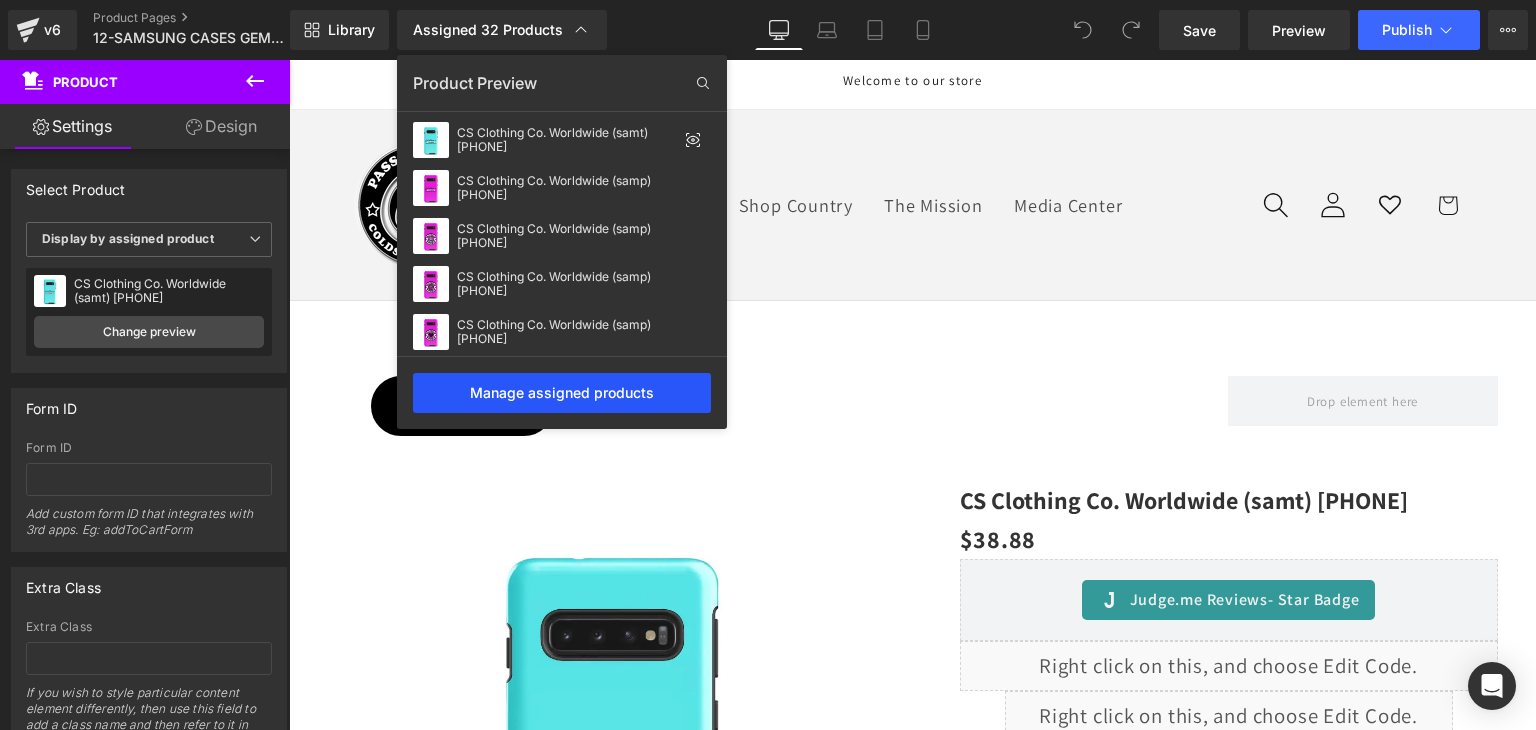 click on "Manage assigned products" at bounding box center [562, 393] 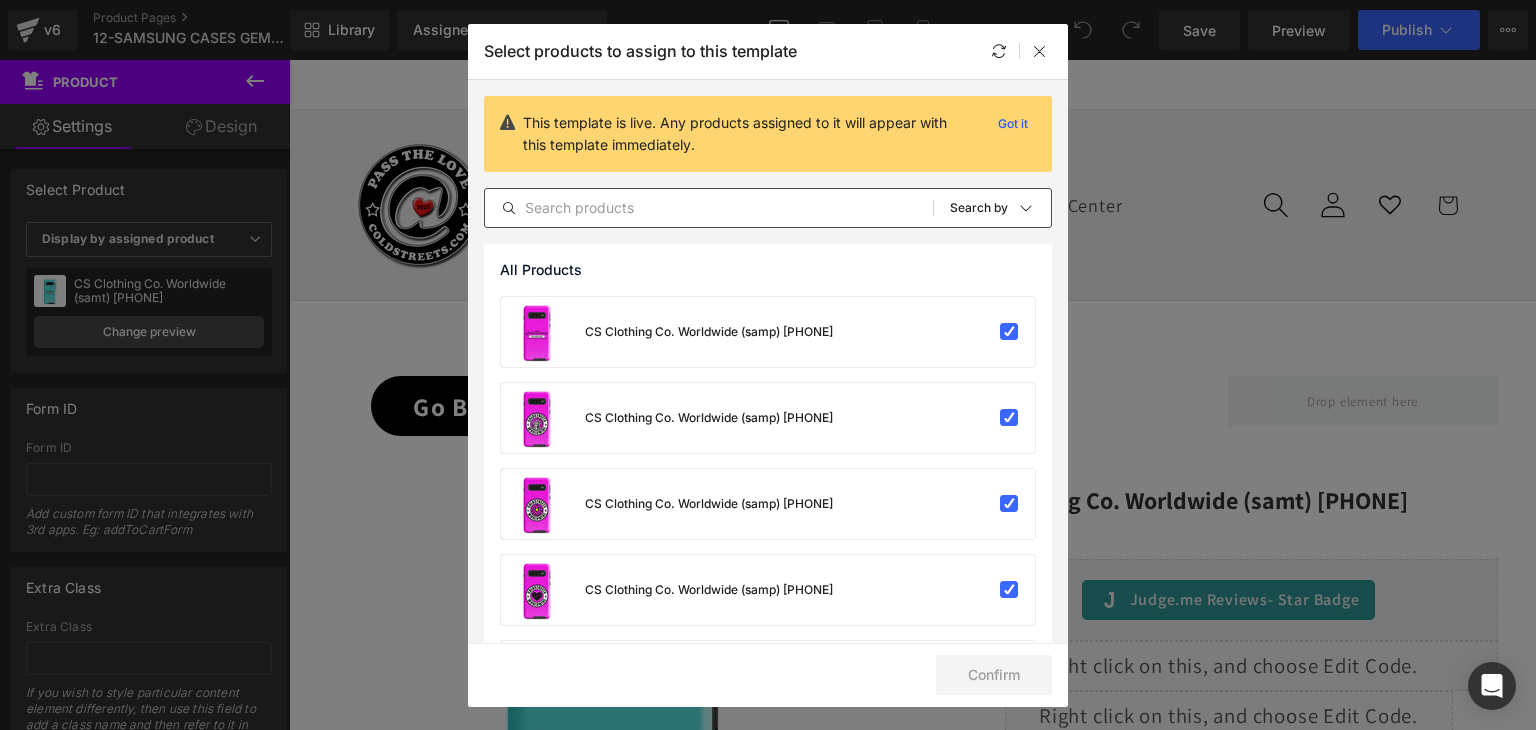 click at bounding box center [709, 208] 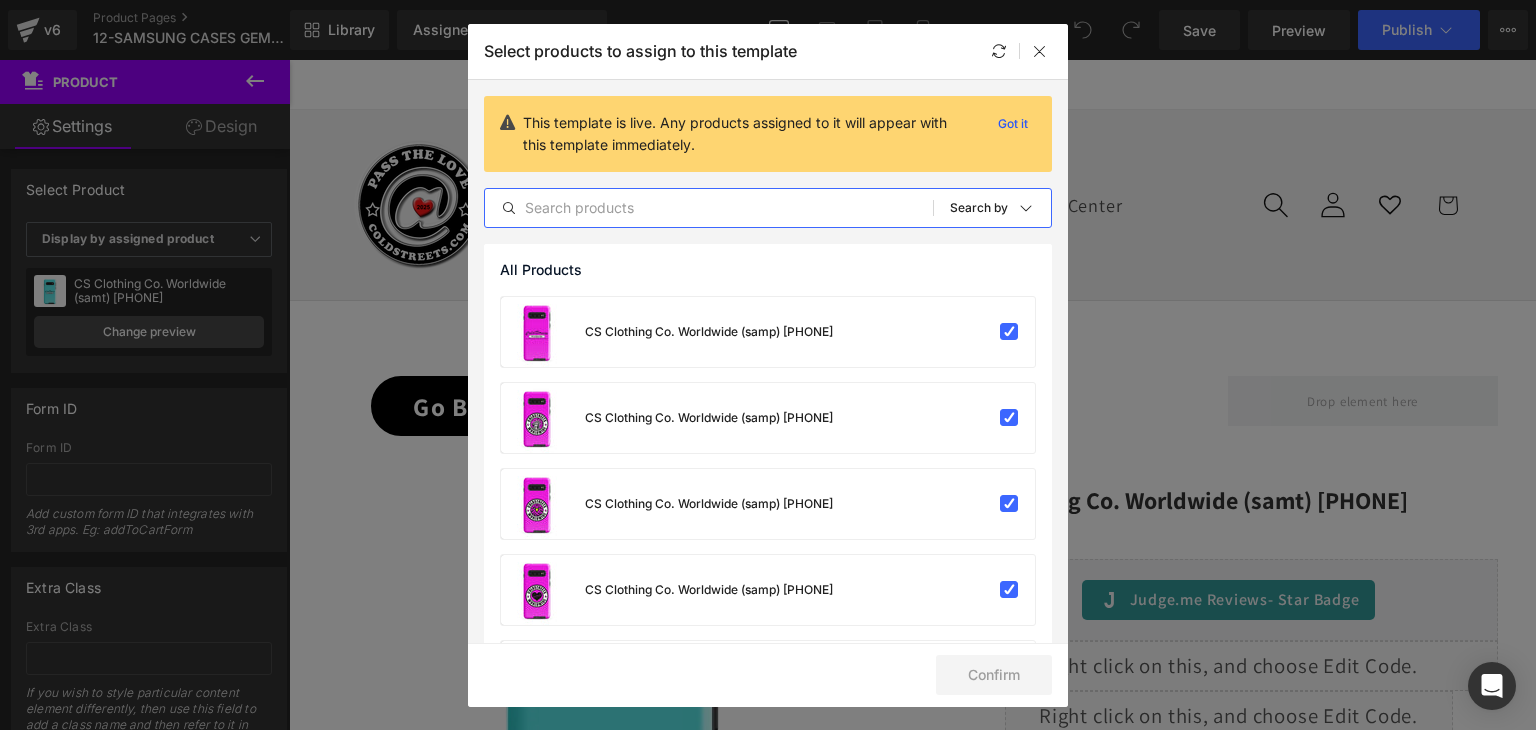paste on "CS Clothing Co. Worldwide (samt) 0-WW-" 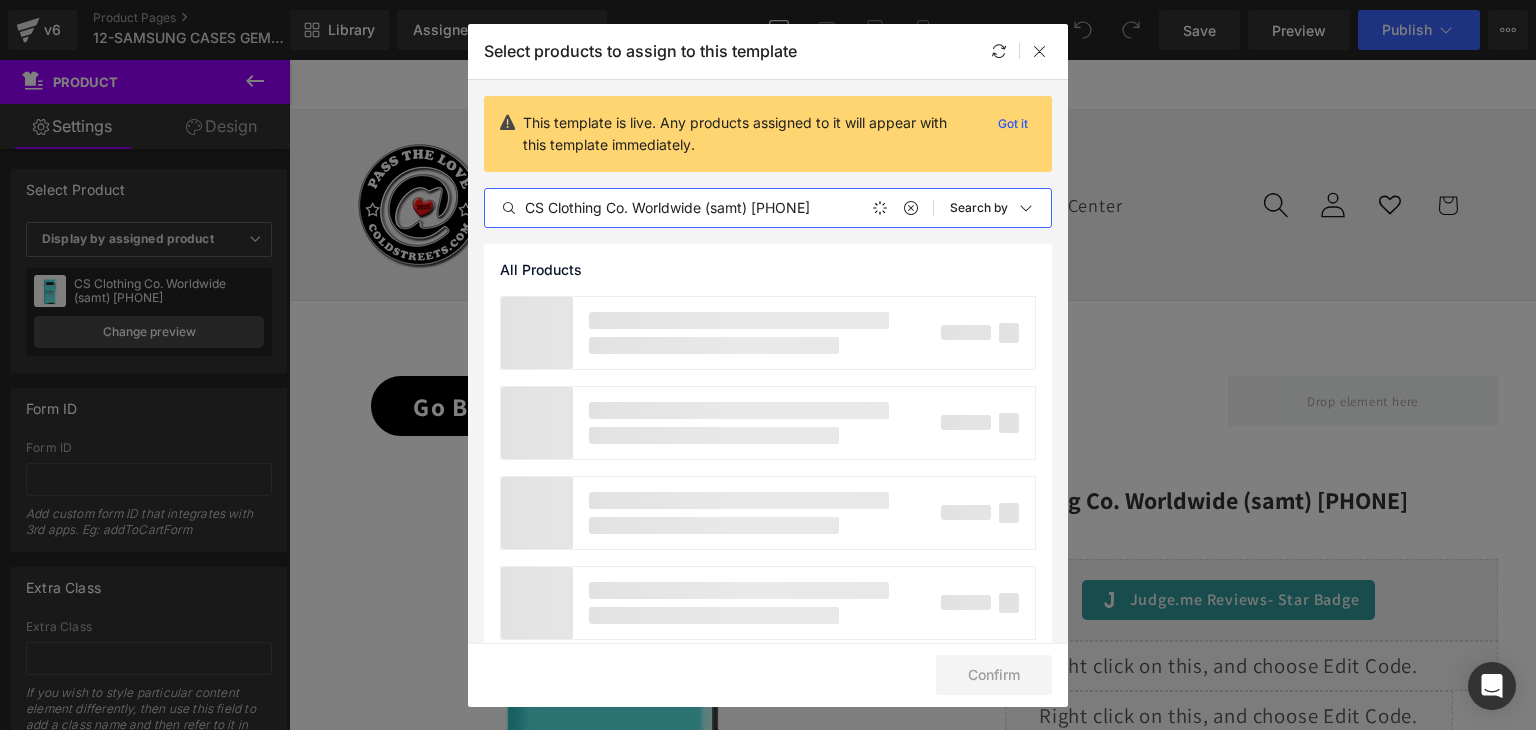 click on "CS Clothing Co. Worldwide (samt) 0-WW-" at bounding box center [709, 208] 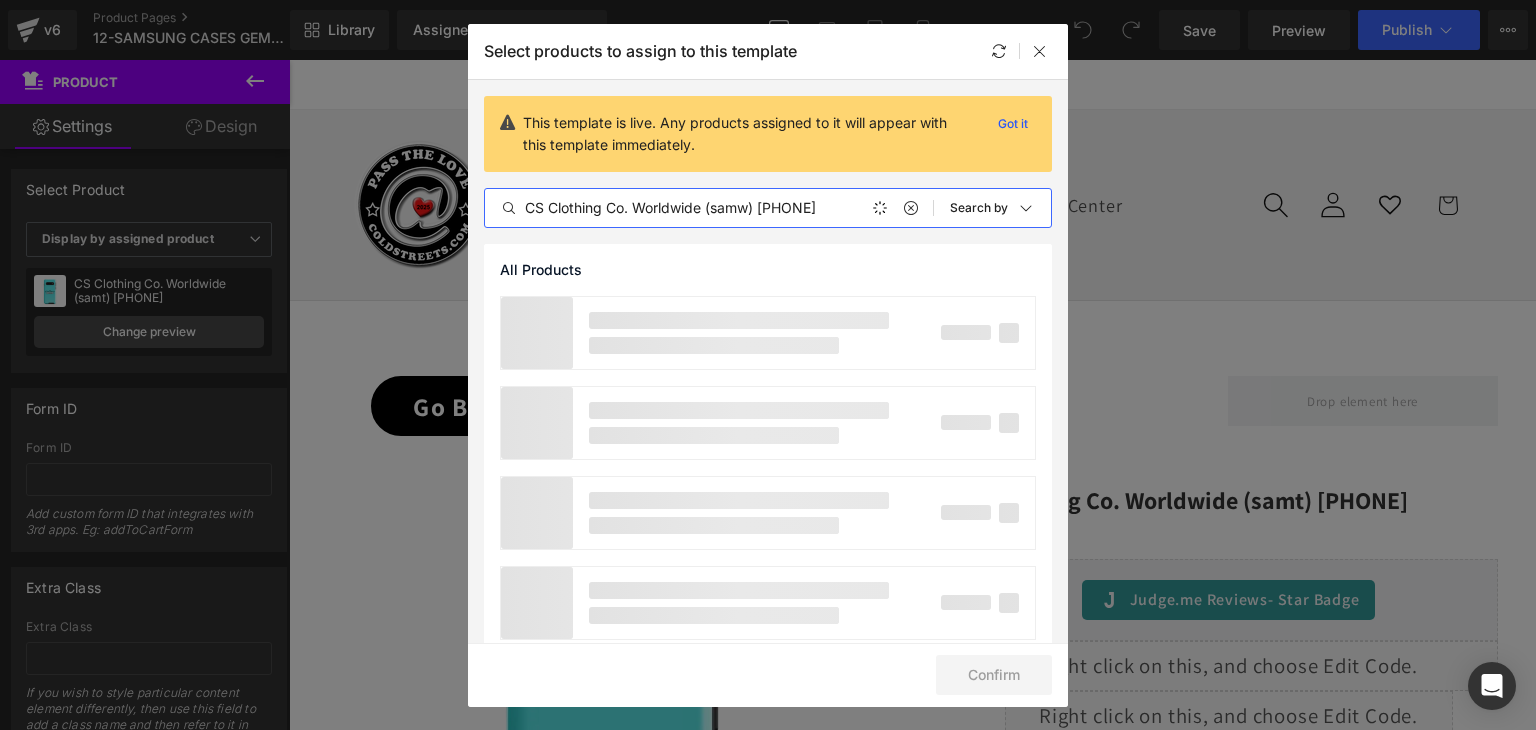 click on "CS Clothing Co. Worldwide (samw) 0-WW-" at bounding box center (709, 208) 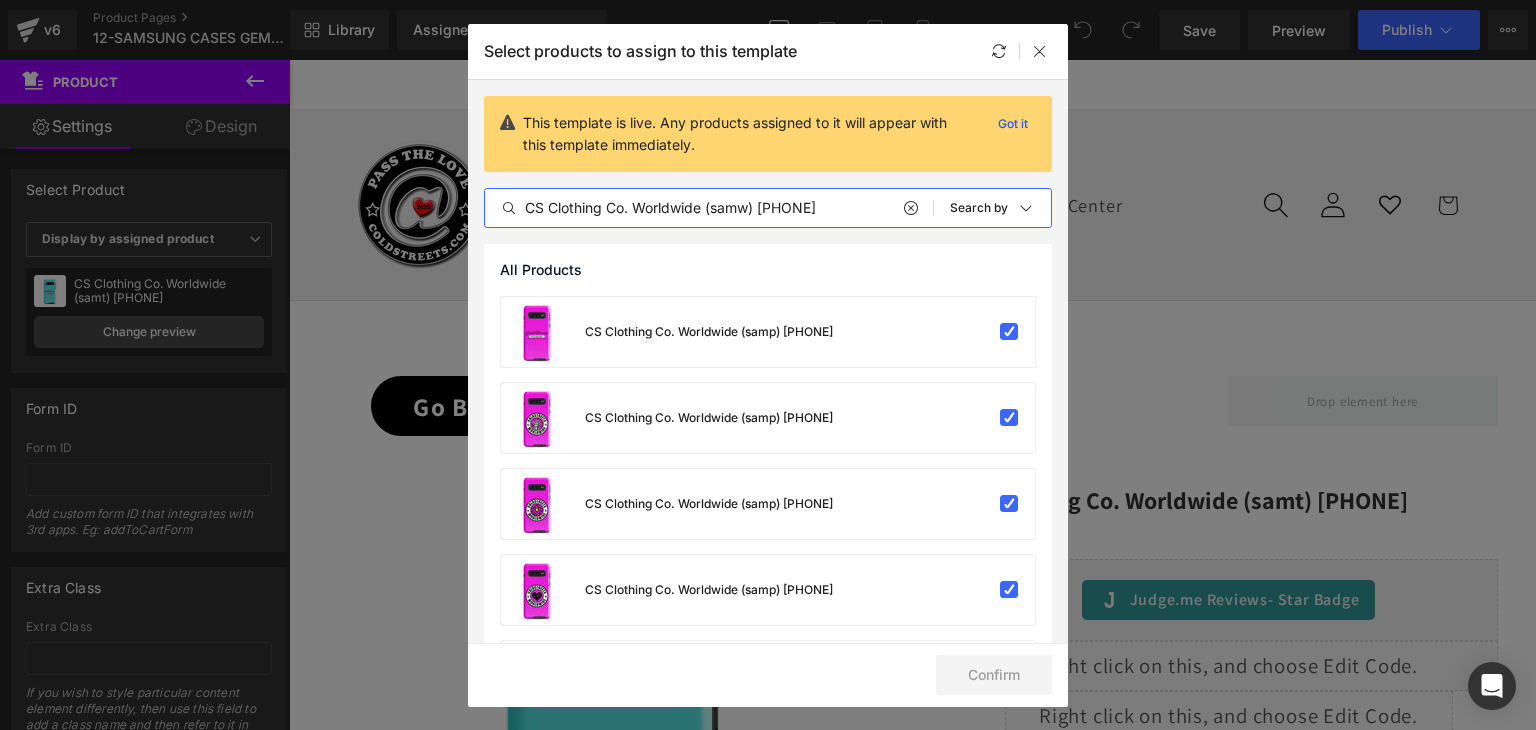 drag, startPoint x: 839, startPoint y: 209, endPoint x: 814, endPoint y: 209, distance: 25 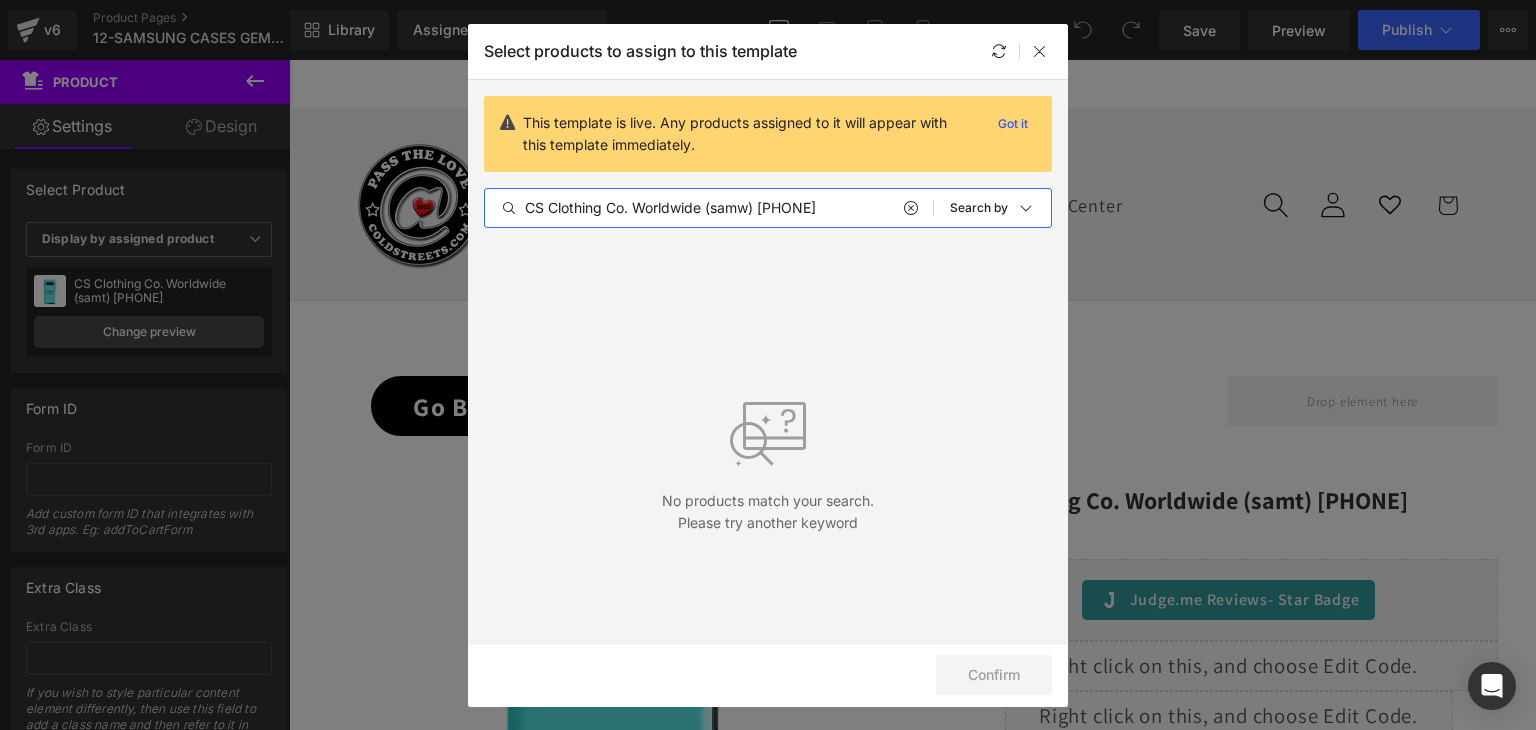 click on "CS Clothing Co. Worldwide (samw) 0-WW-0" at bounding box center [709, 208] 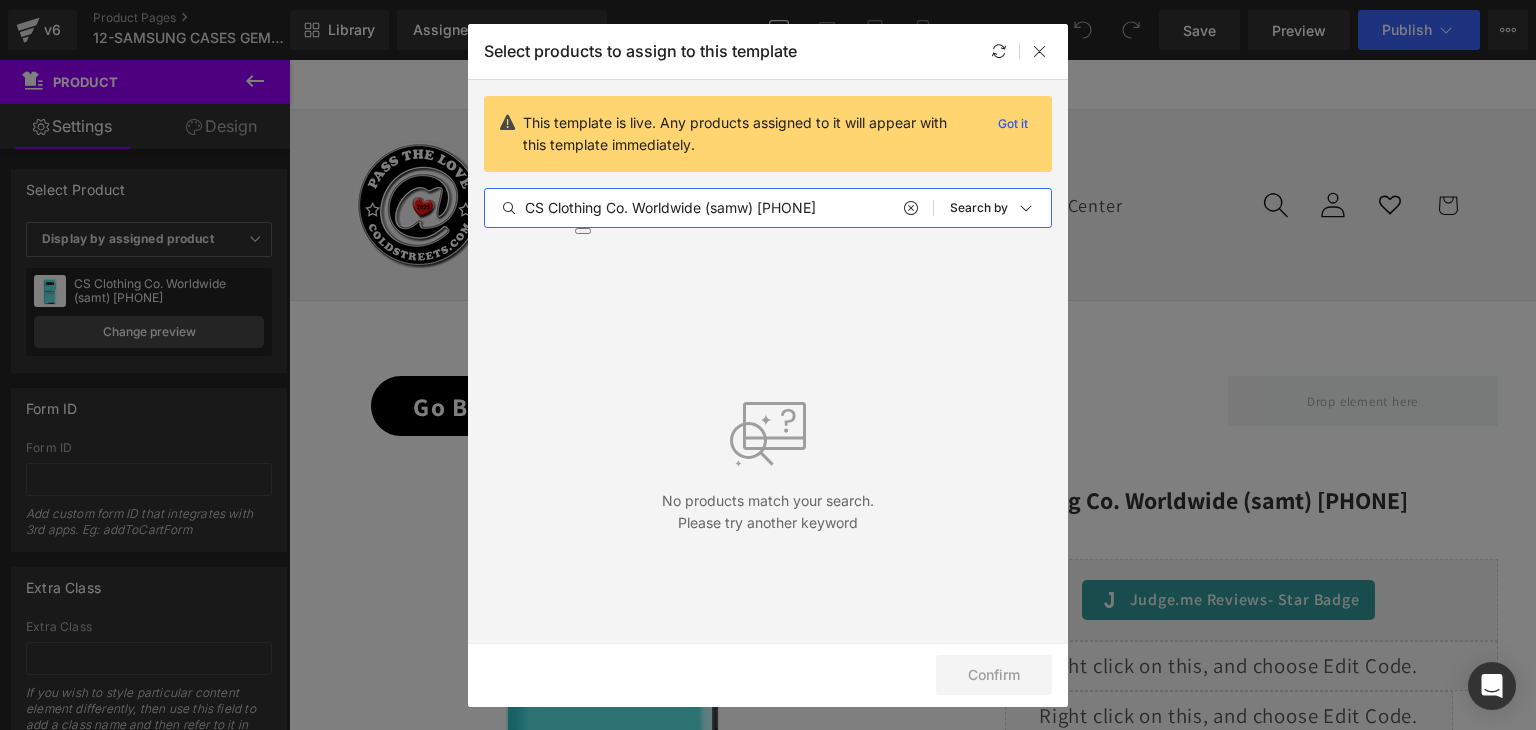 type on "CS Clothing Co. Worldwide (samw) 0-WW-0" 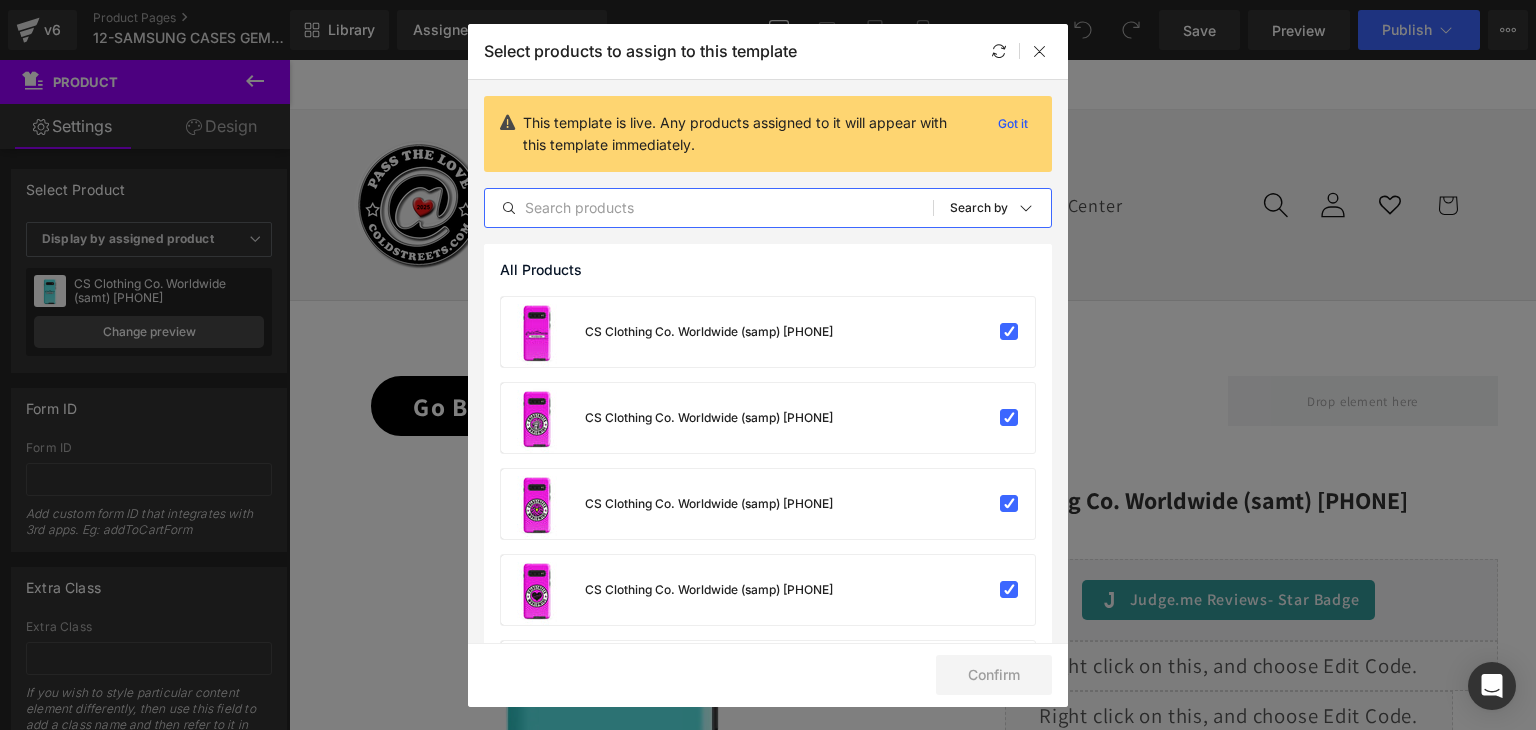 click at bounding box center (709, 208) 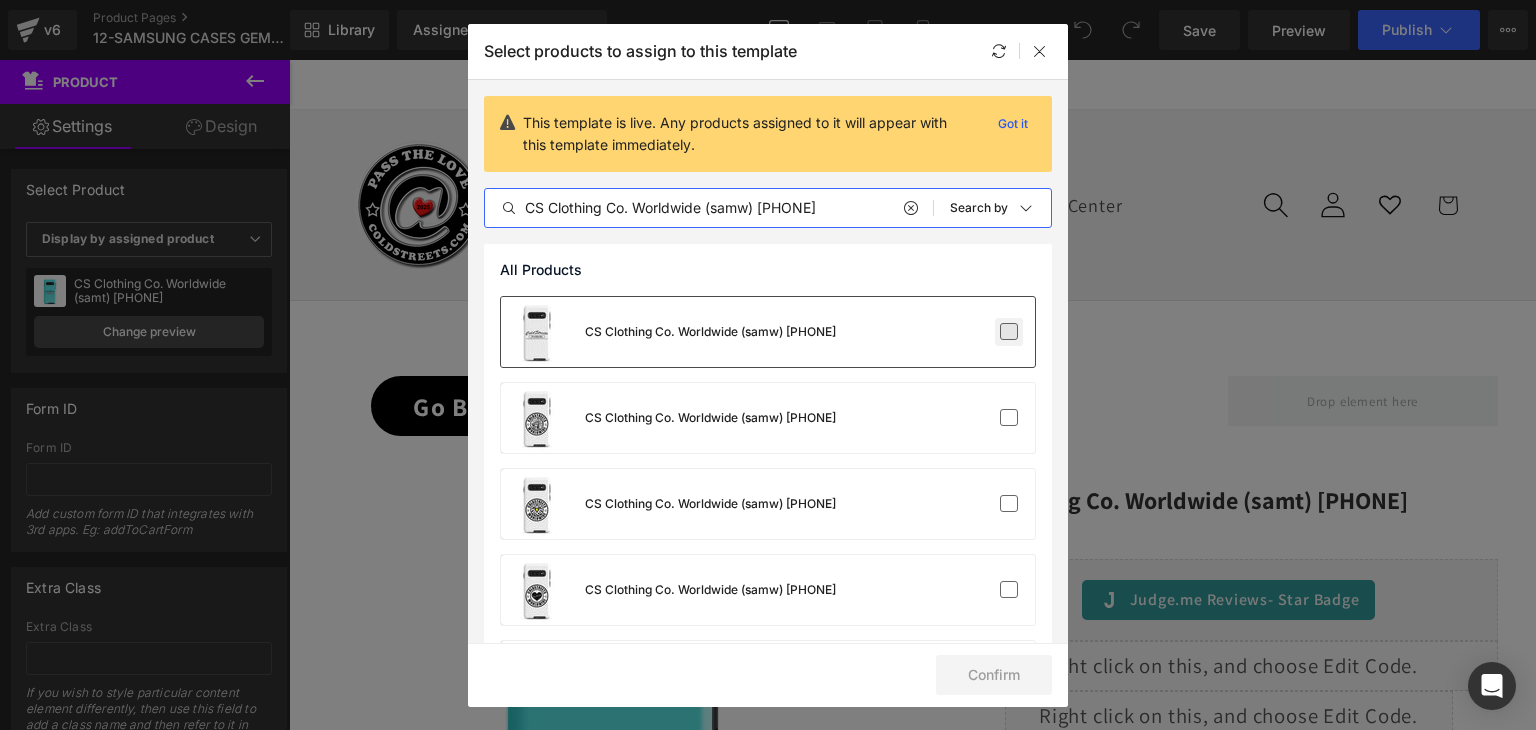 type on "CS Clothing Co. Worldwide (samw) 0-WW-0" 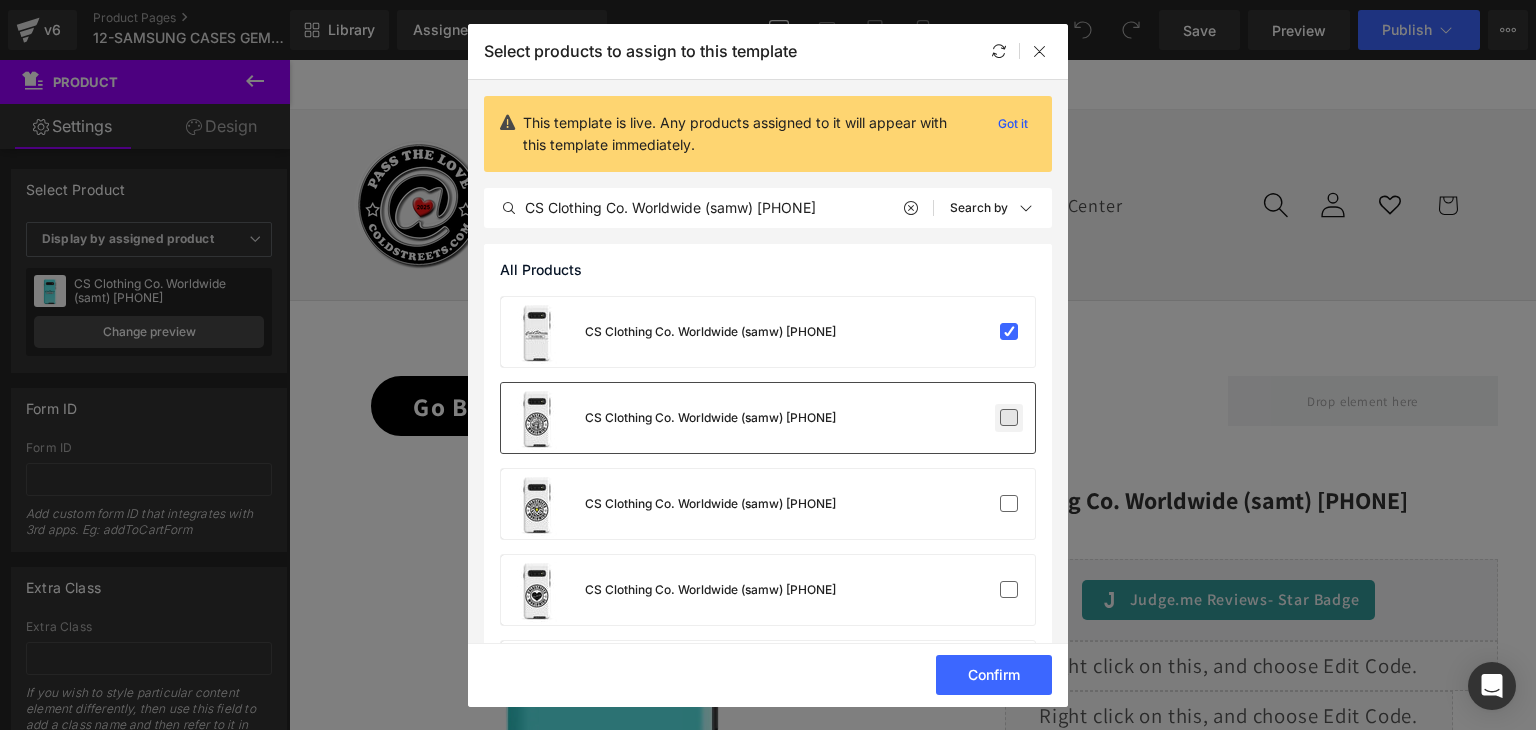 click at bounding box center [1009, 418] 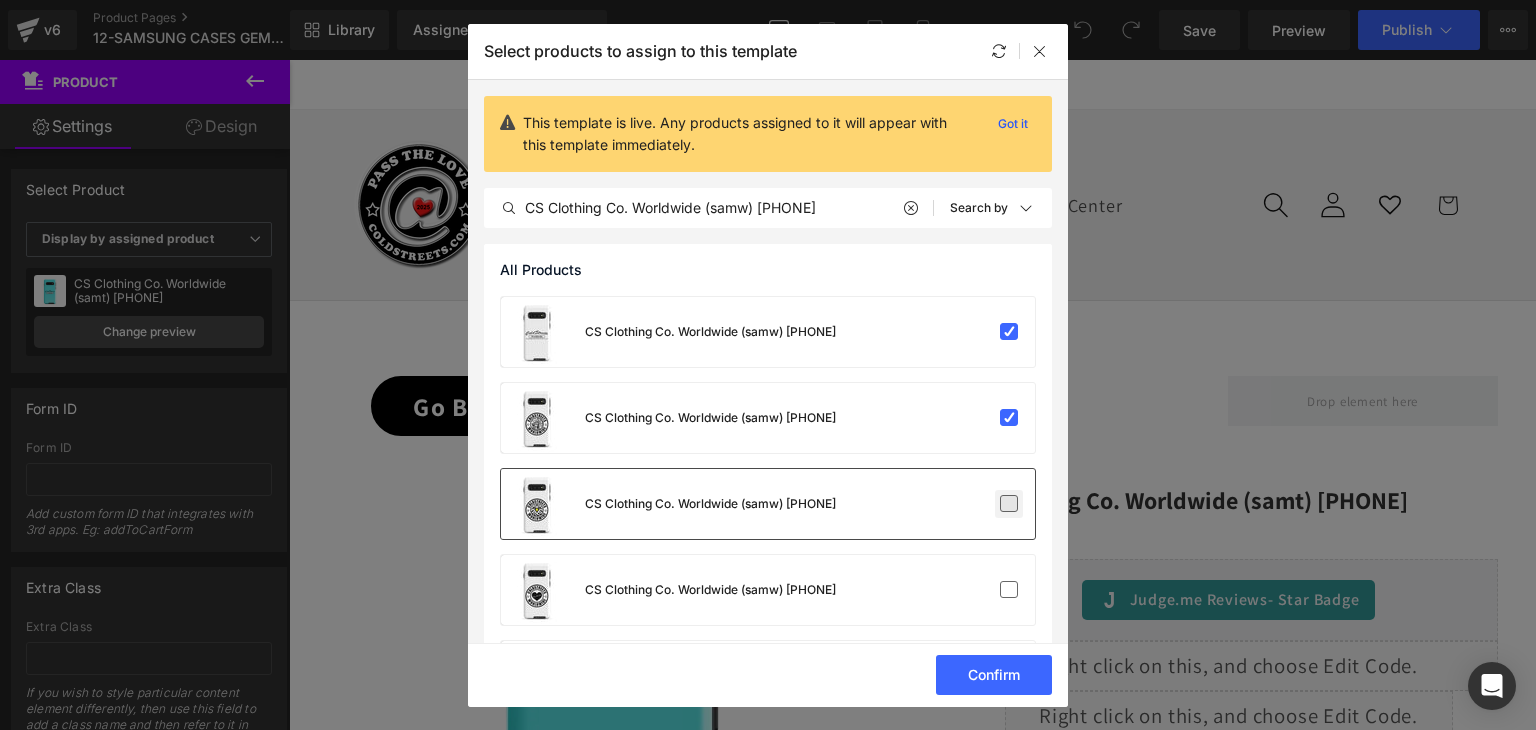 click at bounding box center [1009, 504] 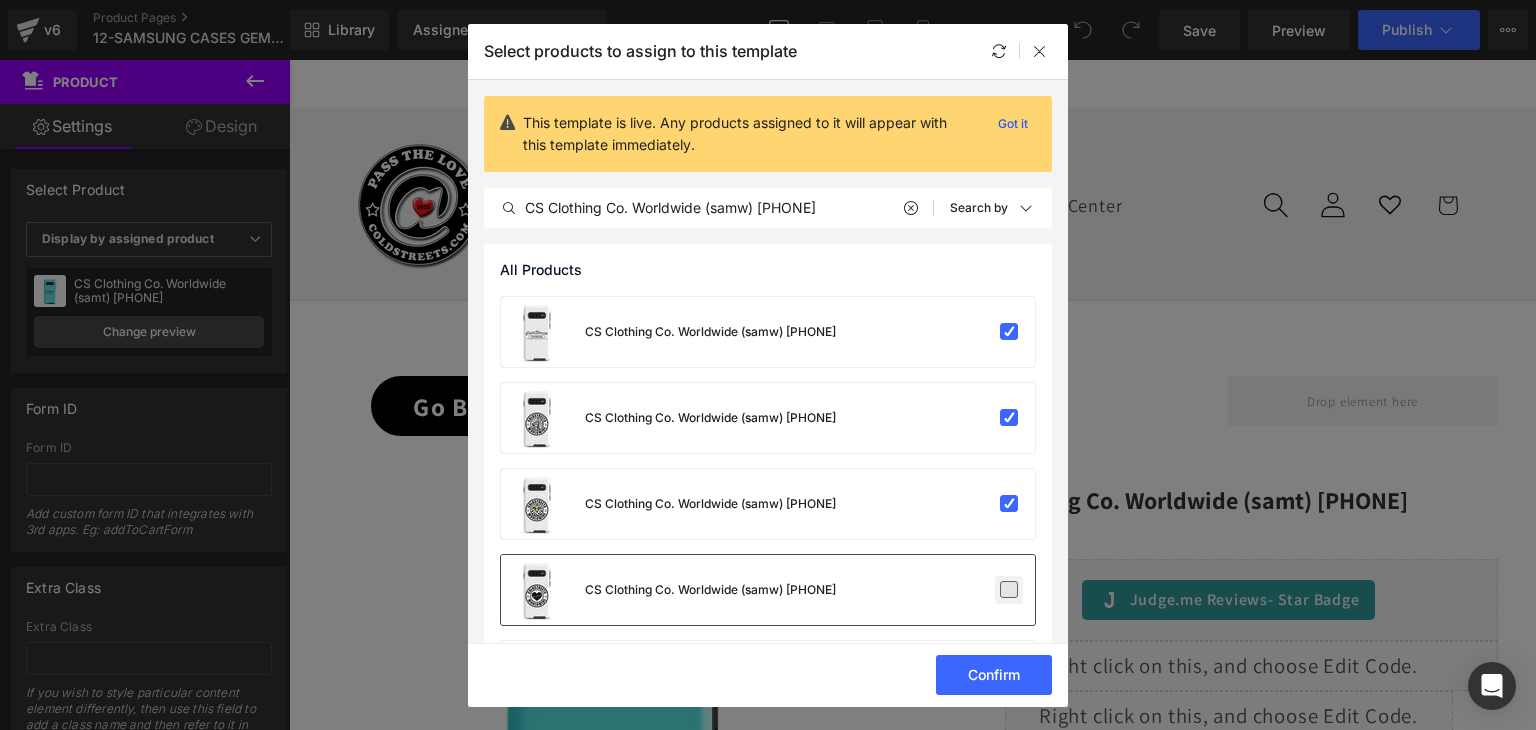 click at bounding box center [1009, 590] 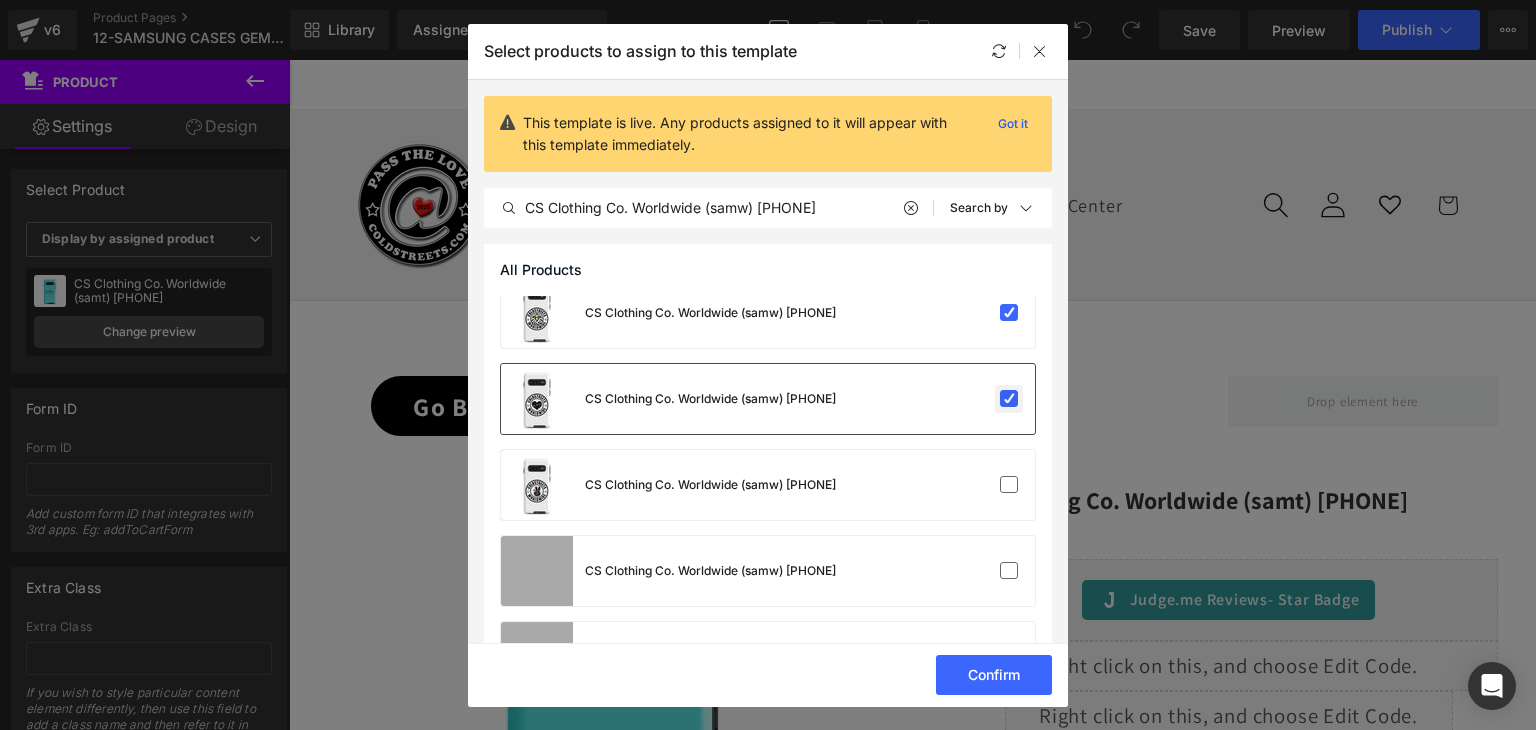 scroll, scrollTop: 200, scrollLeft: 0, axis: vertical 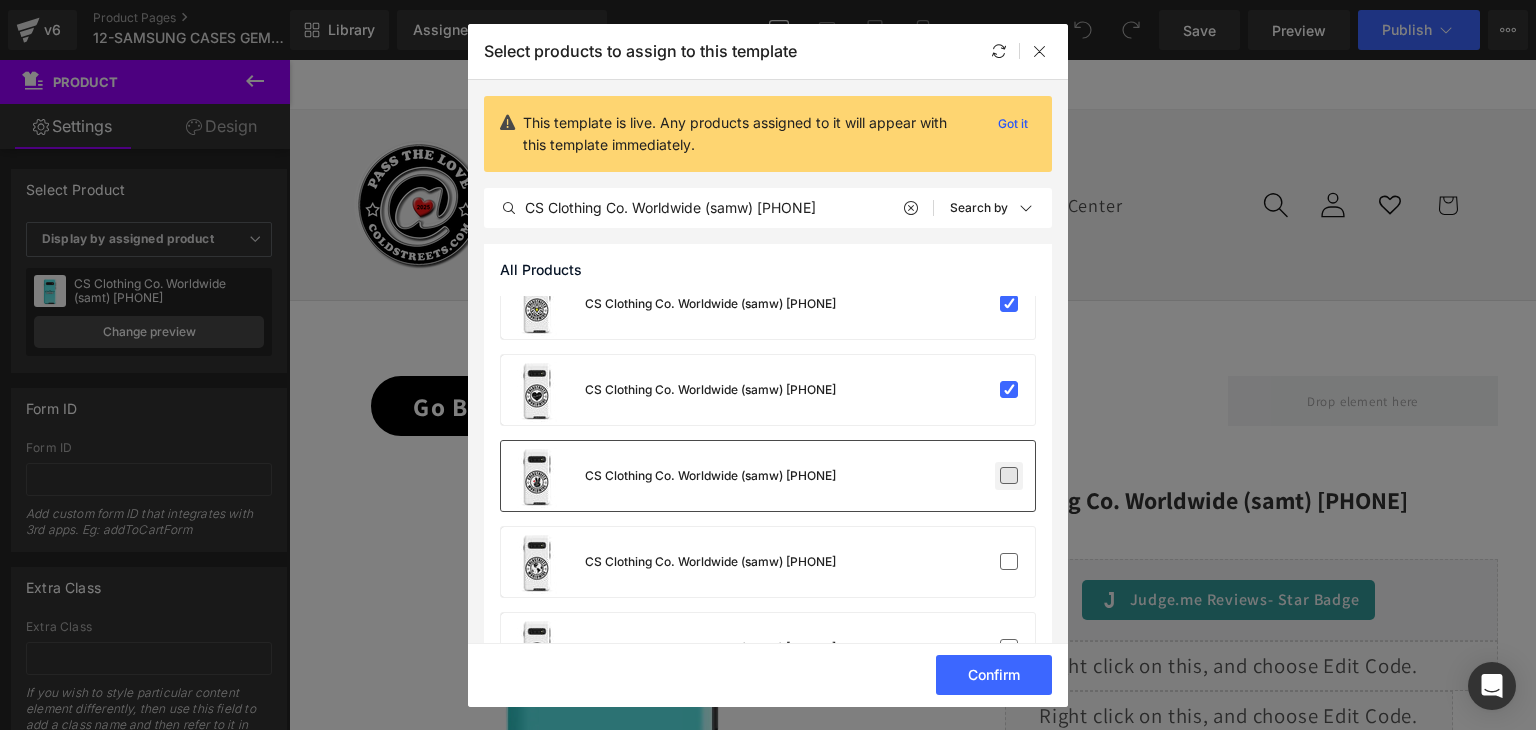 click at bounding box center [1009, 476] 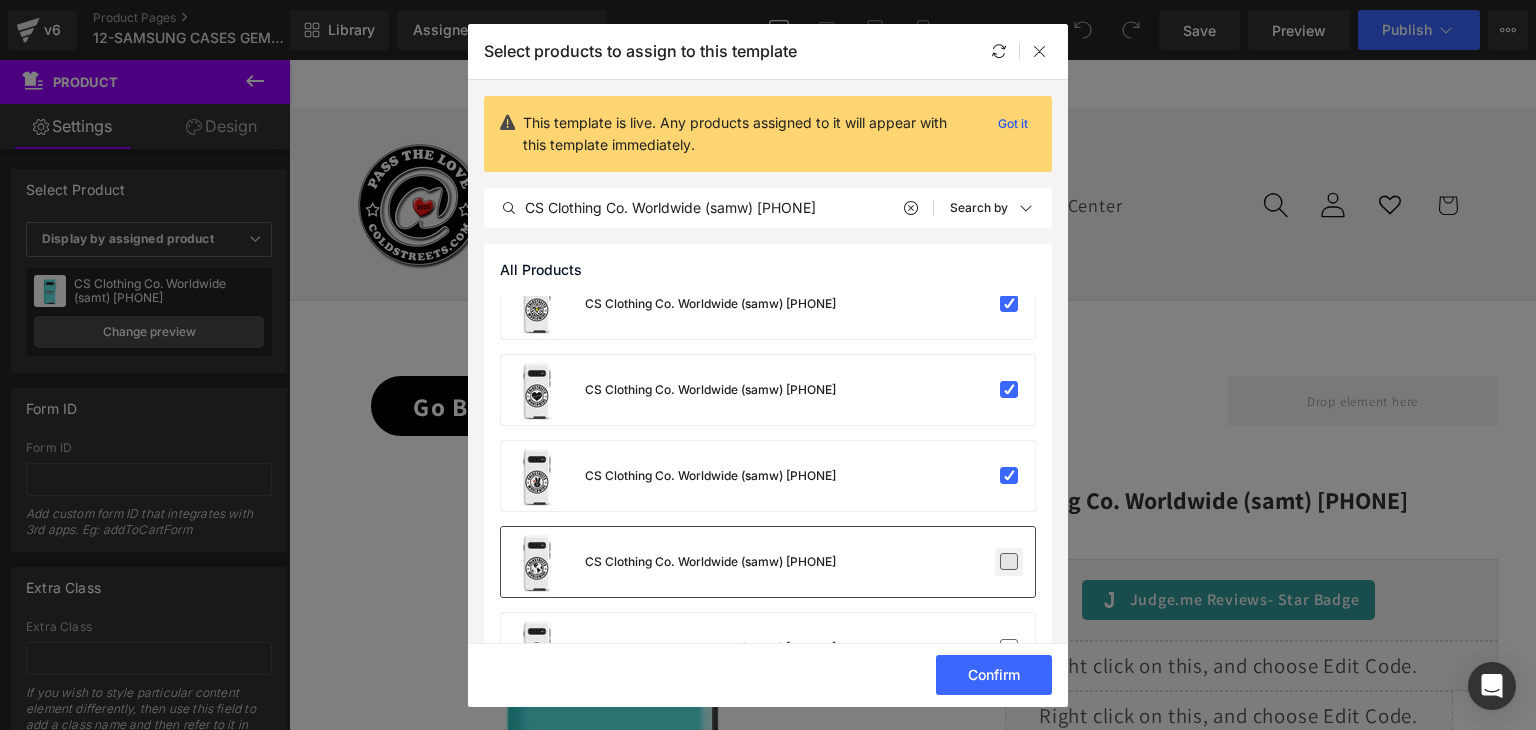 click at bounding box center [1009, 562] 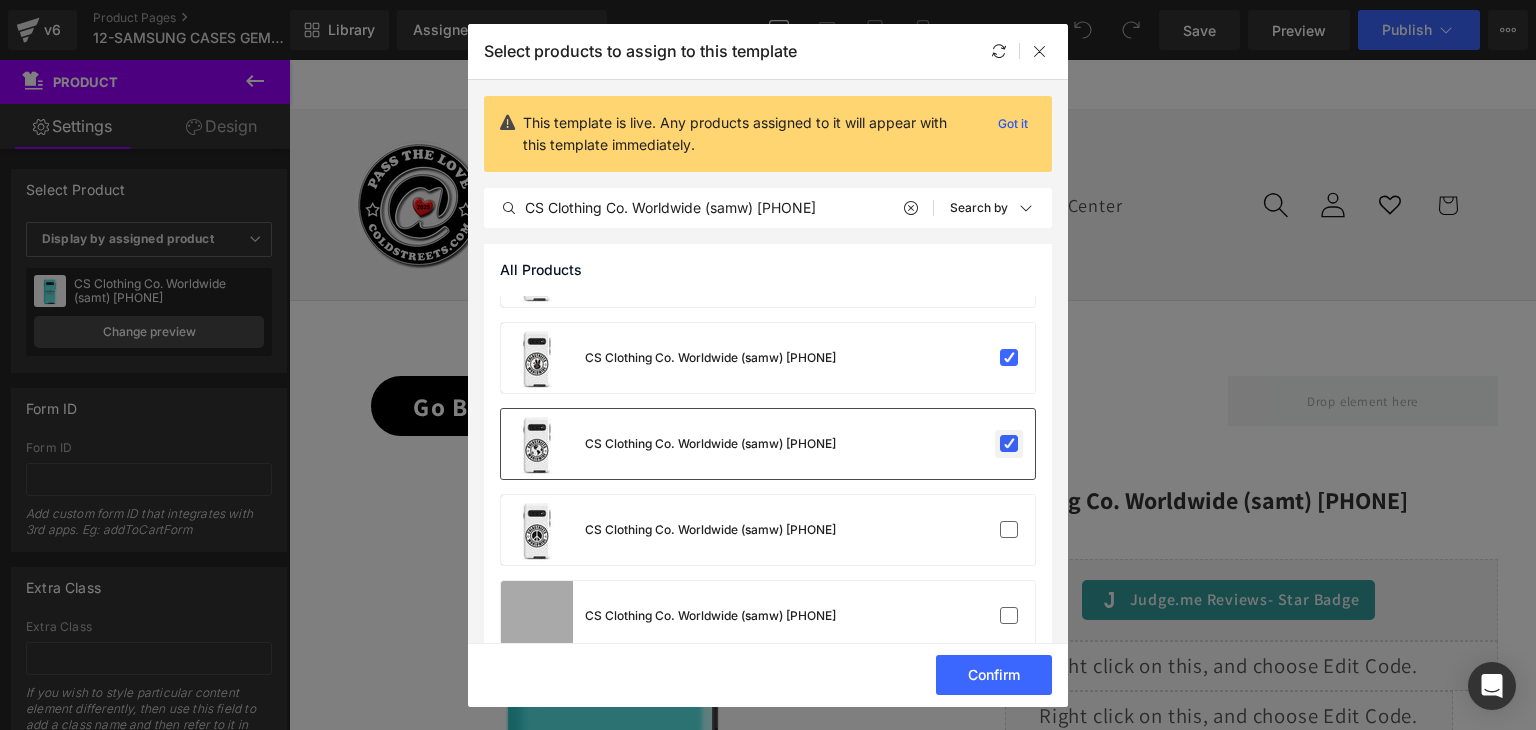 scroll, scrollTop: 355, scrollLeft: 0, axis: vertical 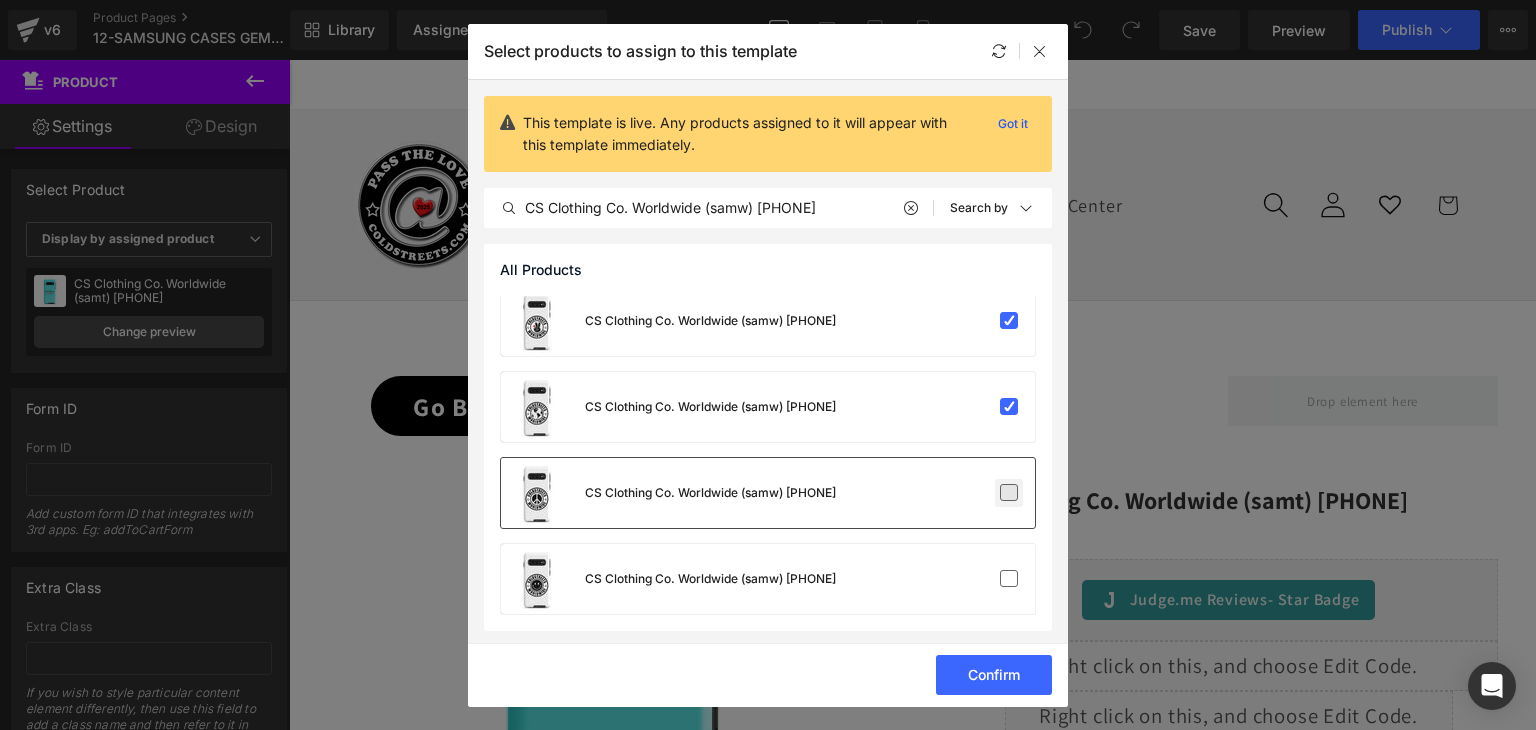 click at bounding box center [1009, 493] 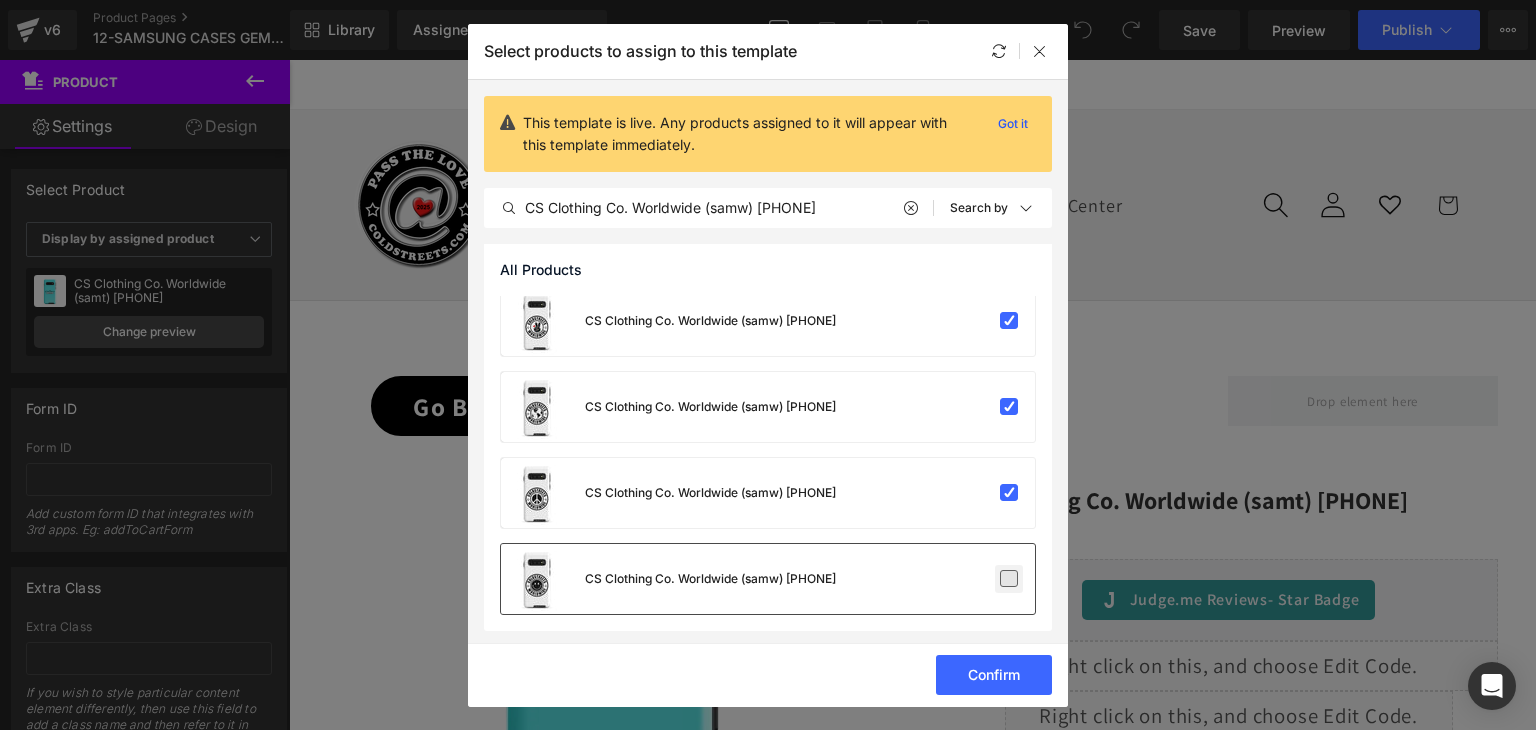 click at bounding box center (1009, 579) 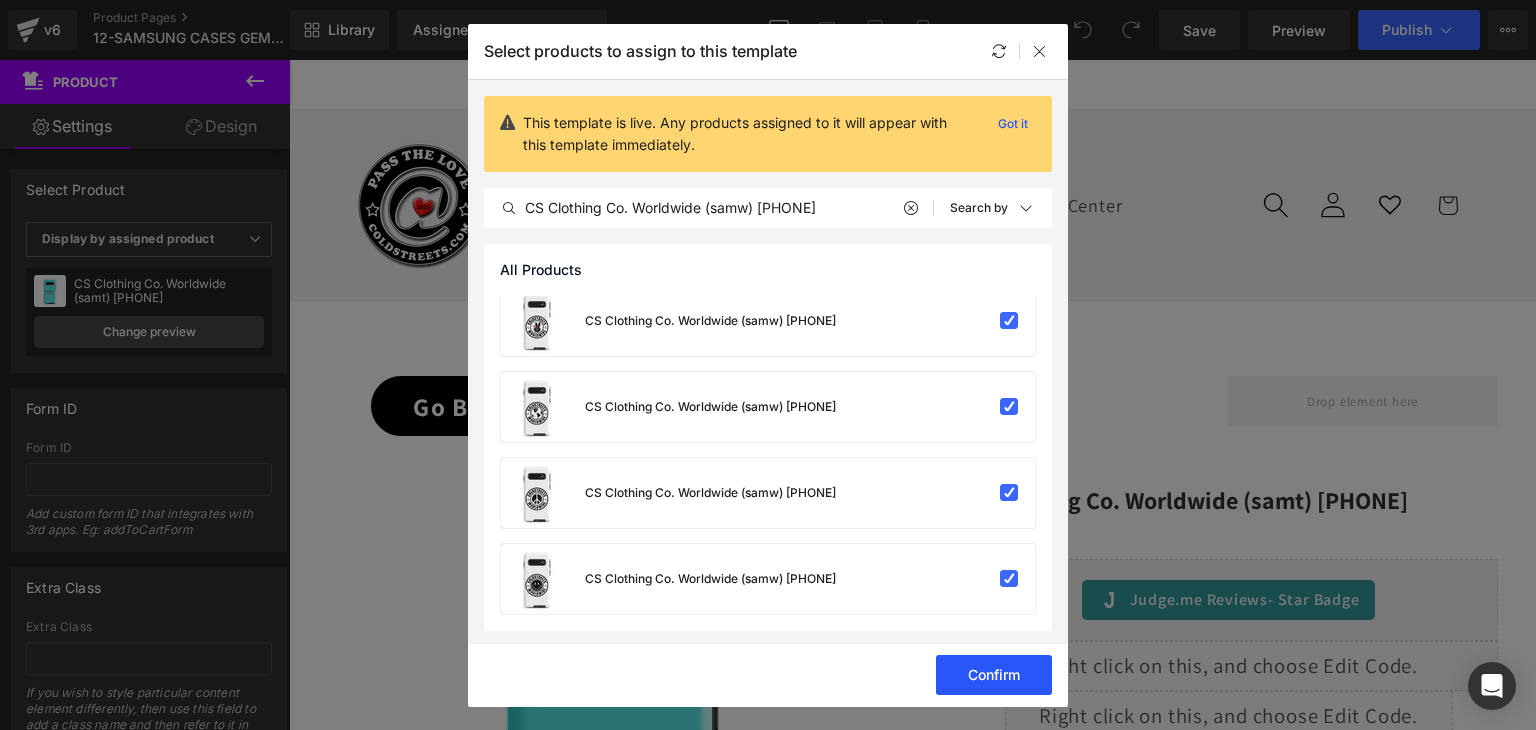 click on "Confirm" at bounding box center [994, 675] 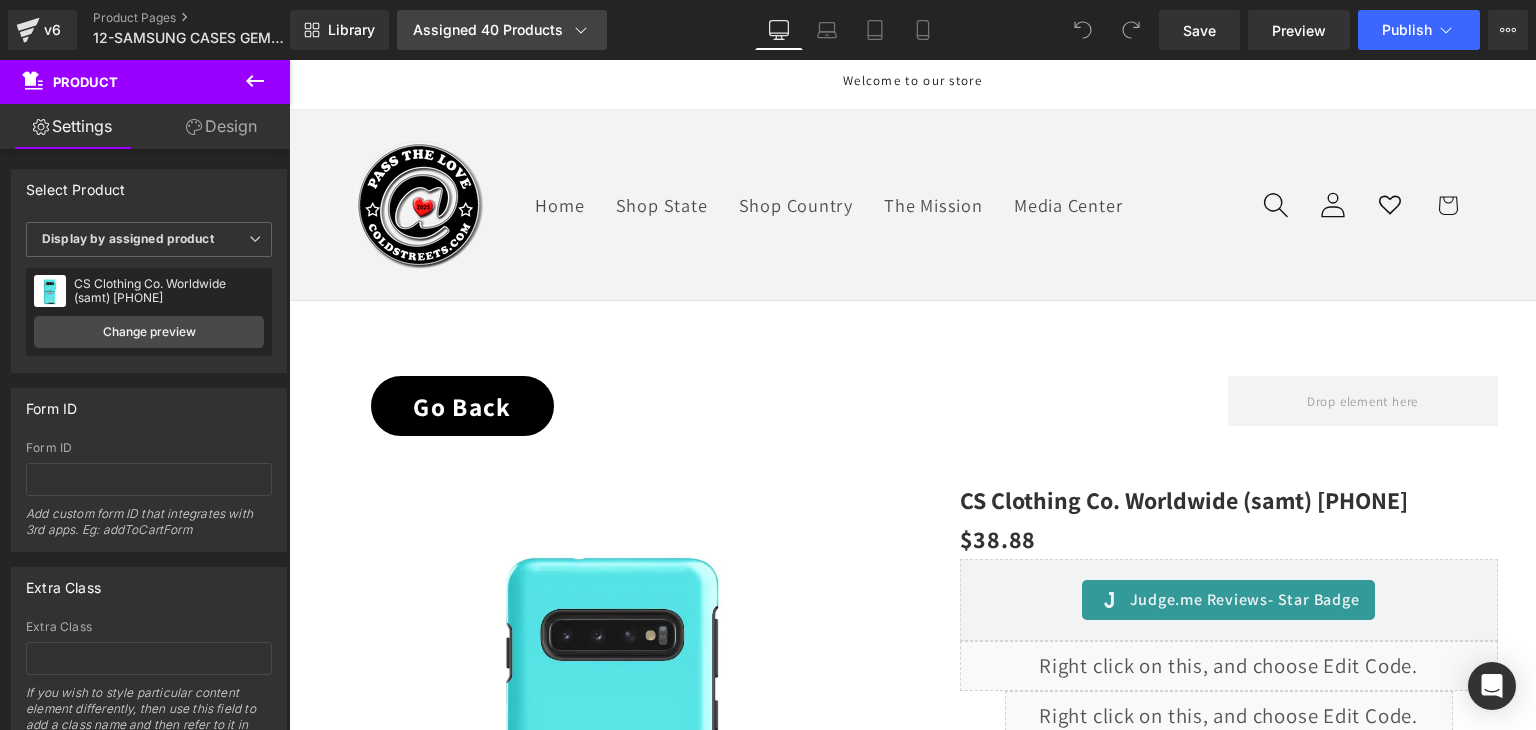 click 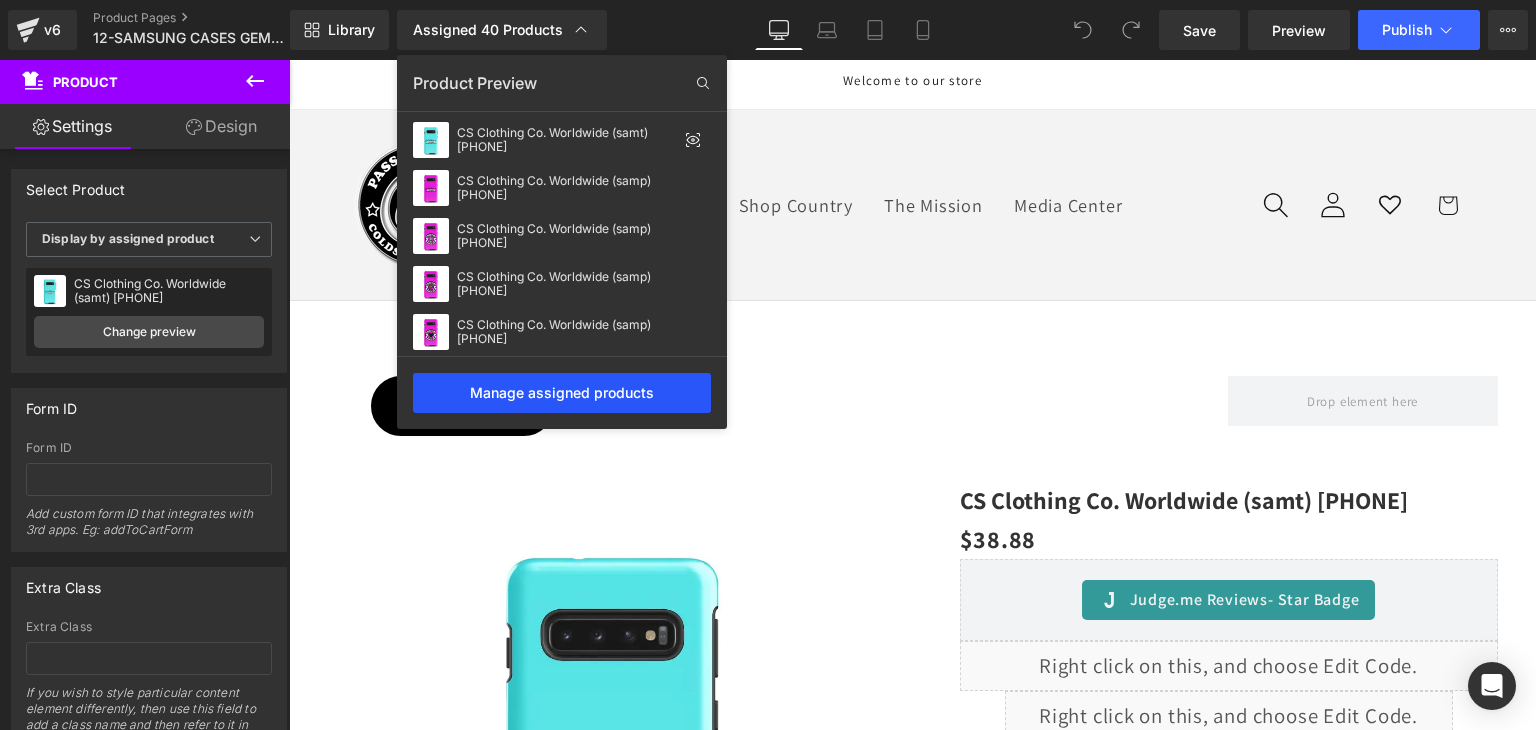 click on "Manage assigned products" at bounding box center [562, 393] 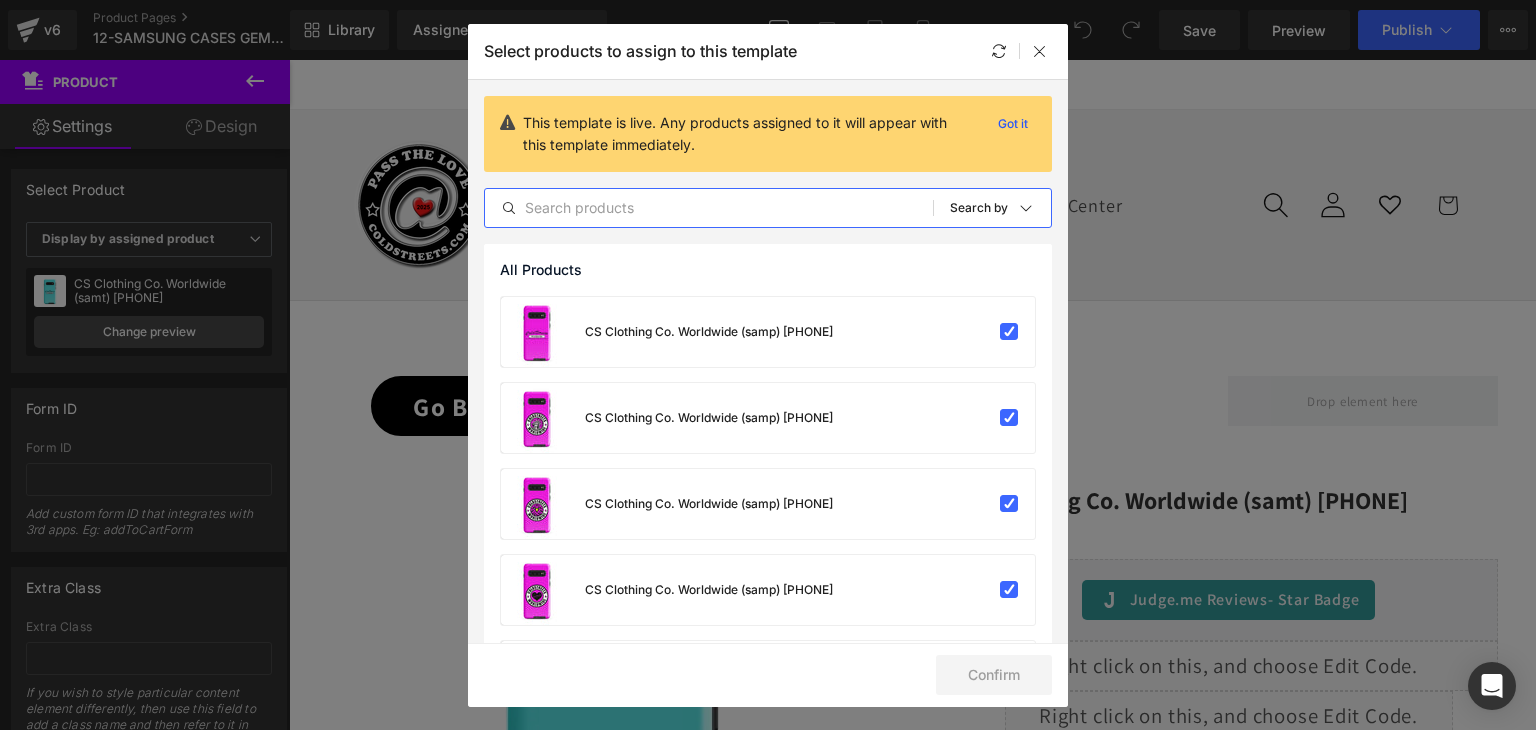 paste on "CS Clothing Co. Worldwide (samw) 0-WW-0" 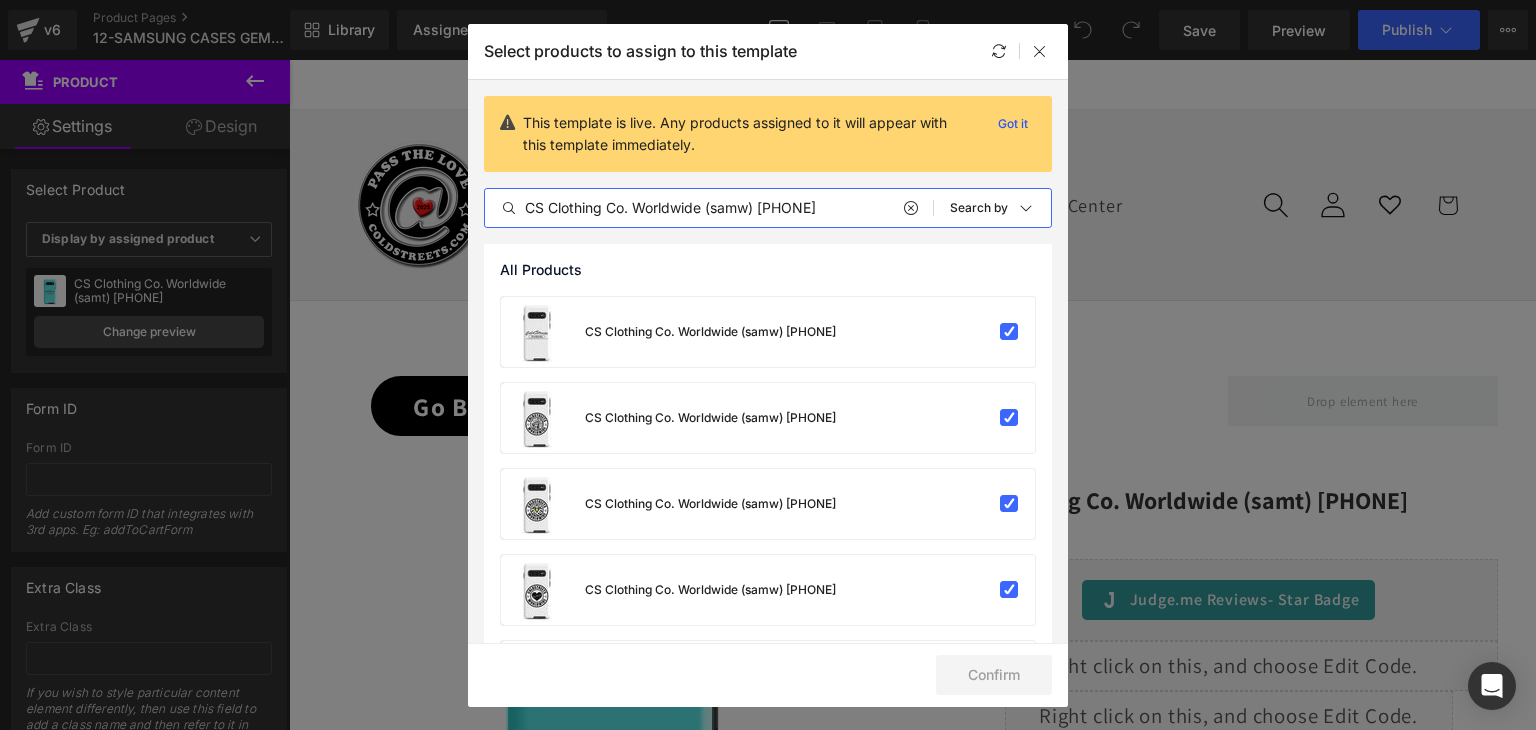 drag, startPoint x: 751, startPoint y: 204, endPoint x: 740, endPoint y: 205, distance: 11.045361 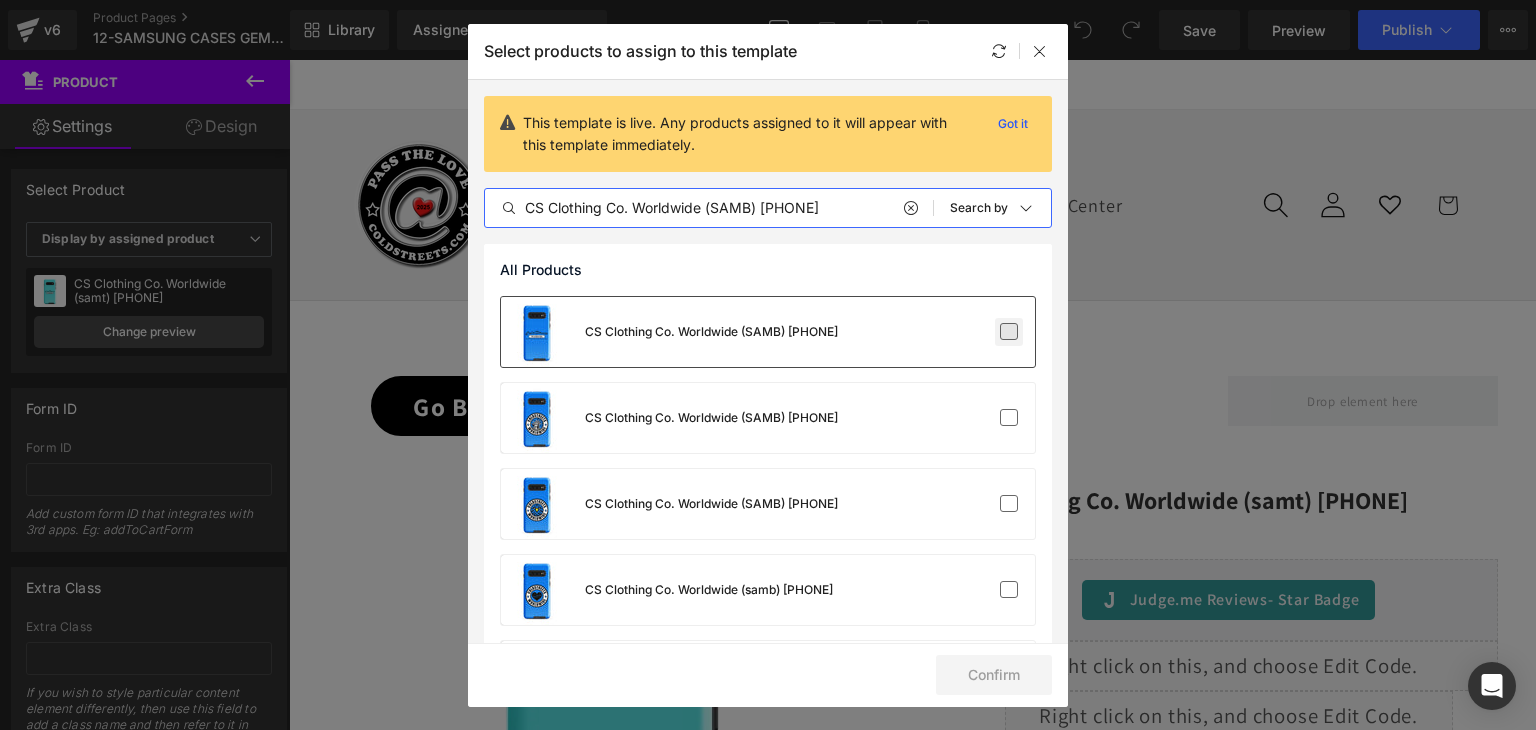 type on "CS Clothing Co. Worldwide (samb) 0-WW-0" 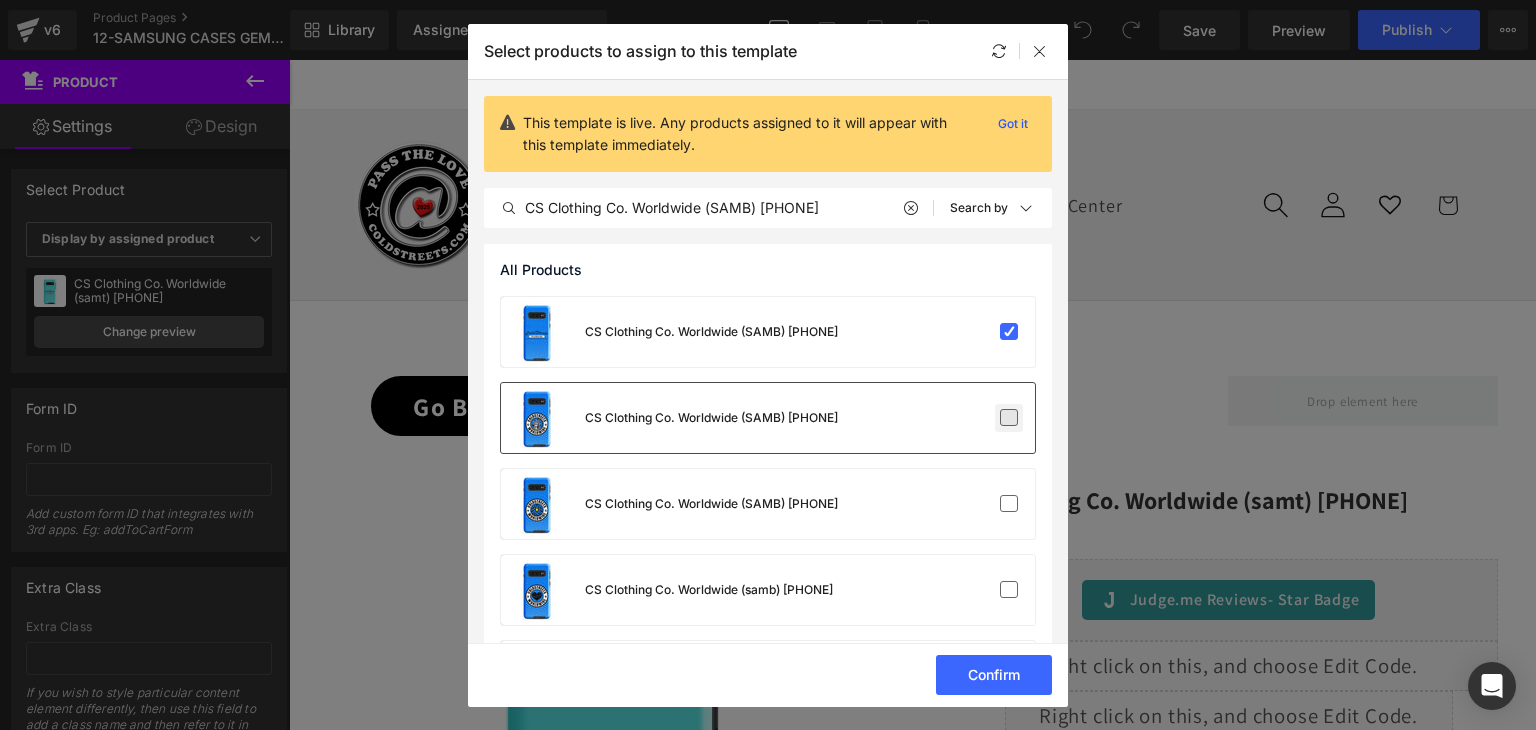click at bounding box center (1009, 418) 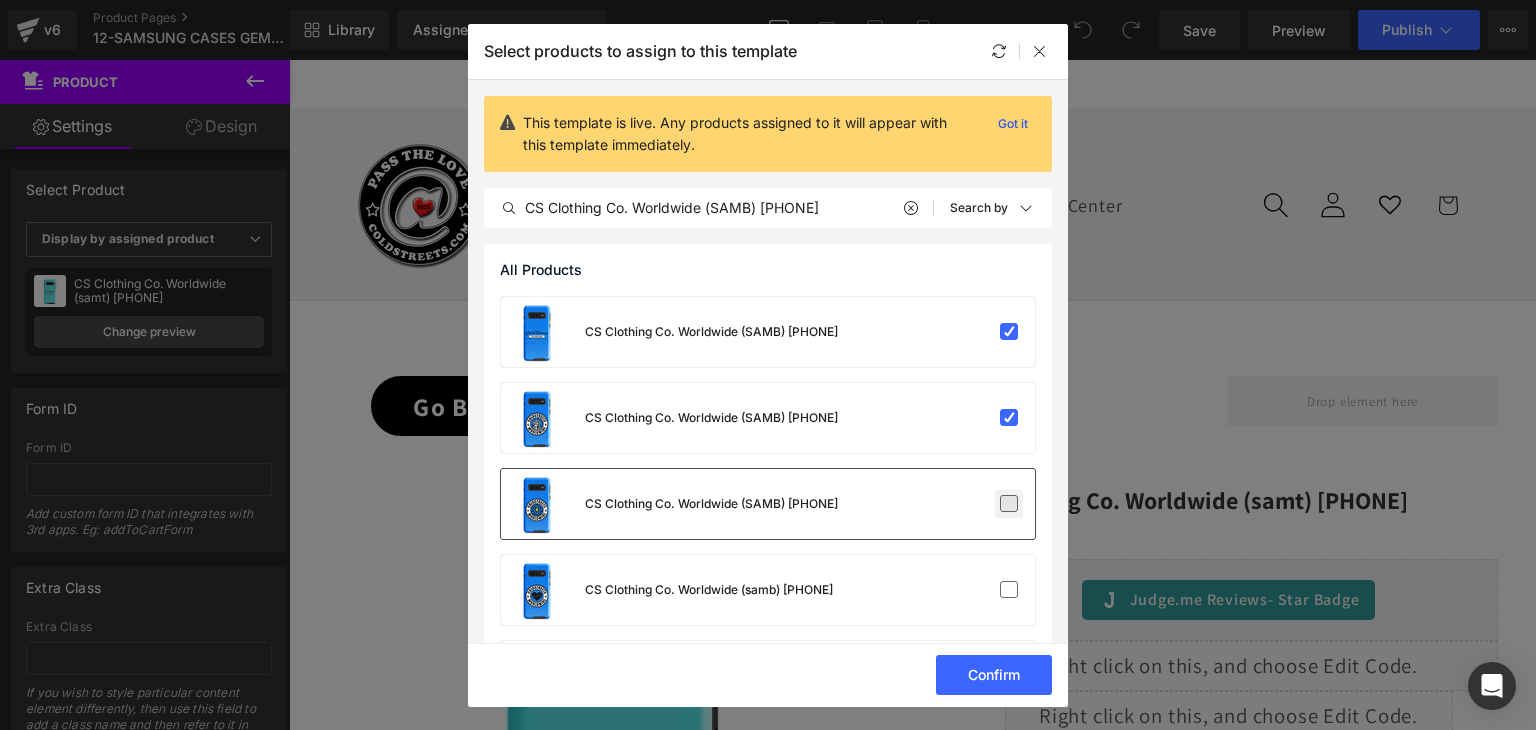 click at bounding box center [1009, 504] 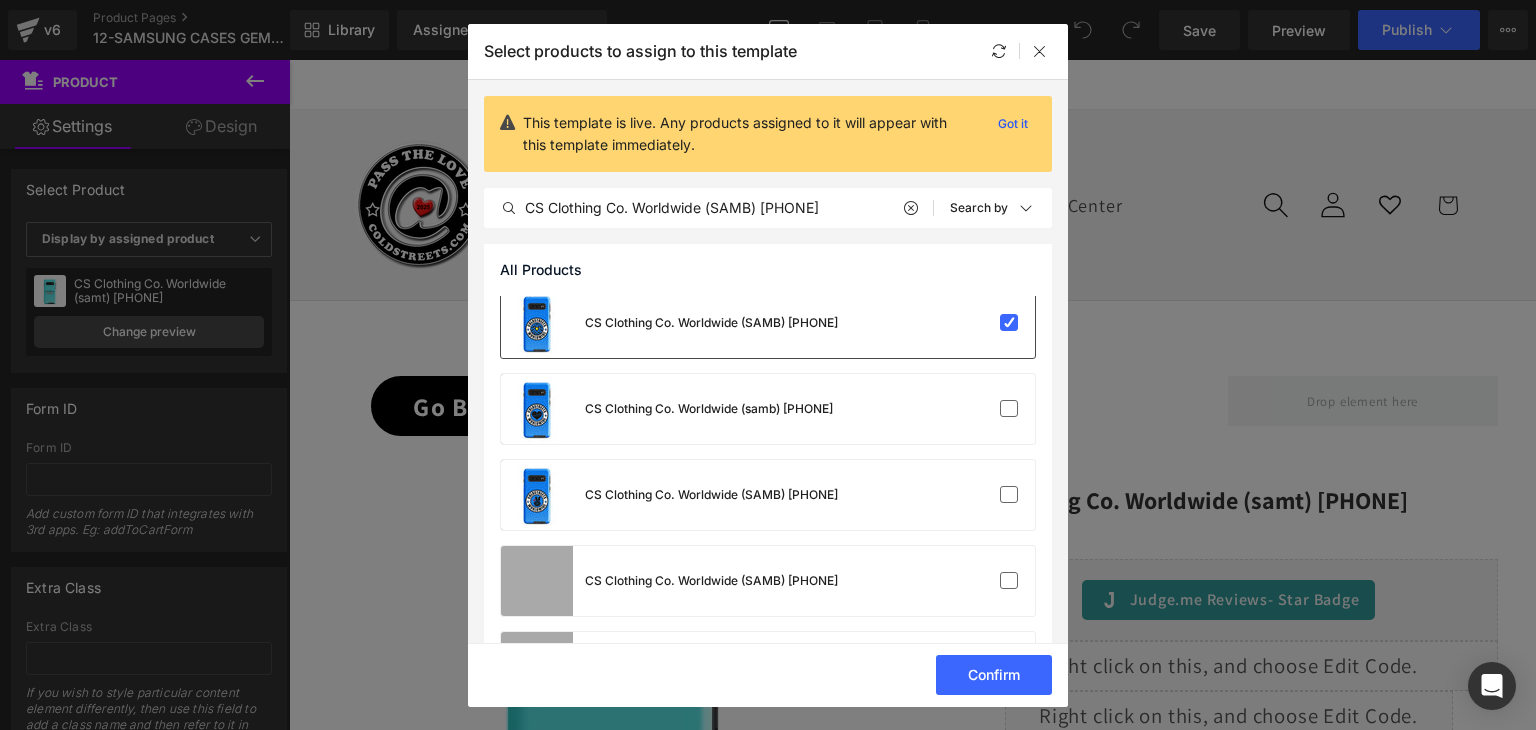 scroll, scrollTop: 200, scrollLeft: 0, axis: vertical 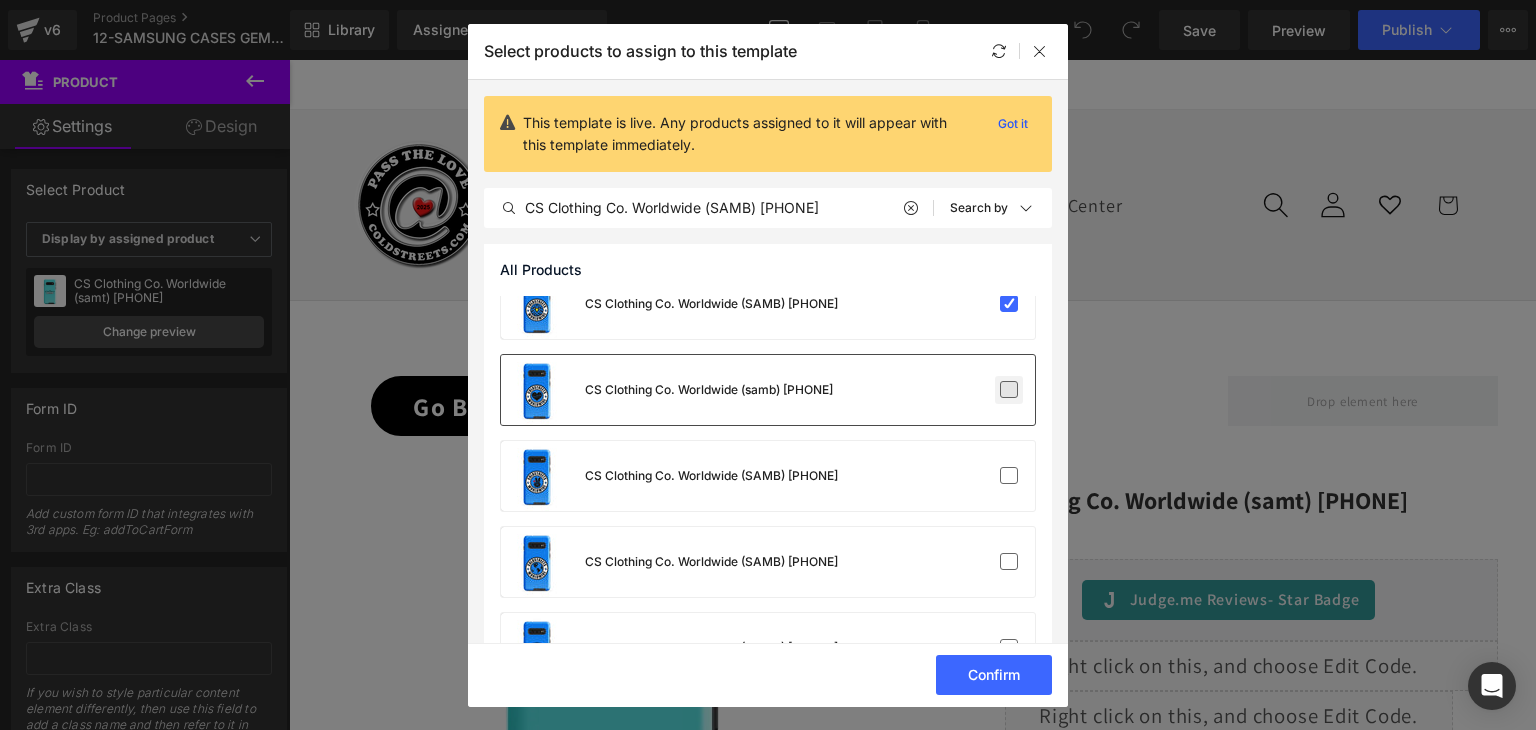 click at bounding box center [1009, 390] 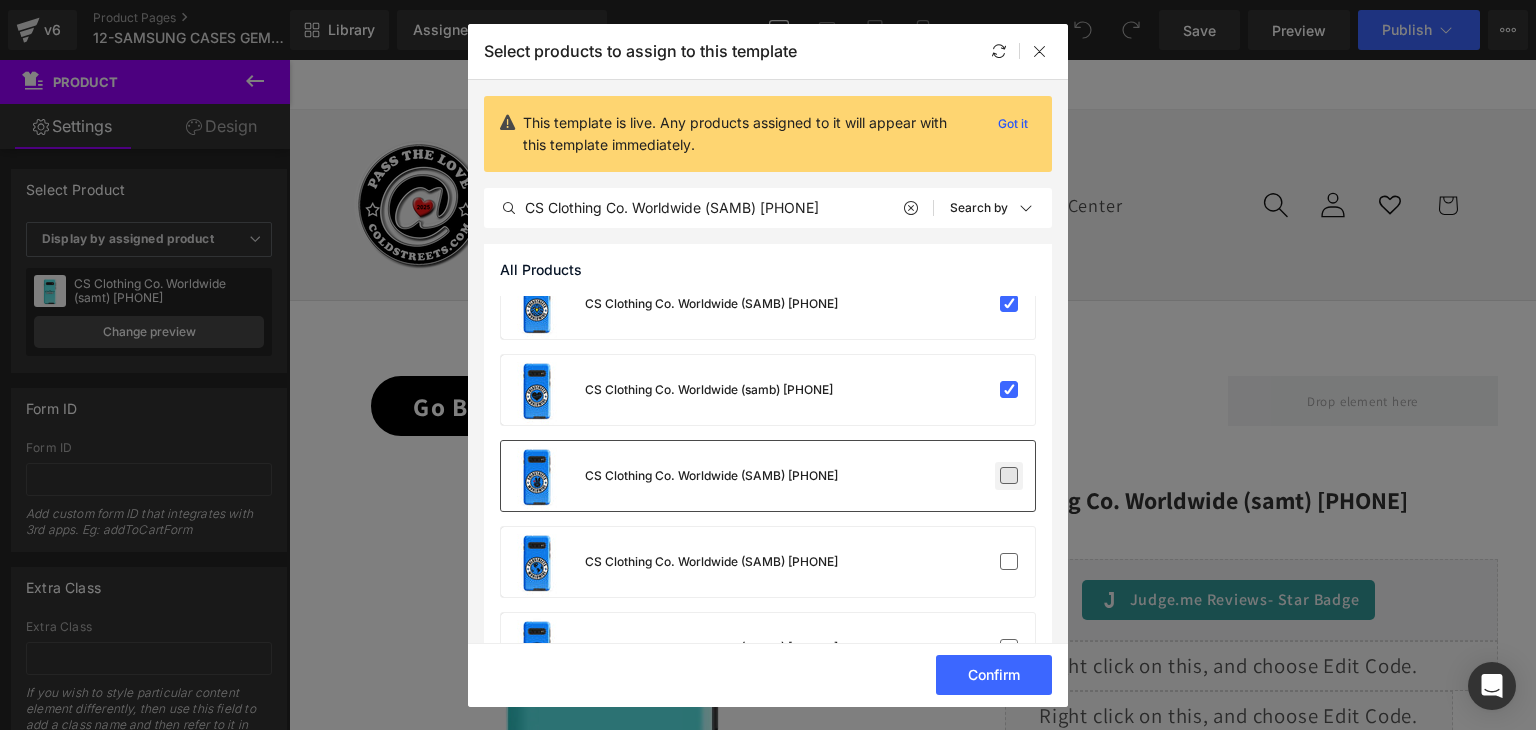 click at bounding box center [1009, 476] 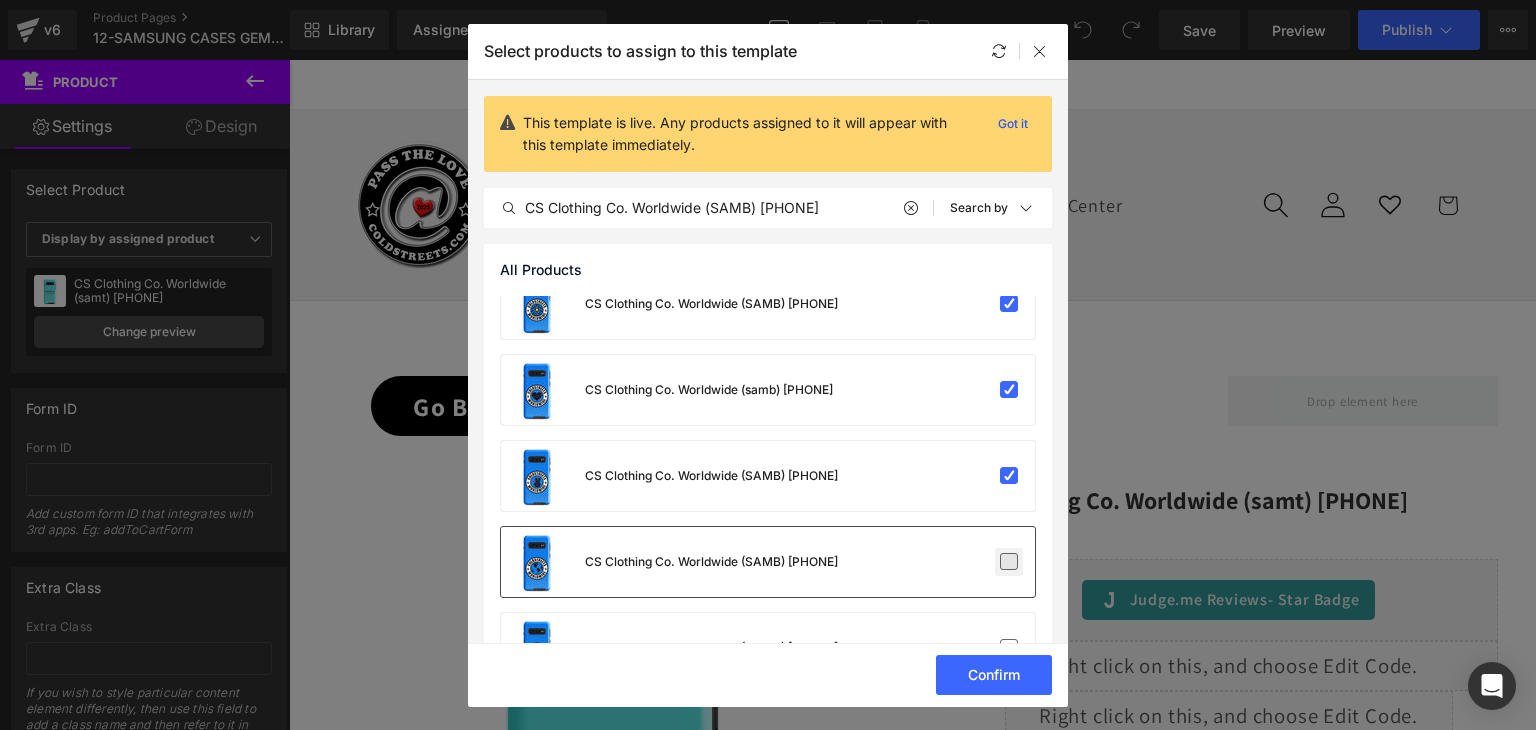click at bounding box center (1009, 562) 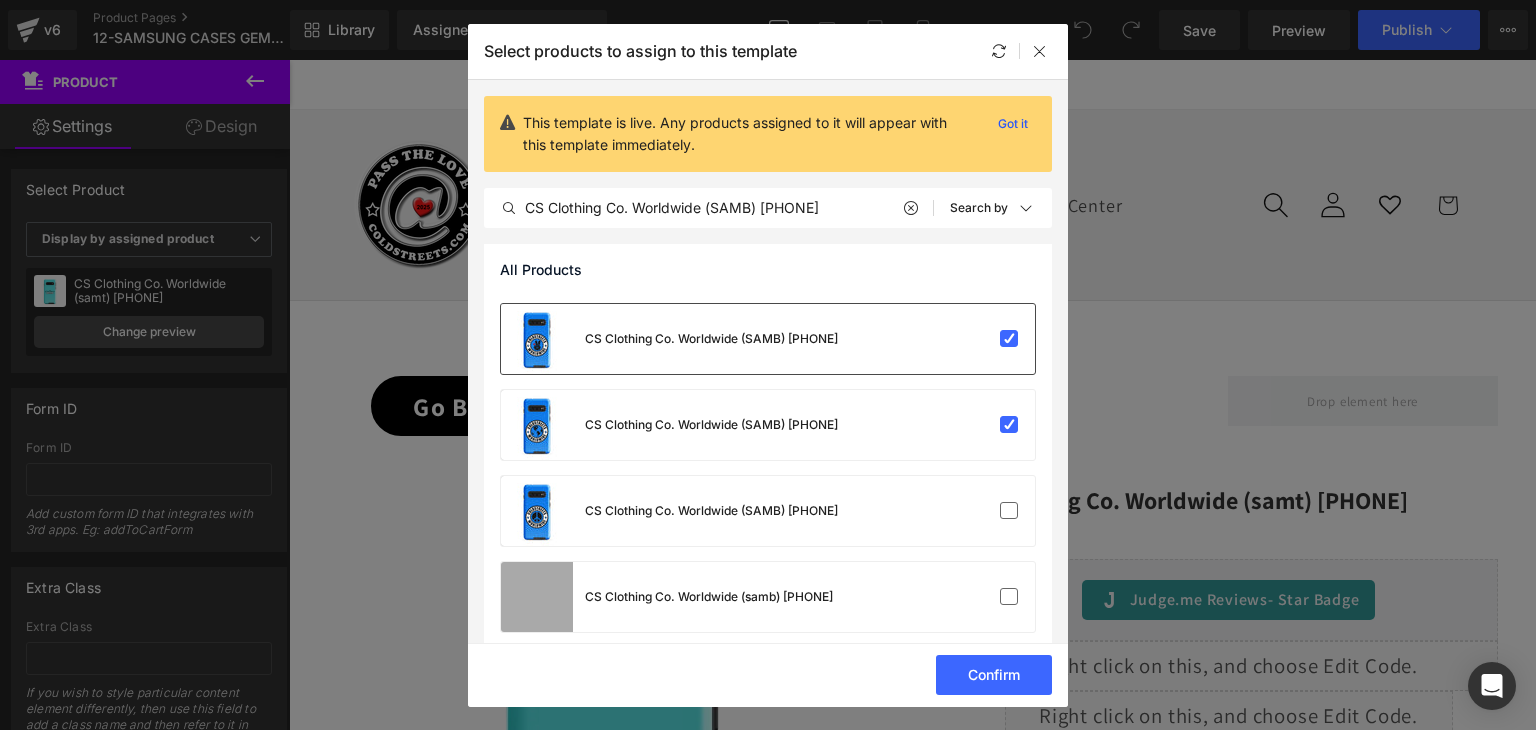 scroll, scrollTop: 355, scrollLeft: 0, axis: vertical 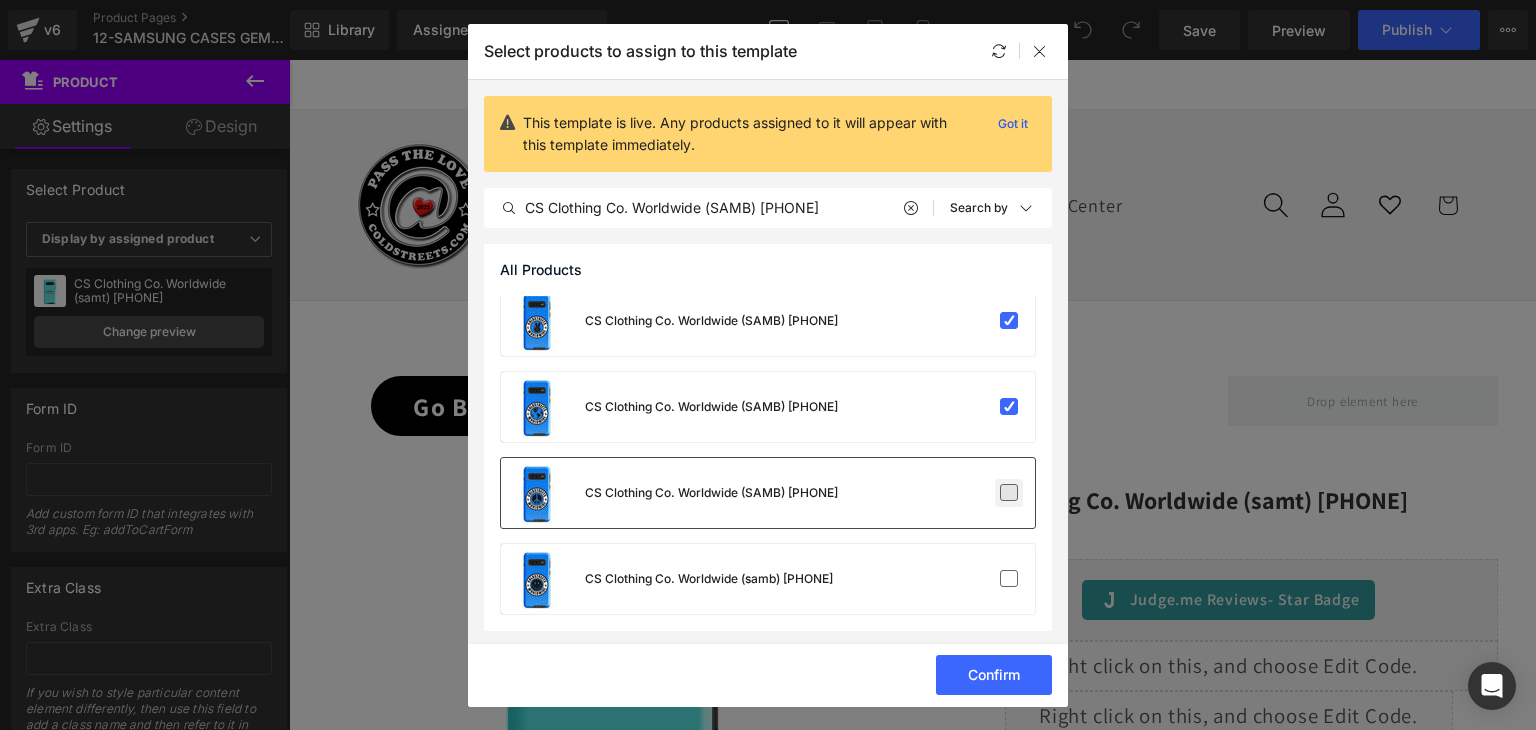 click at bounding box center [1009, 493] 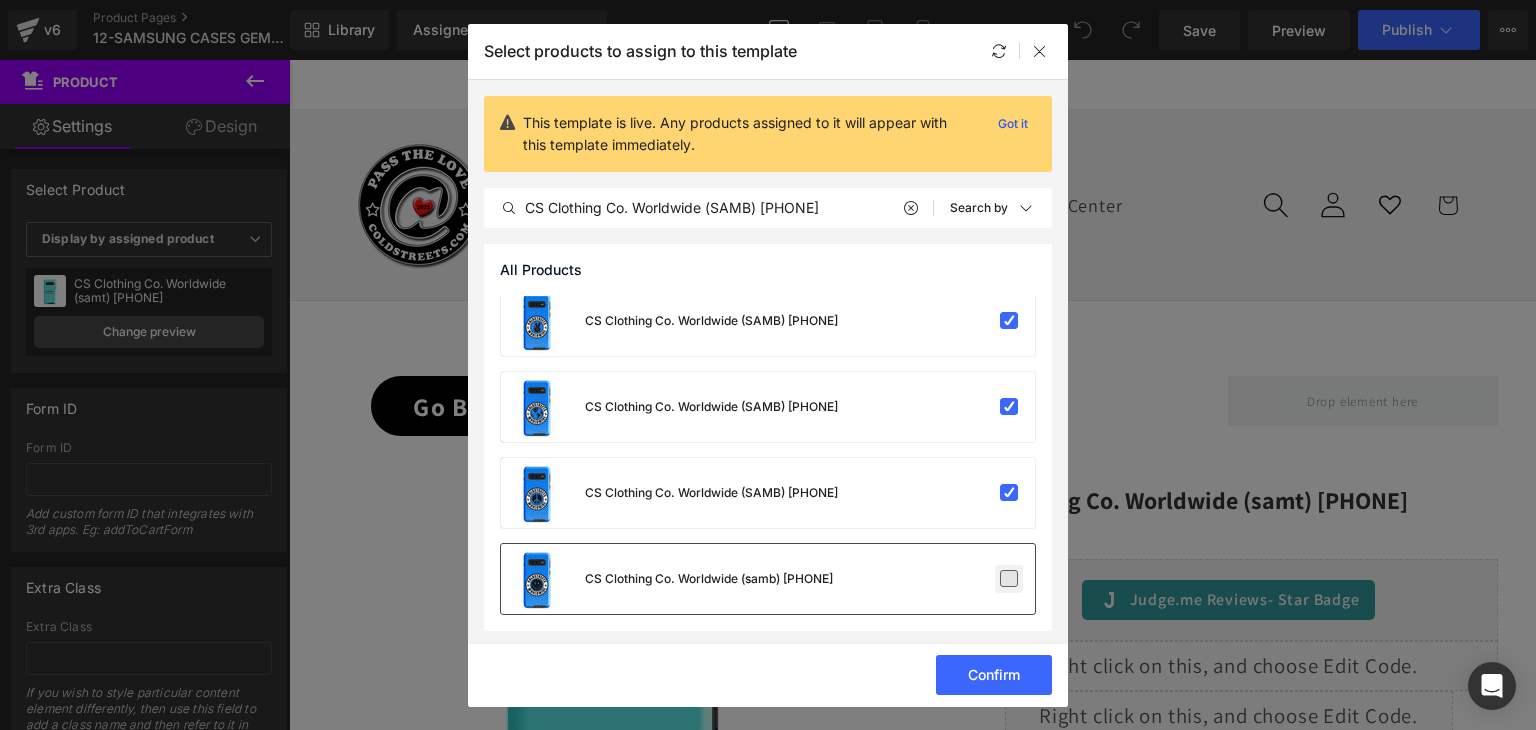 click at bounding box center (1009, 579) 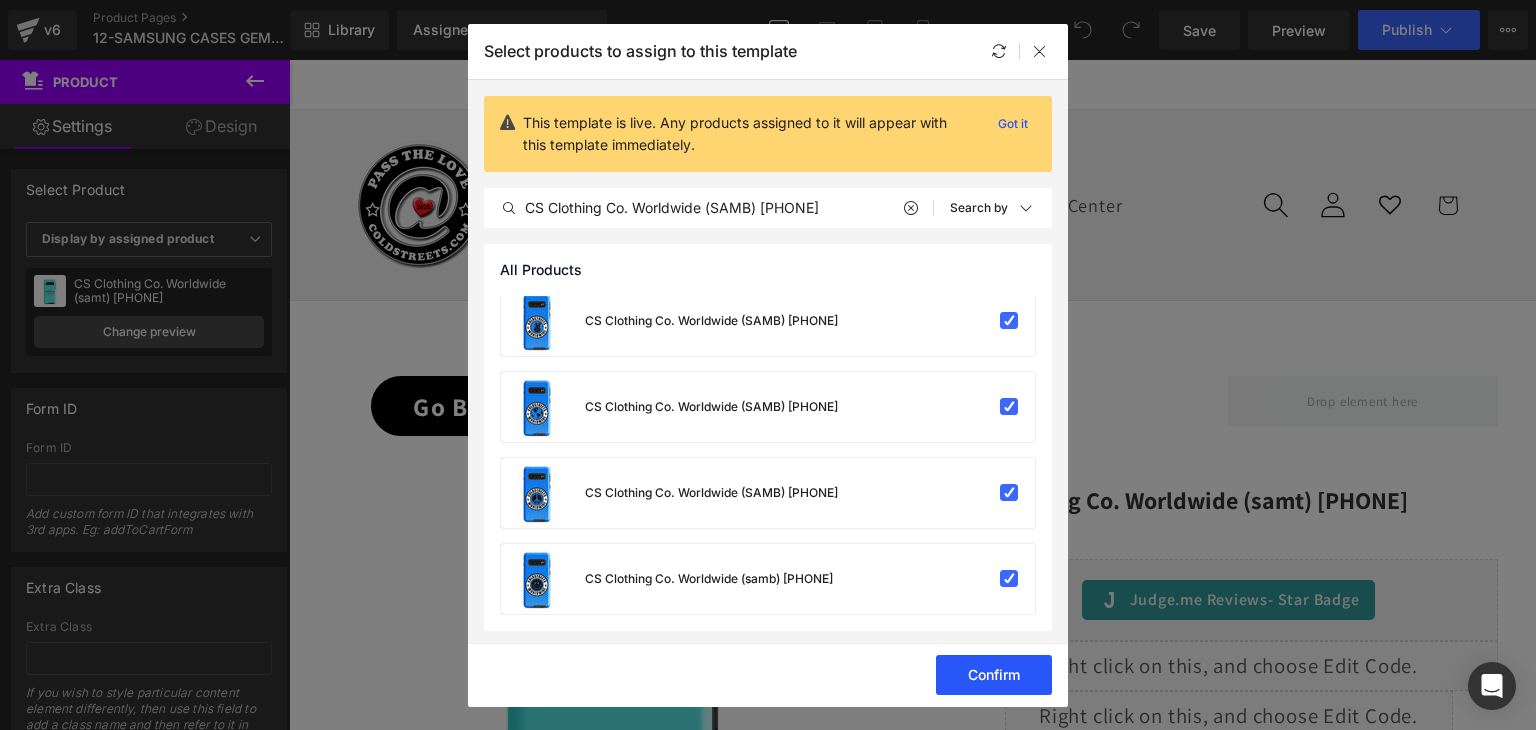 click on "Confirm" at bounding box center (994, 675) 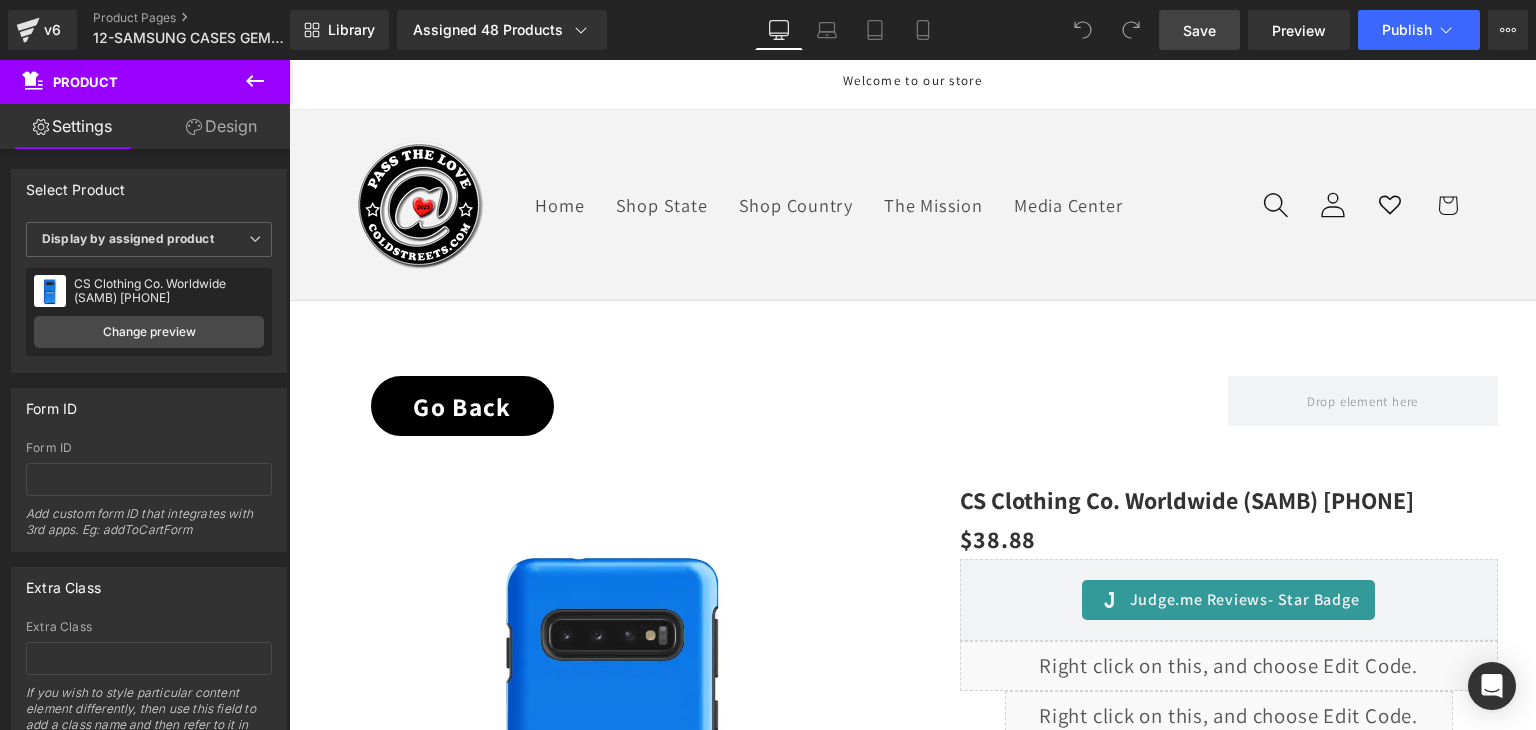 click on "Save" at bounding box center (1199, 30) 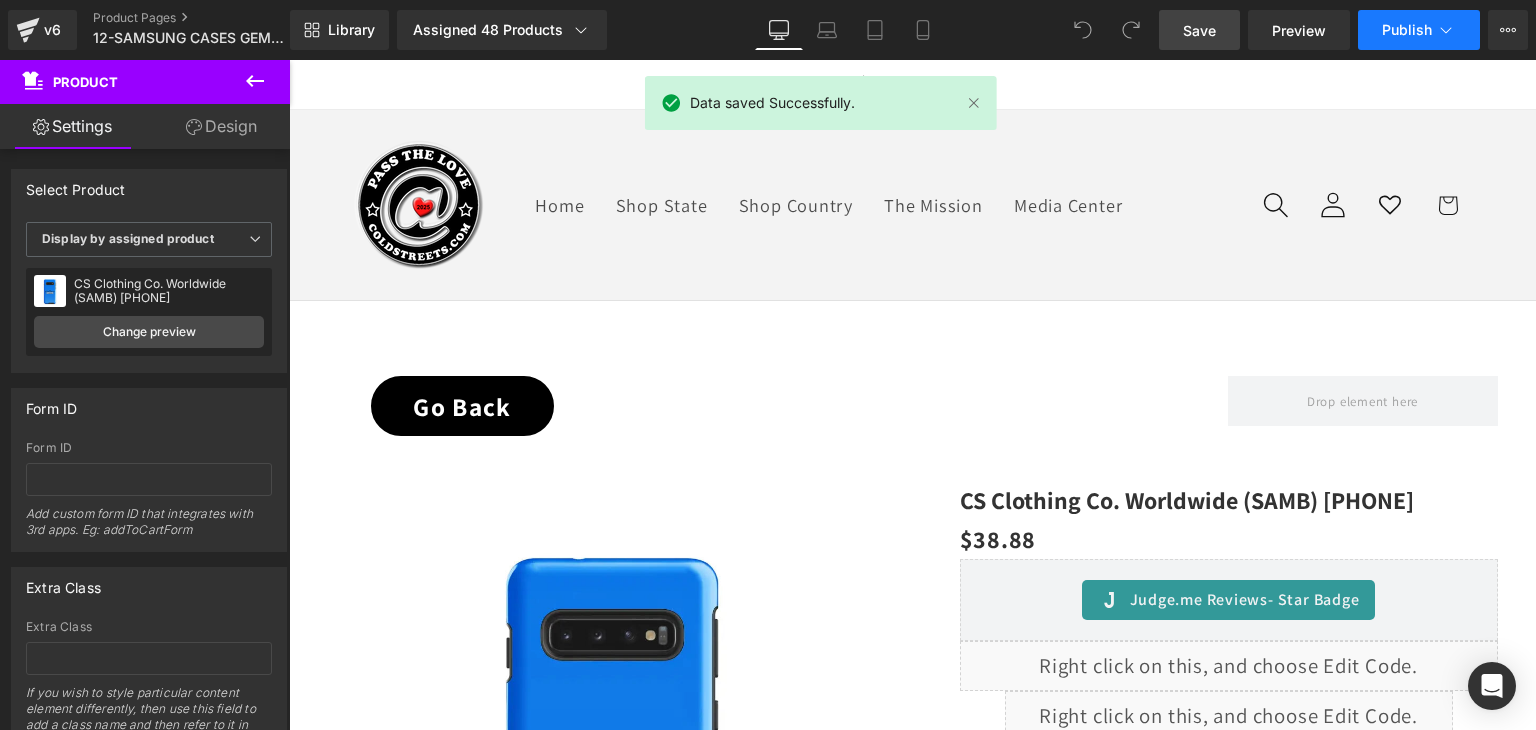 click on "Publish" at bounding box center [1407, 30] 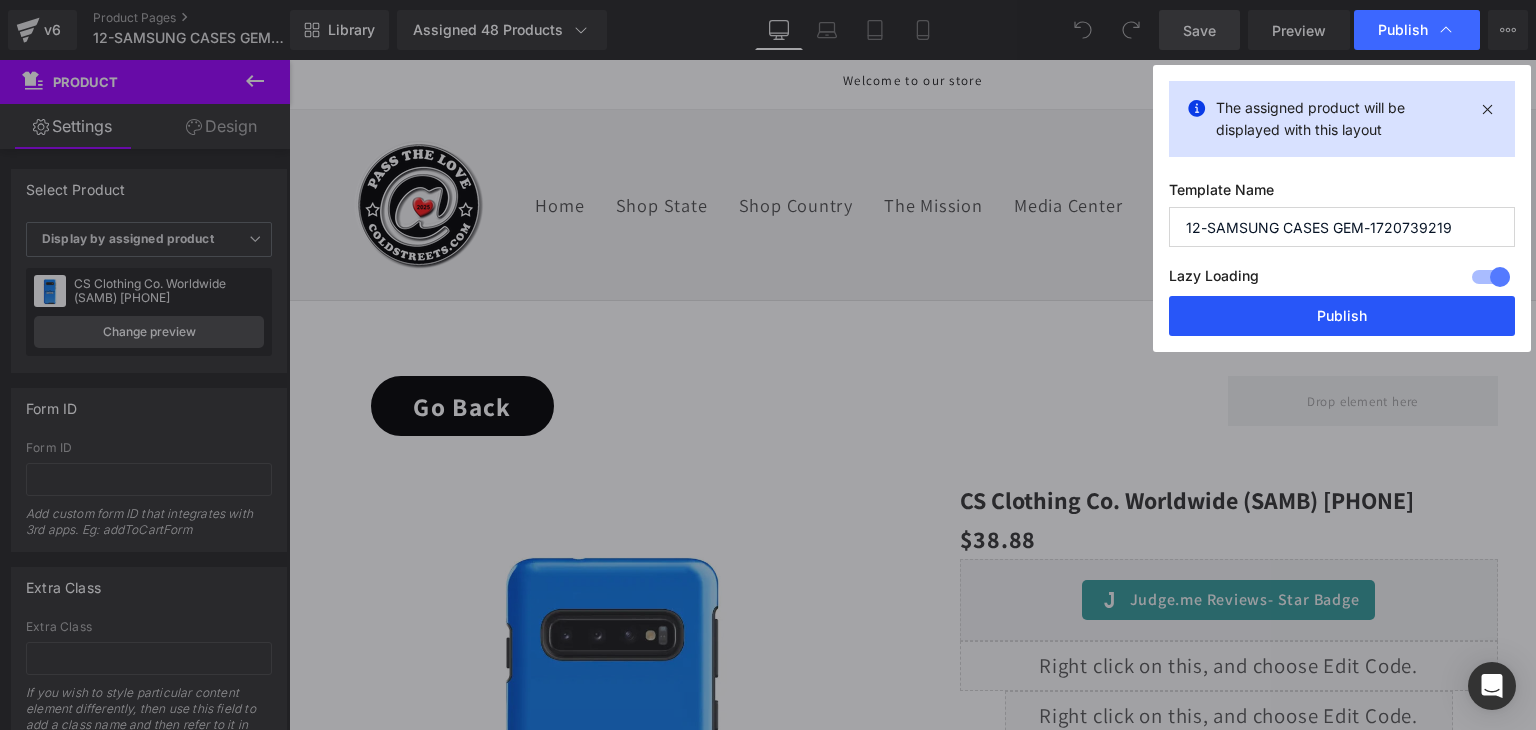 click on "Publish" at bounding box center [1342, 316] 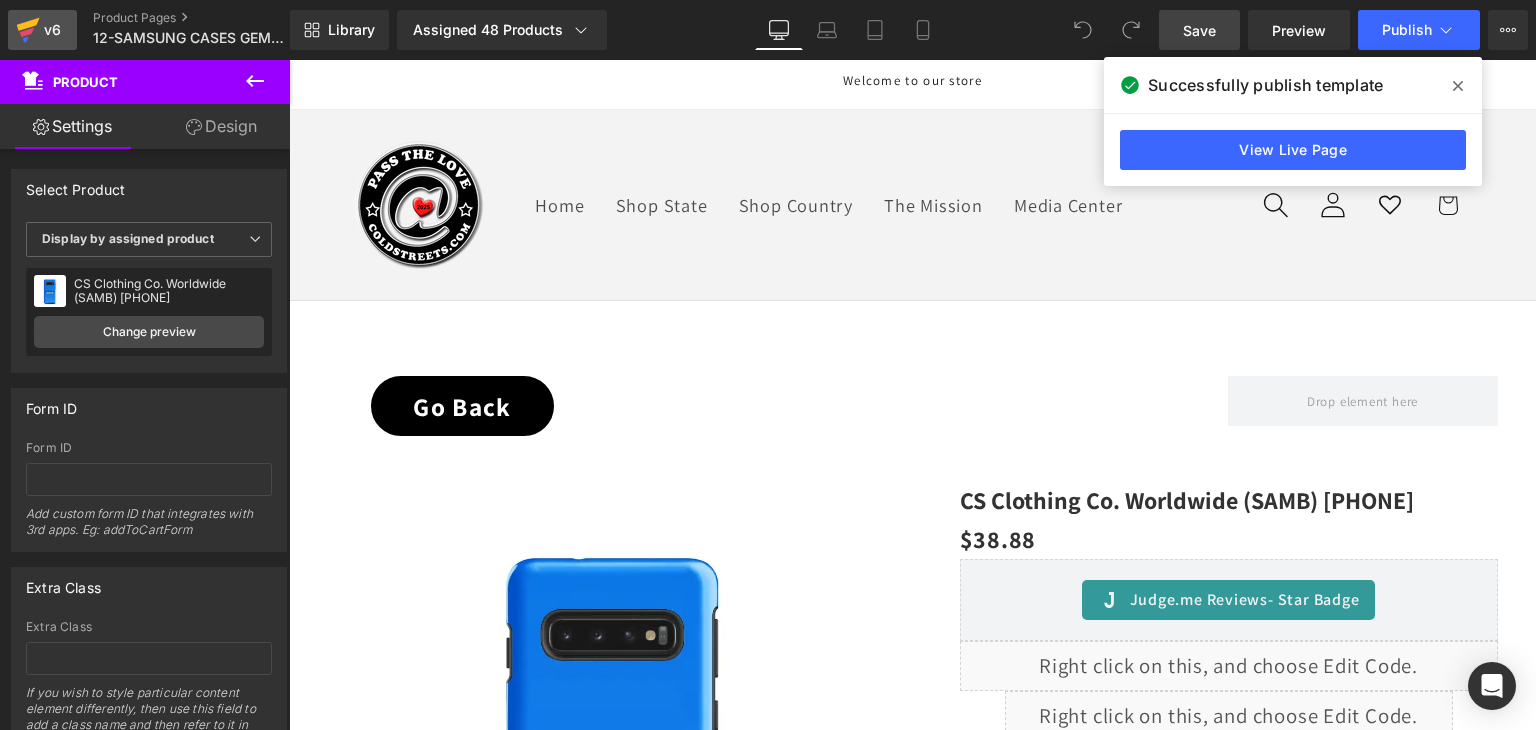 click 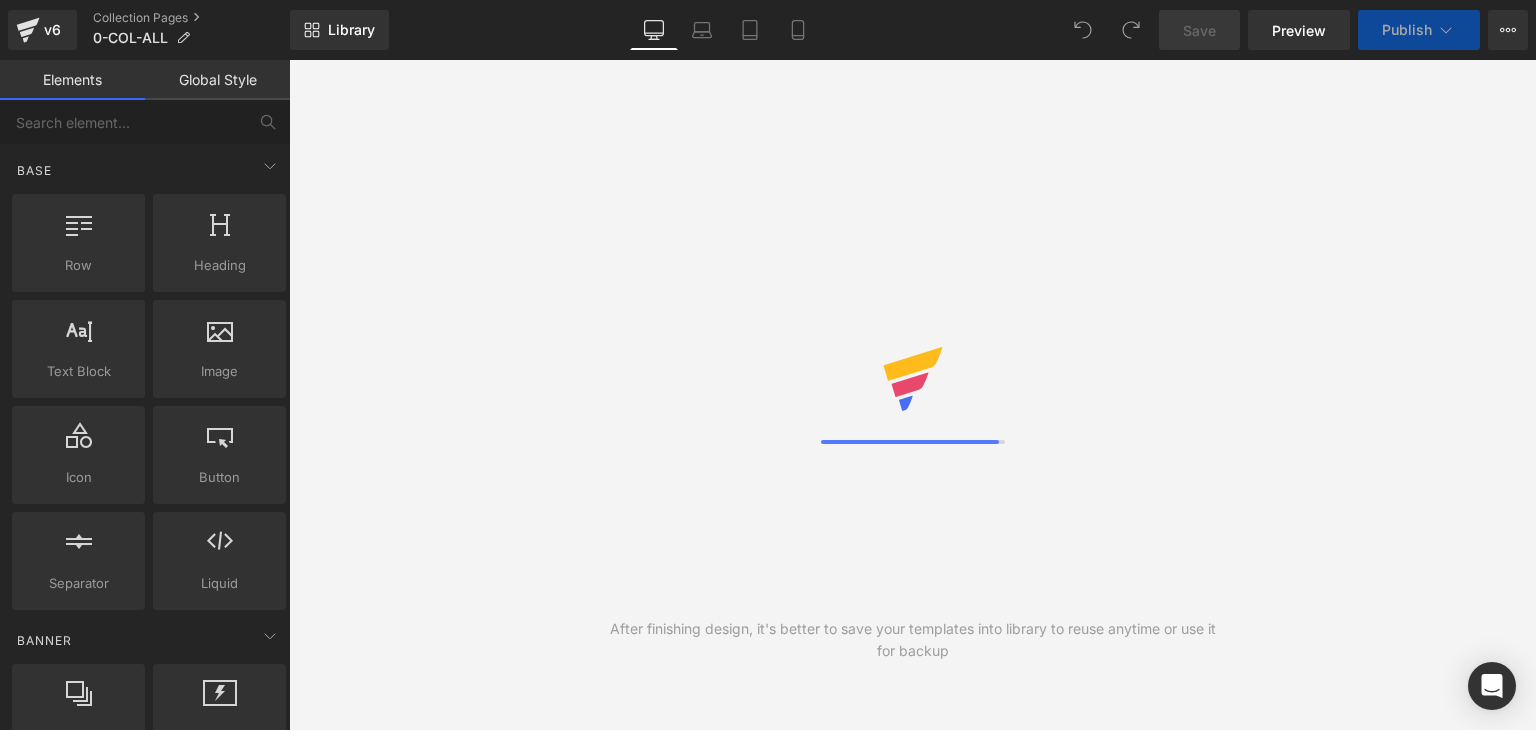 scroll, scrollTop: 0, scrollLeft: 0, axis: both 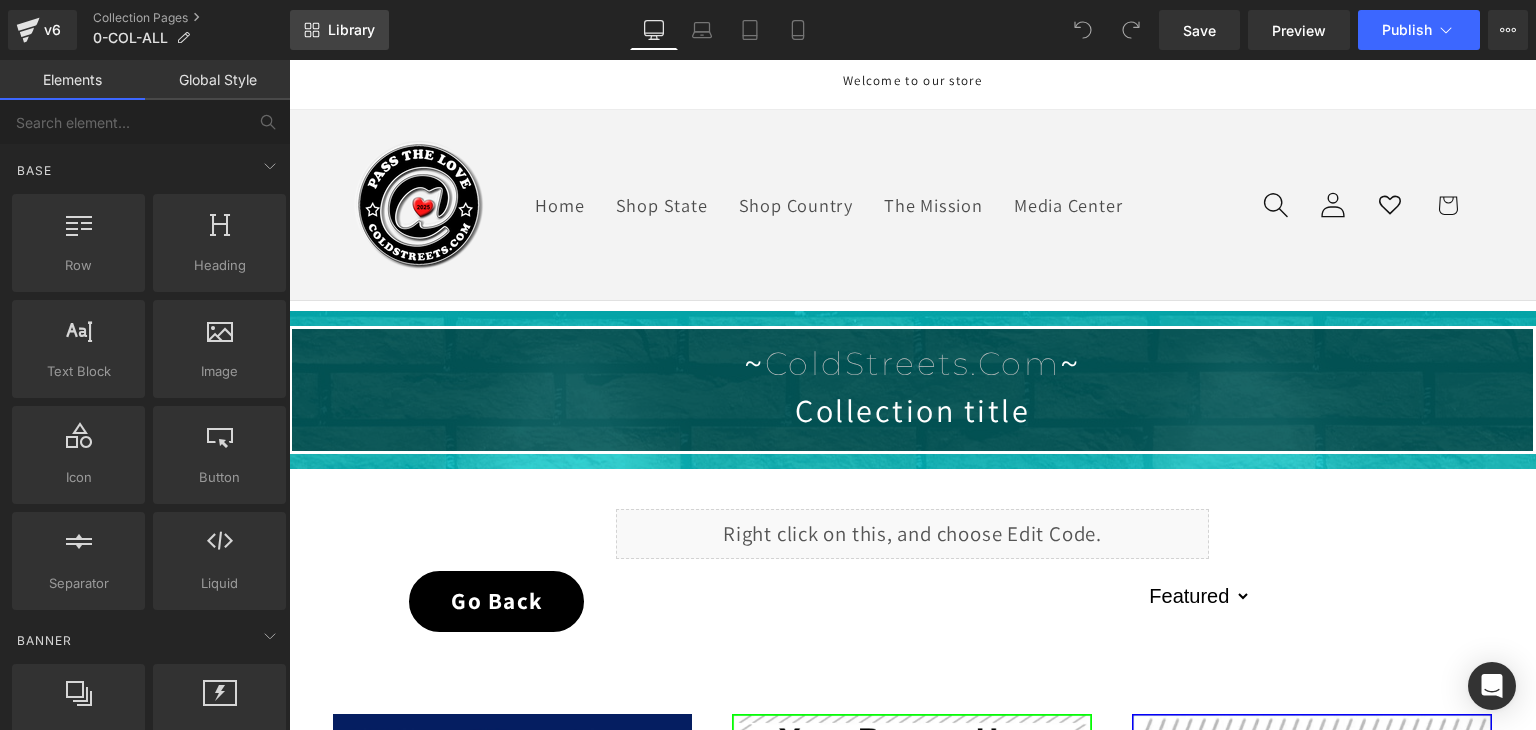 click on "Library" at bounding box center (351, 30) 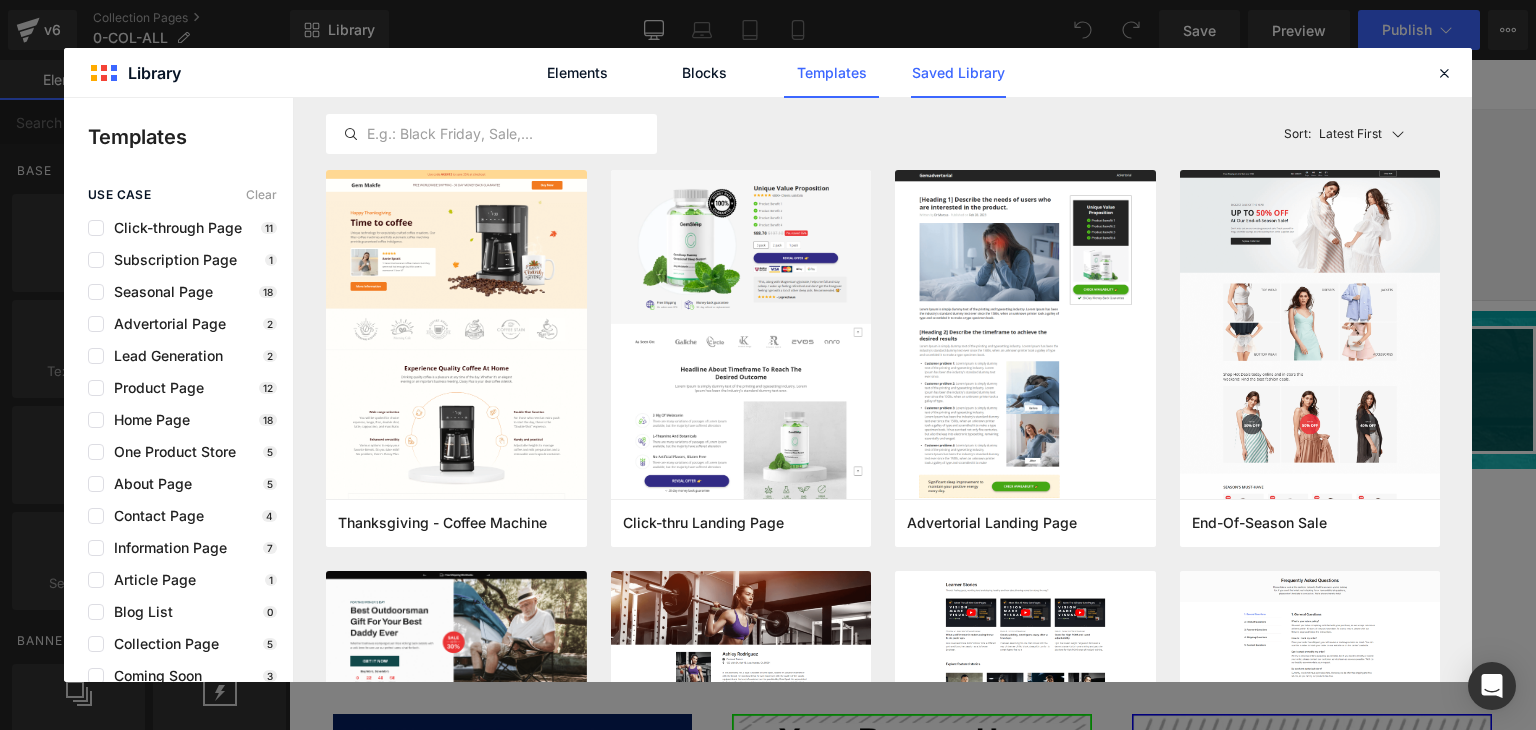 click on "Saved Library" 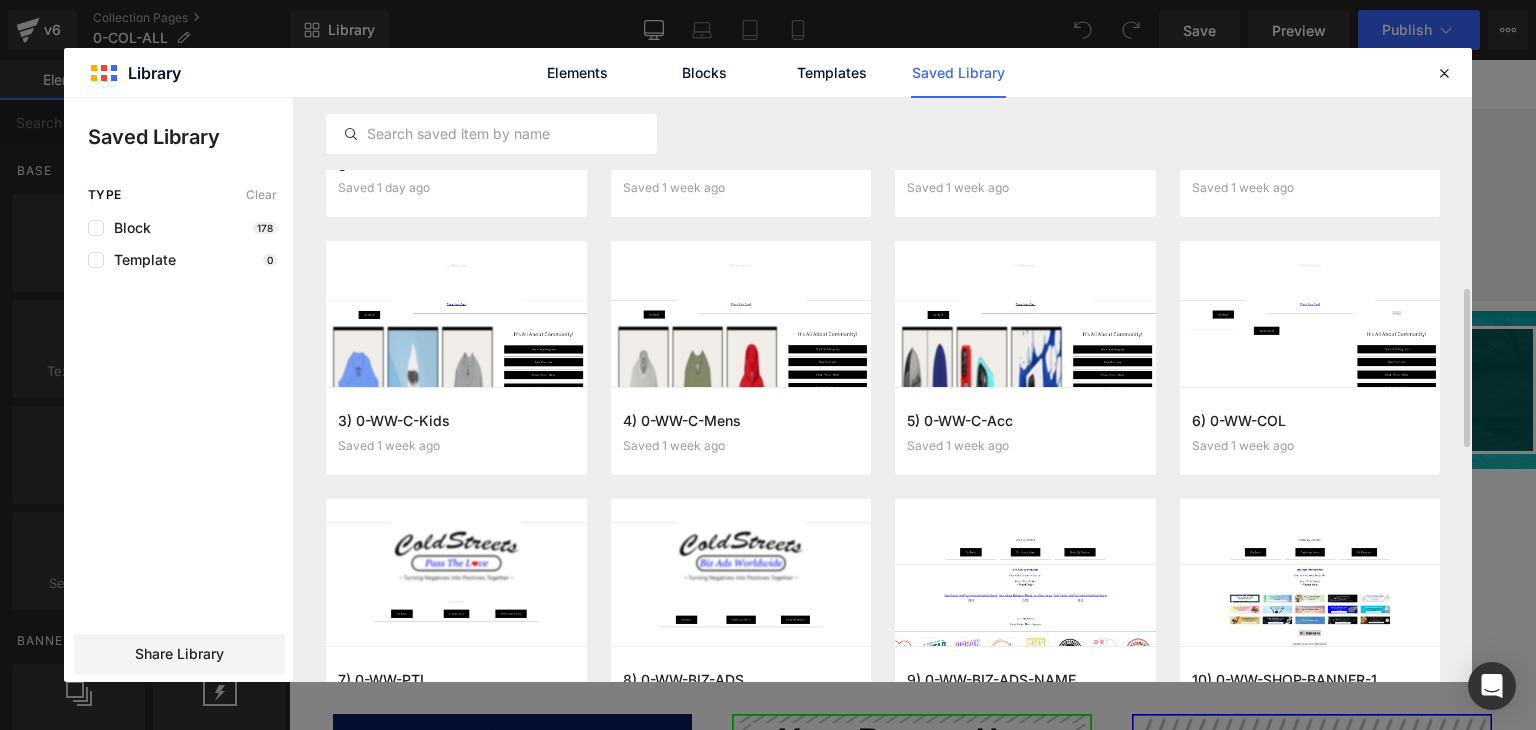 scroll, scrollTop: 756, scrollLeft: 0, axis: vertical 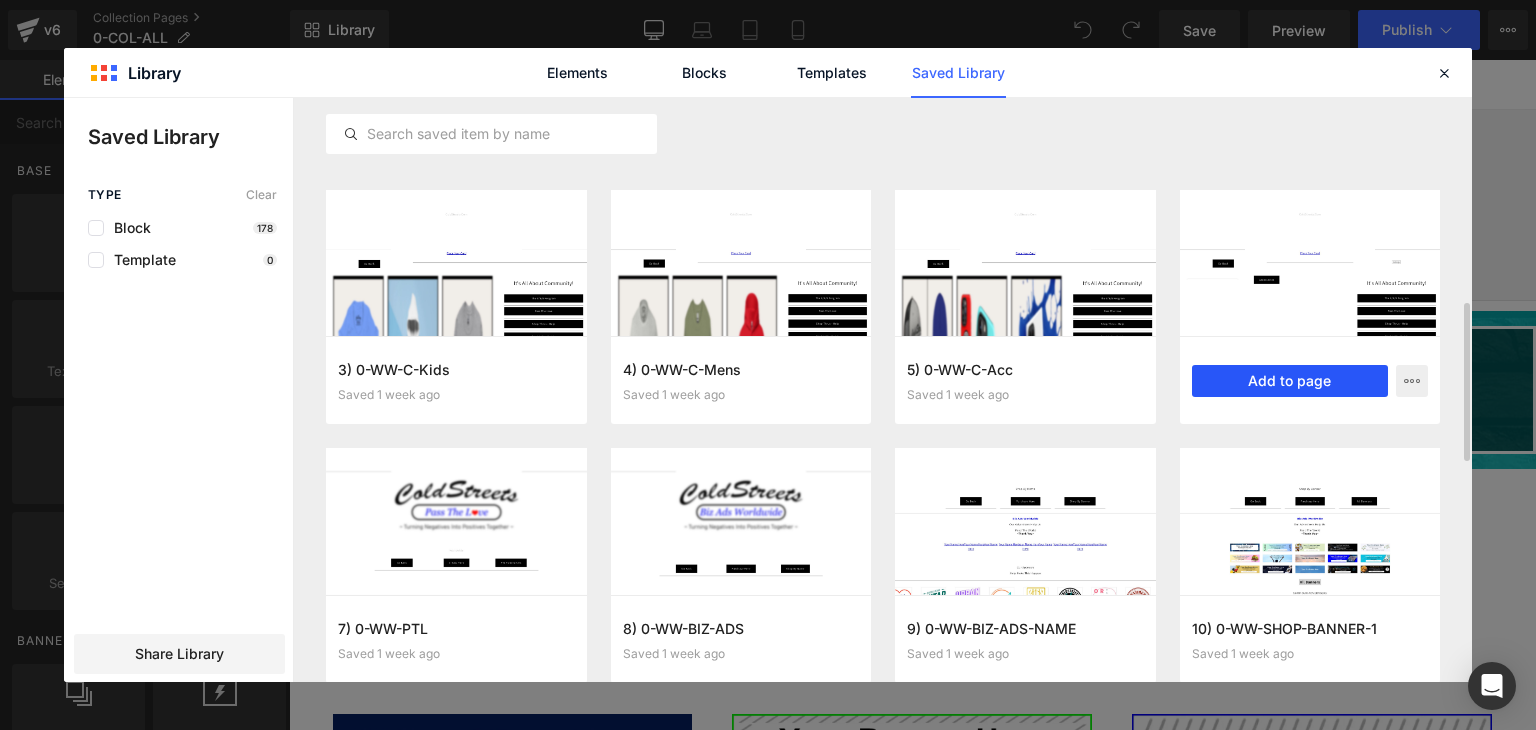 click on "Add to page" at bounding box center [1290, 381] 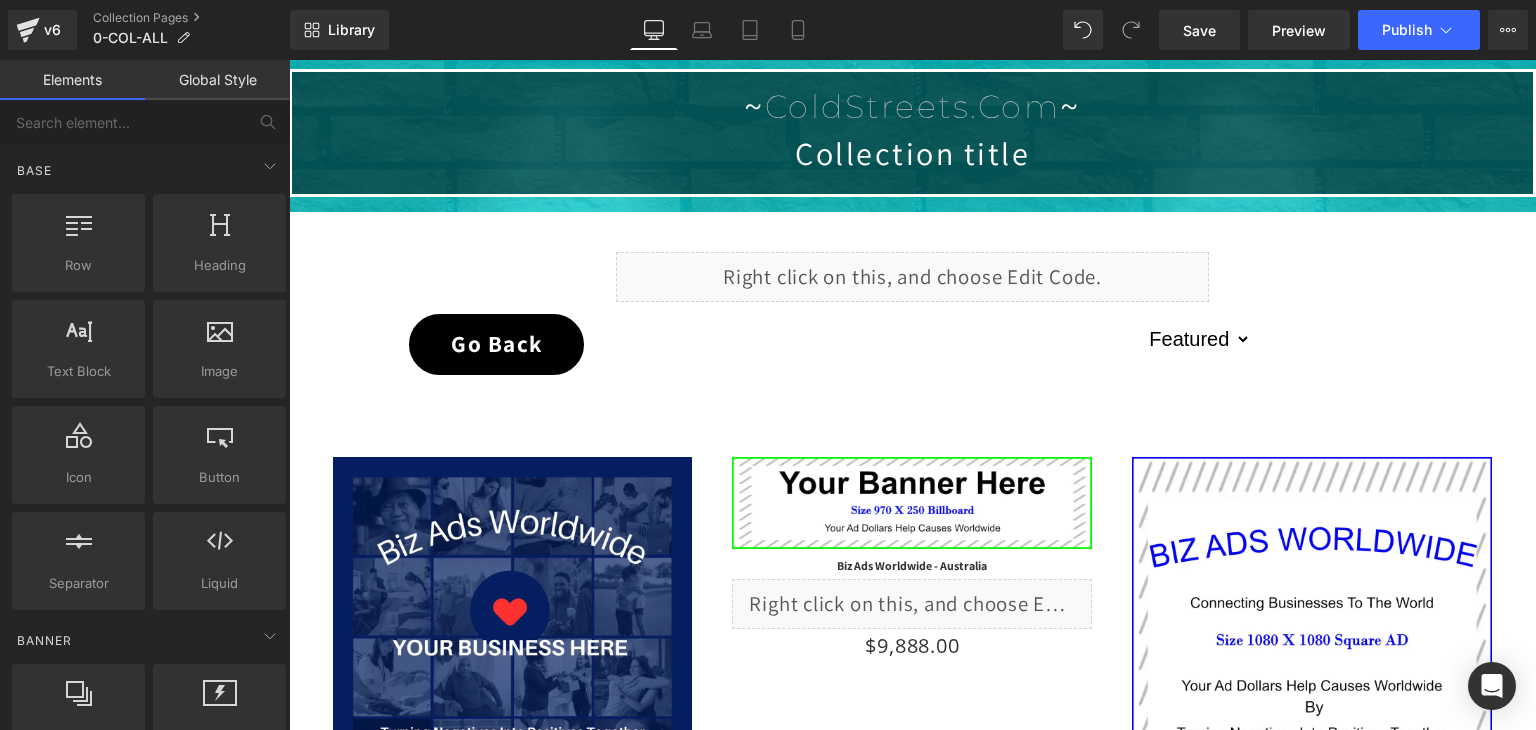 scroll, scrollTop: 243, scrollLeft: 0, axis: vertical 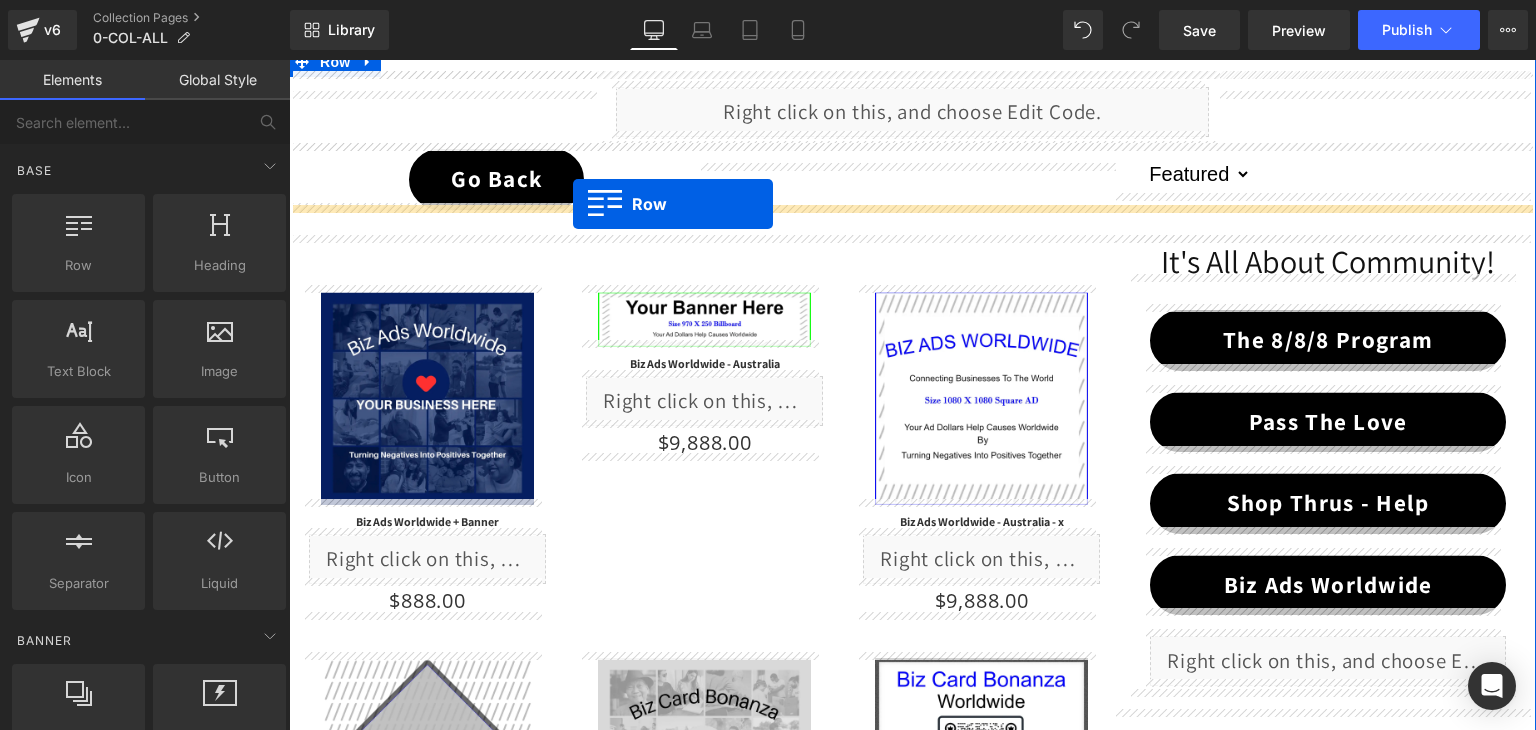 drag, startPoint x: 347, startPoint y: 401, endPoint x: 573, endPoint y: 204, distance: 299.80826 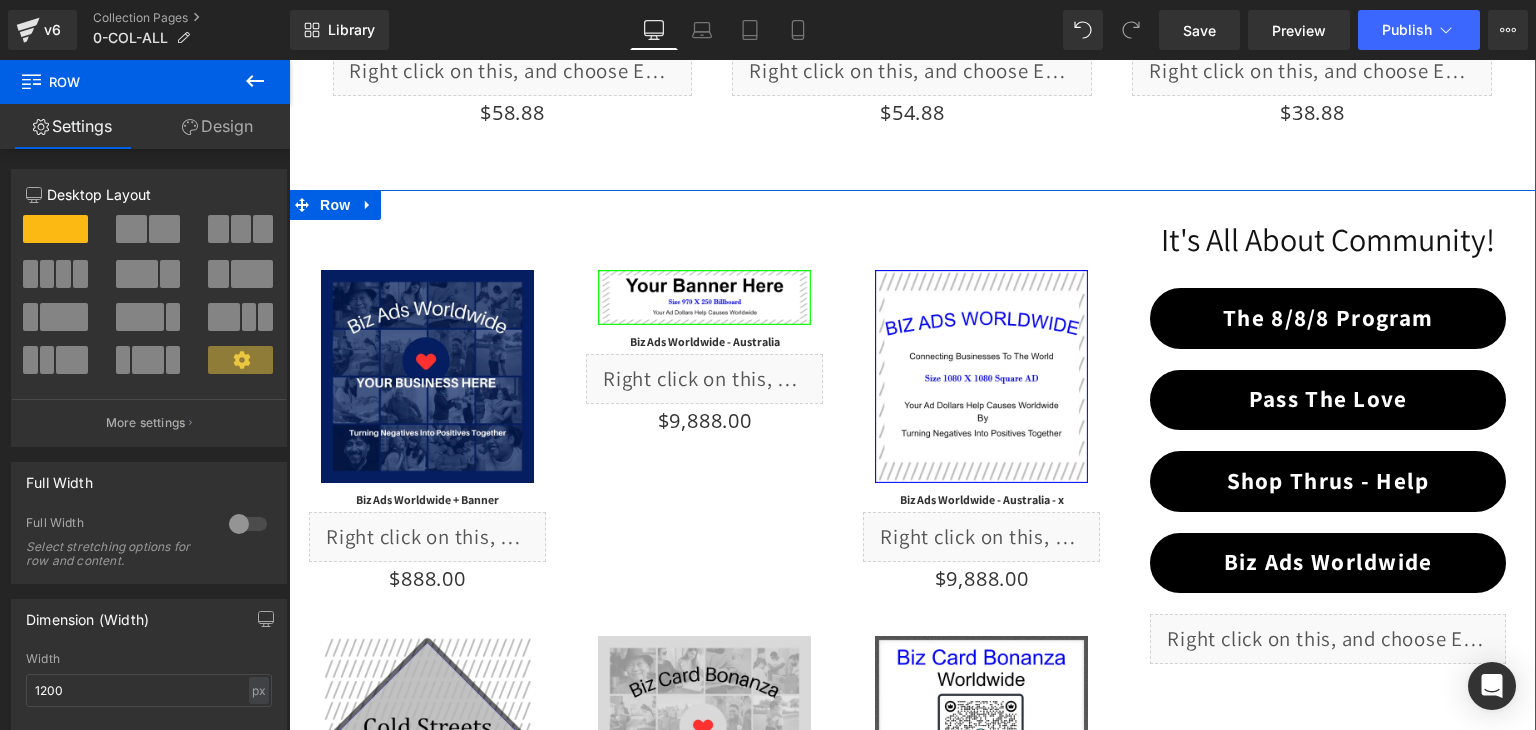 scroll, scrollTop: 4553, scrollLeft: 0, axis: vertical 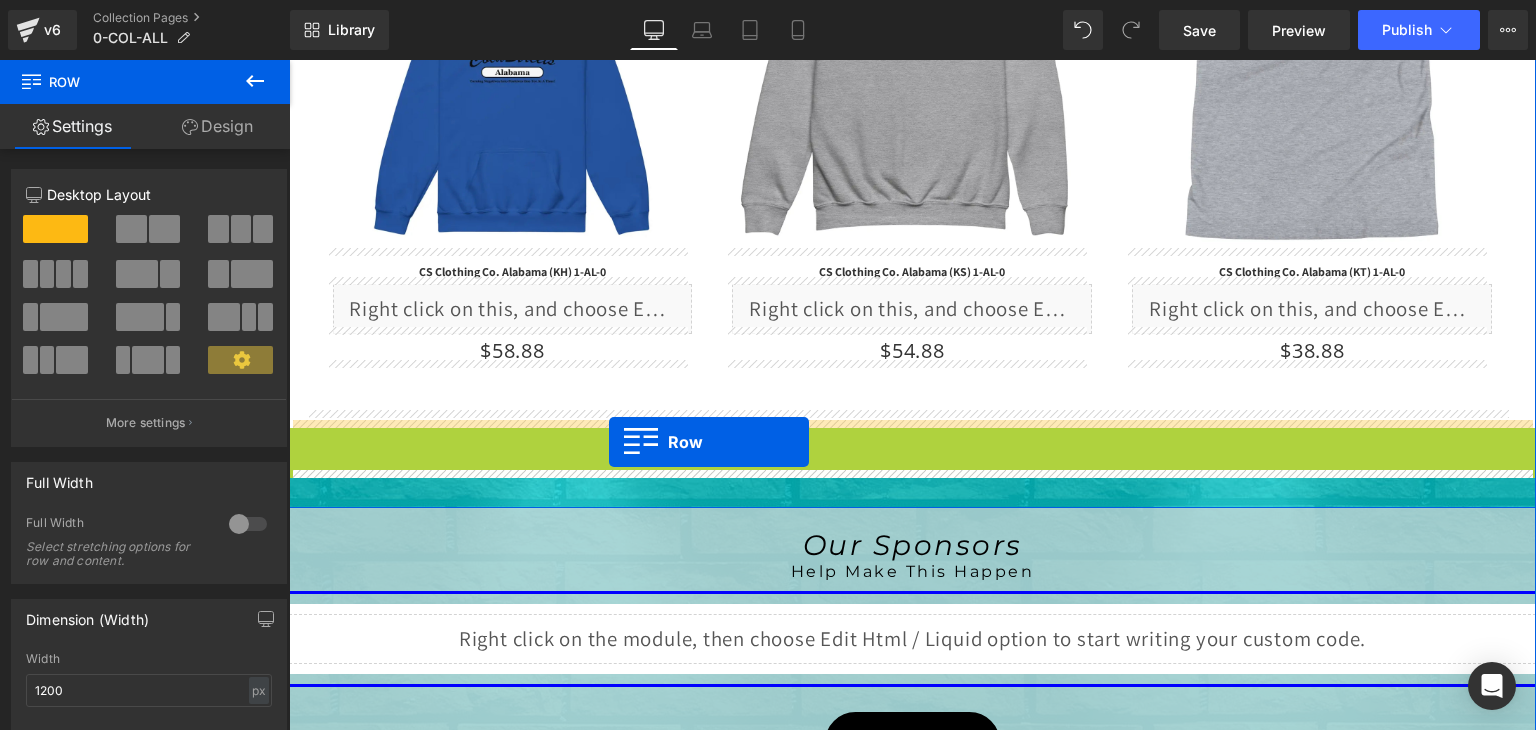 drag, startPoint x: 296, startPoint y: 198, endPoint x: 609, endPoint y: 442, distance: 396.869 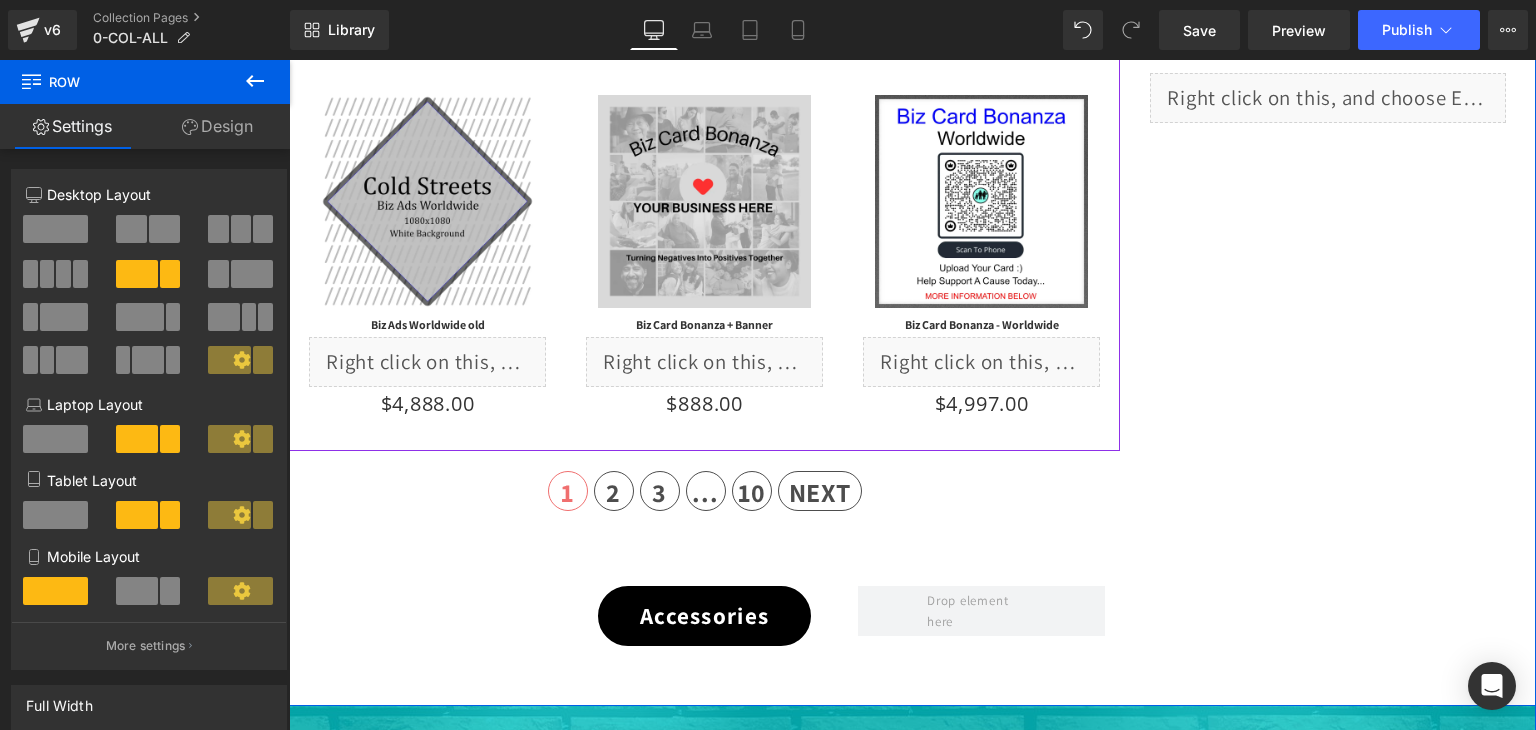 scroll, scrollTop: 5113, scrollLeft: 0, axis: vertical 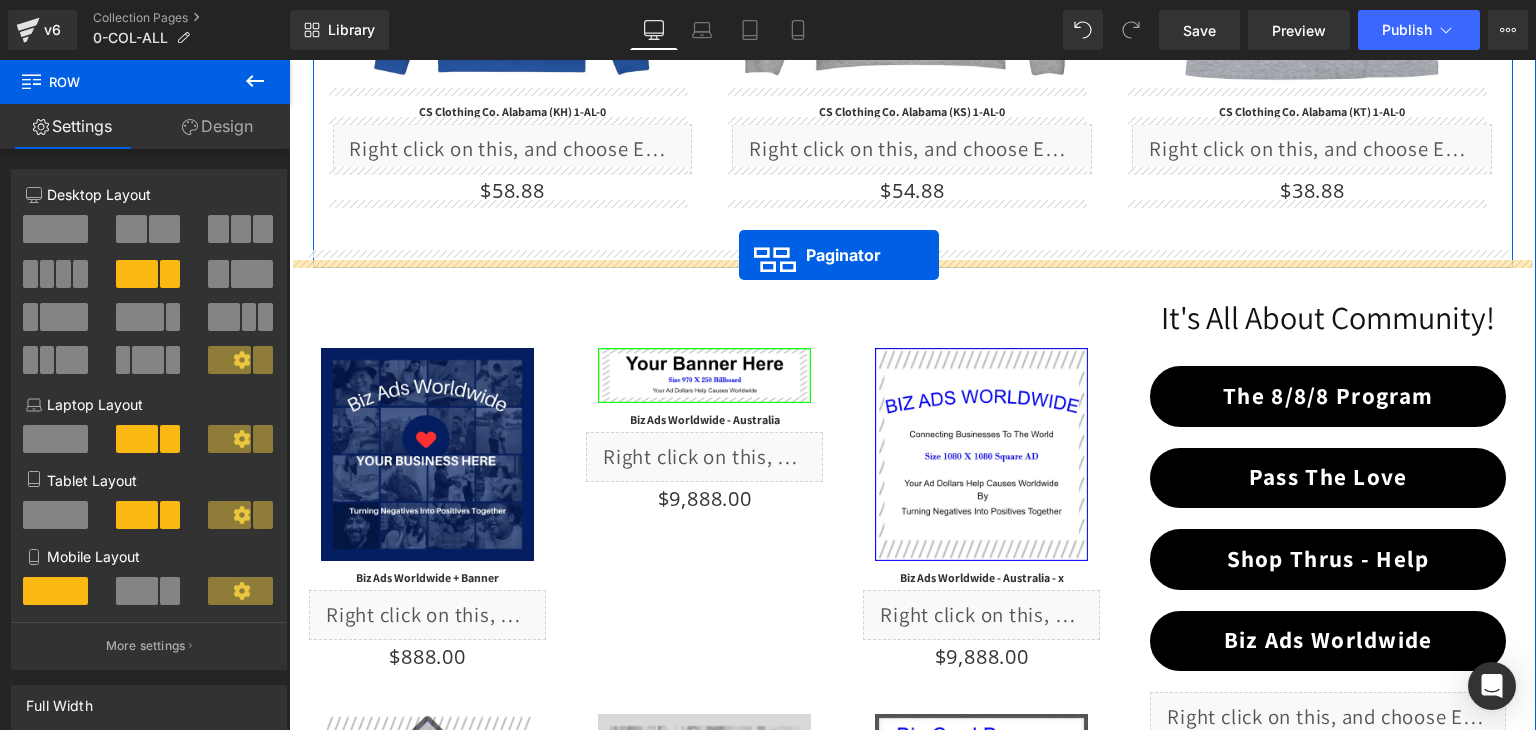 drag, startPoint x: 647, startPoint y: 436, endPoint x: 739, endPoint y: 256, distance: 202.14845 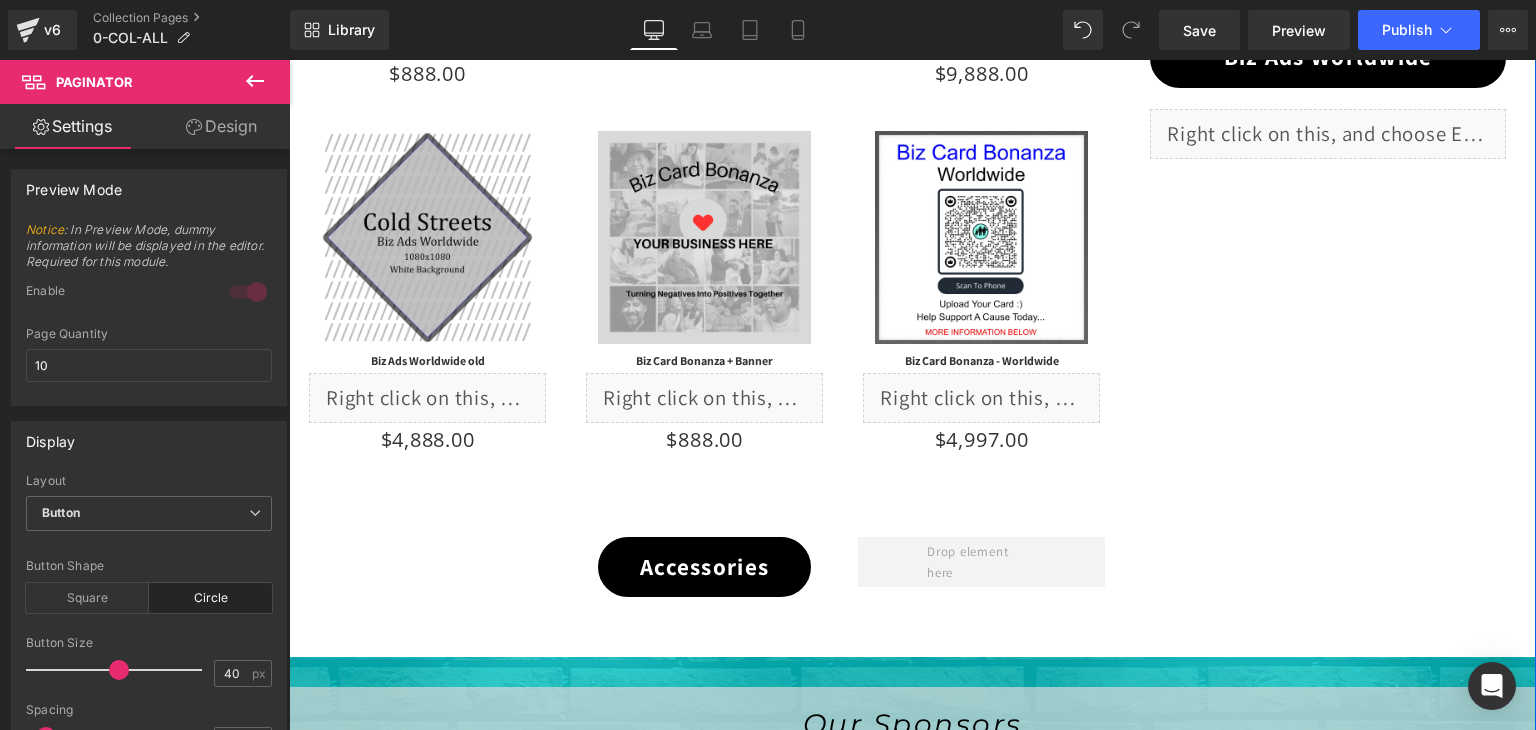 scroll, scrollTop: 5173, scrollLeft: 0, axis: vertical 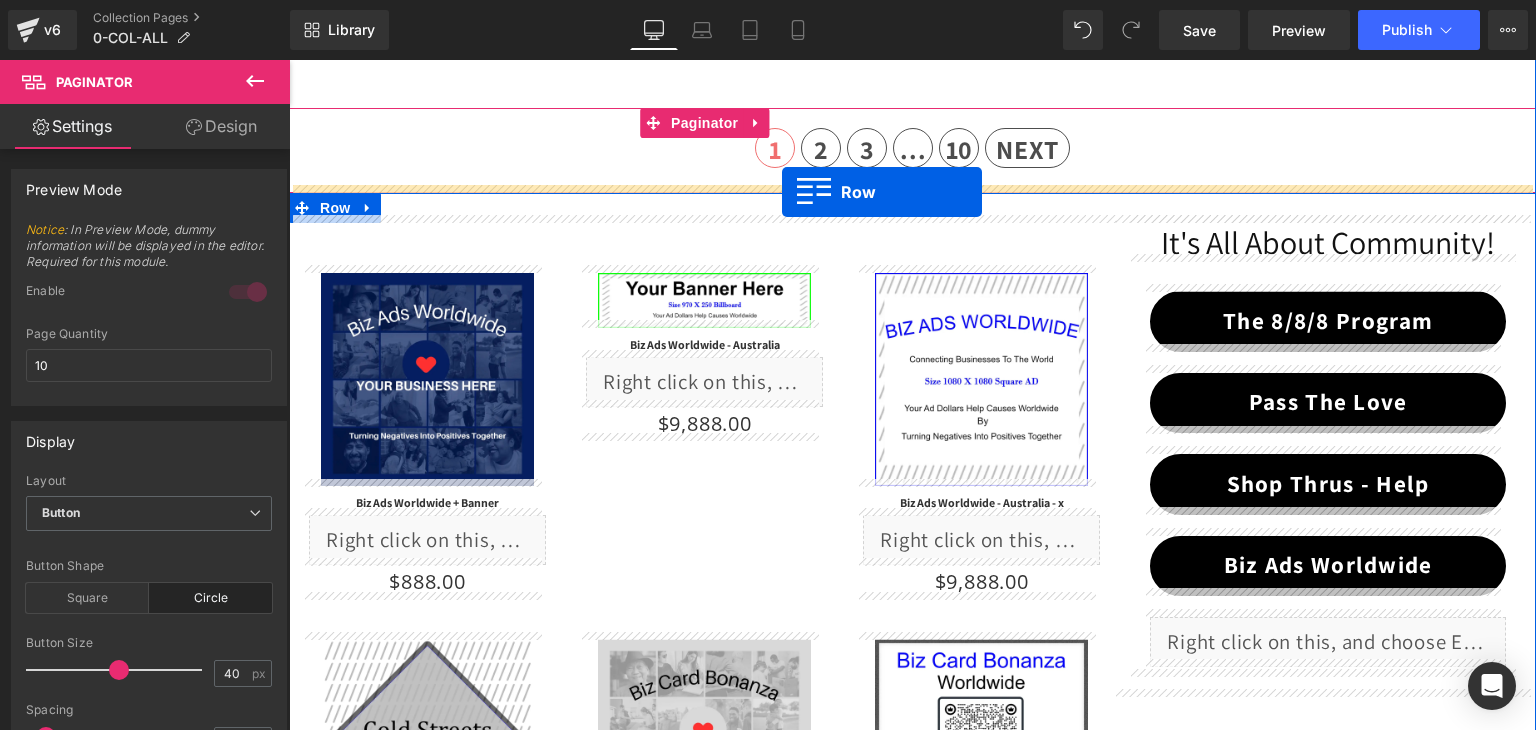 drag, startPoint x: 296, startPoint y: 463, endPoint x: 782, endPoint y: 193, distance: 555.96405 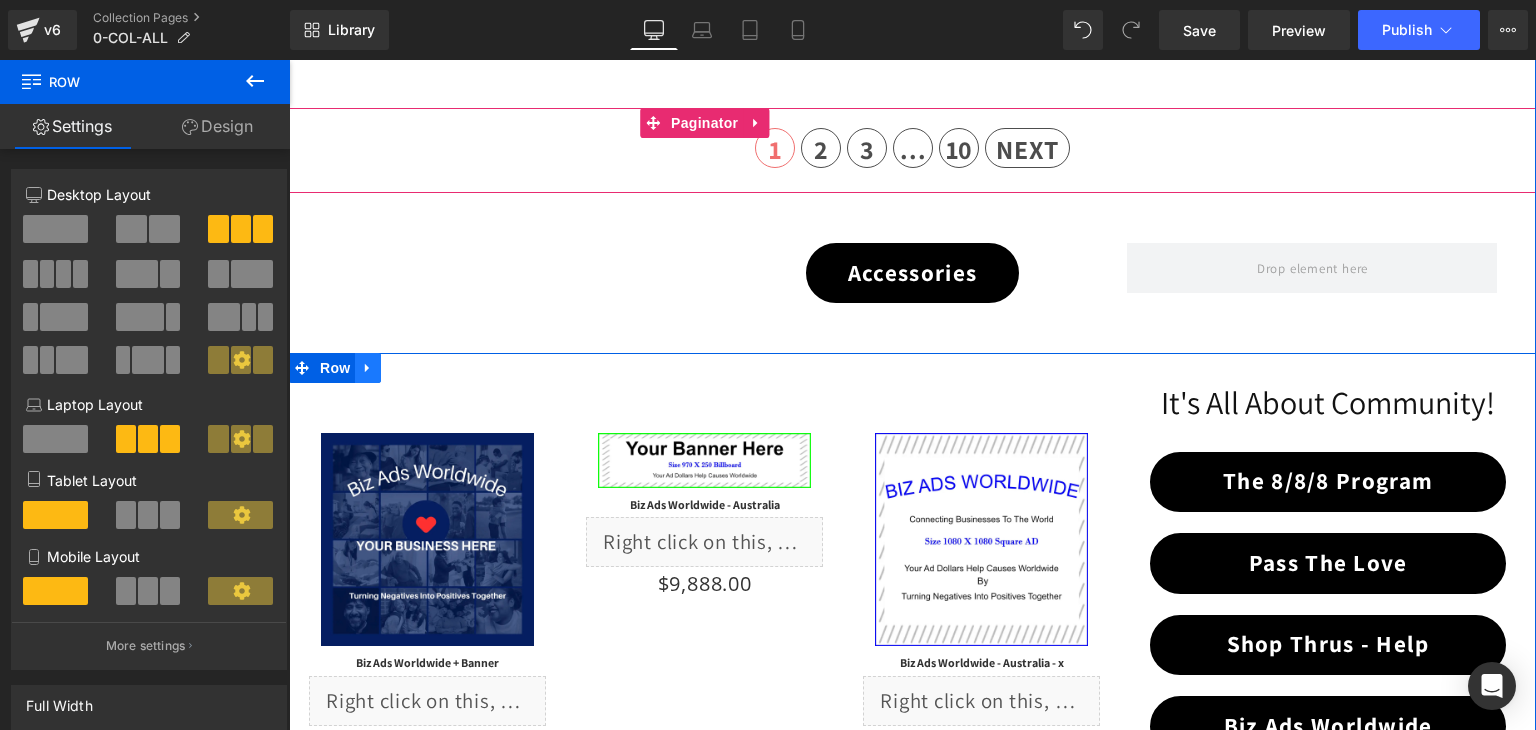click 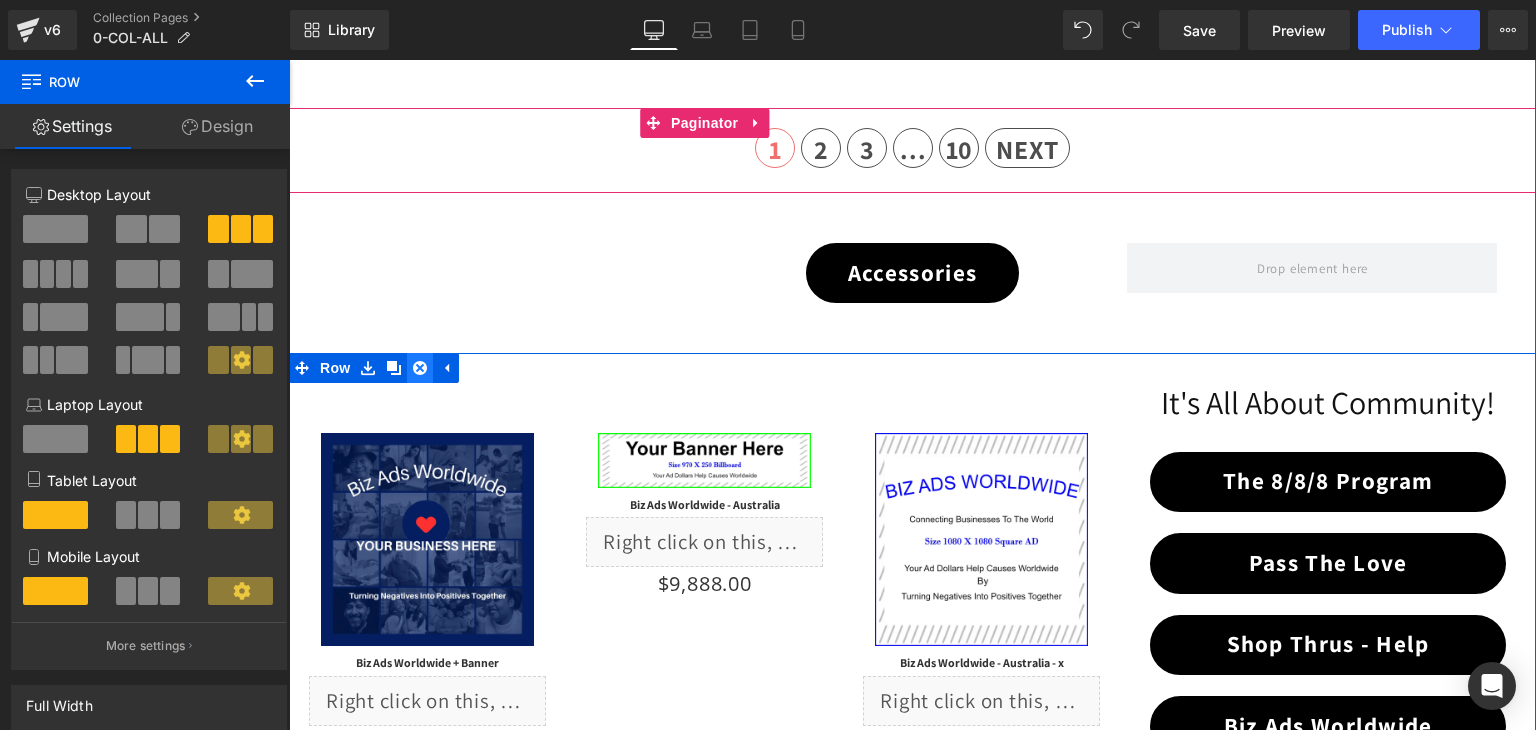 click 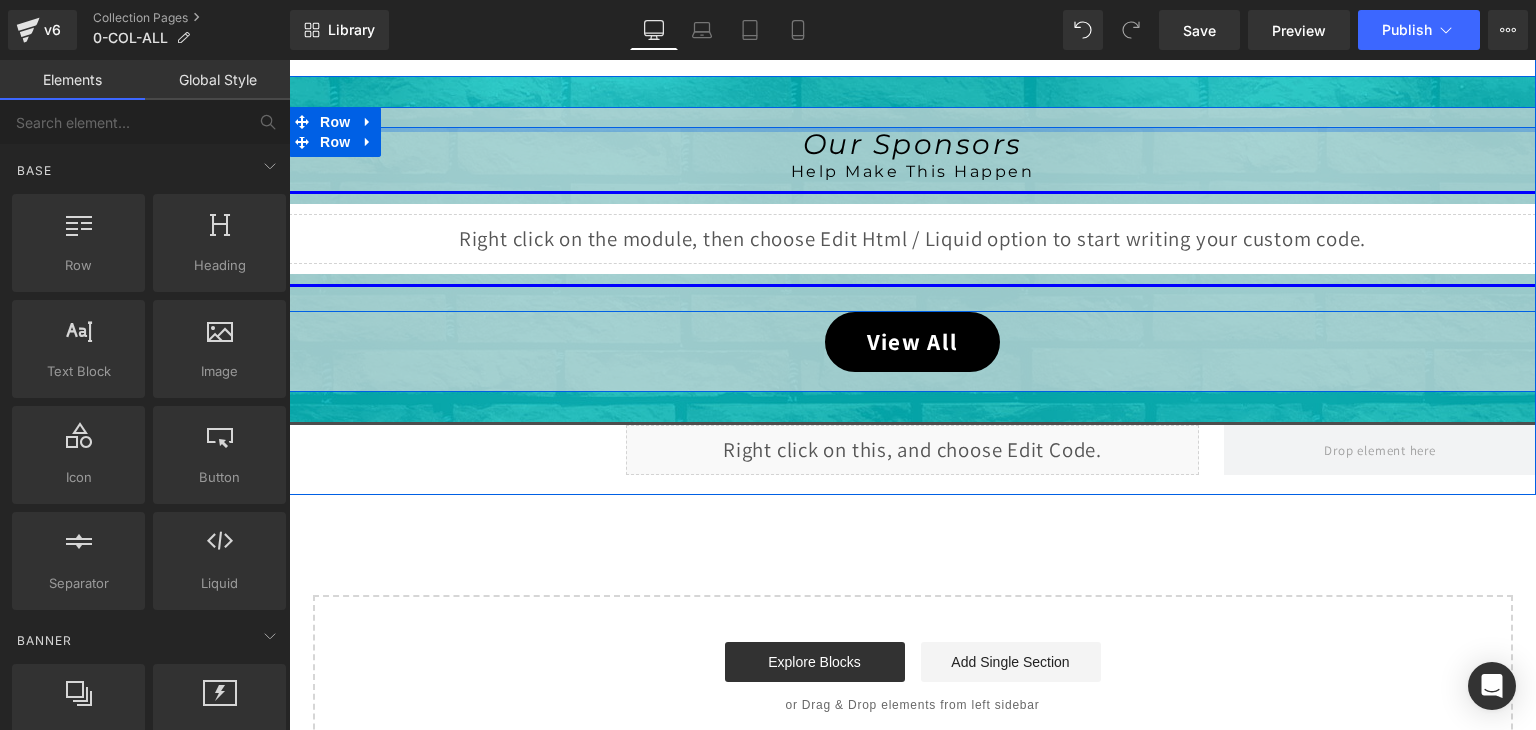 scroll, scrollTop: 4933, scrollLeft: 0, axis: vertical 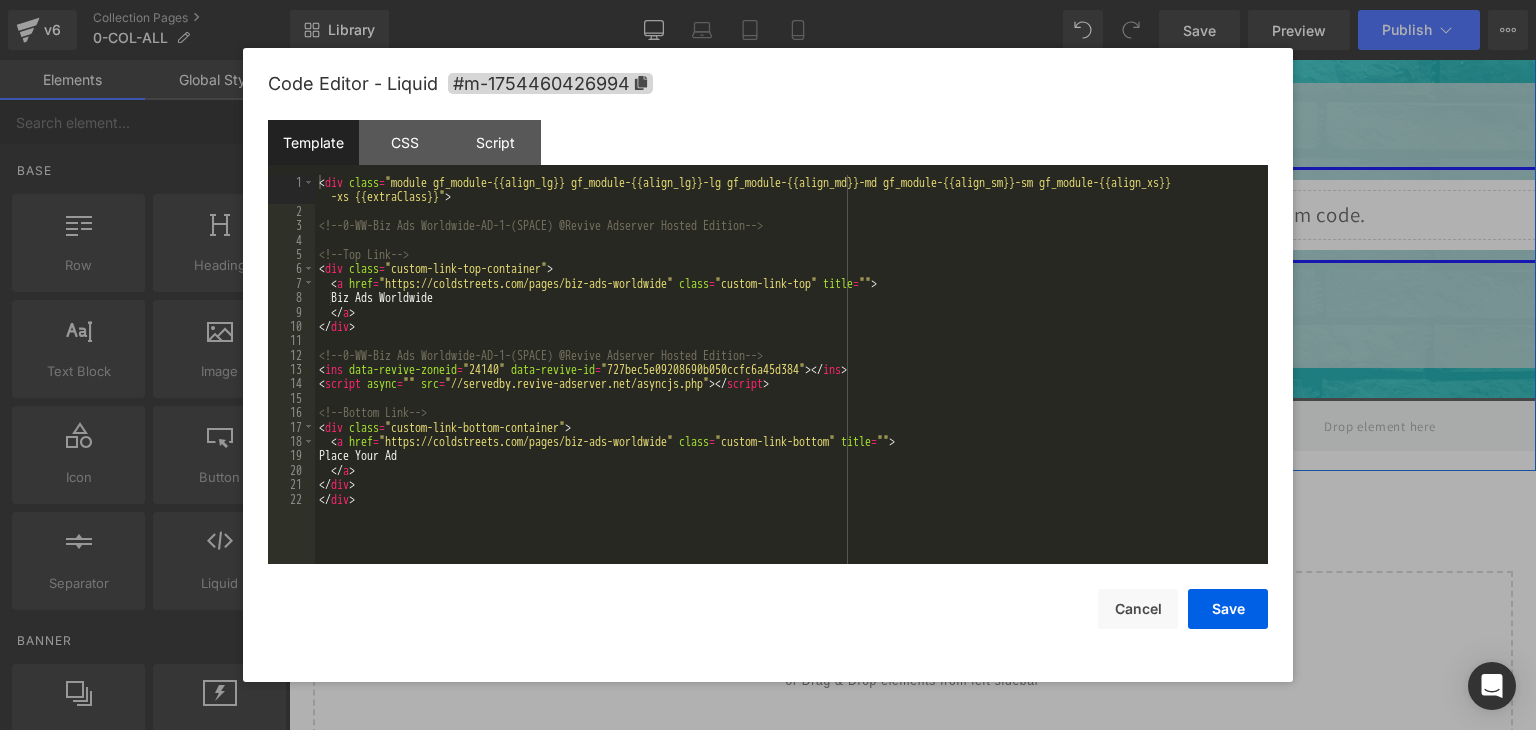 click on "Liquid" at bounding box center [913, 426] 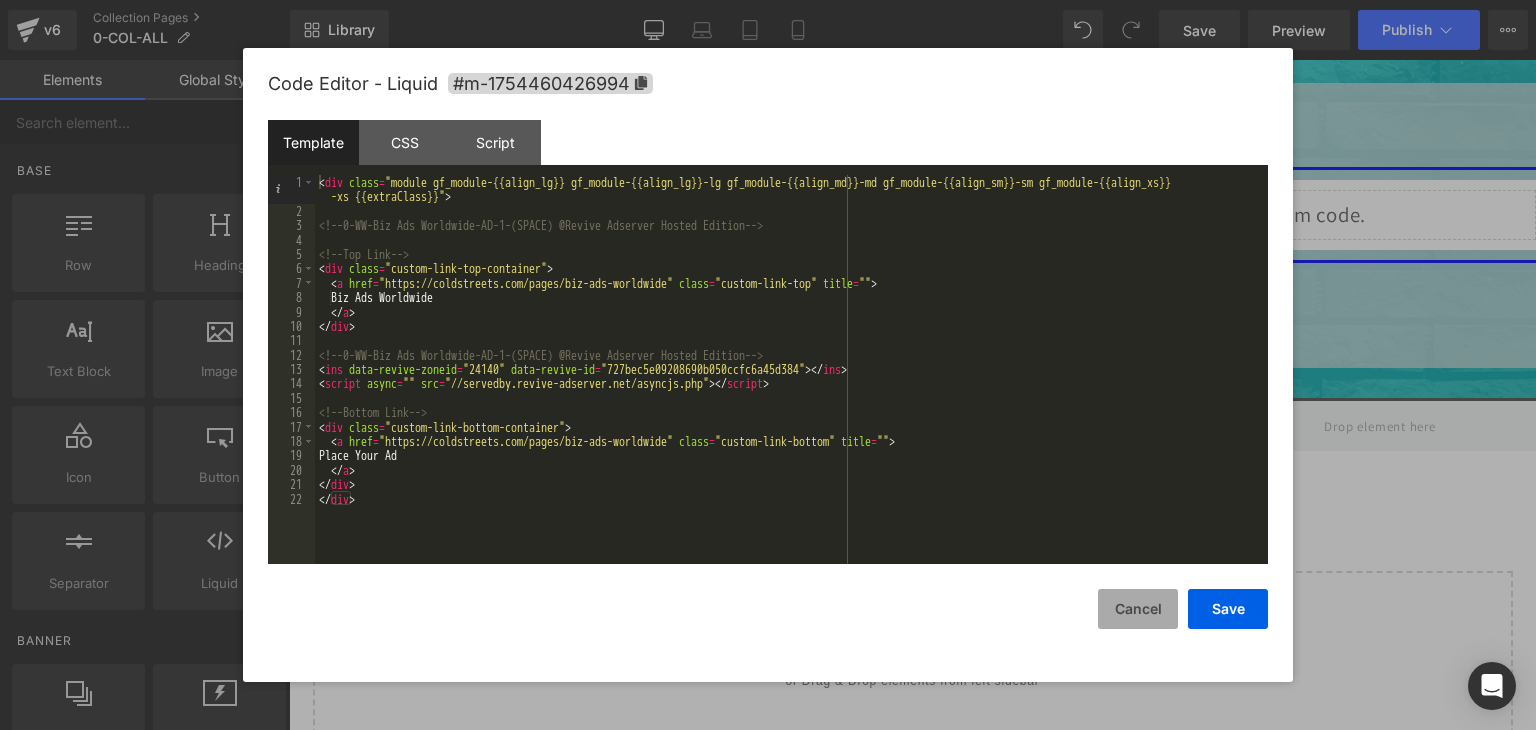 click on "Cancel" at bounding box center (1138, 609) 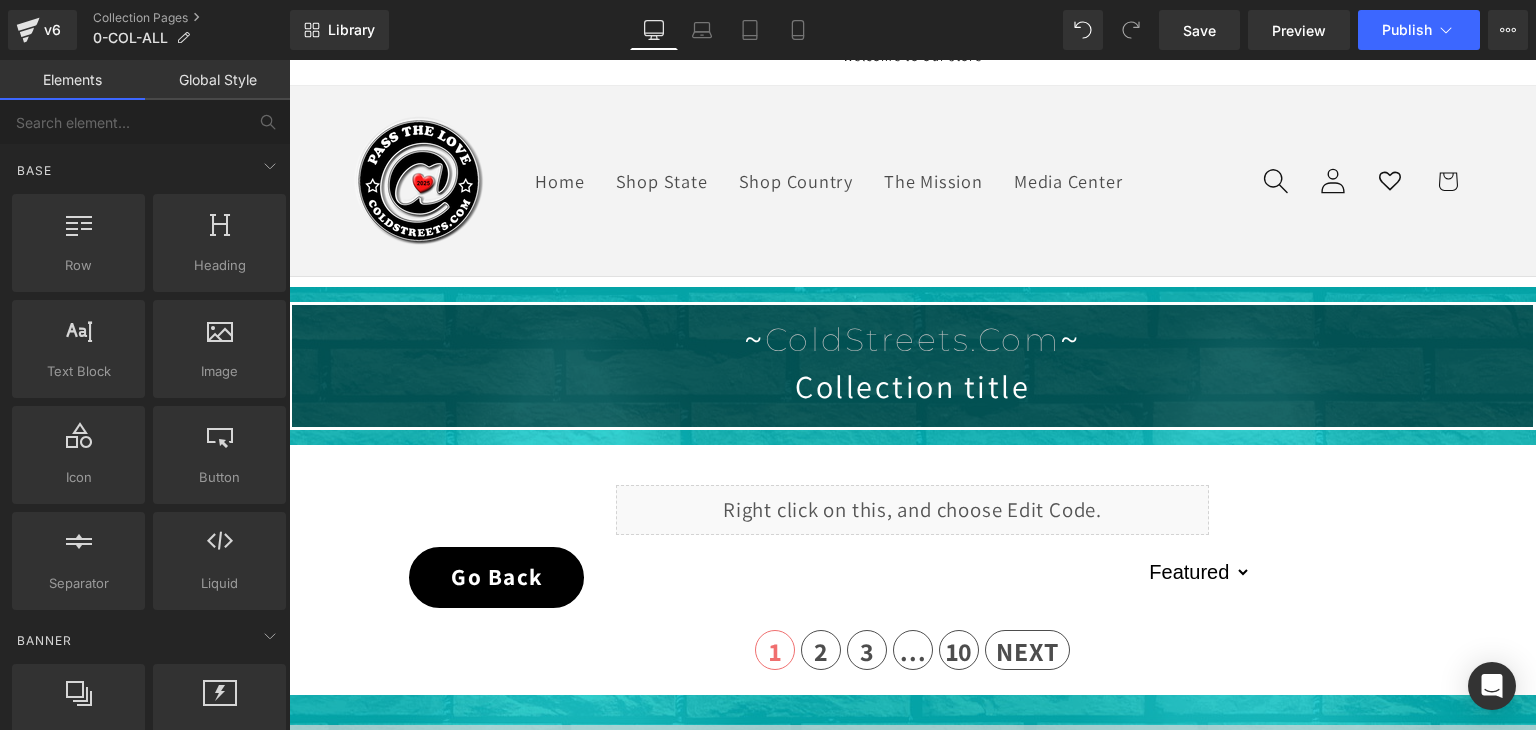 scroll, scrollTop: 0, scrollLeft: 0, axis: both 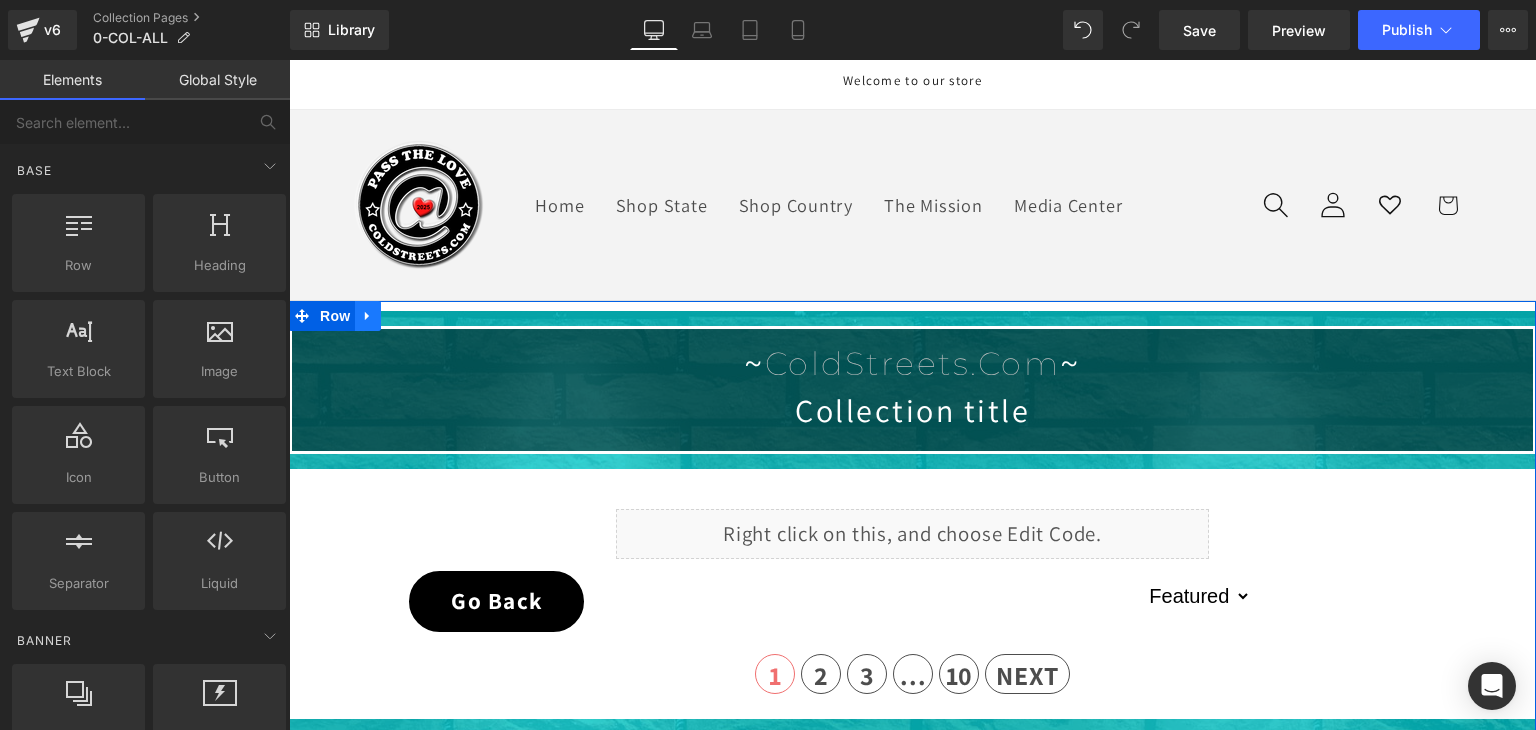 click 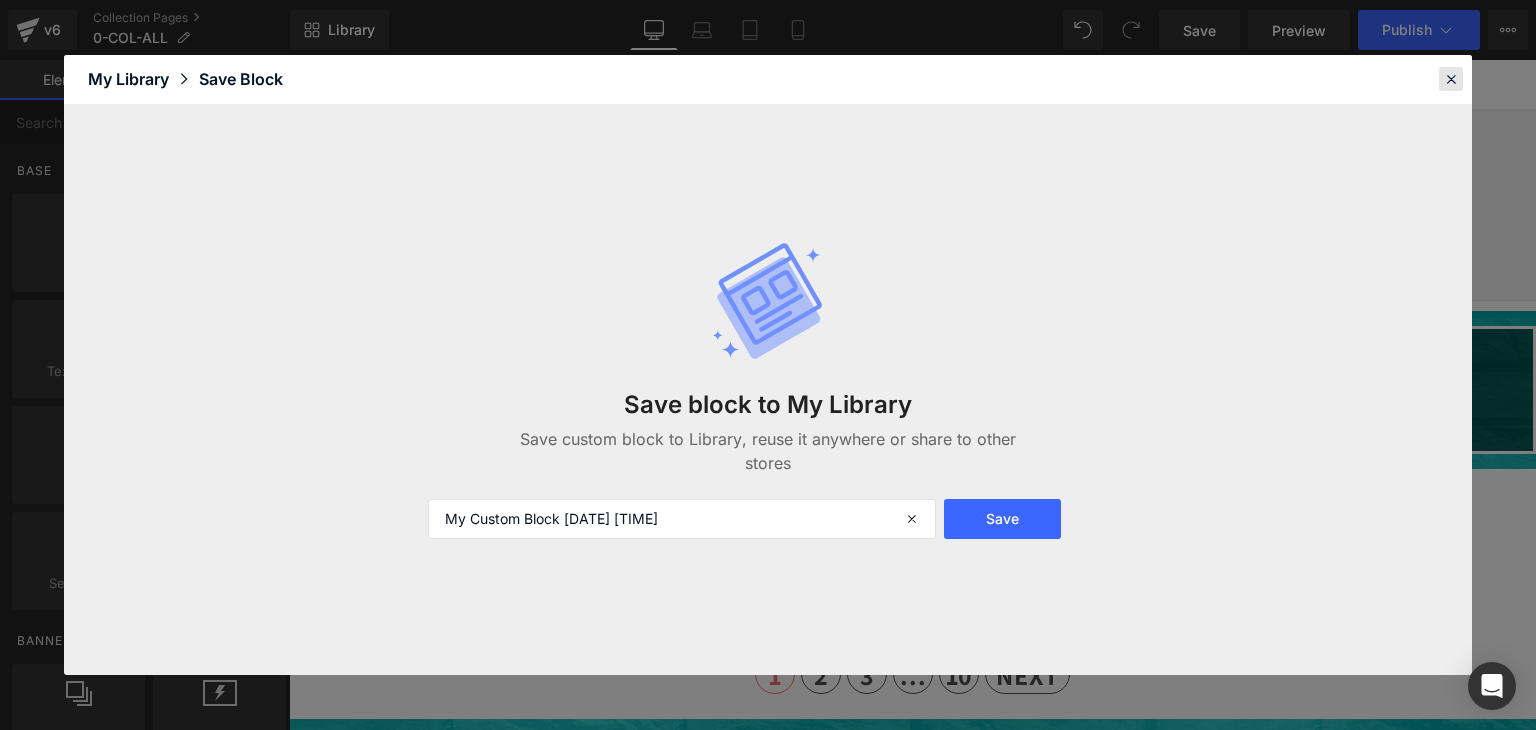 click at bounding box center (1451, 79) 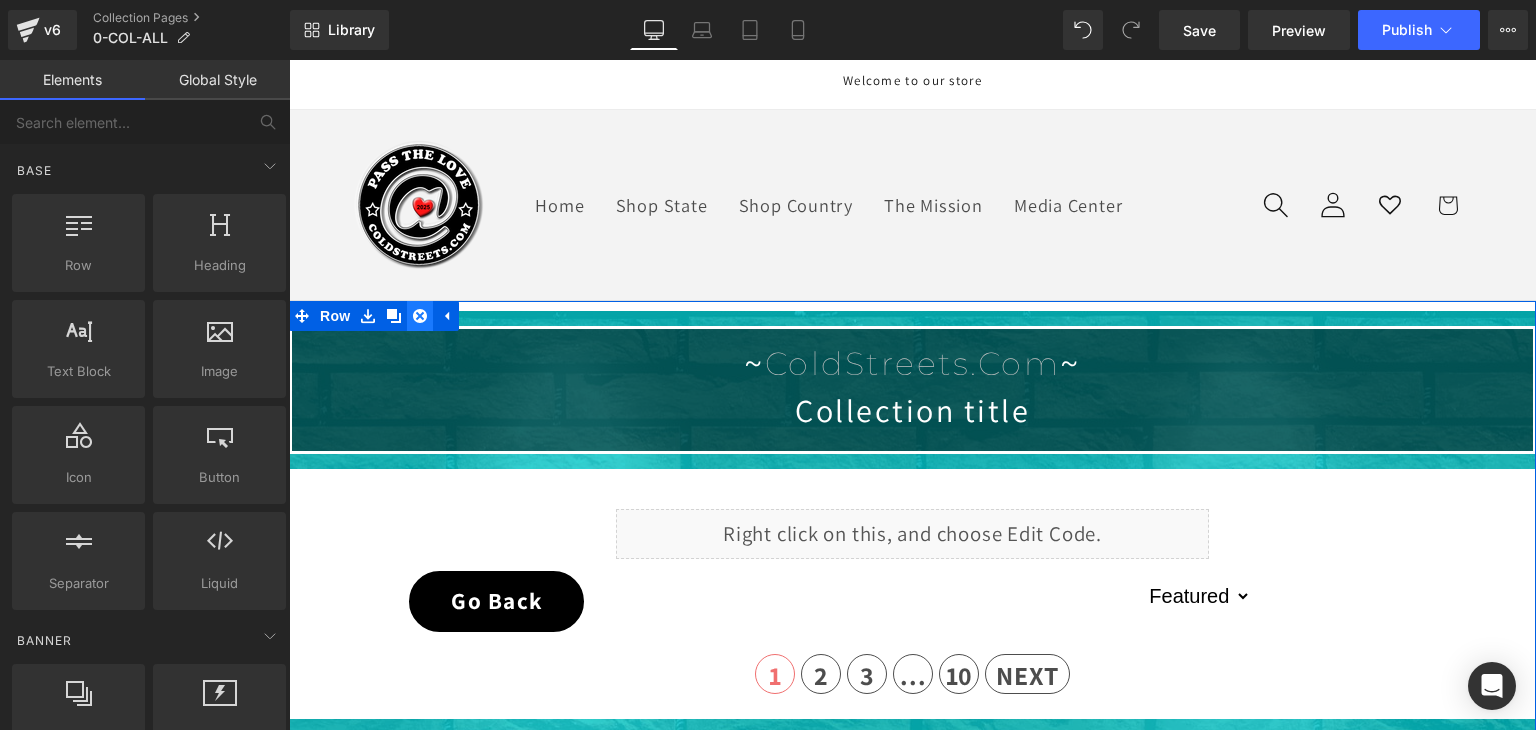 click 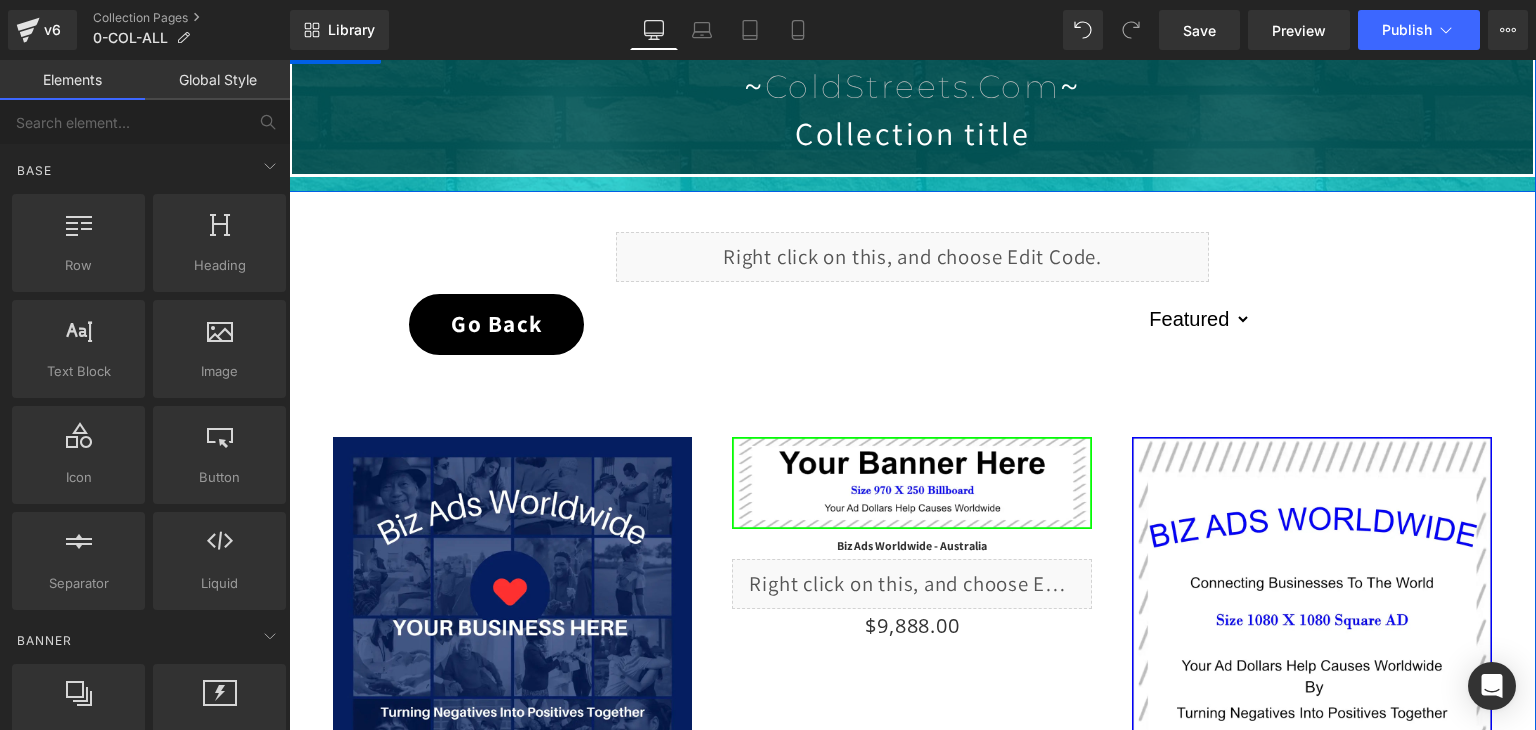 scroll, scrollTop: 300, scrollLeft: 0, axis: vertical 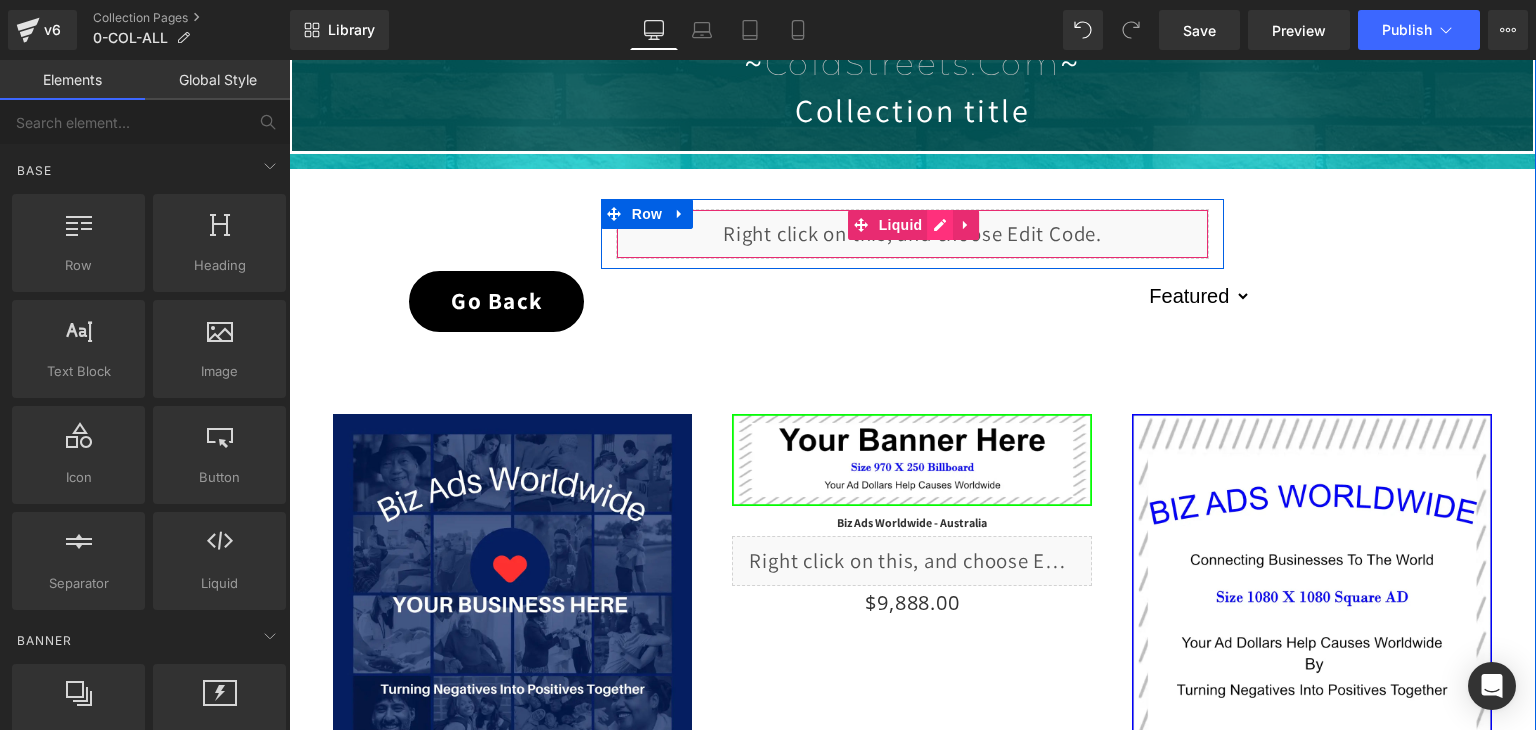 click on "Liquid" at bounding box center (913, 234) 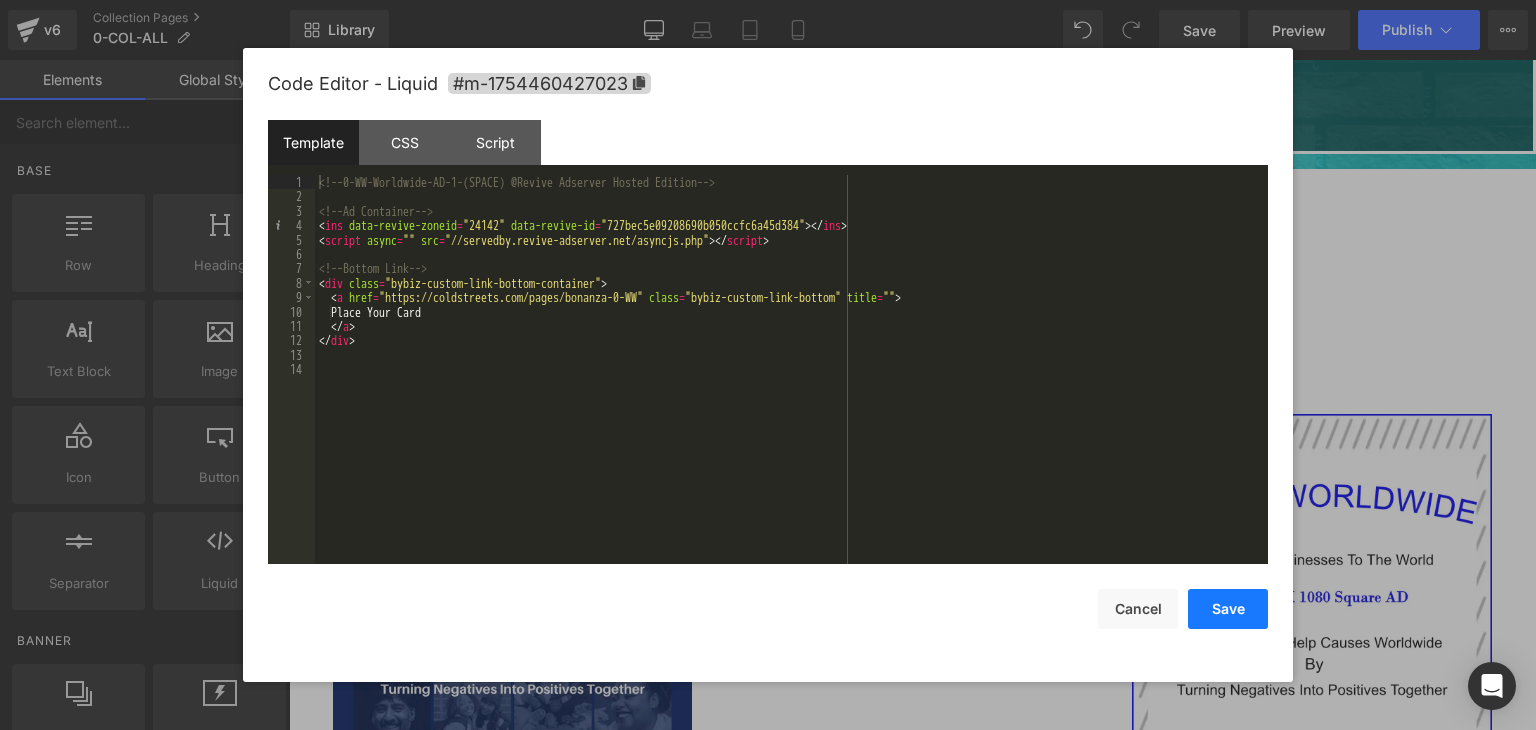 click on "Save" at bounding box center [1228, 609] 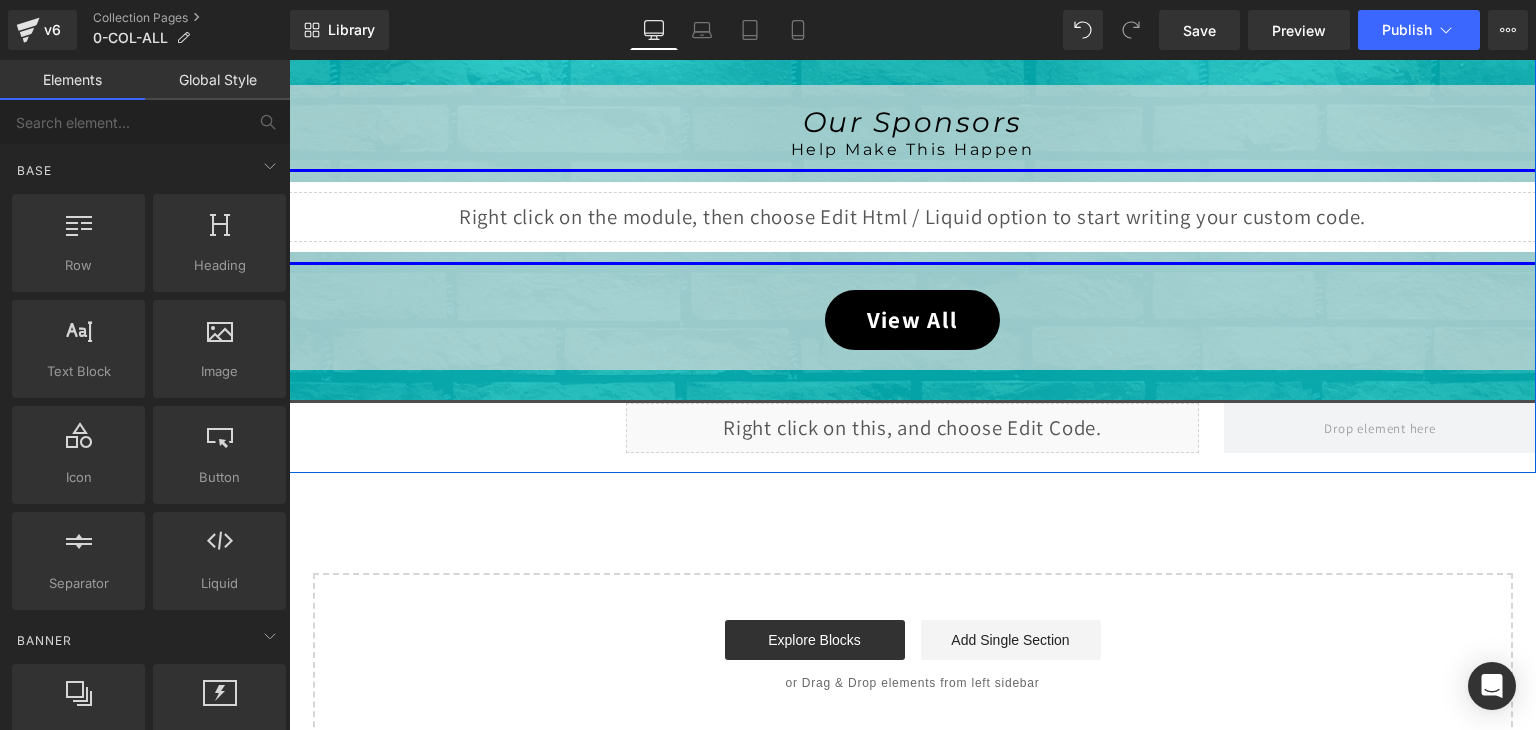 scroll, scrollTop: 4400, scrollLeft: 0, axis: vertical 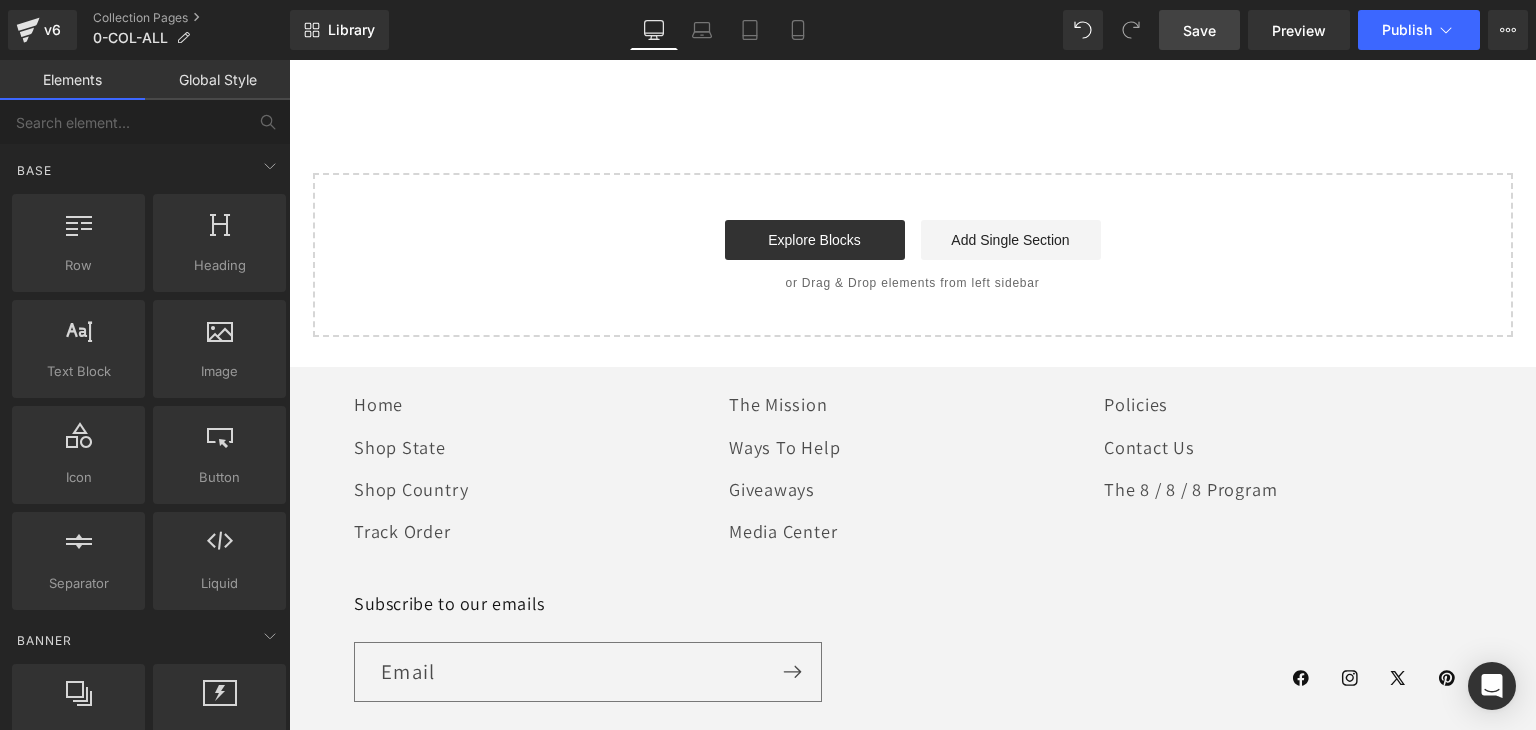 click on "Save" at bounding box center (1199, 30) 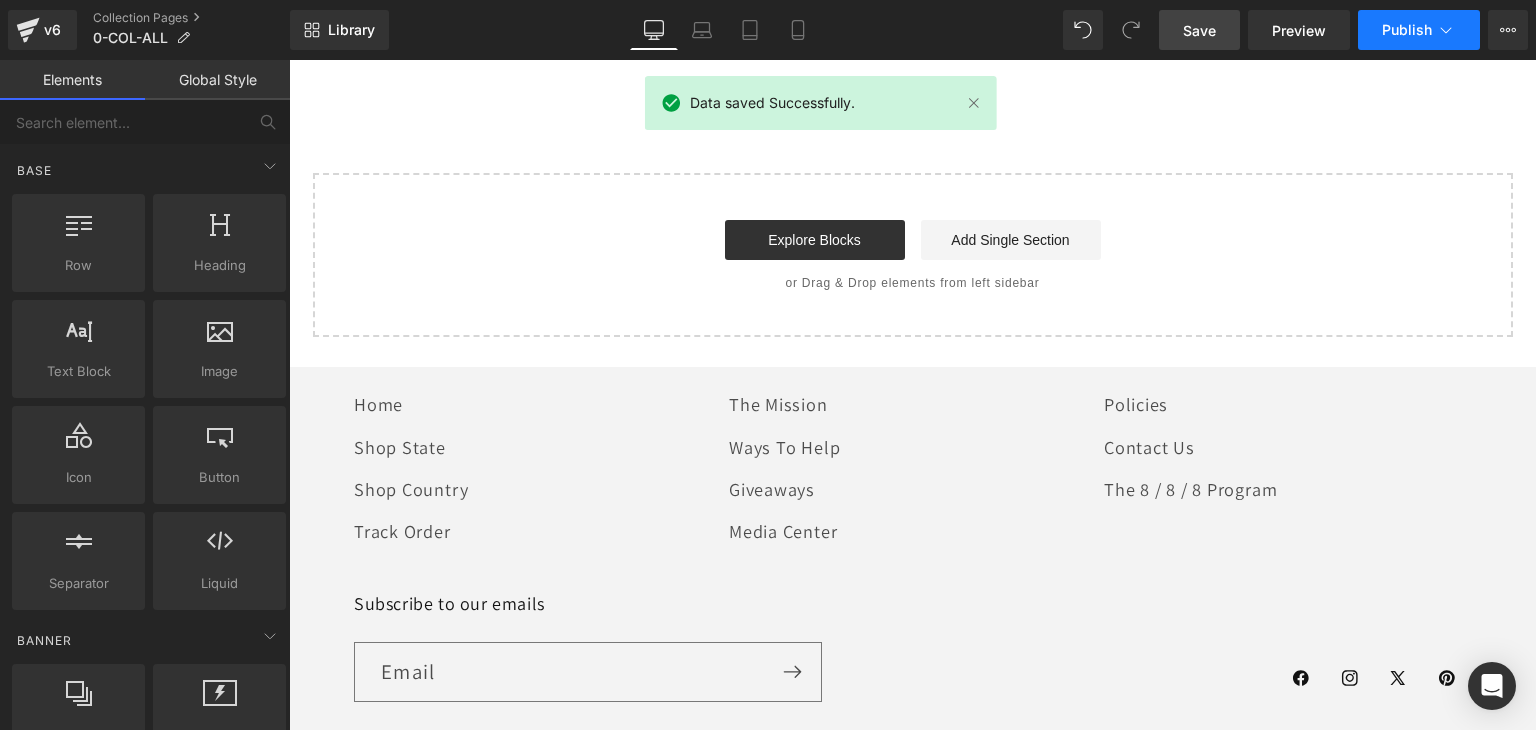click 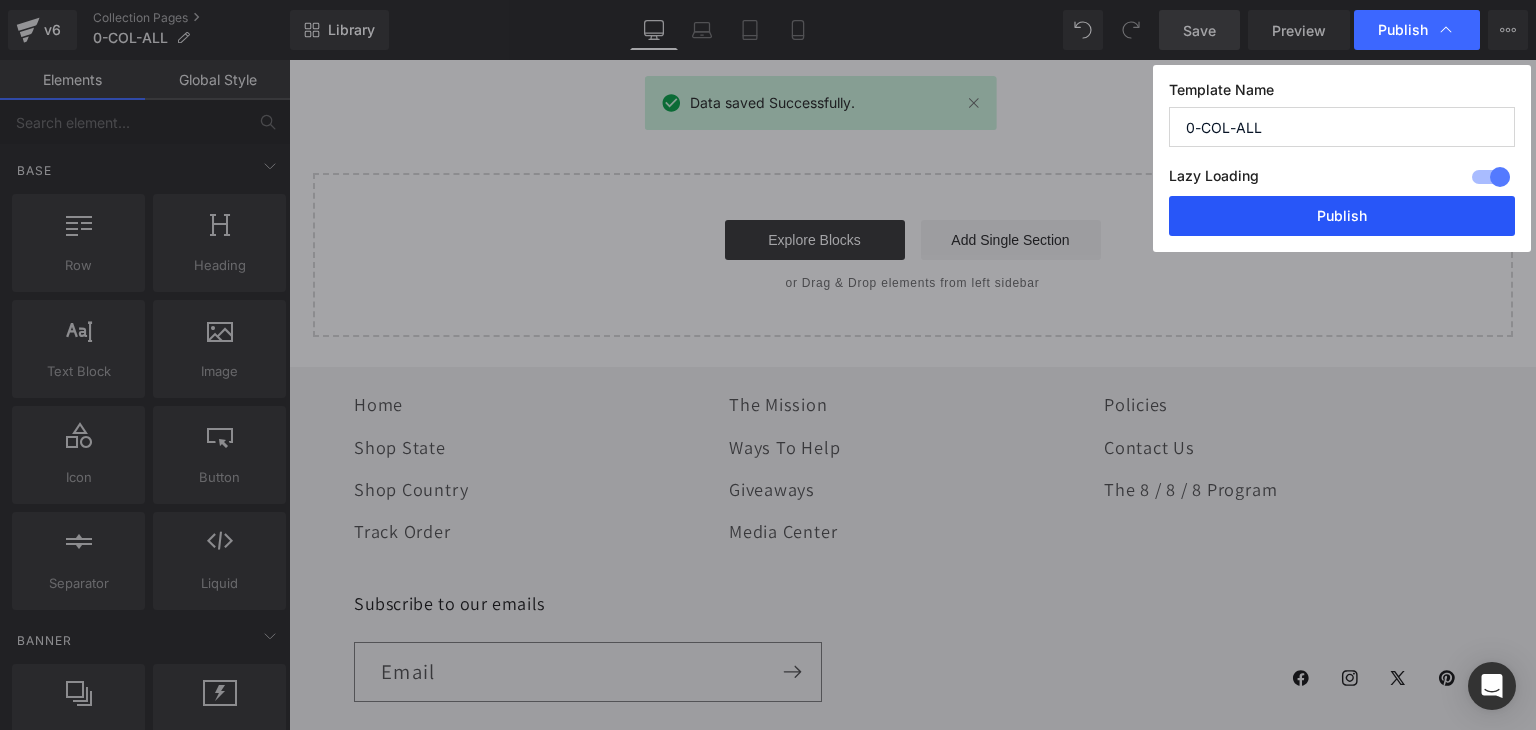 click on "Publish" at bounding box center (1342, 216) 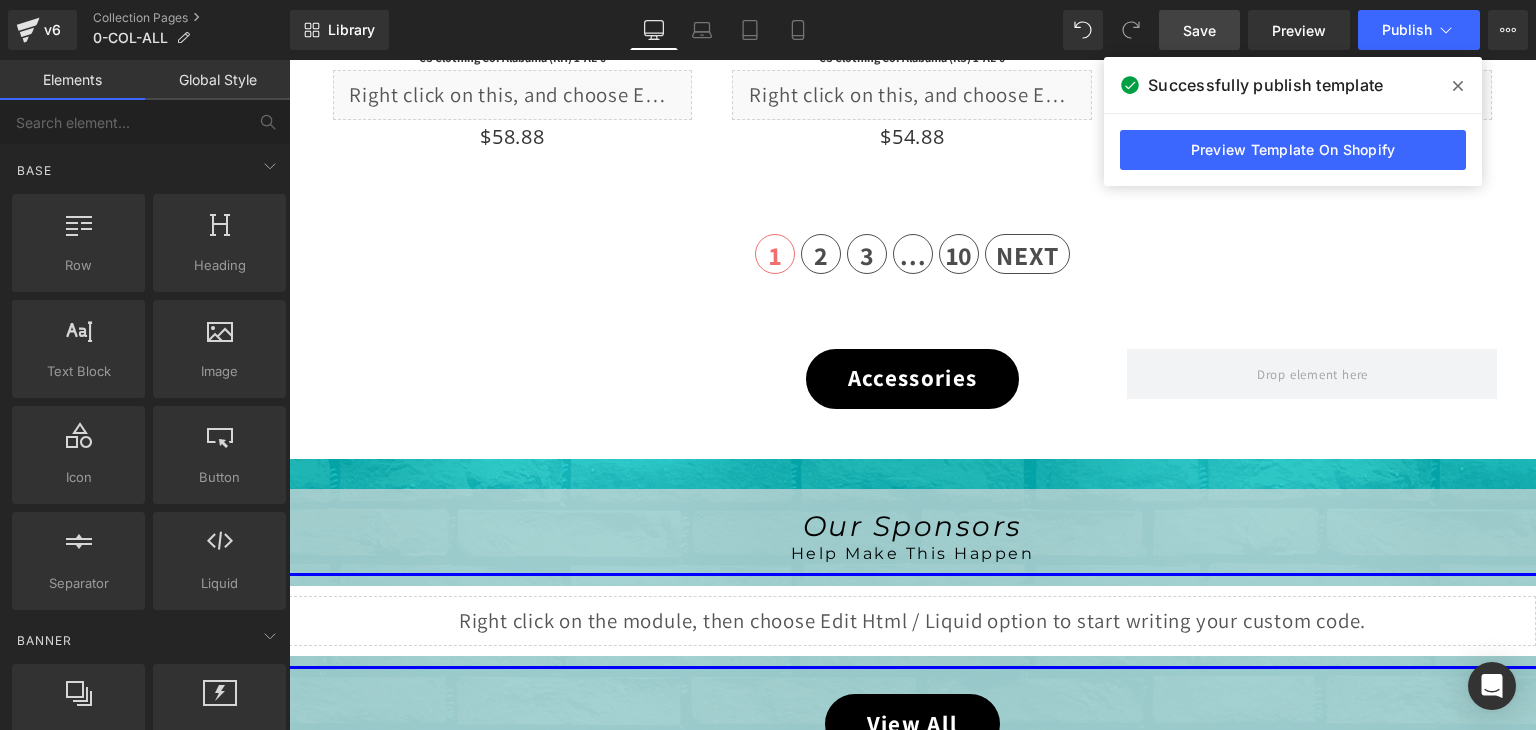 scroll, scrollTop: 3600, scrollLeft: 0, axis: vertical 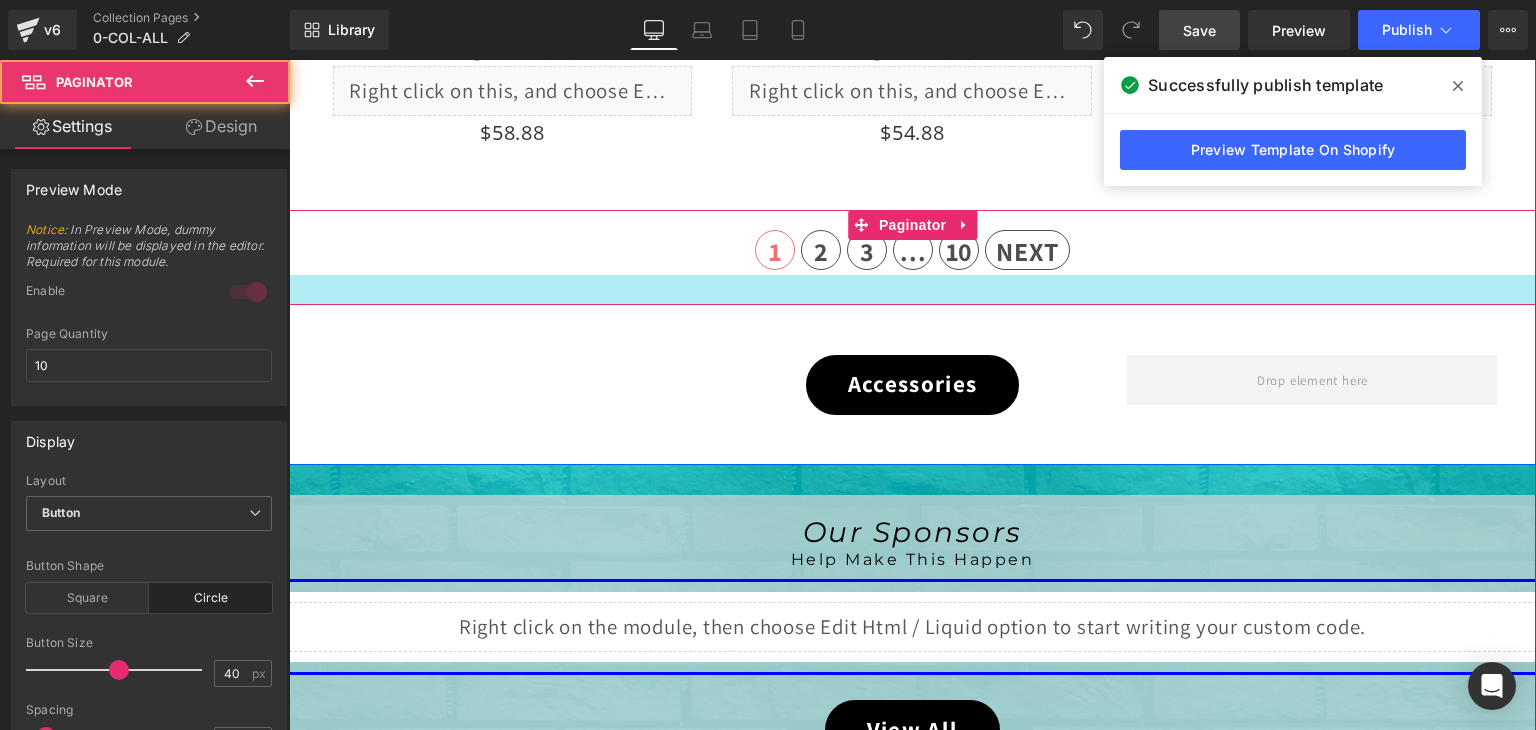 drag, startPoint x: 870, startPoint y: 287, endPoint x: 868, endPoint y: 297, distance: 10.198039 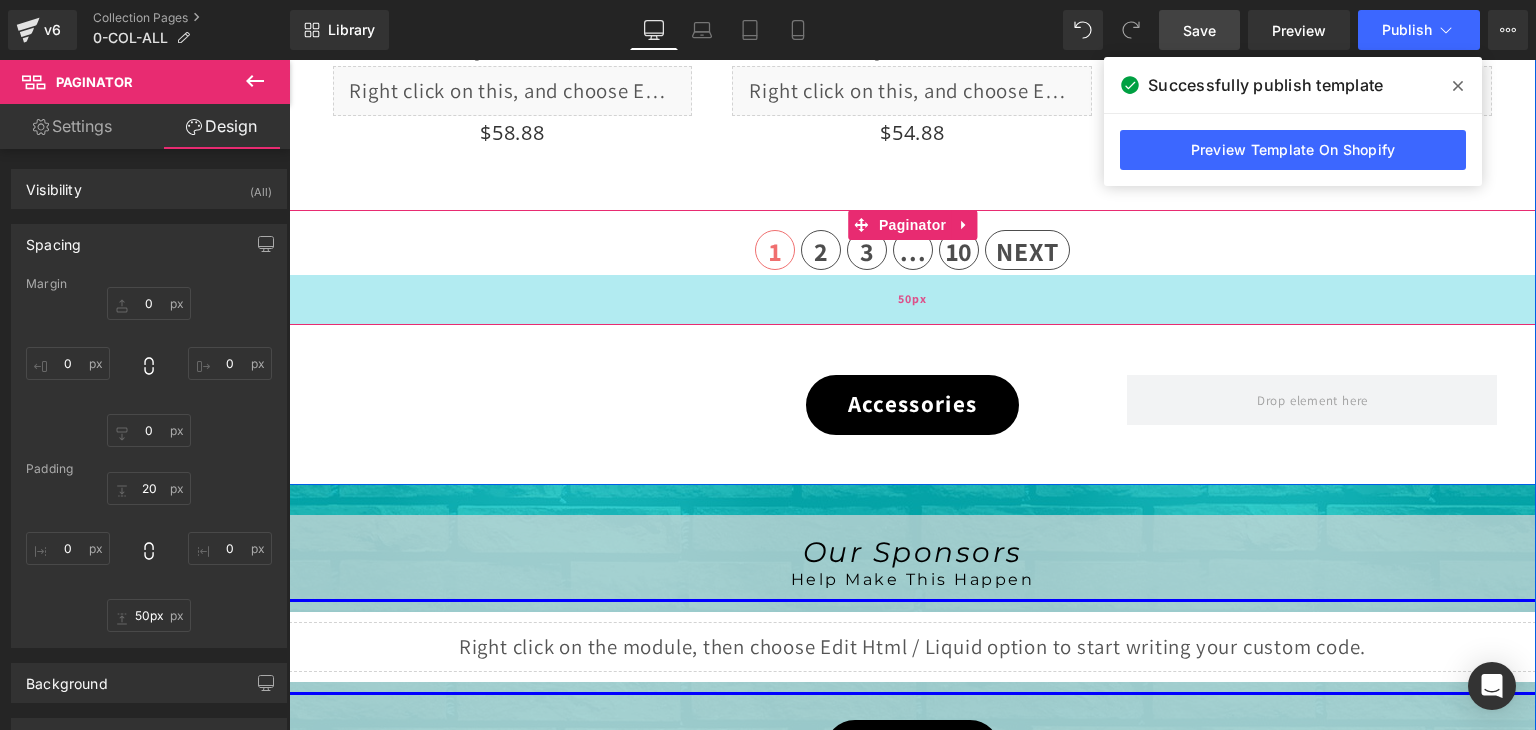 drag, startPoint x: 868, startPoint y: 297, endPoint x: 867, endPoint y: 316, distance: 19.026299 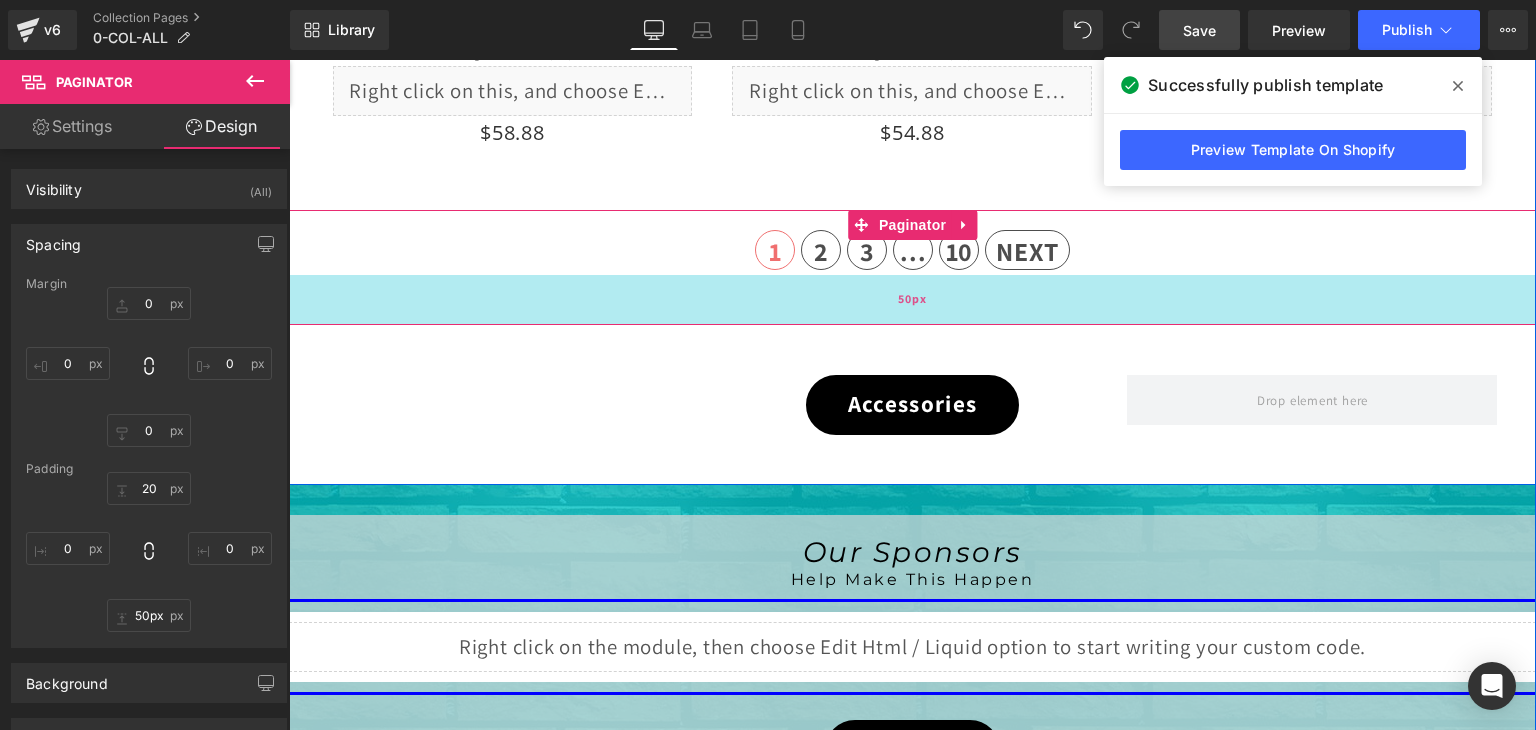 click on "50px" at bounding box center (912, 300) 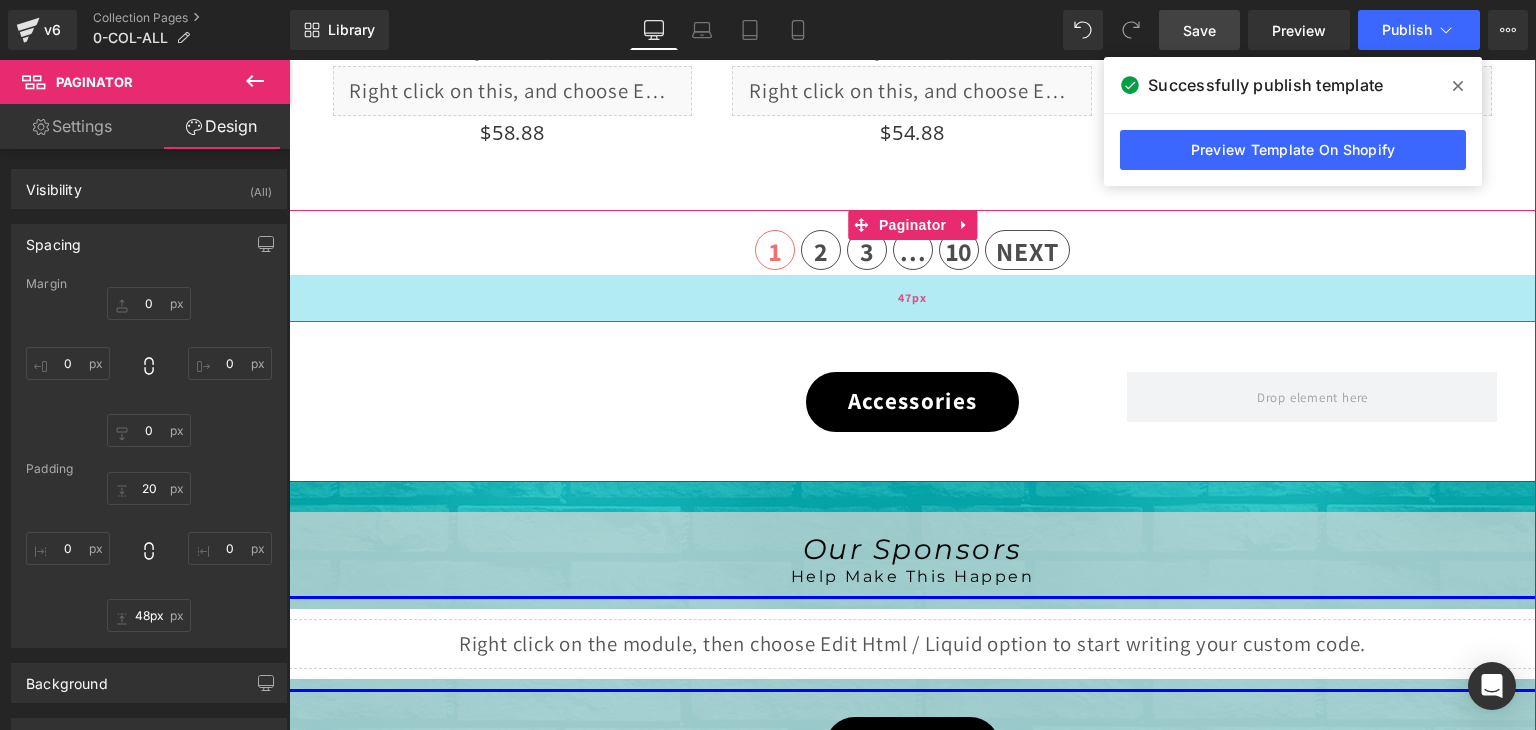 type on "50px" 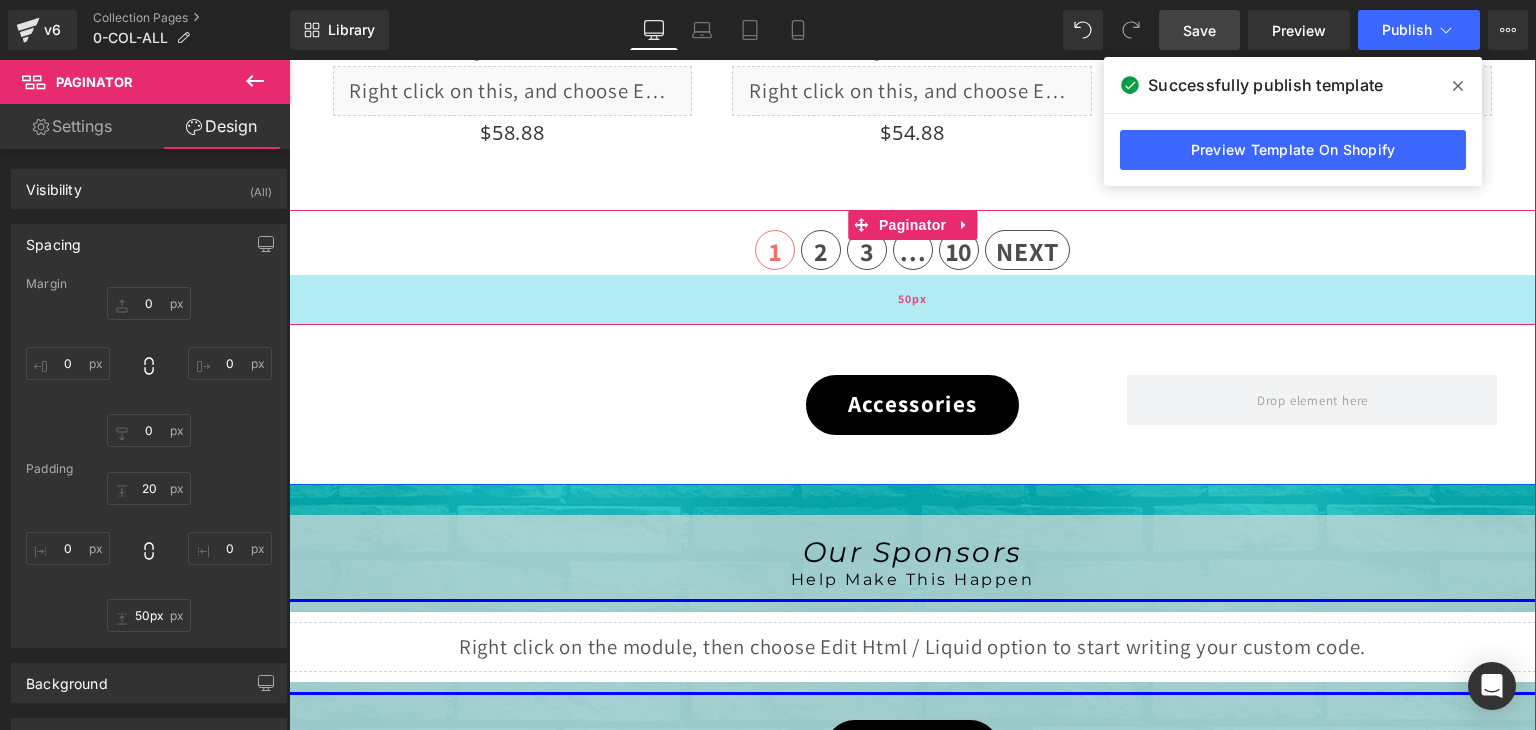 click on "50px" at bounding box center (912, 300) 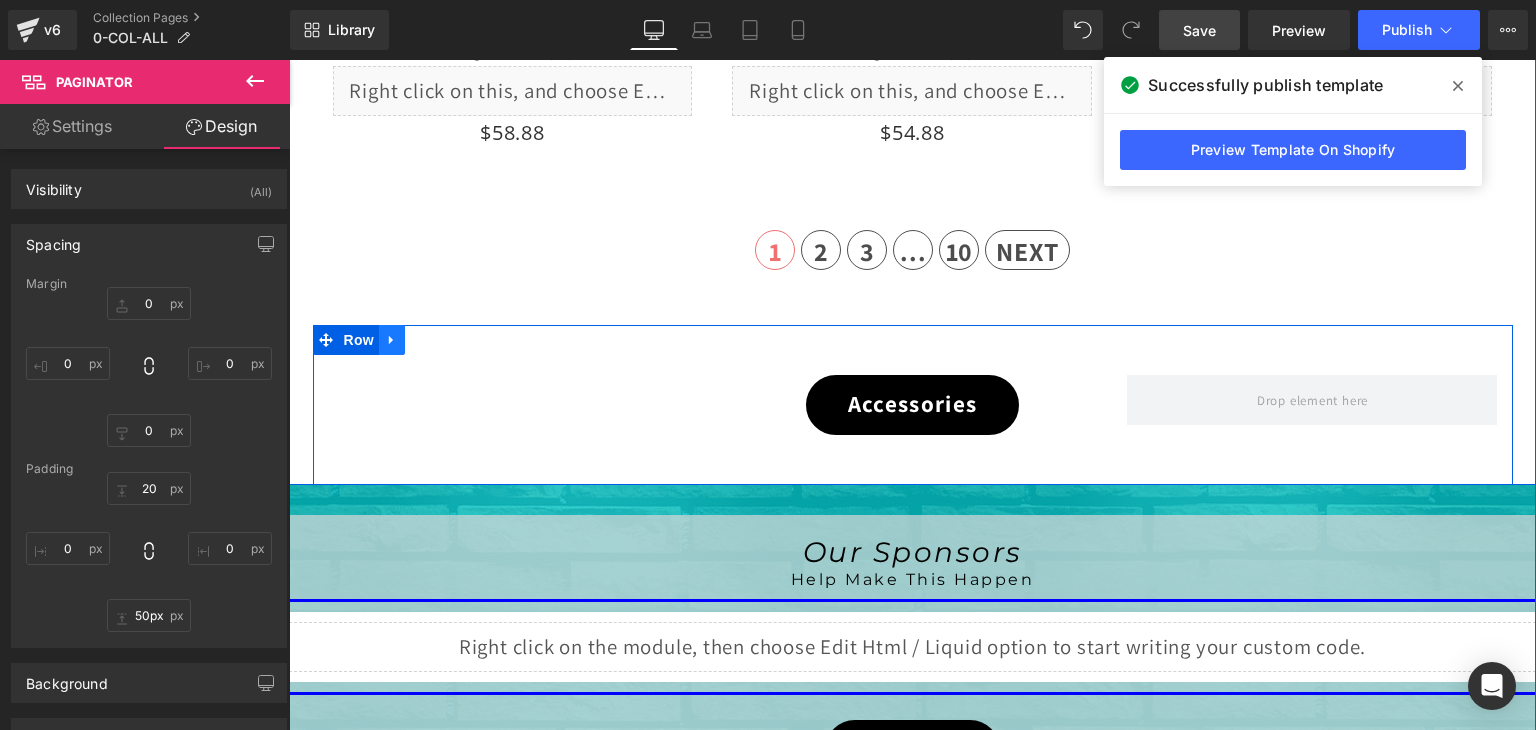 click 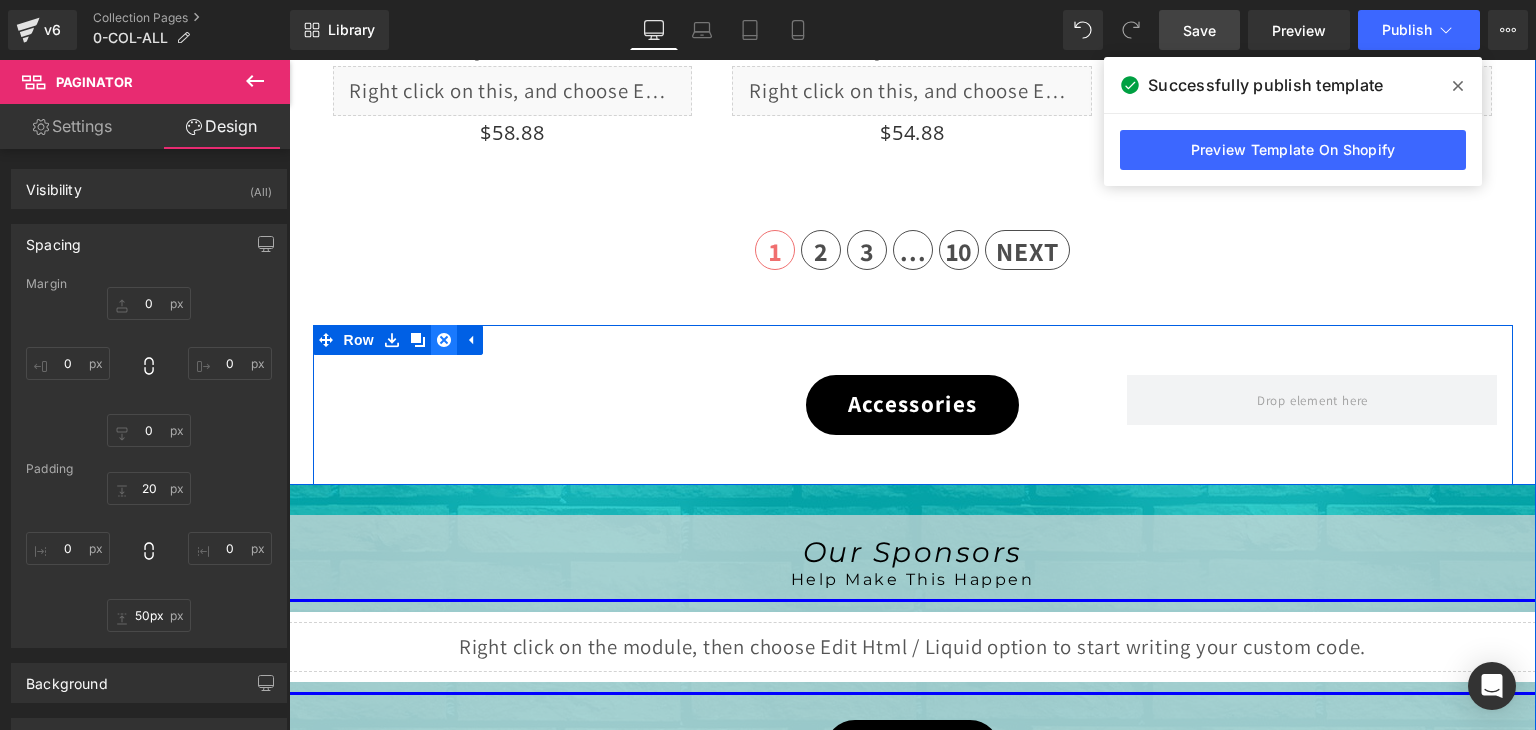 click at bounding box center (444, 340) 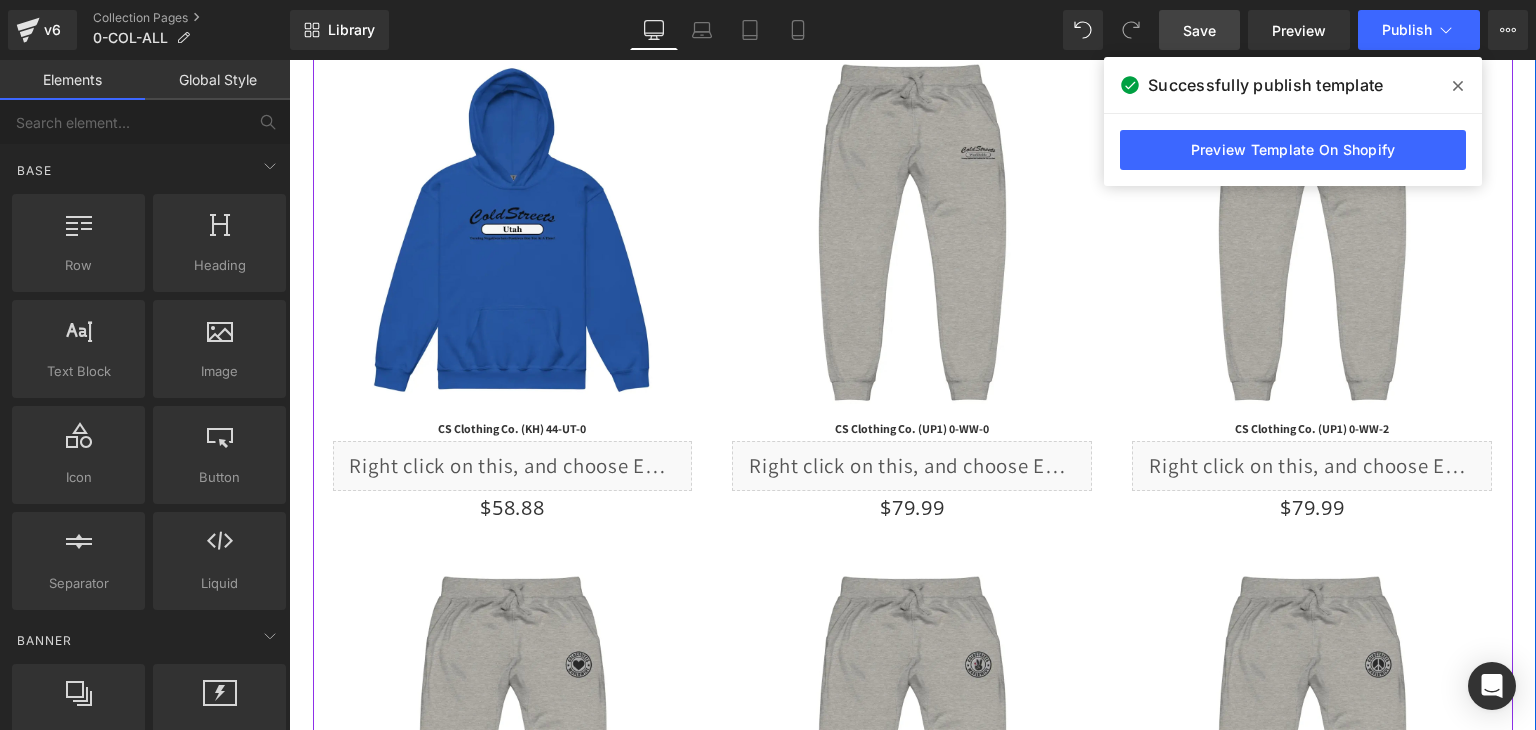 scroll, scrollTop: 1800, scrollLeft: 0, axis: vertical 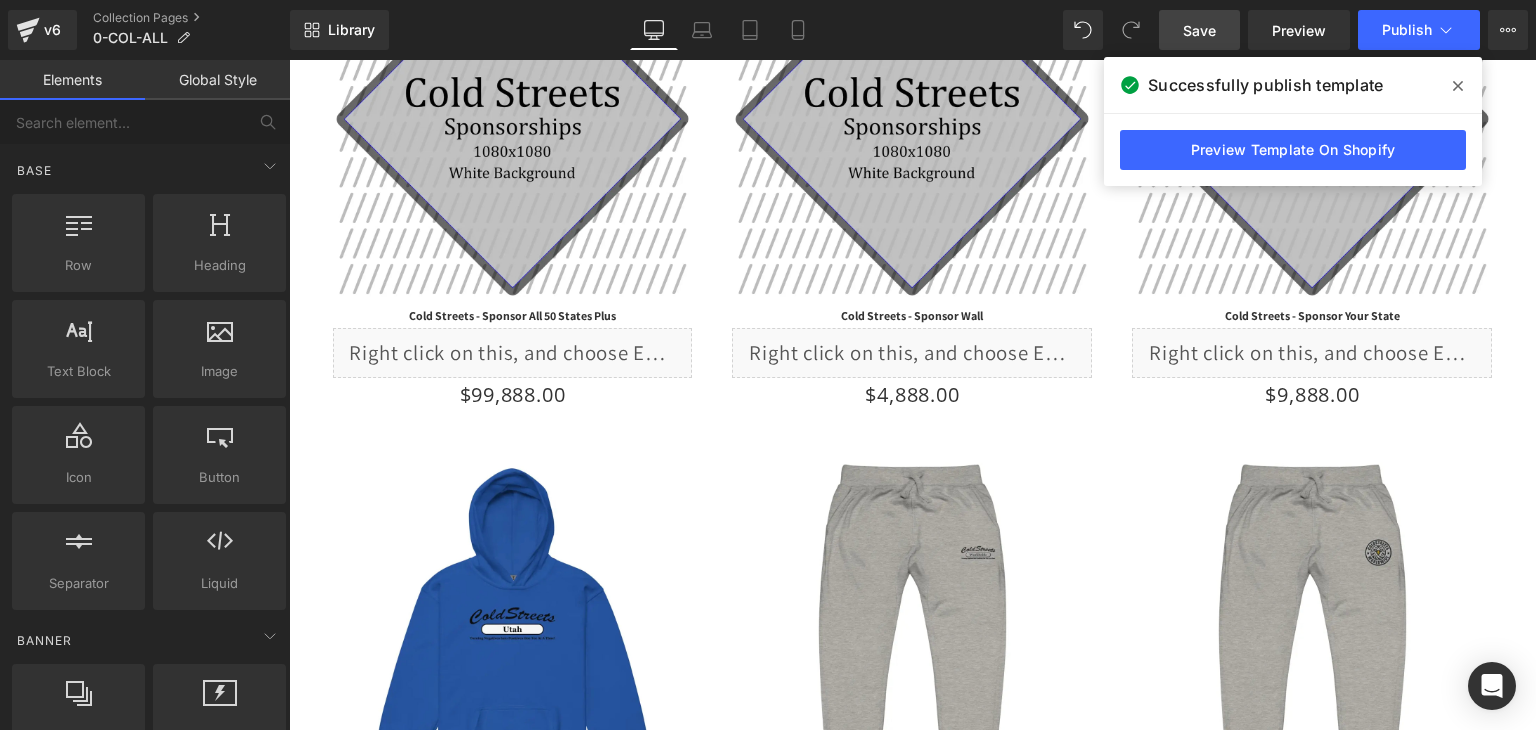 click on "Save" at bounding box center (1199, 30) 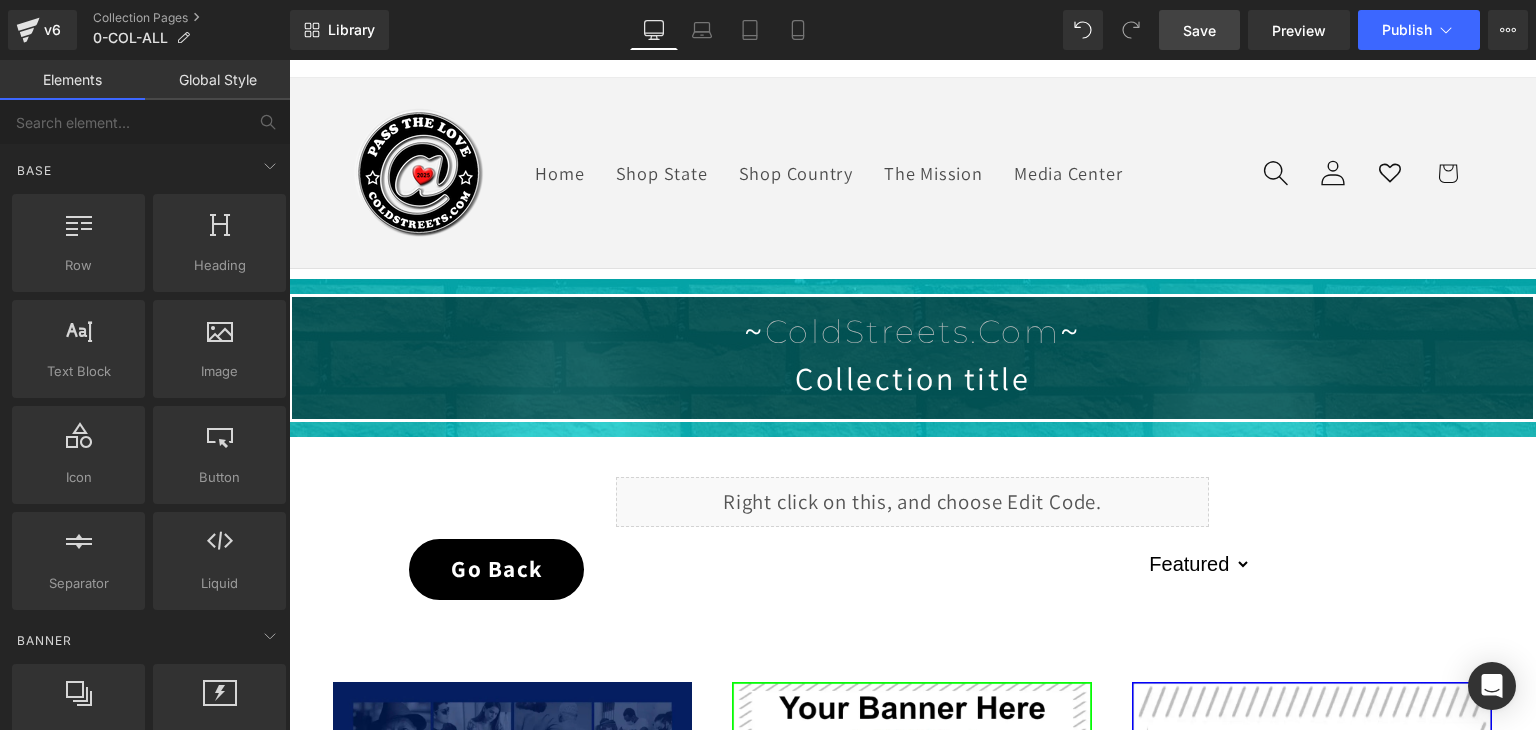 scroll, scrollTop: 12, scrollLeft: 0, axis: vertical 